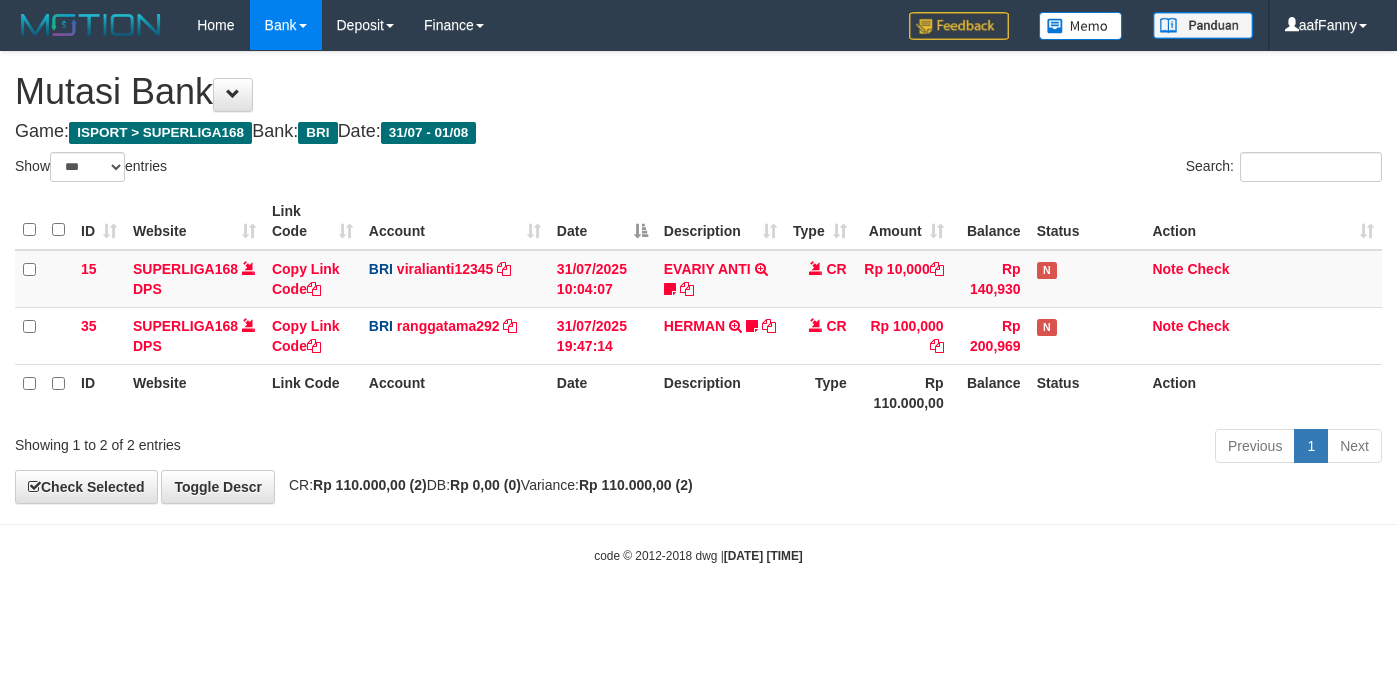 select on "***" 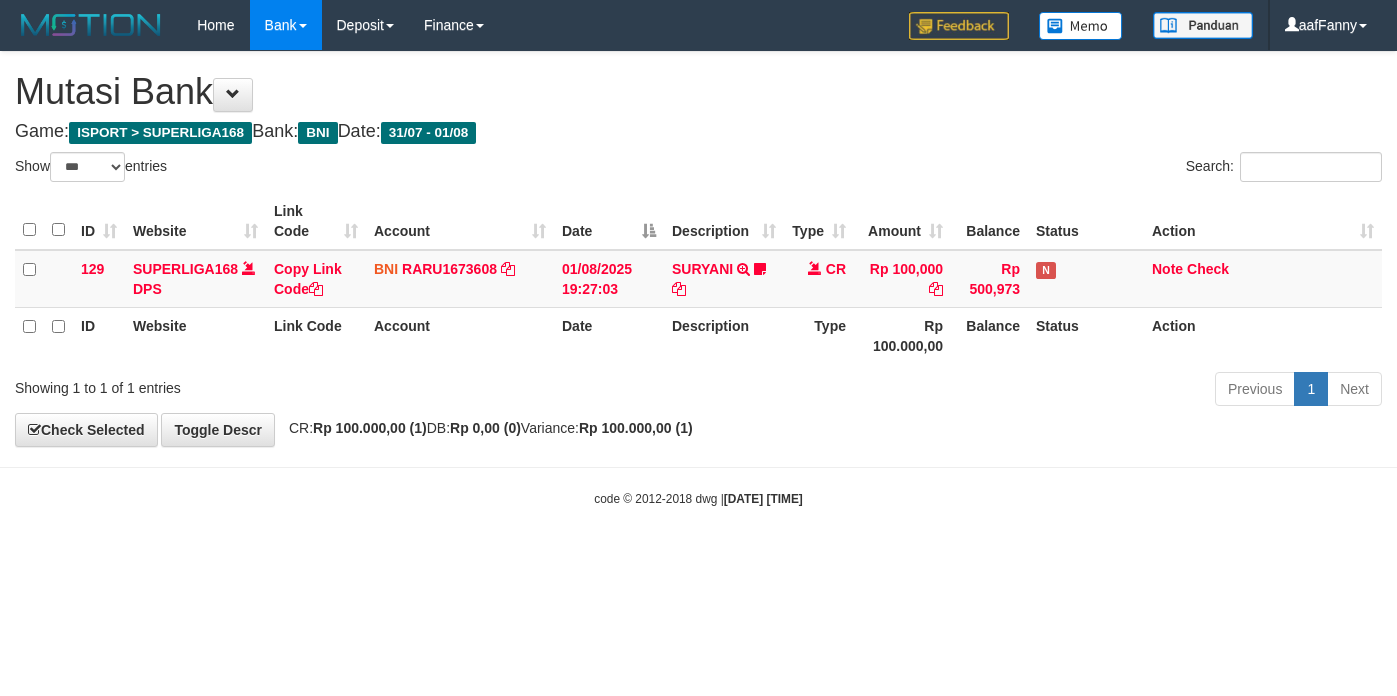 select on "***" 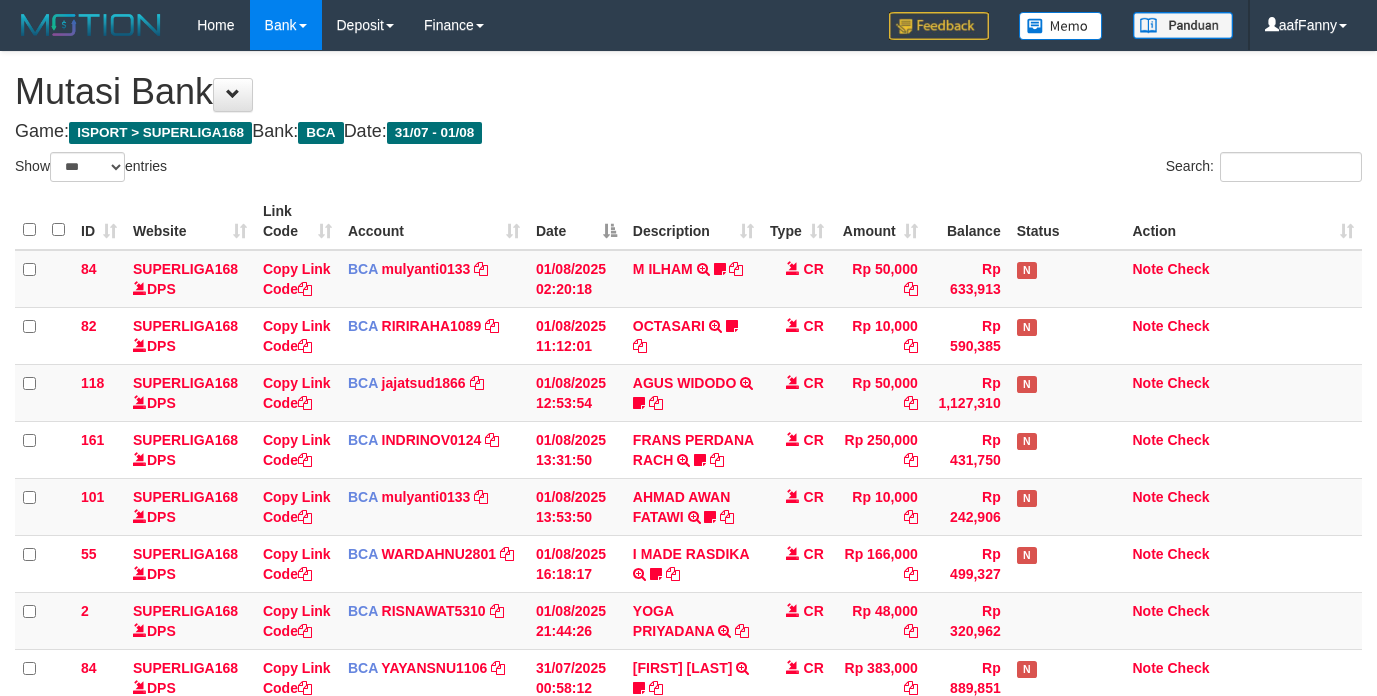 select on "***" 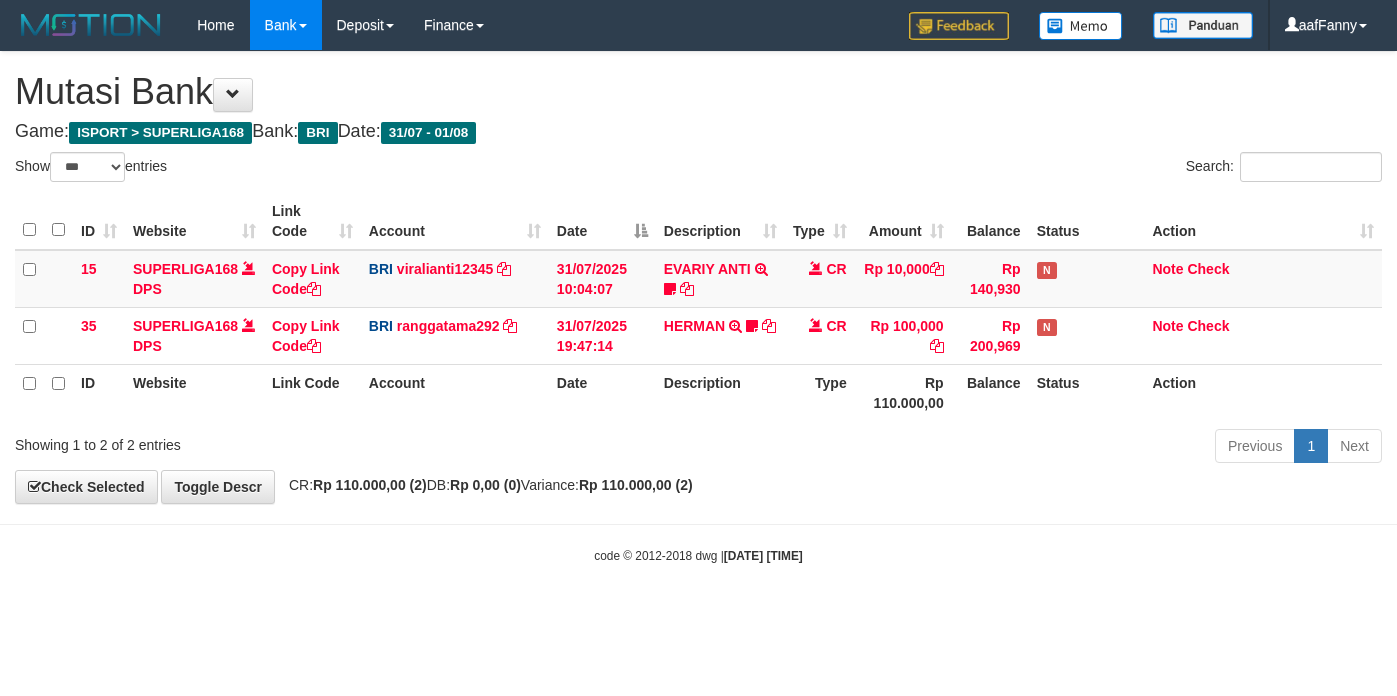 select on "***" 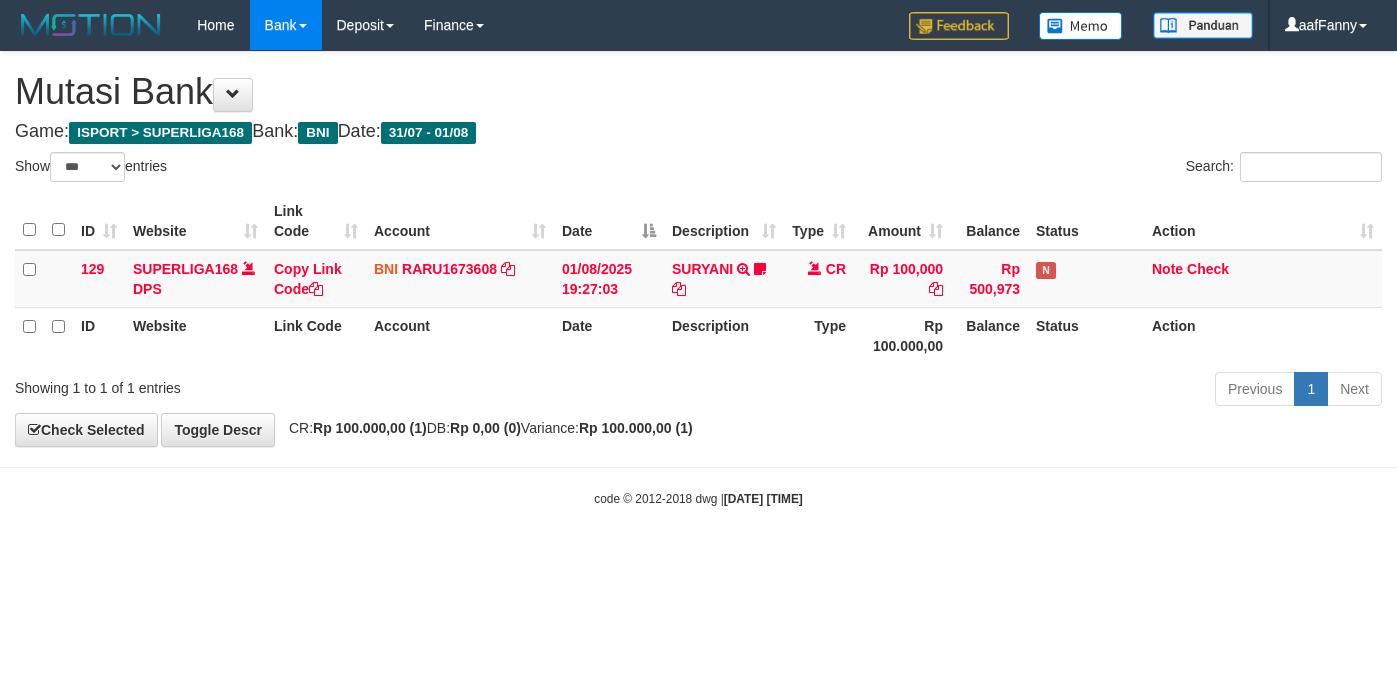 select on "***" 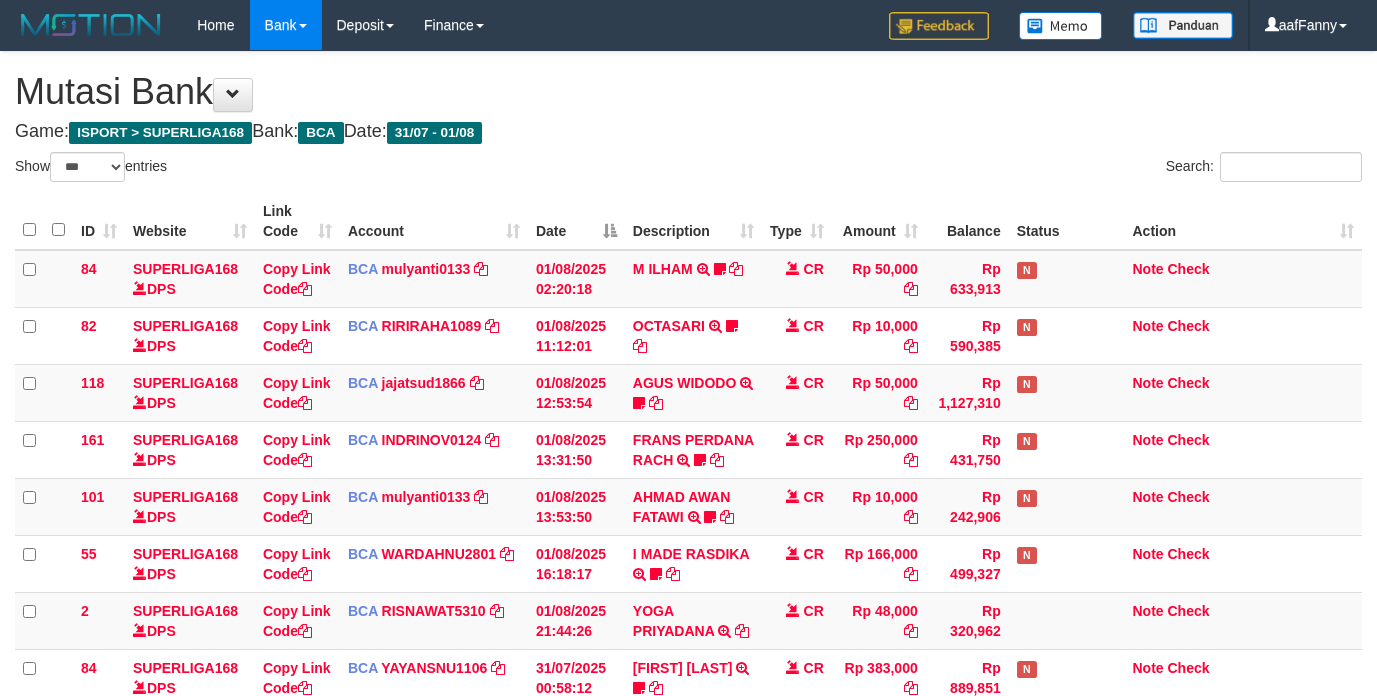 select on "***" 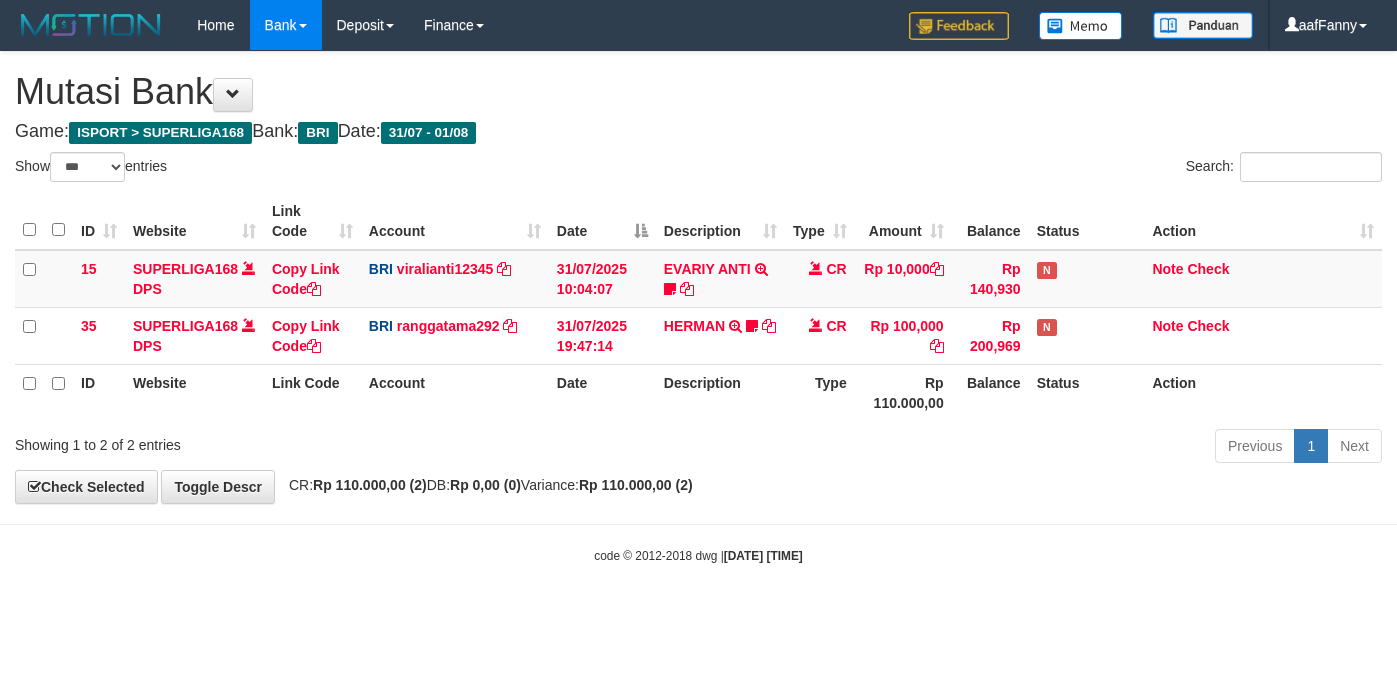 select on "***" 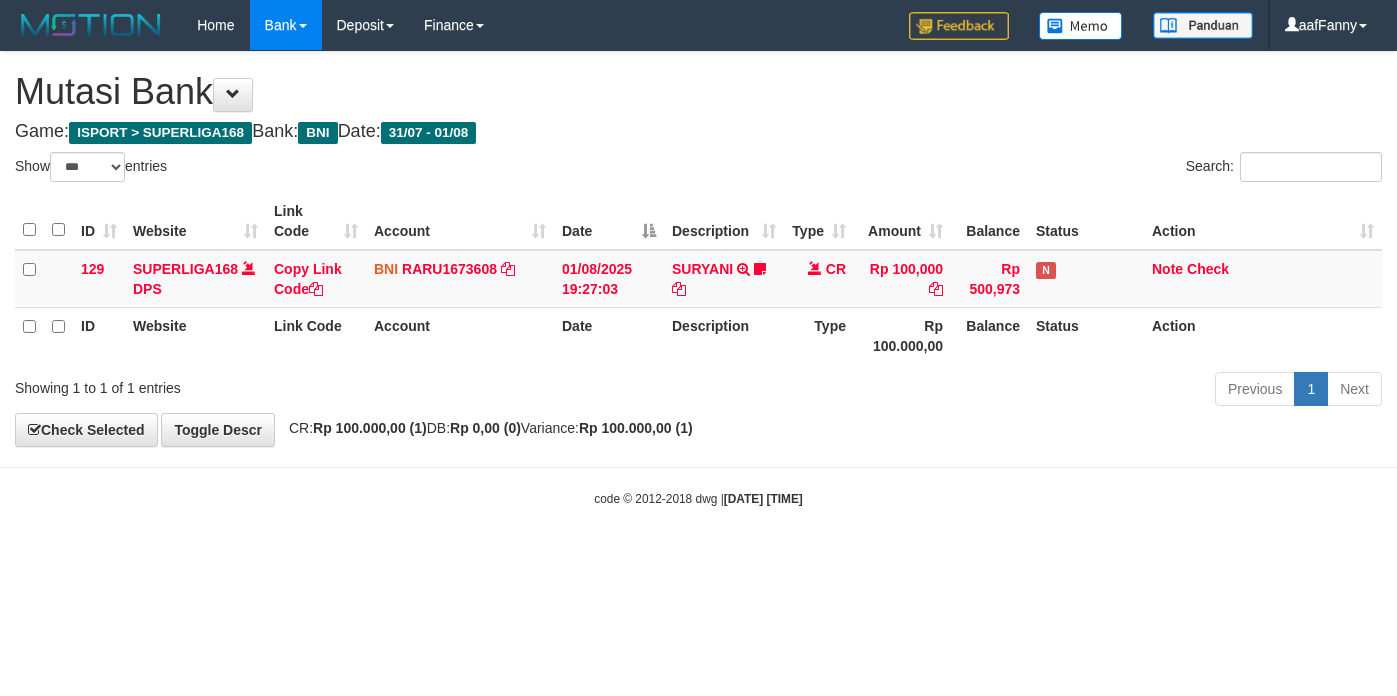 select on "***" 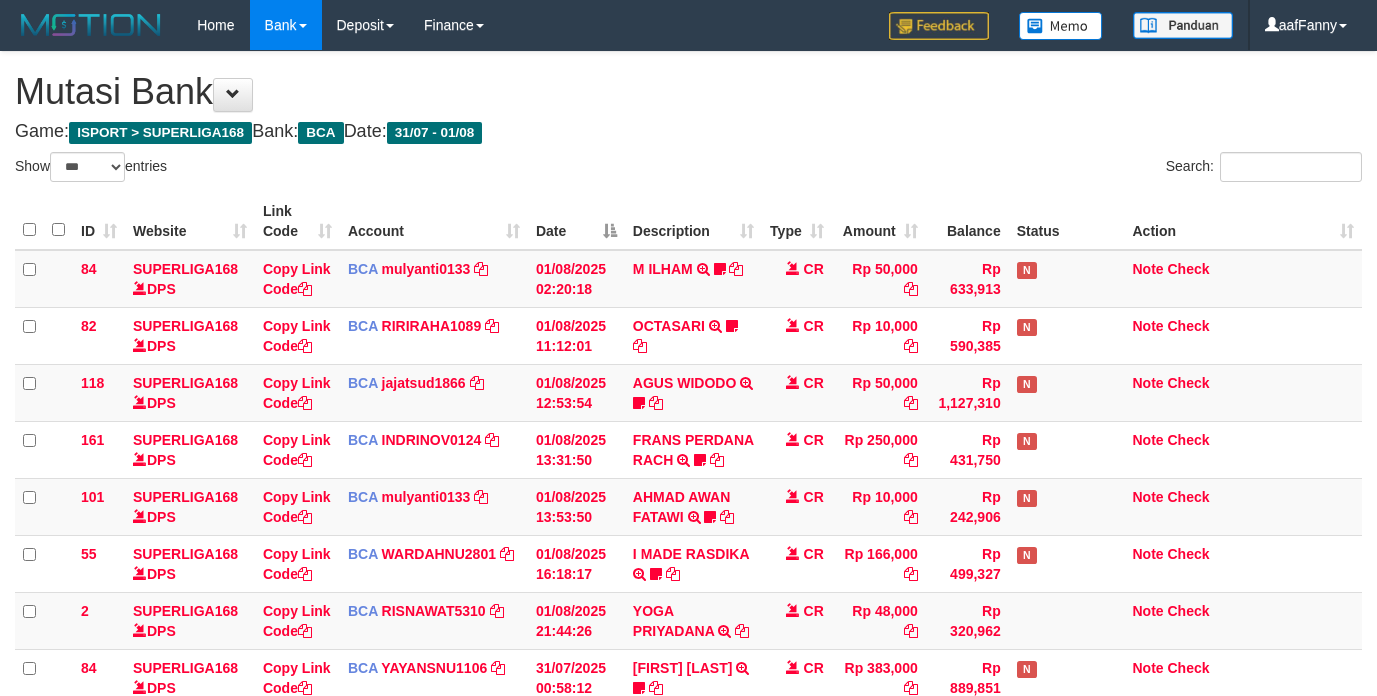 select on "***" 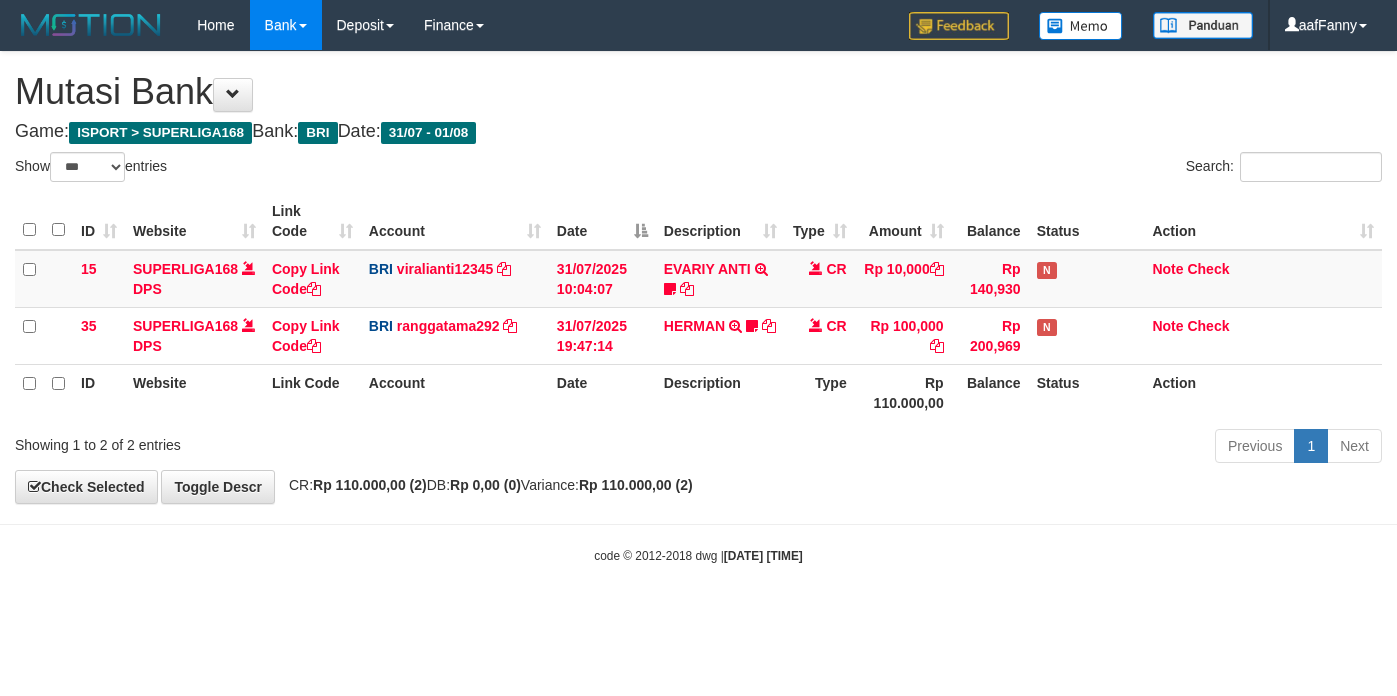select on "***" 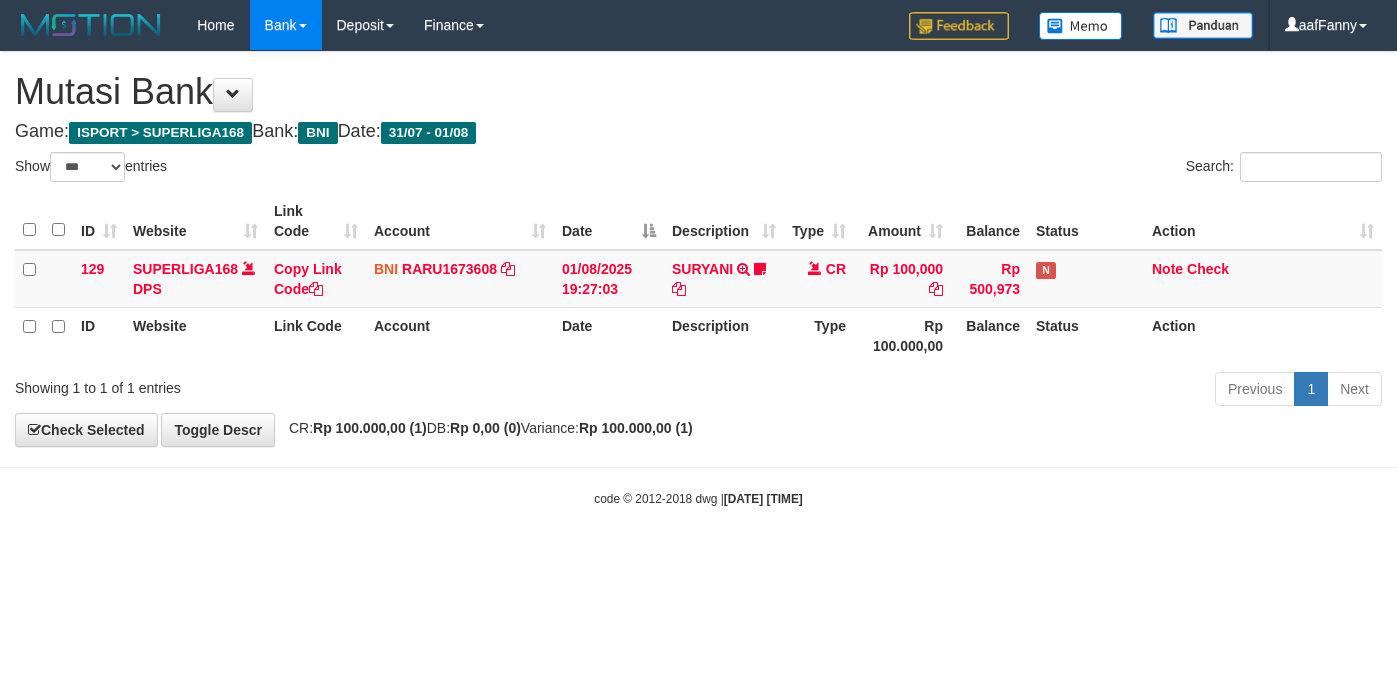 select on "***" 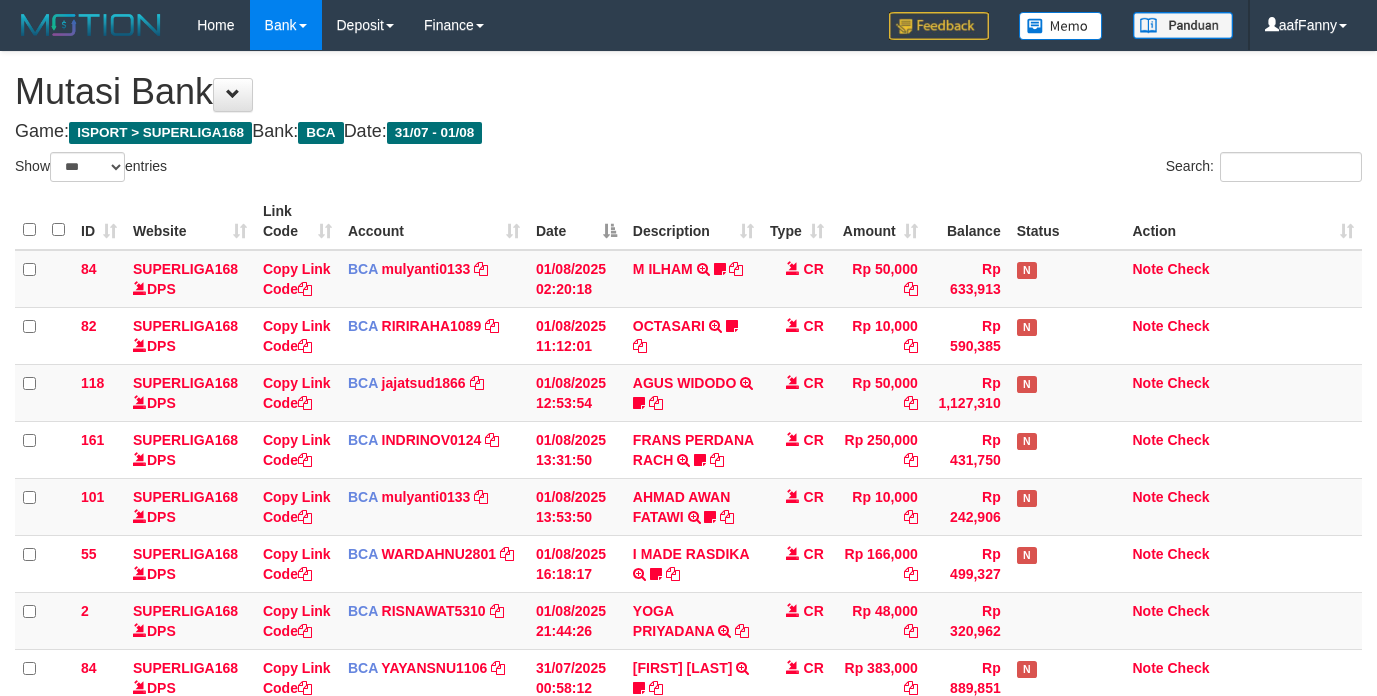 select on "***" 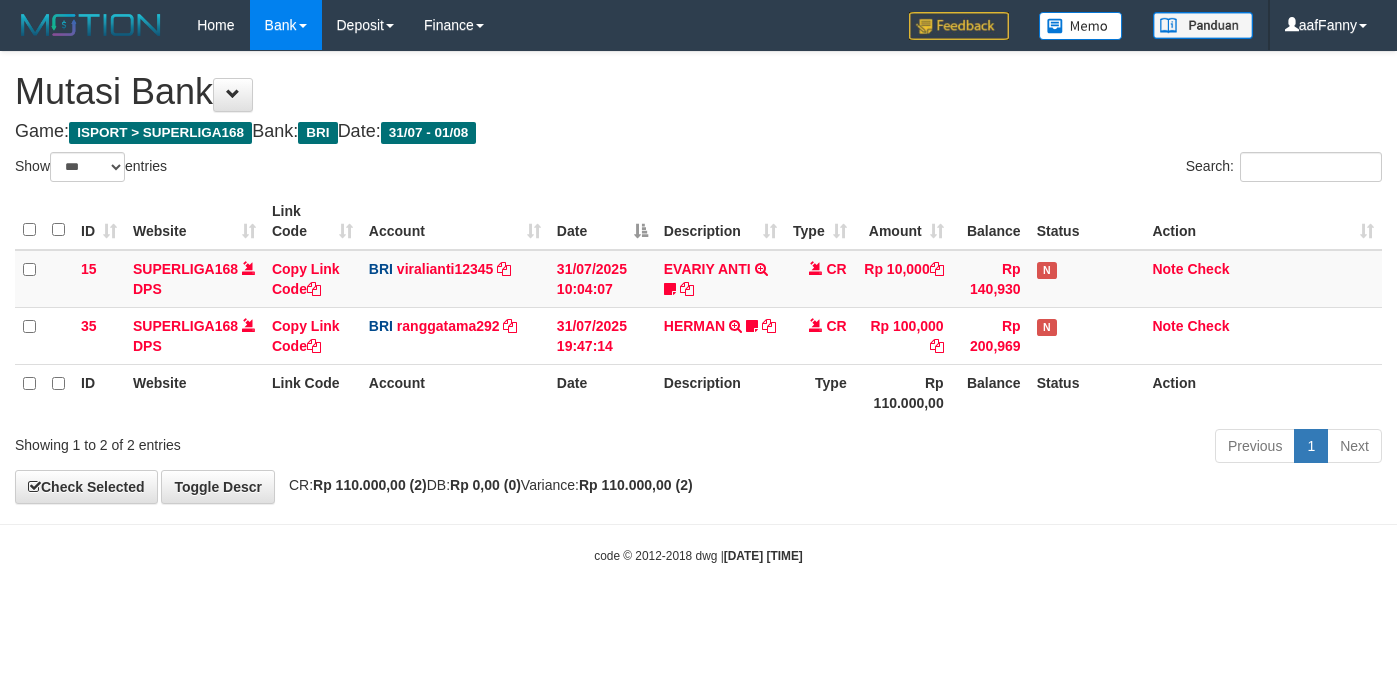select on "***" 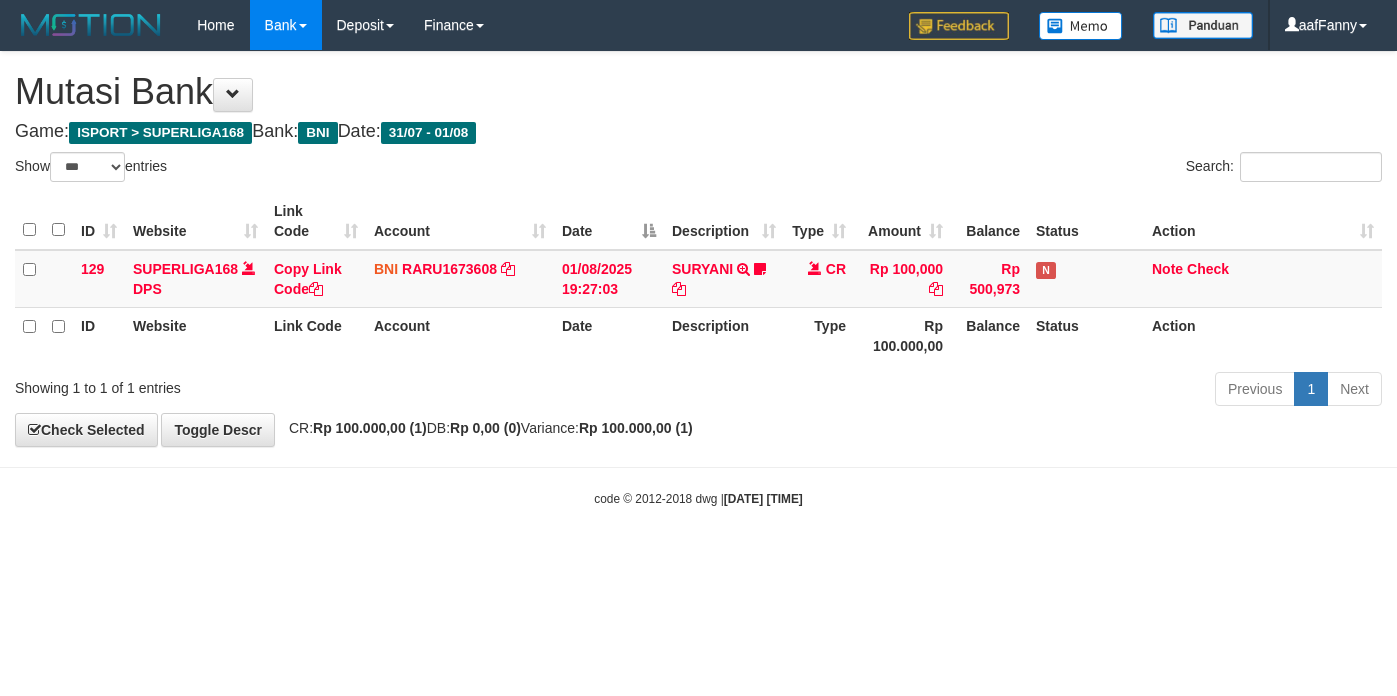 select on "***" 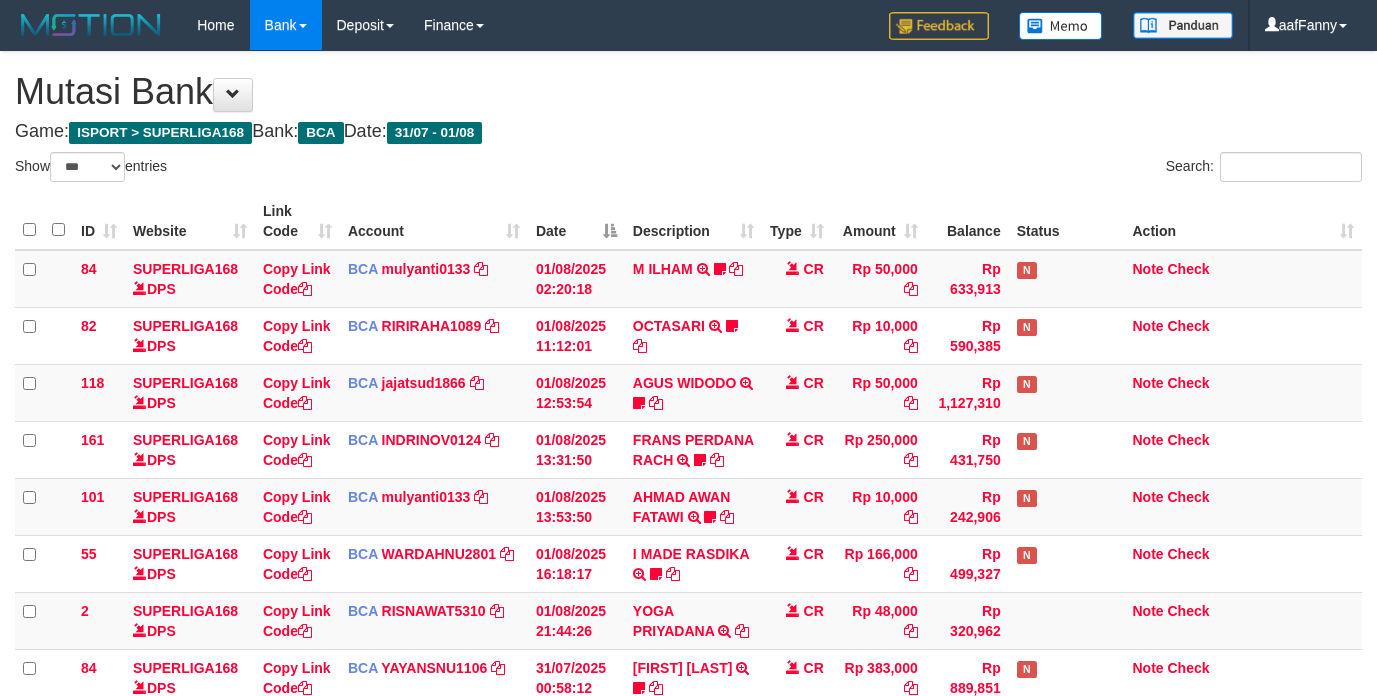 select on "***" 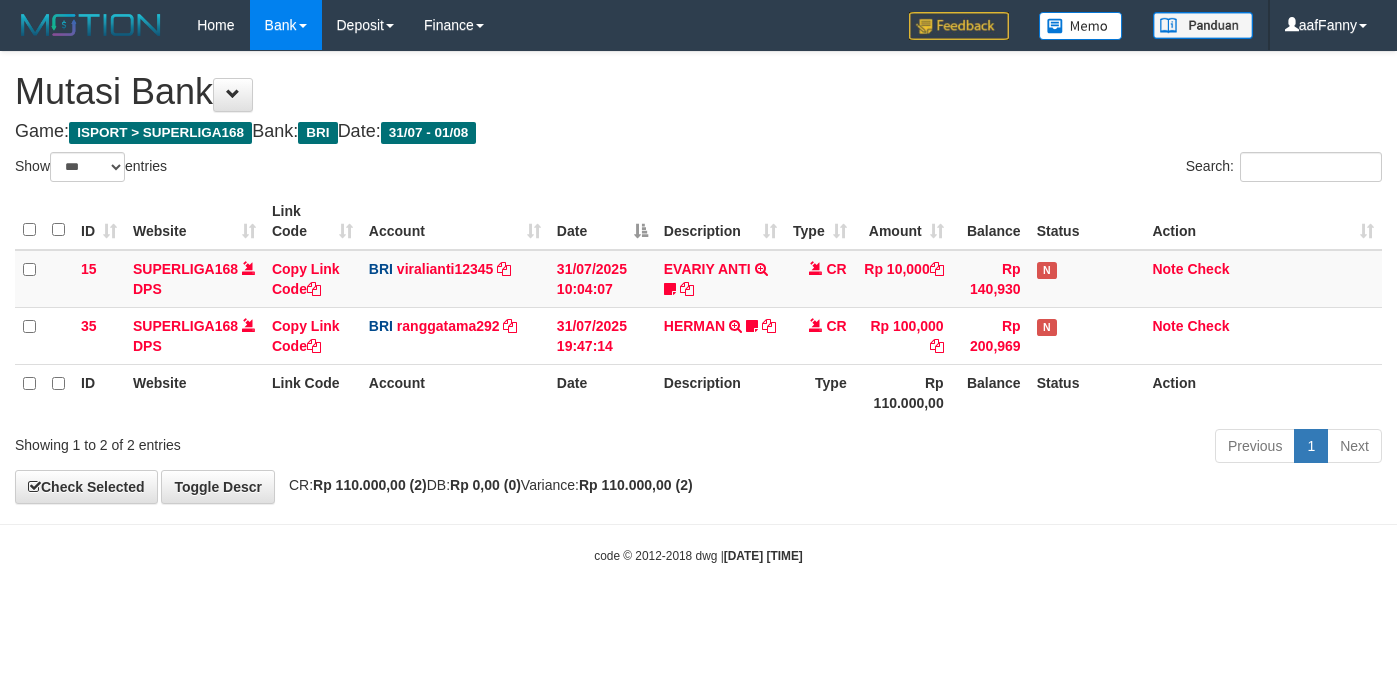 select on "***" 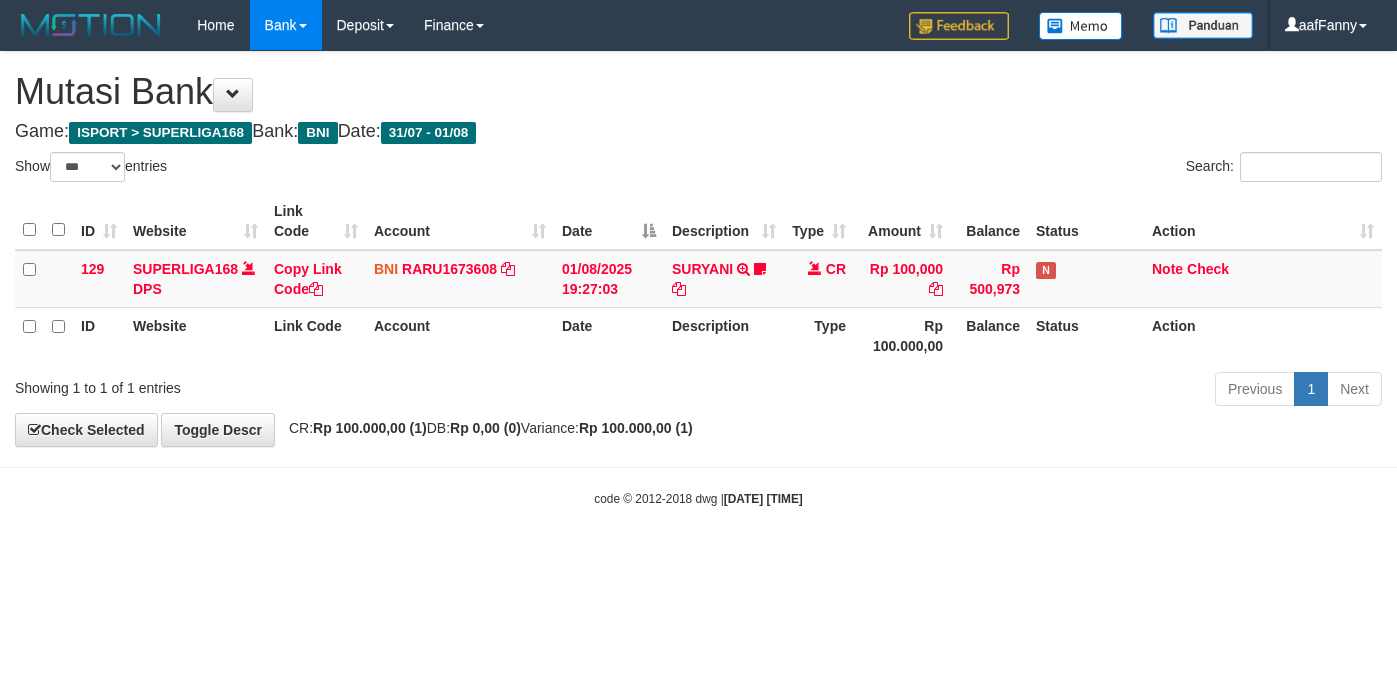 select on "***" 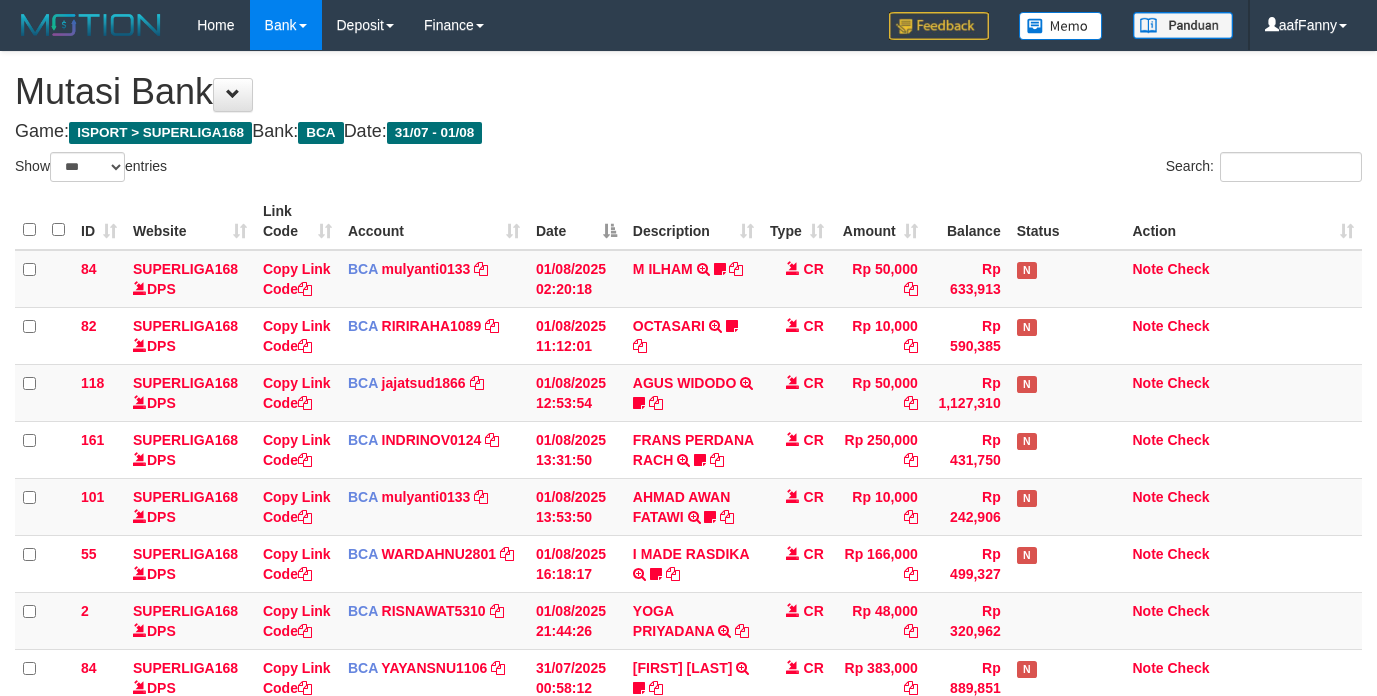 select on "***" 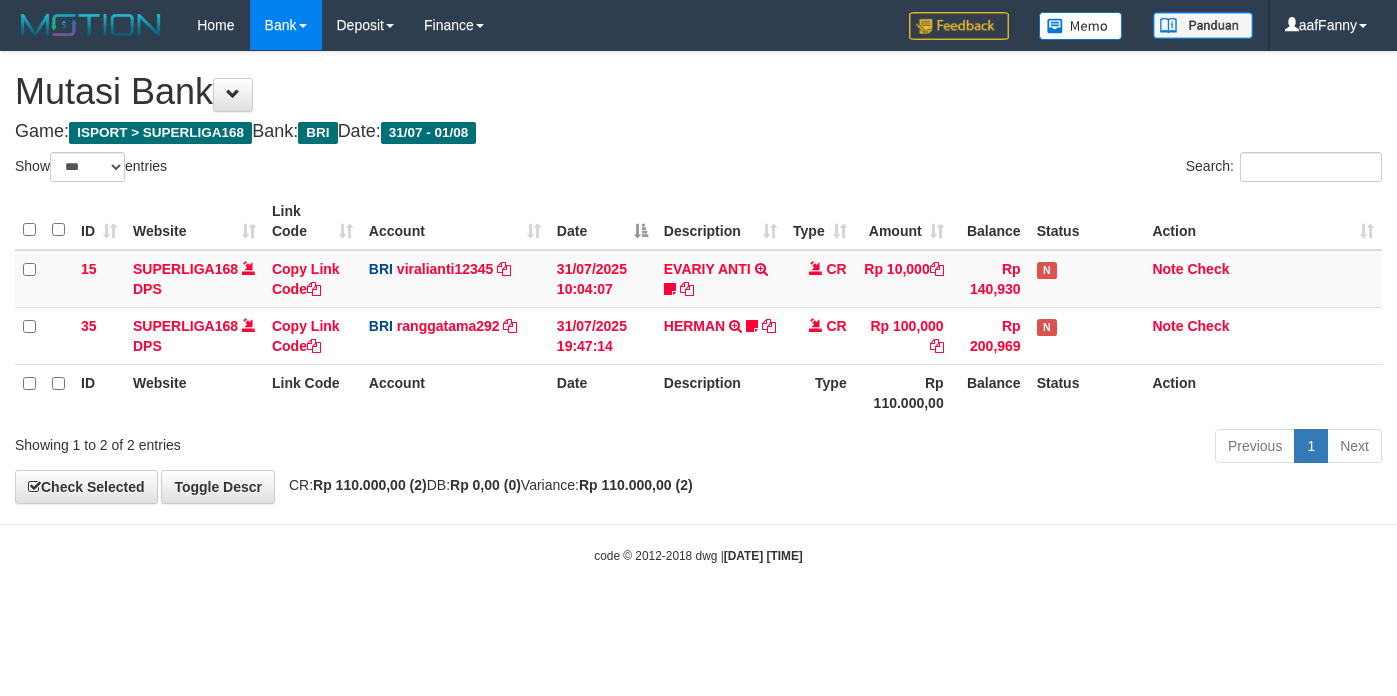 select on "***" 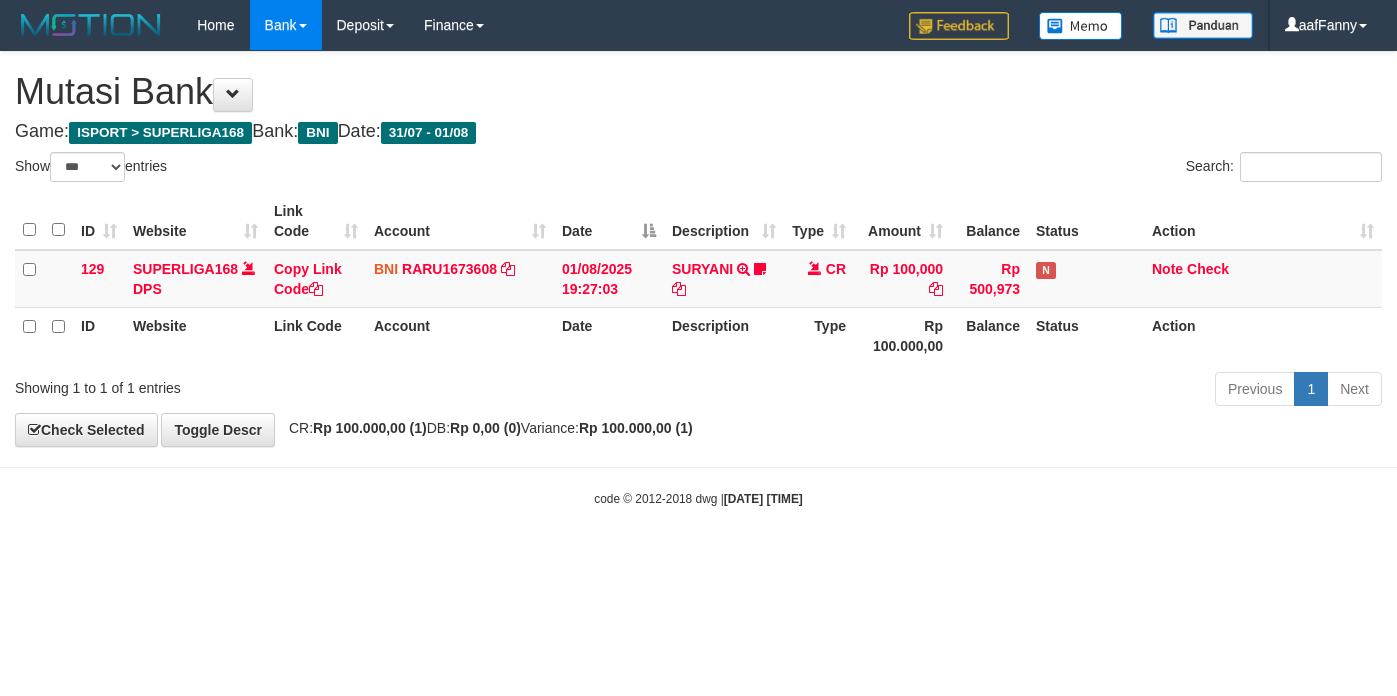 select on "***" 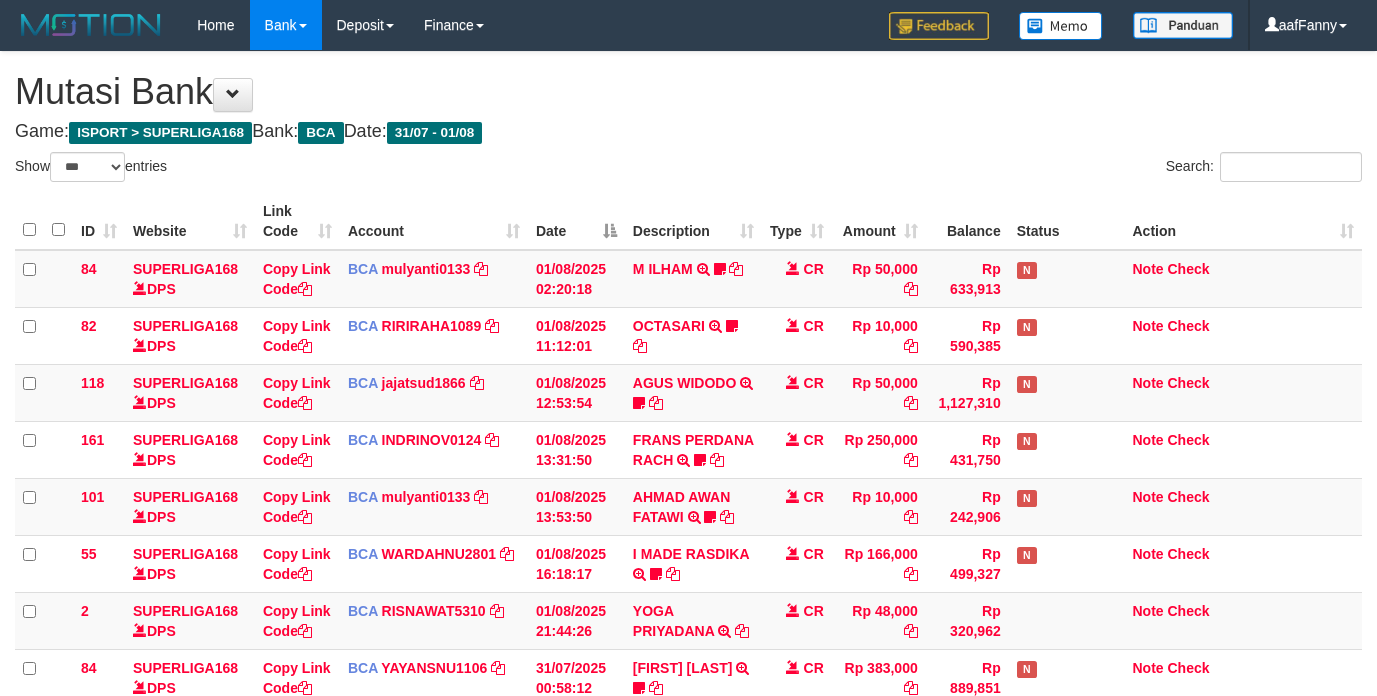 select on "***" 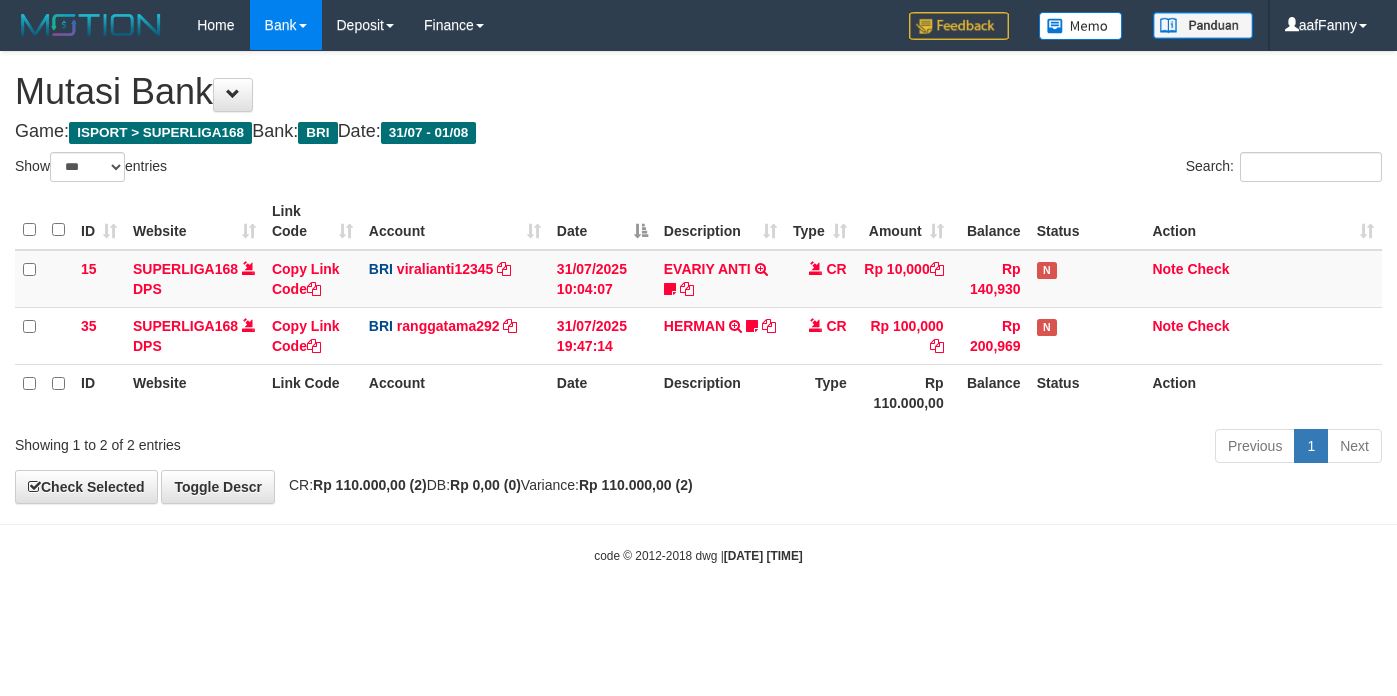 select on "***" 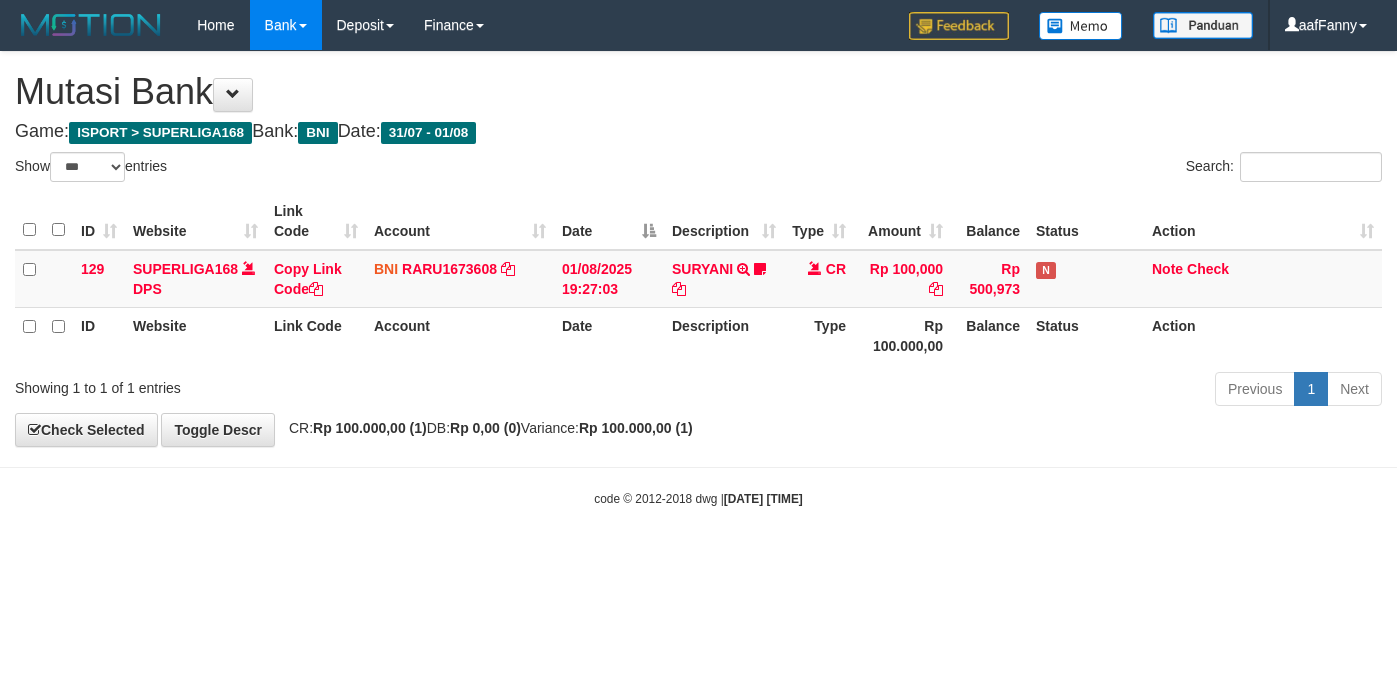 select on "***" 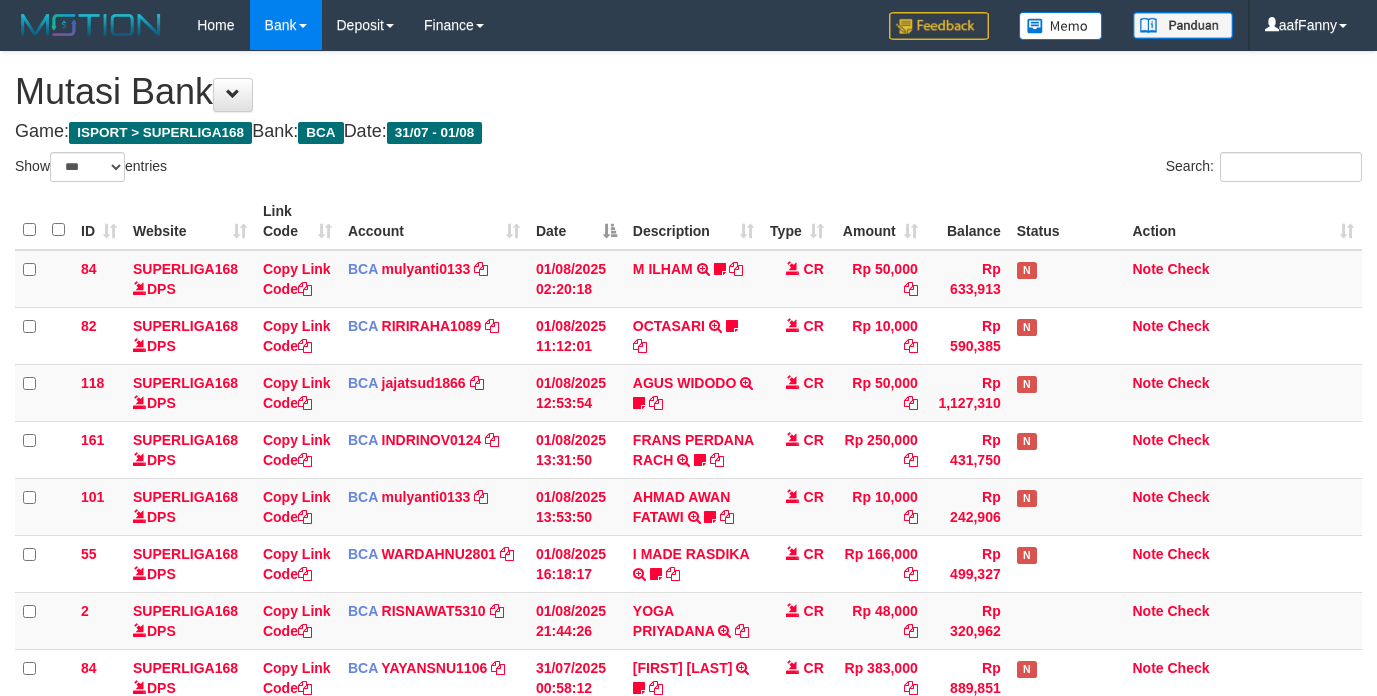 select on "***" 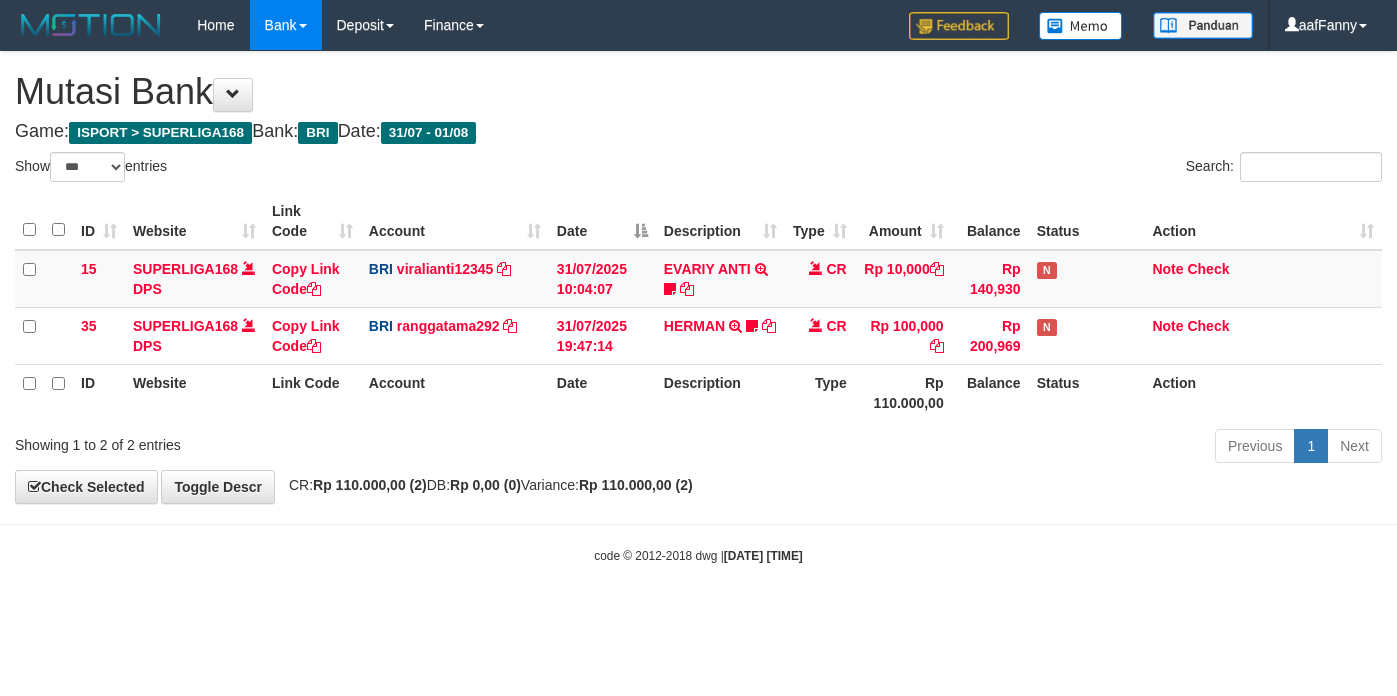 select on "***" 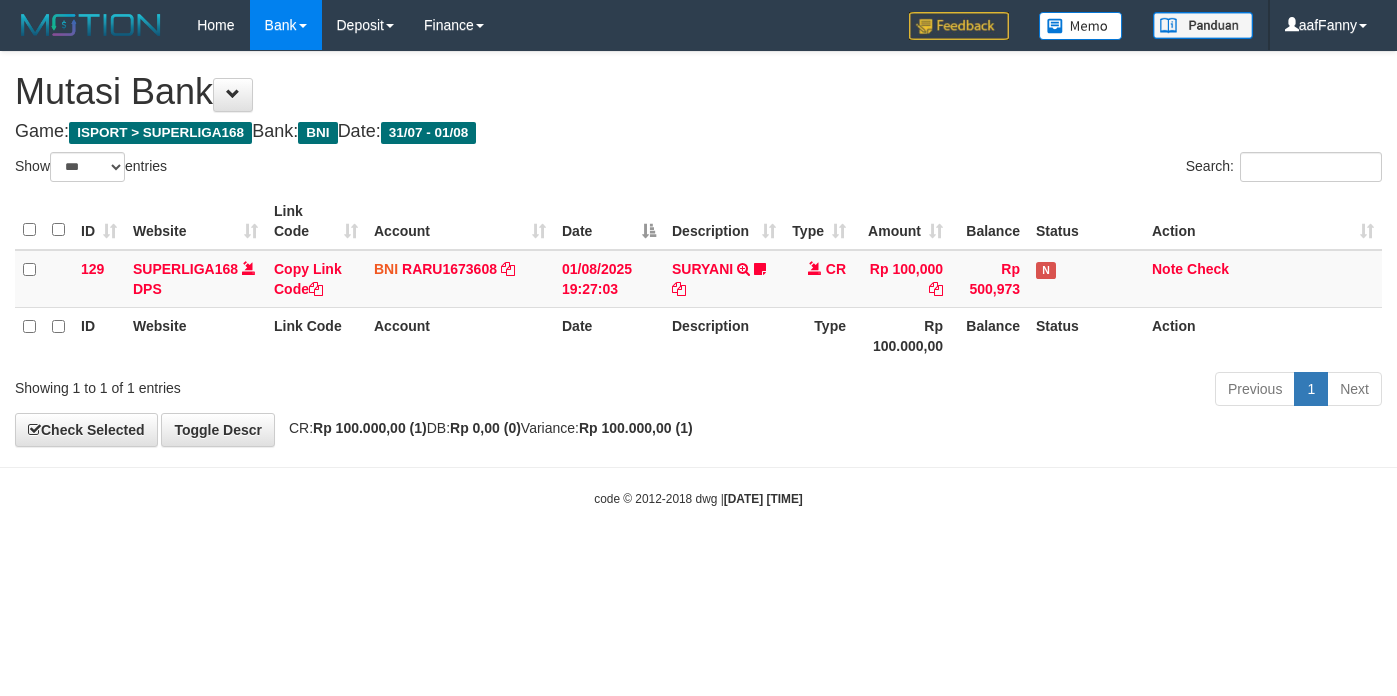 select on "***" 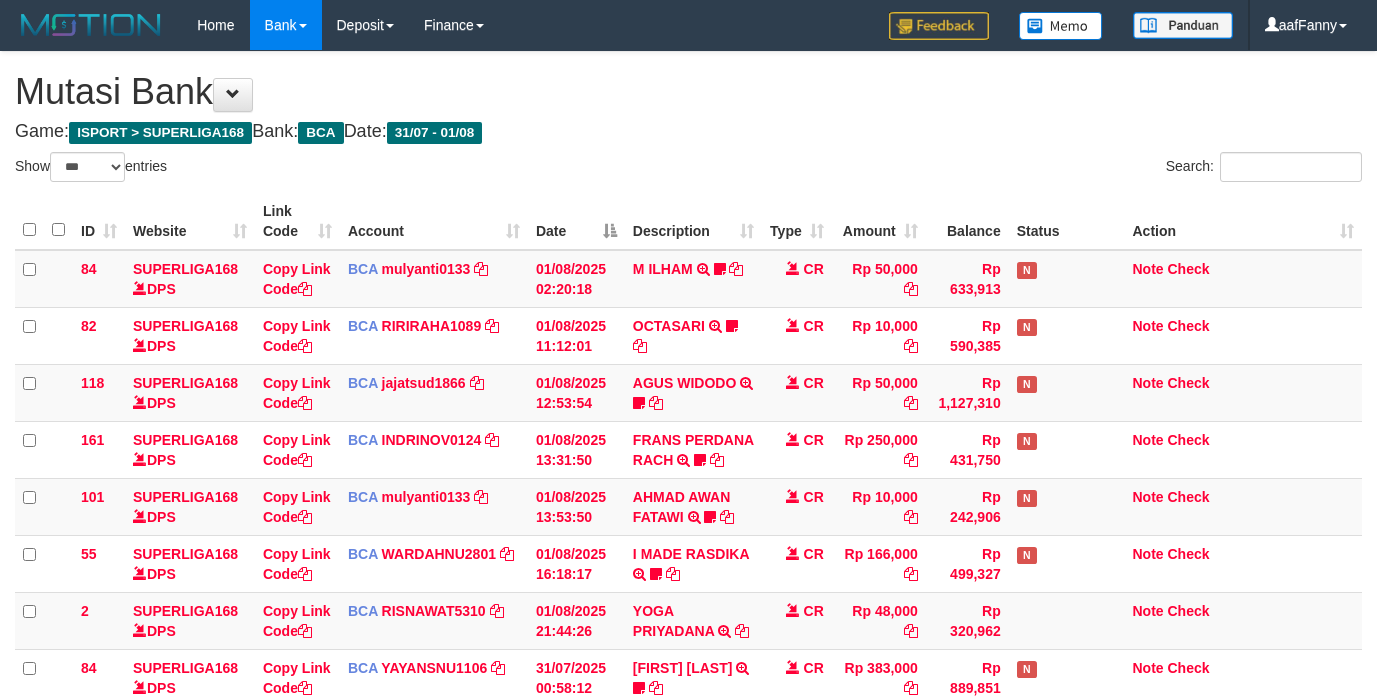 select on "***" 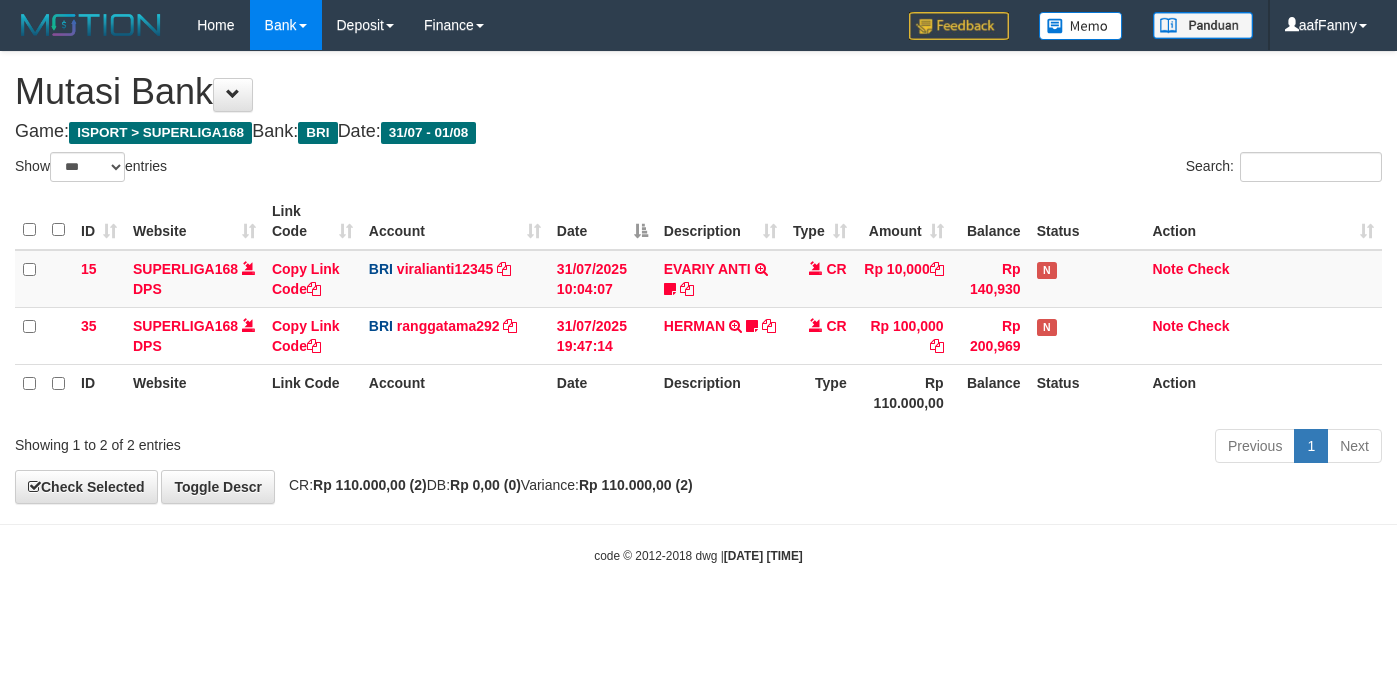 select on "***" 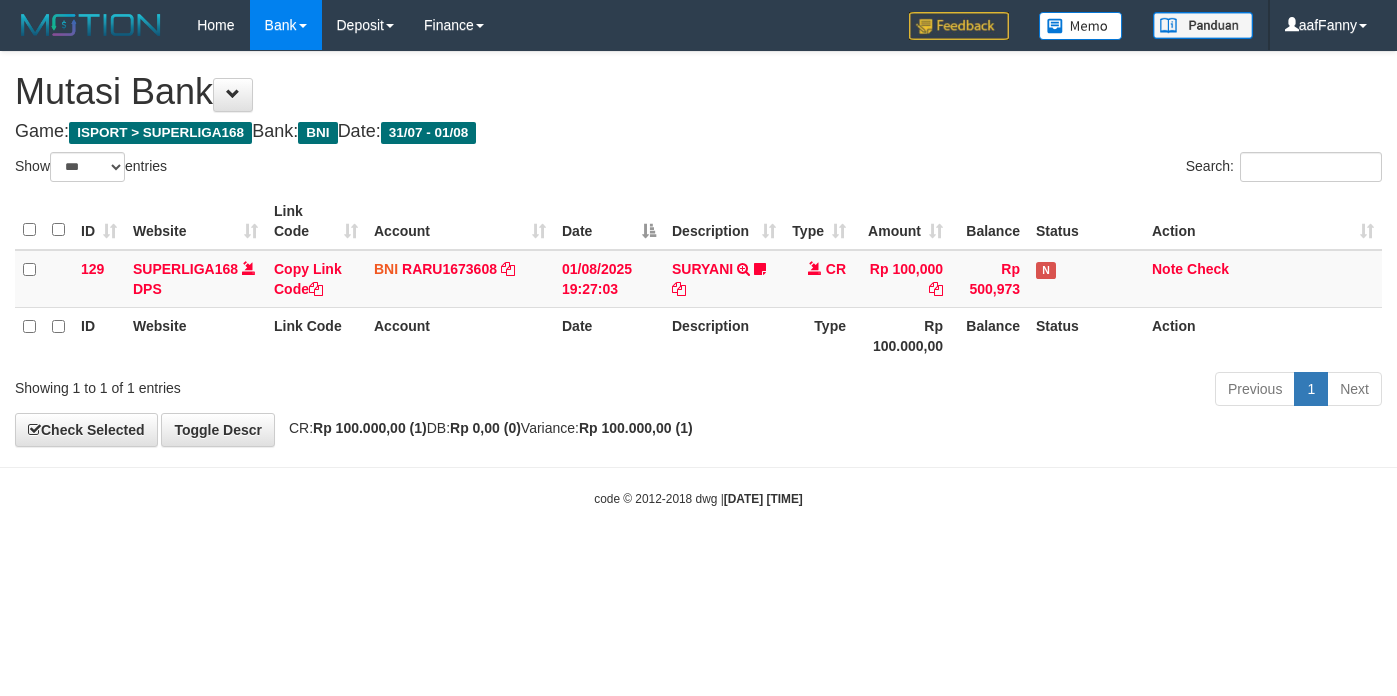 select on "***" 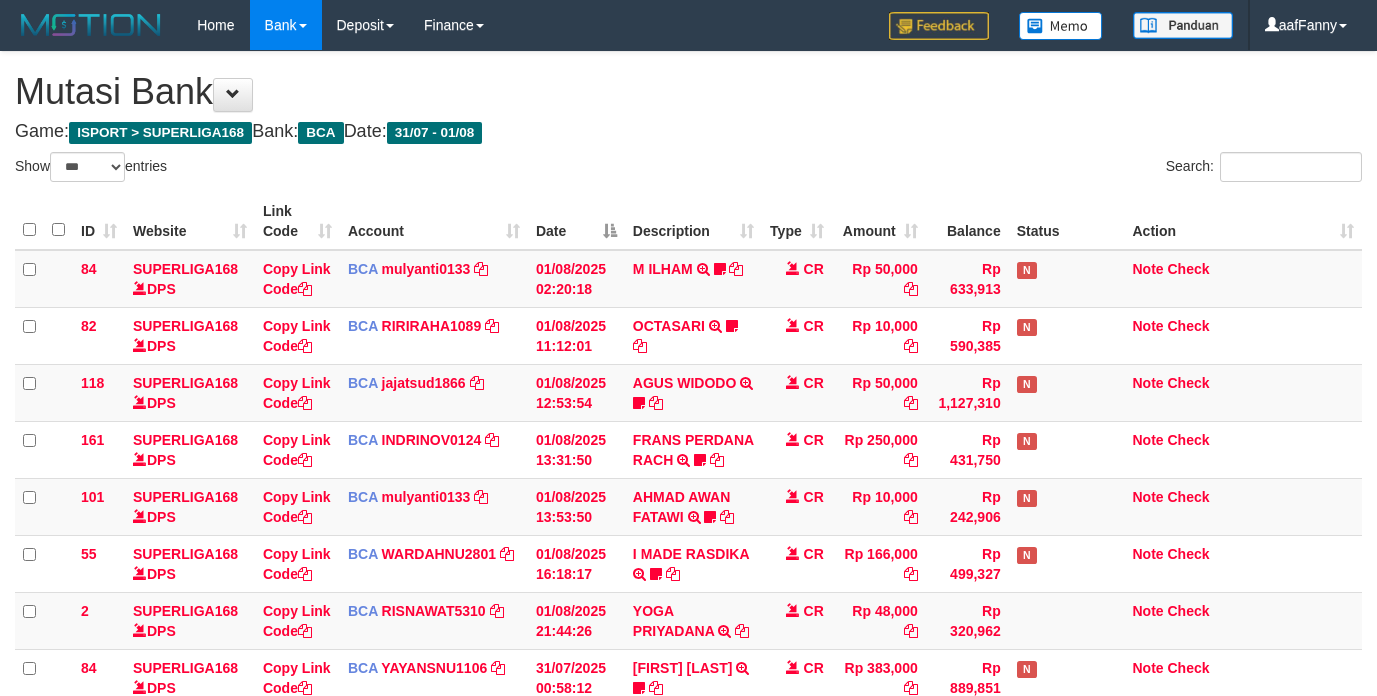 select on "***" 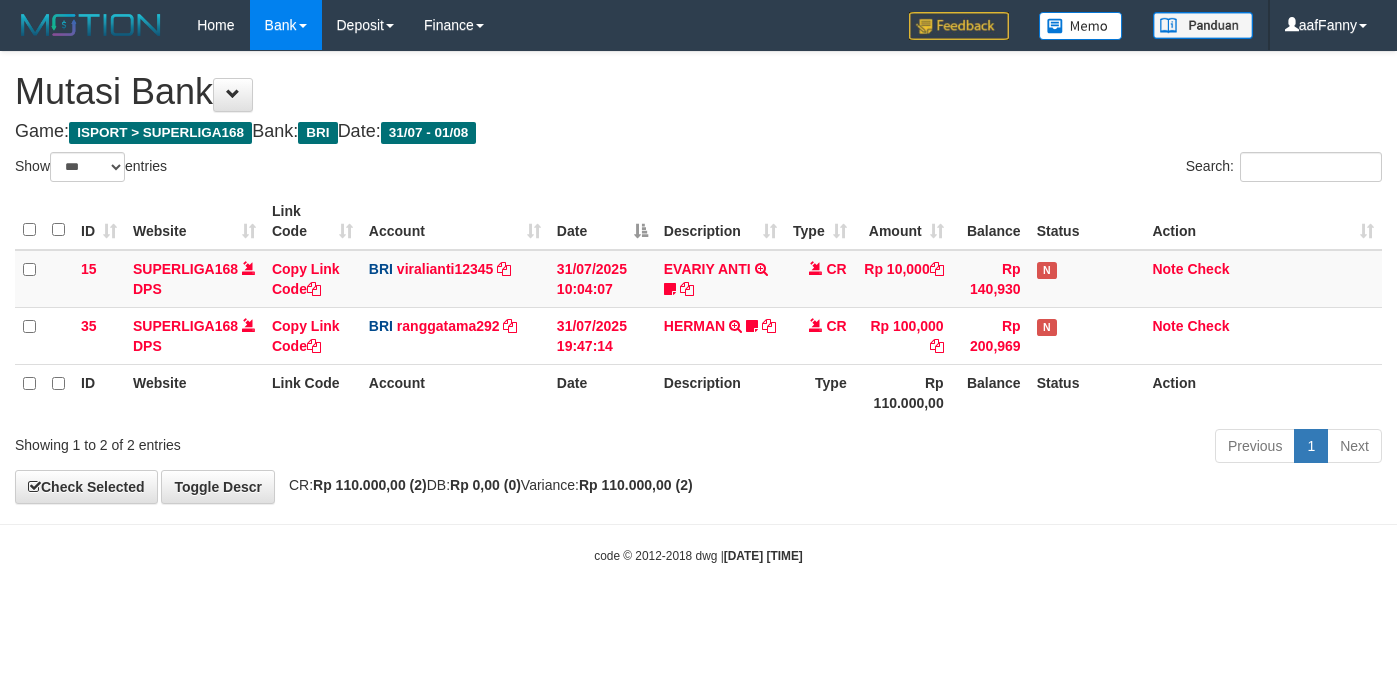 select on "***" 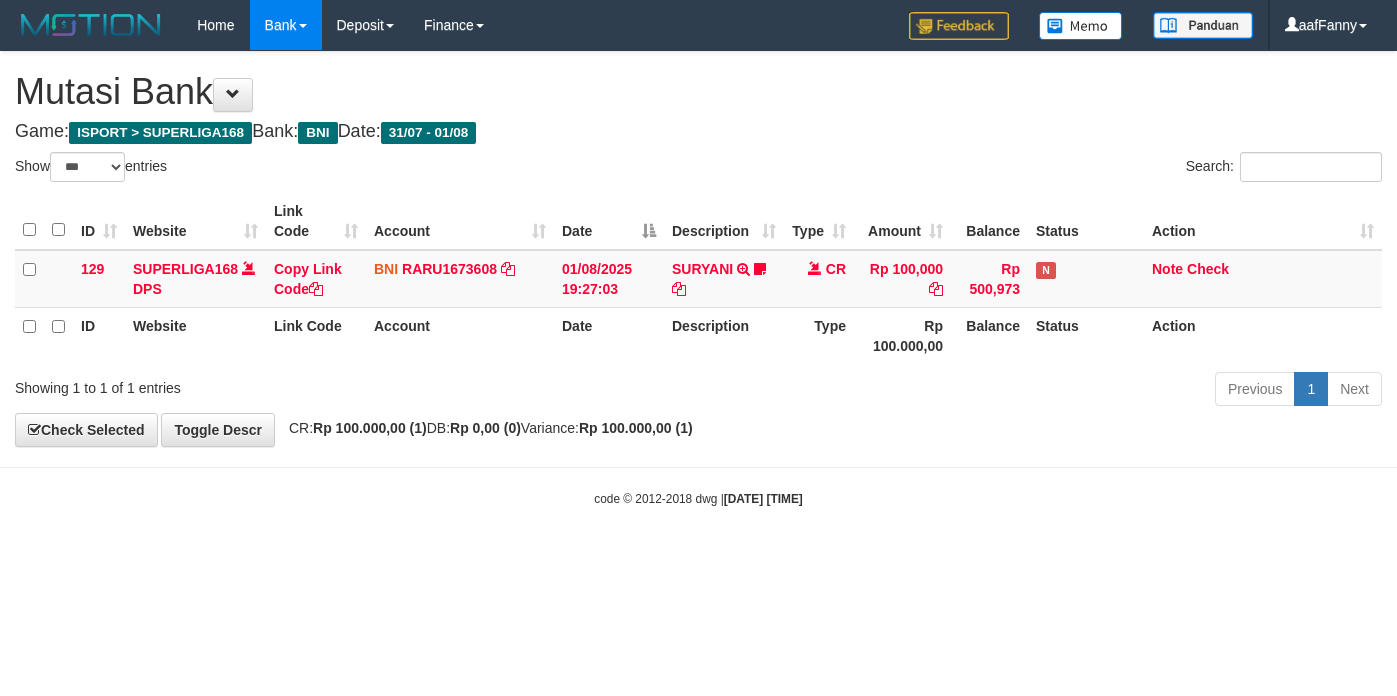 select on "***" 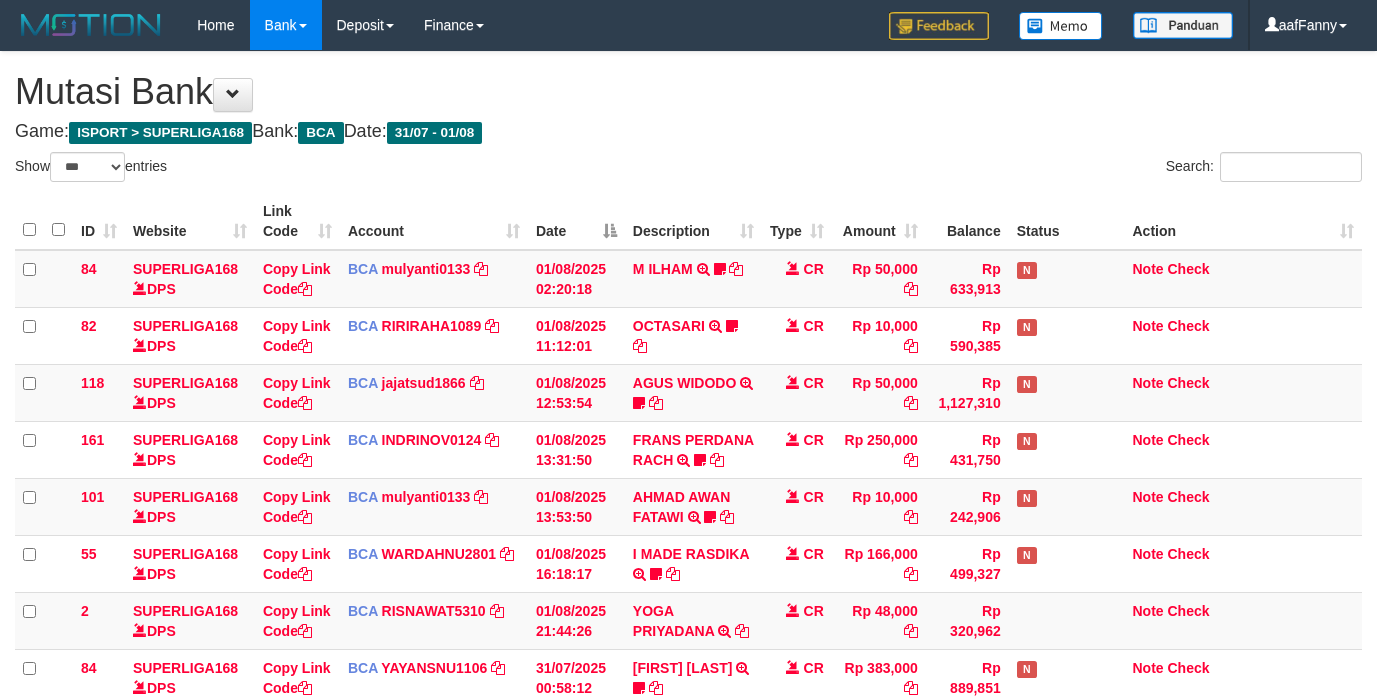 select on "***" 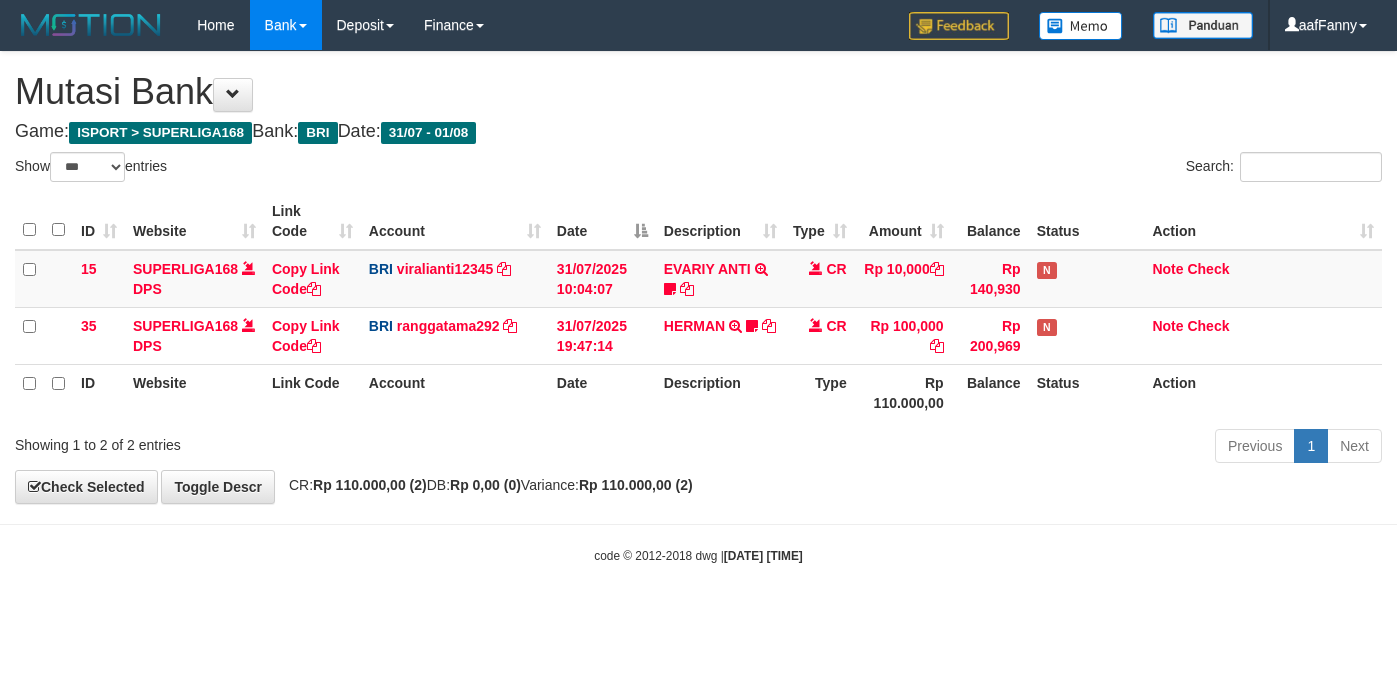 select on "***" 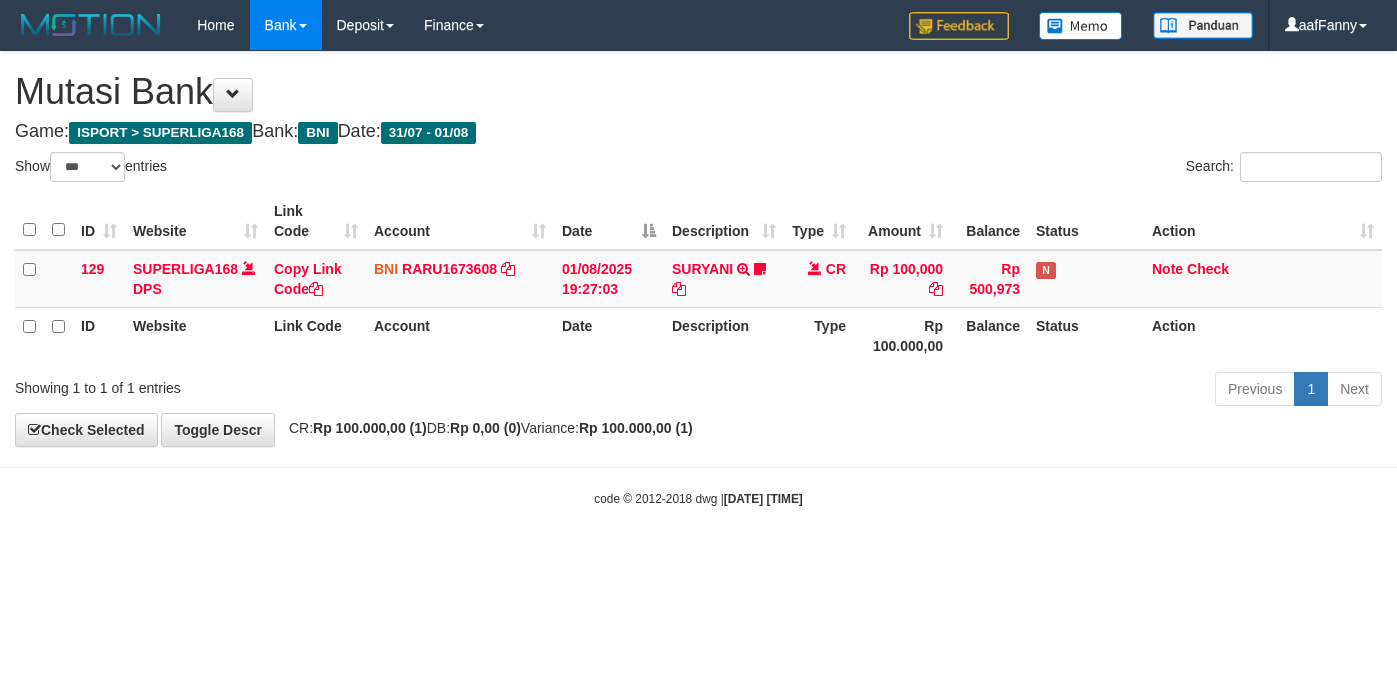 select on "***" 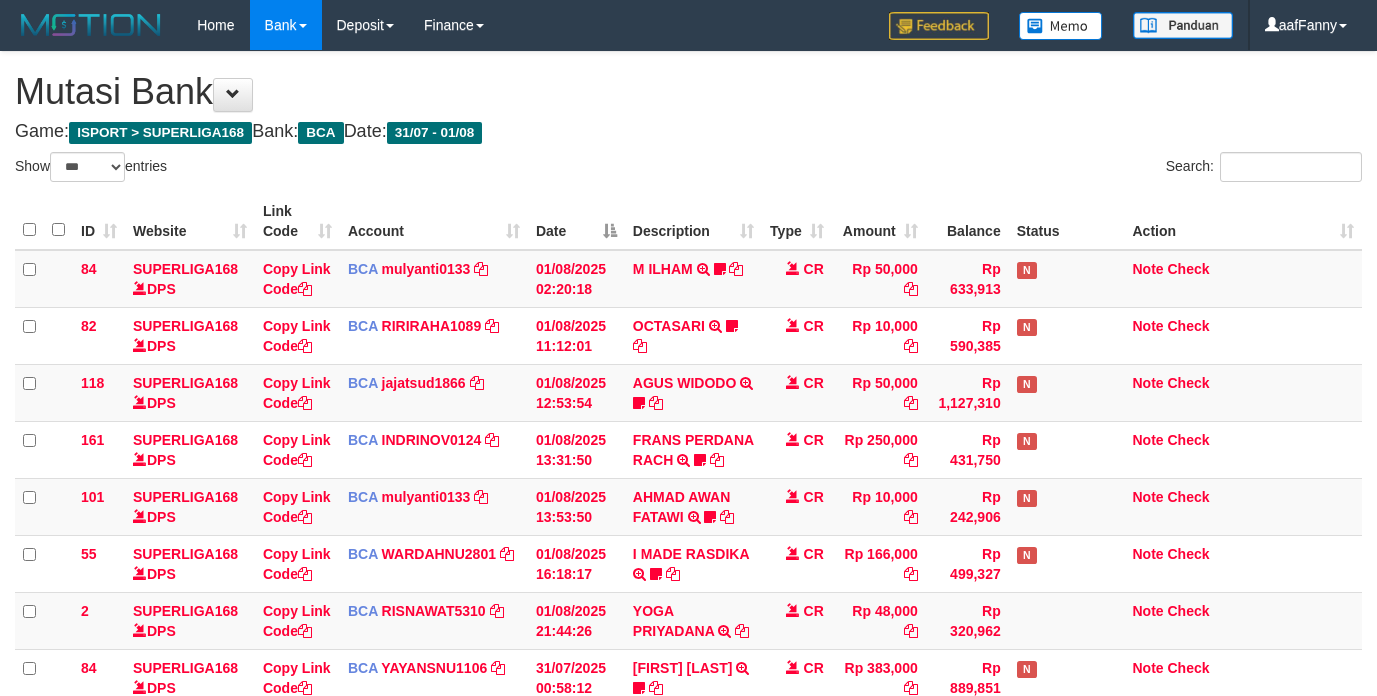 select on "***" 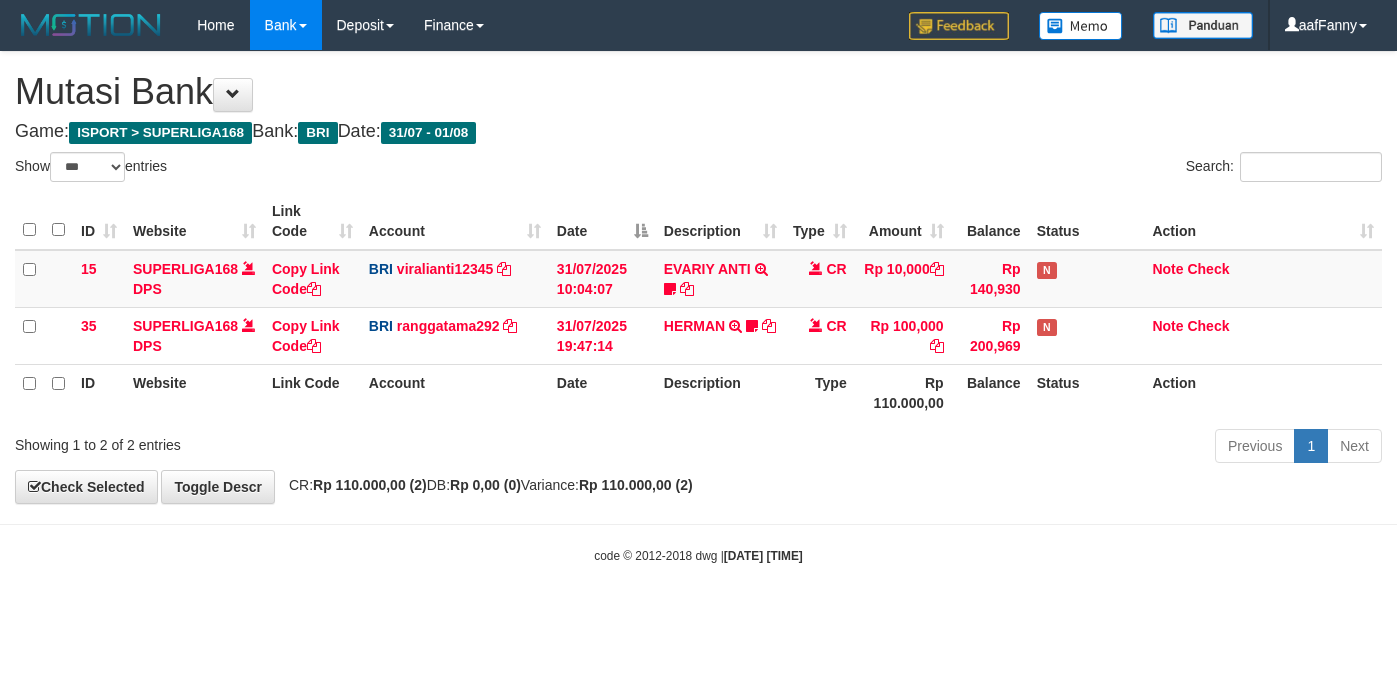 select on "***" 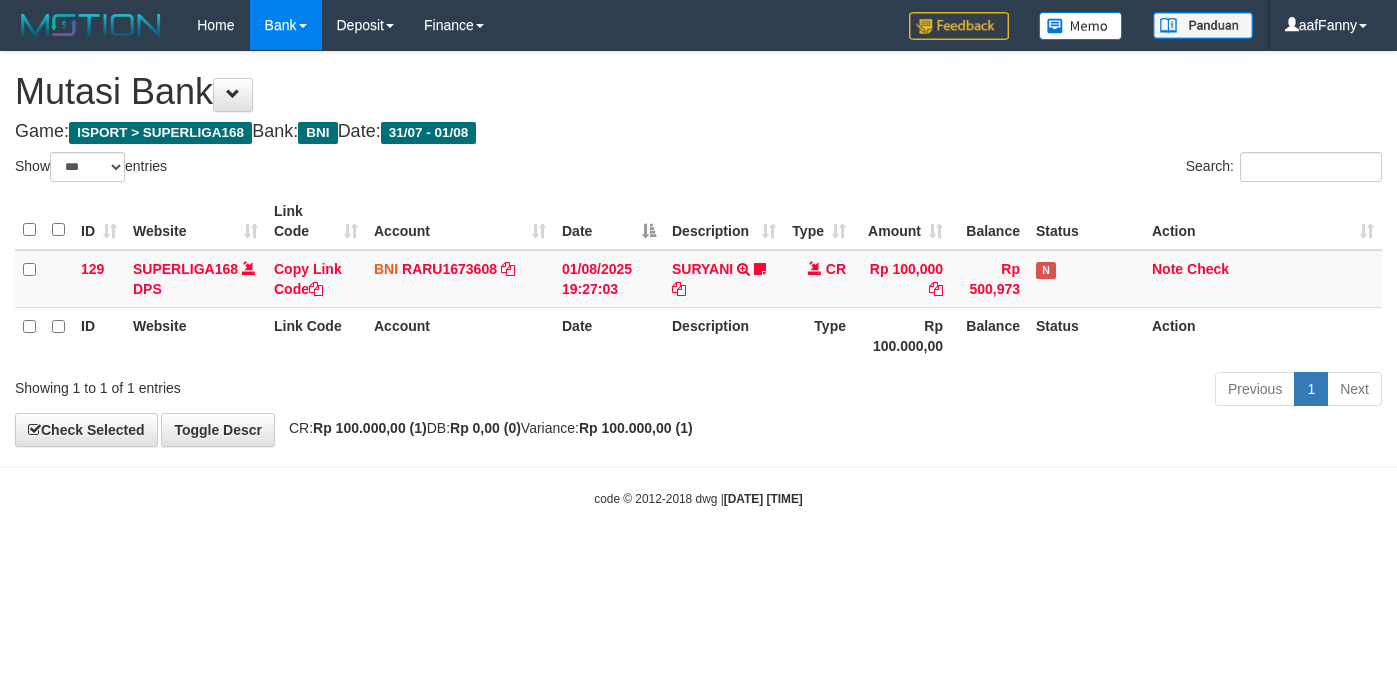 select on "***" 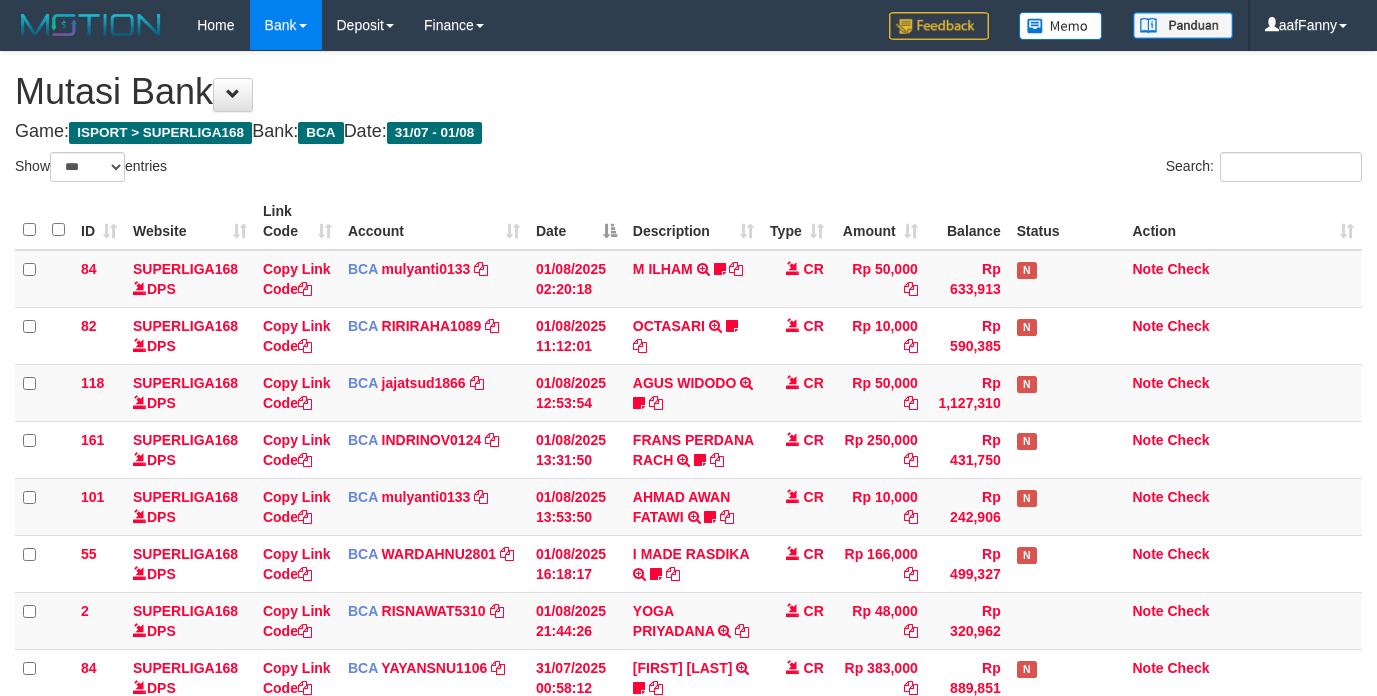 select on "***" 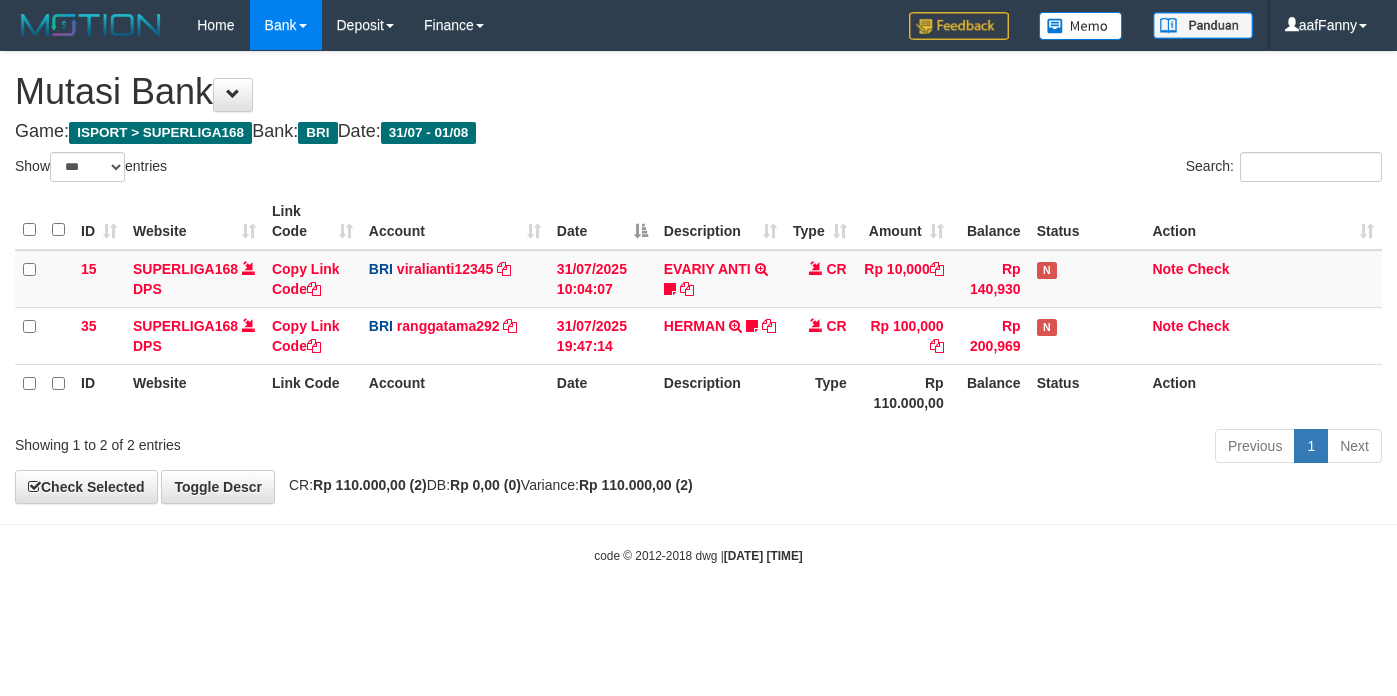 select on "***" 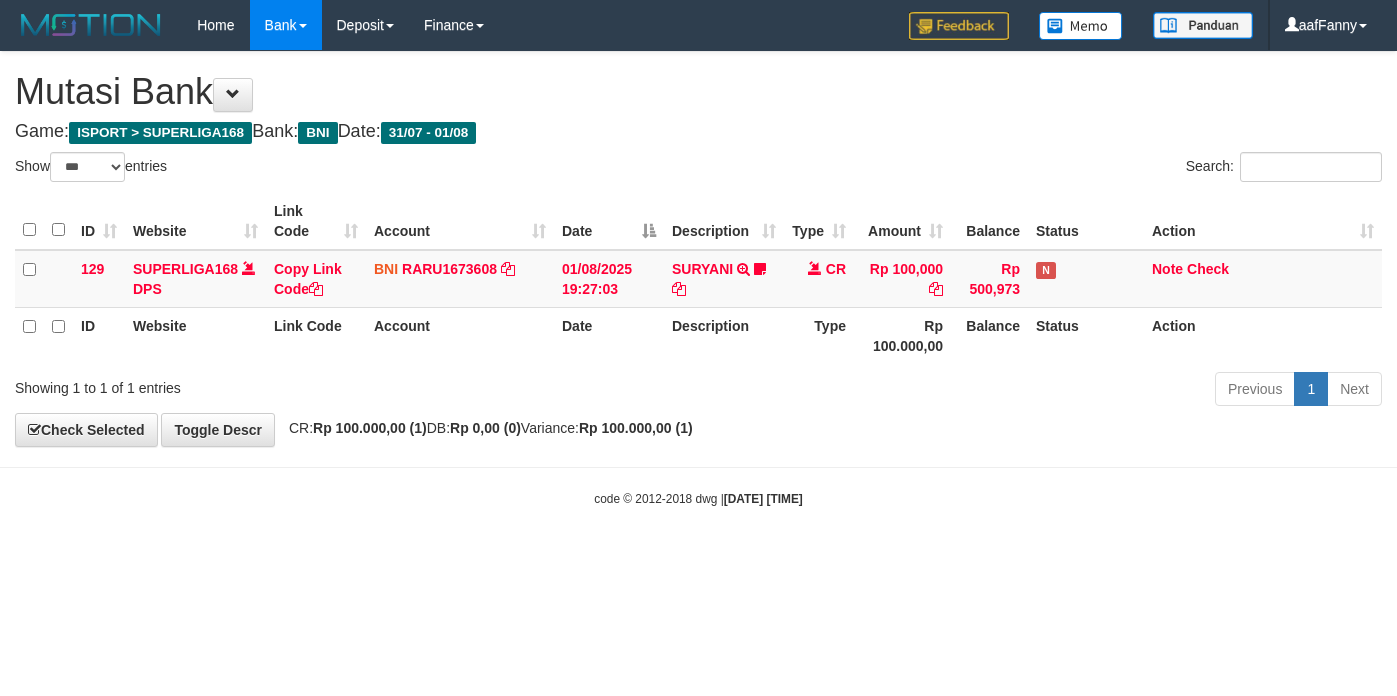 select on "***" 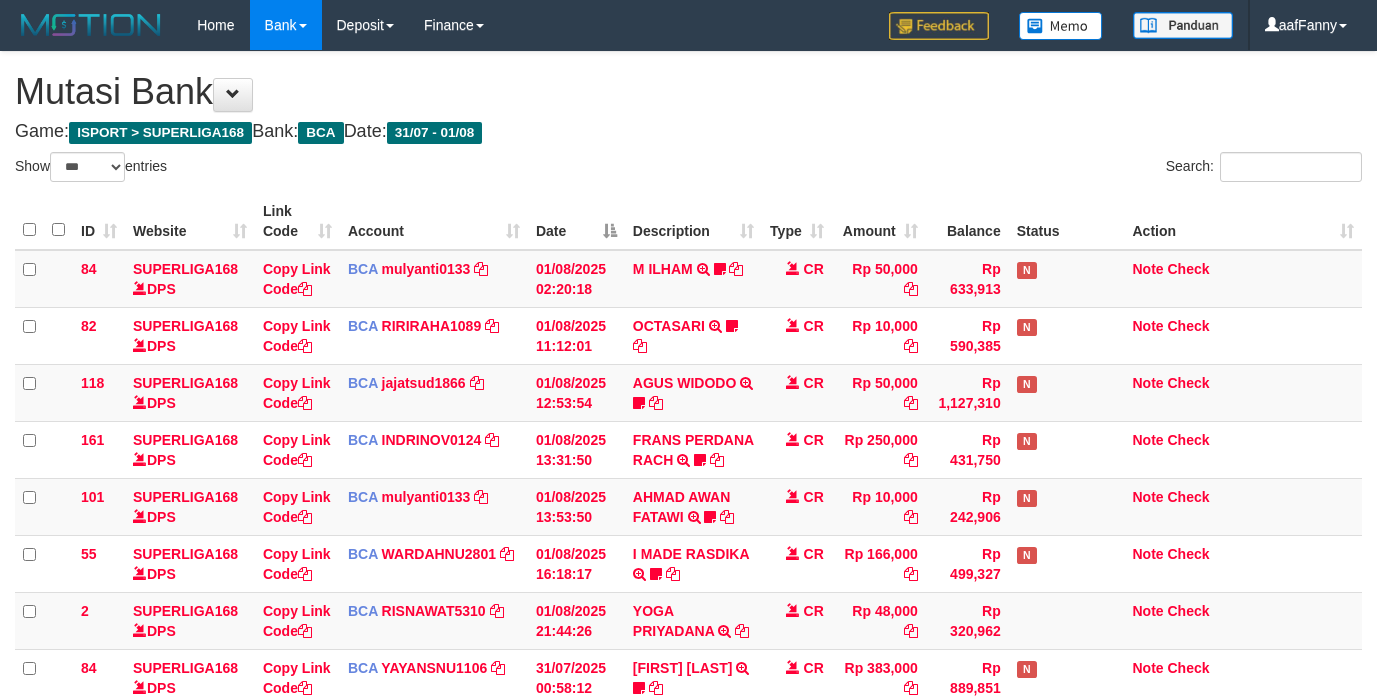 select on "***" 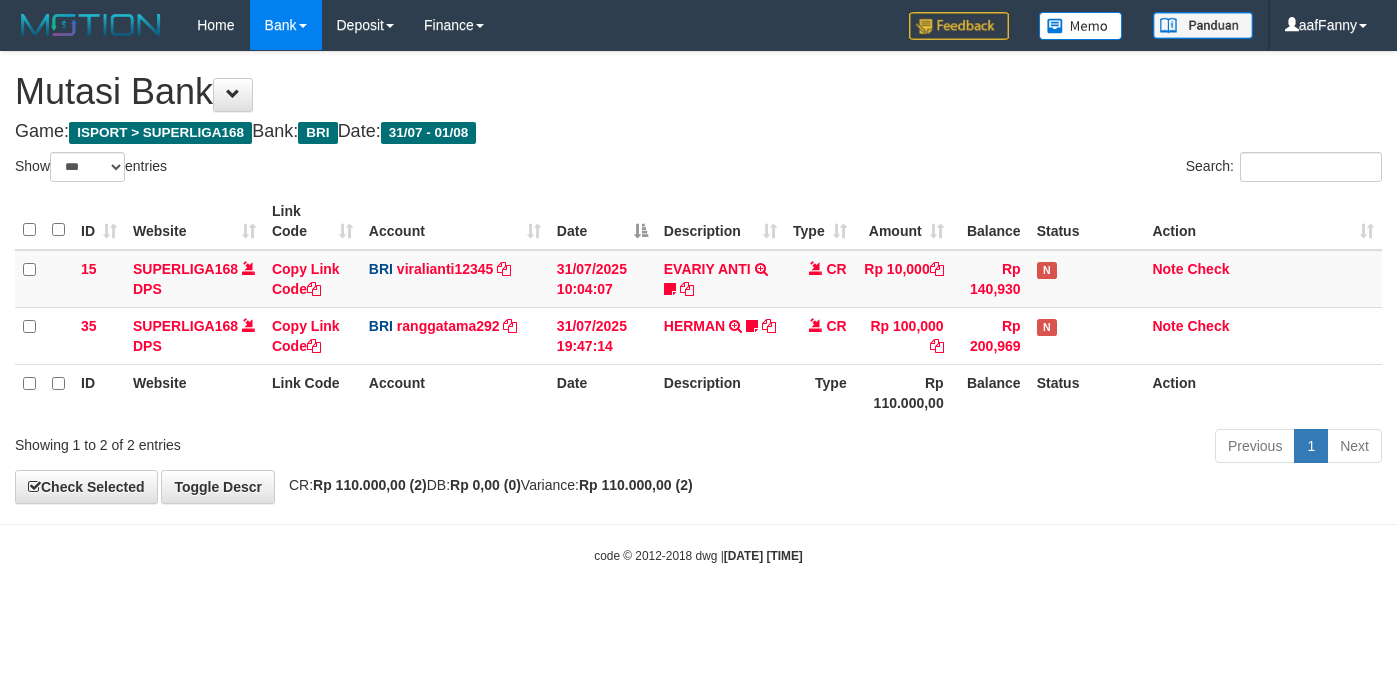 select on "***" 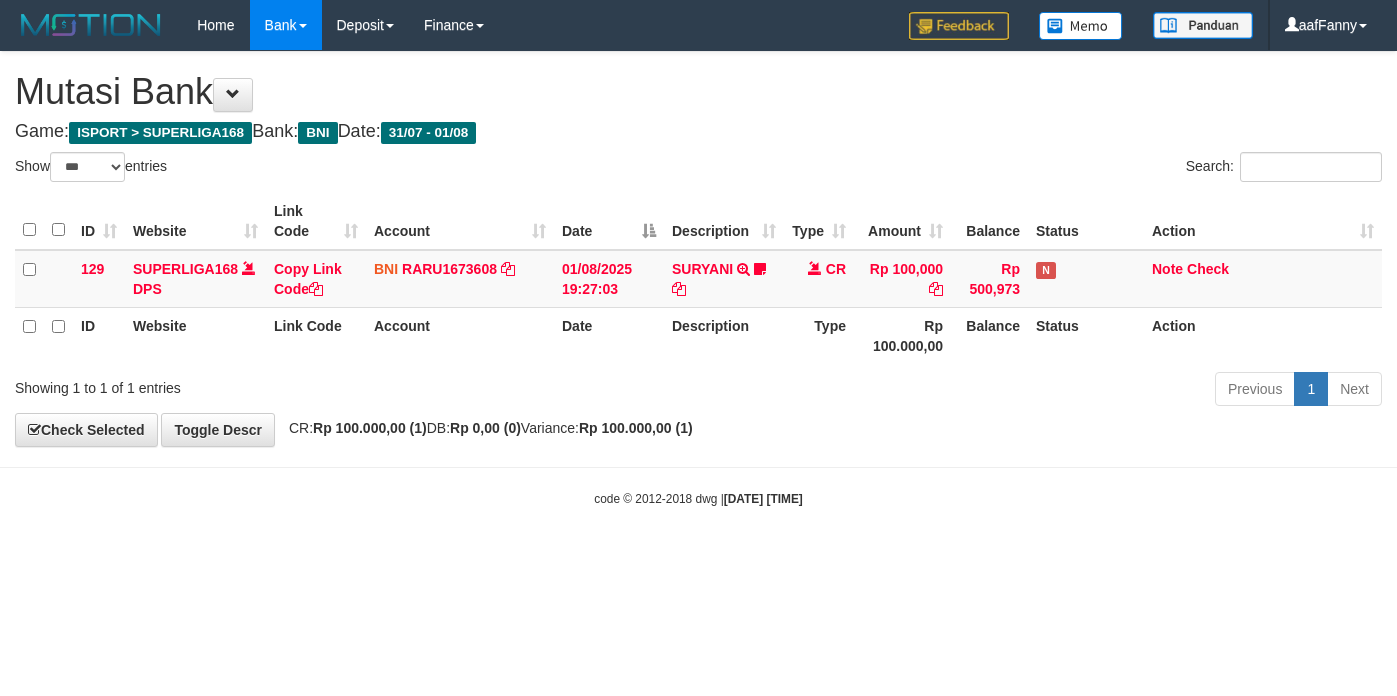 select on "***" 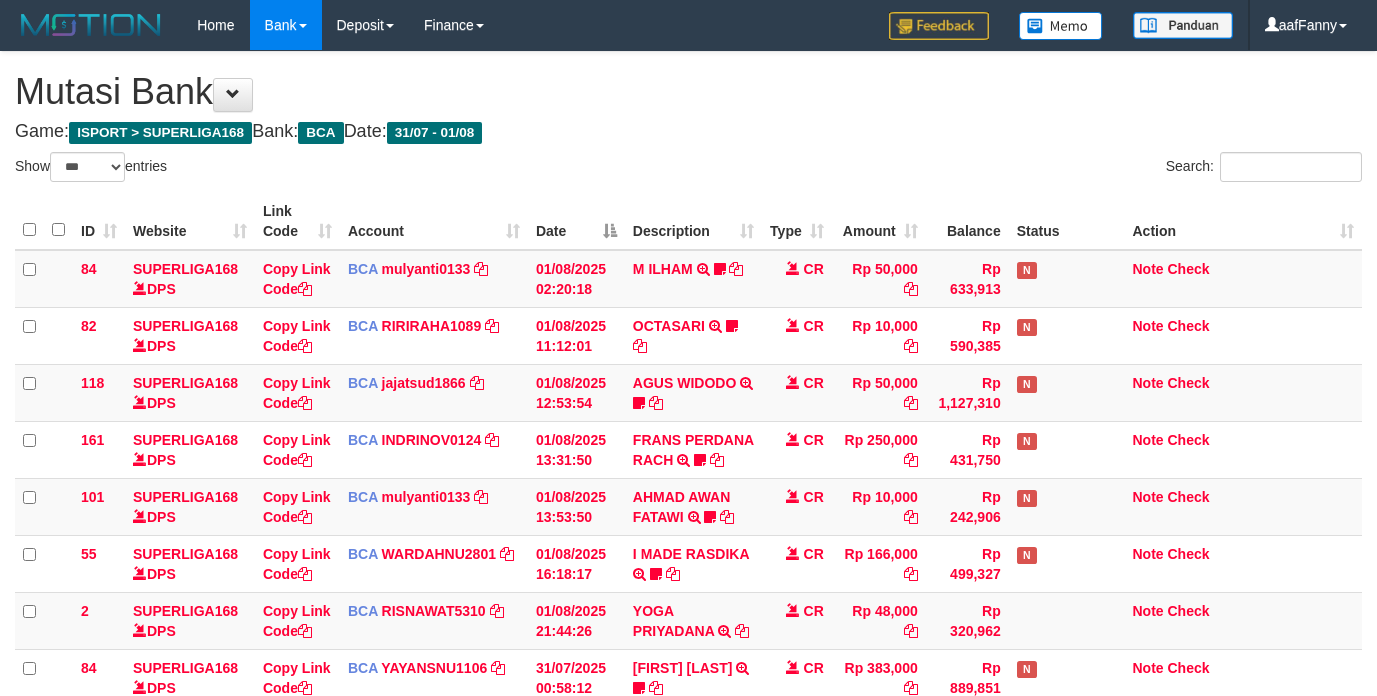 select on "***" 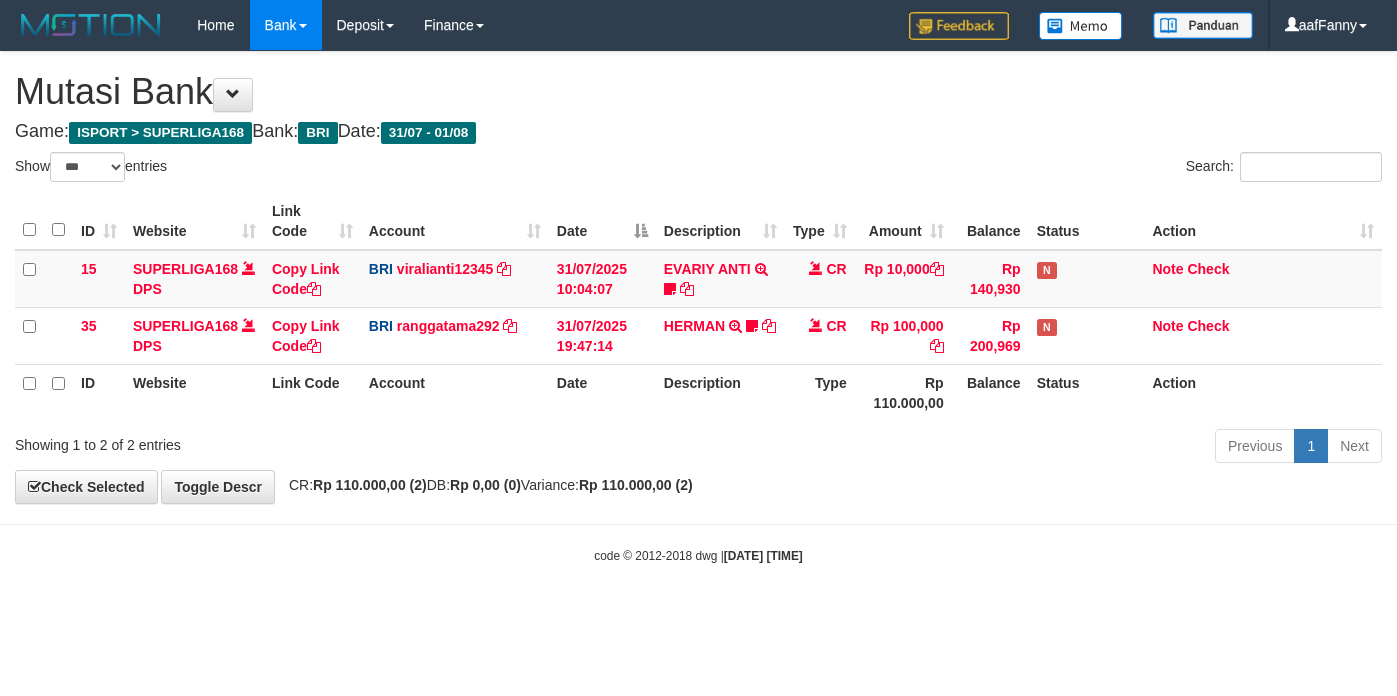 select on "***" 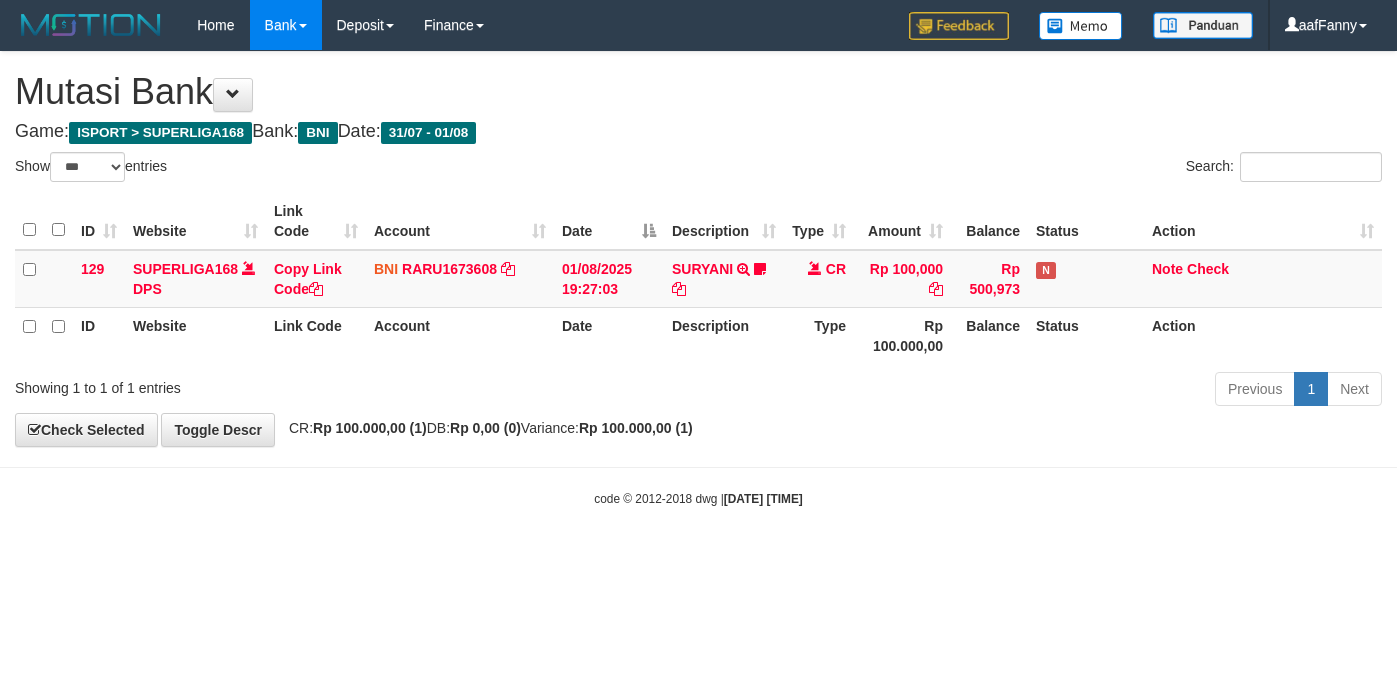 select on "***" 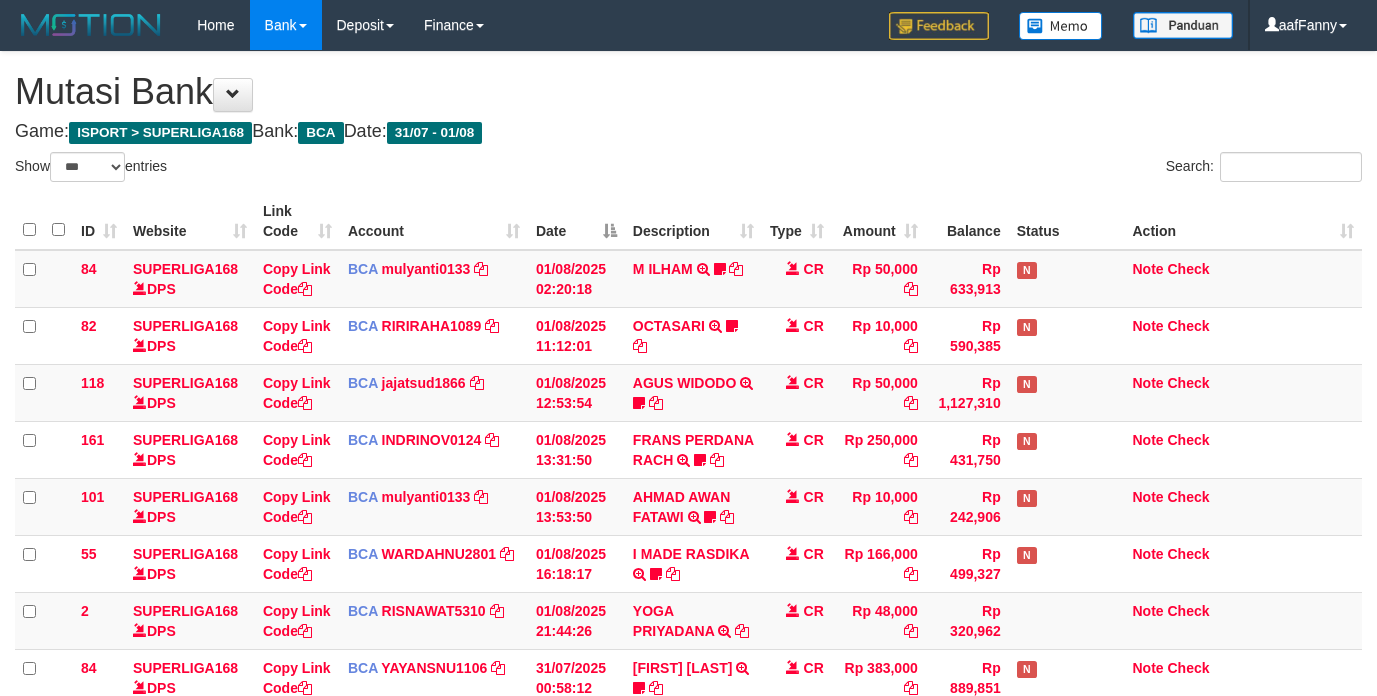 select on "***" 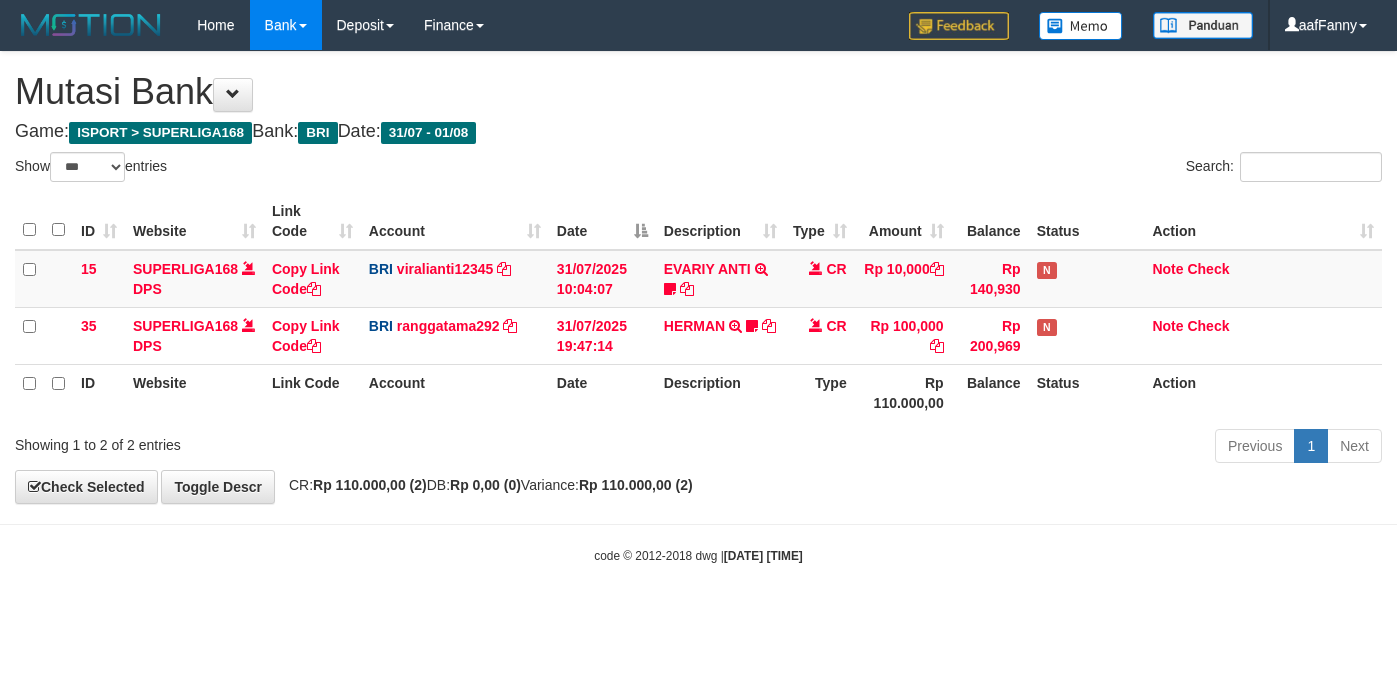 select on "***" 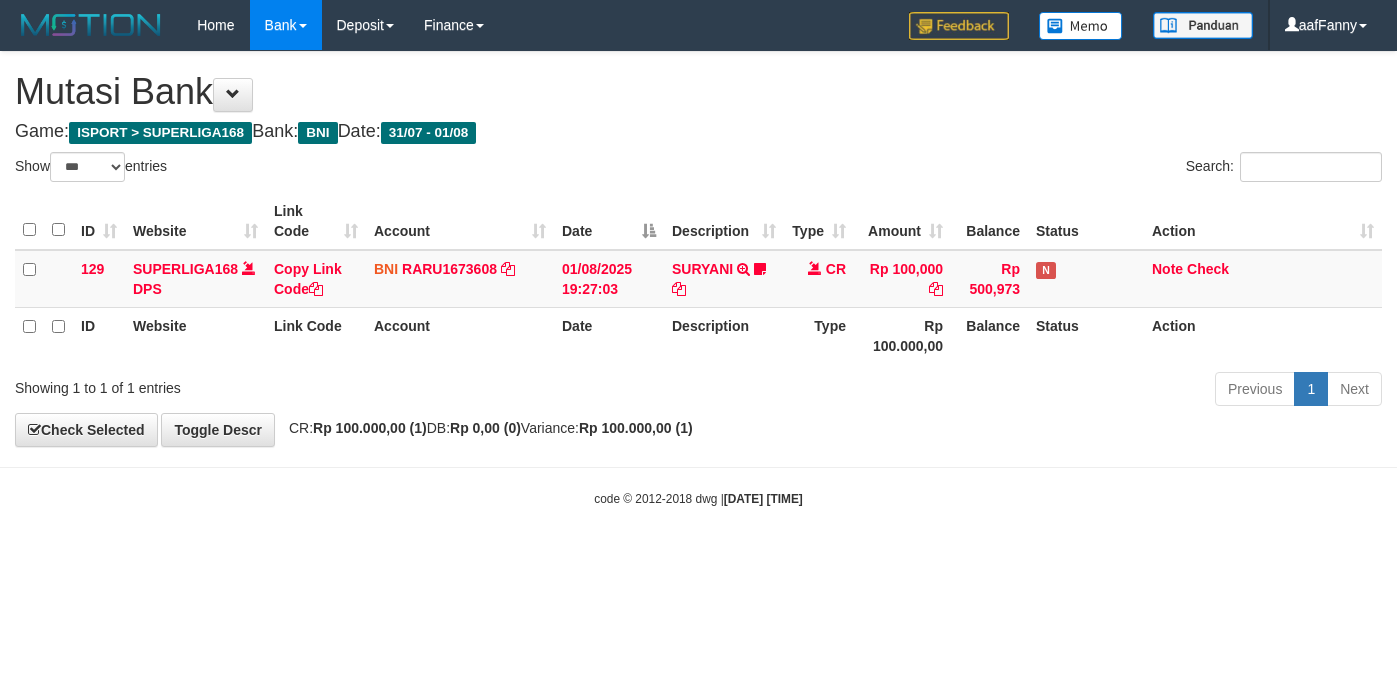 select on "***" 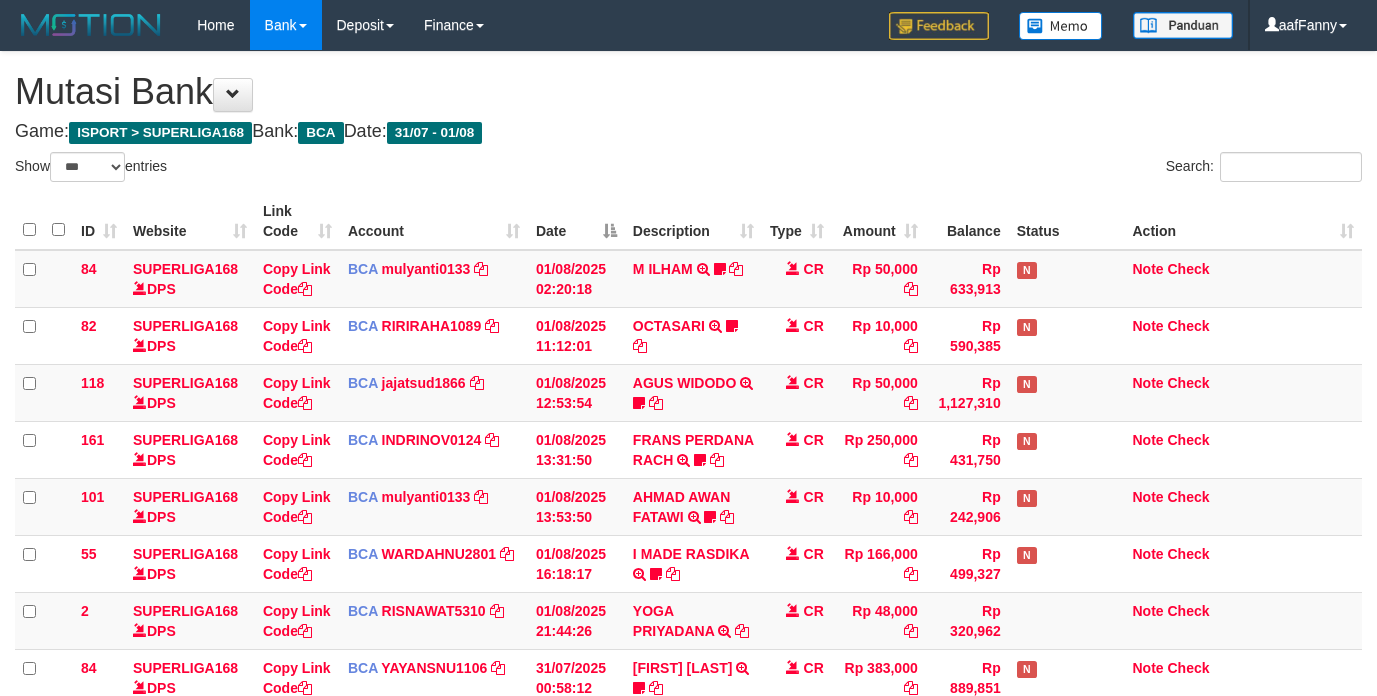 select on "***" 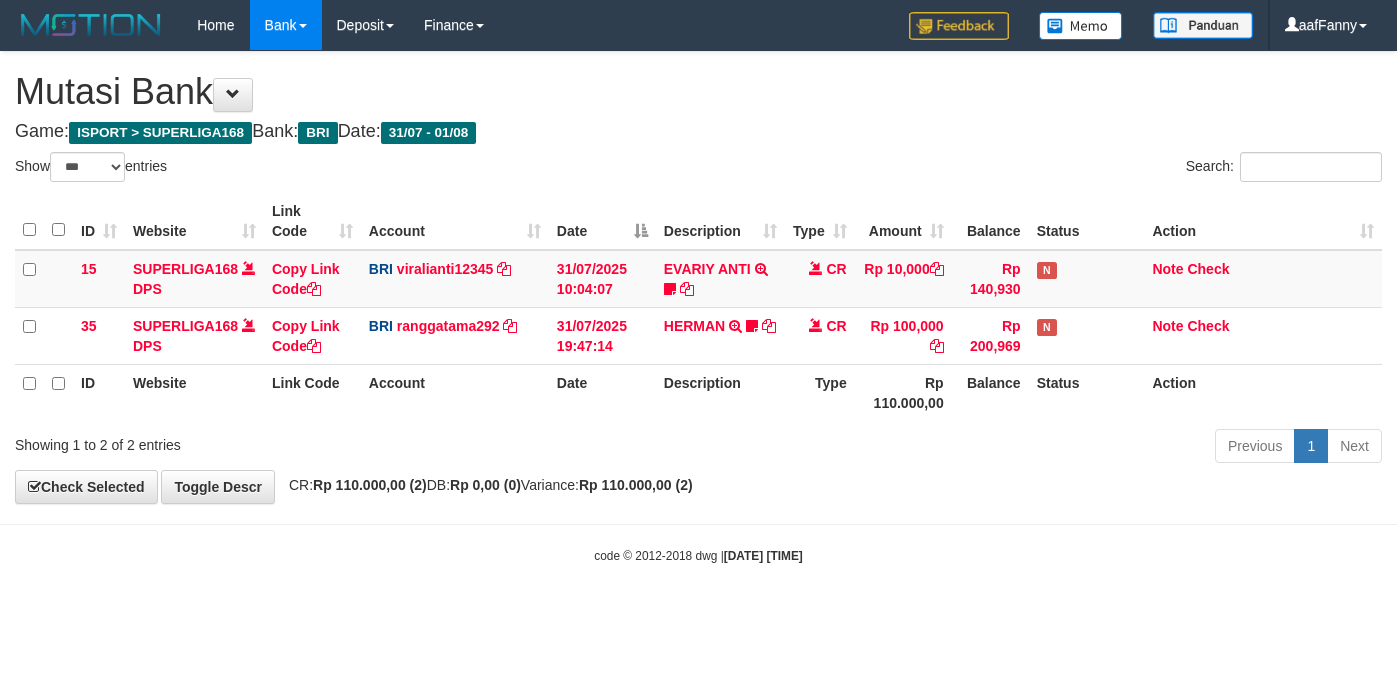 select on "***" 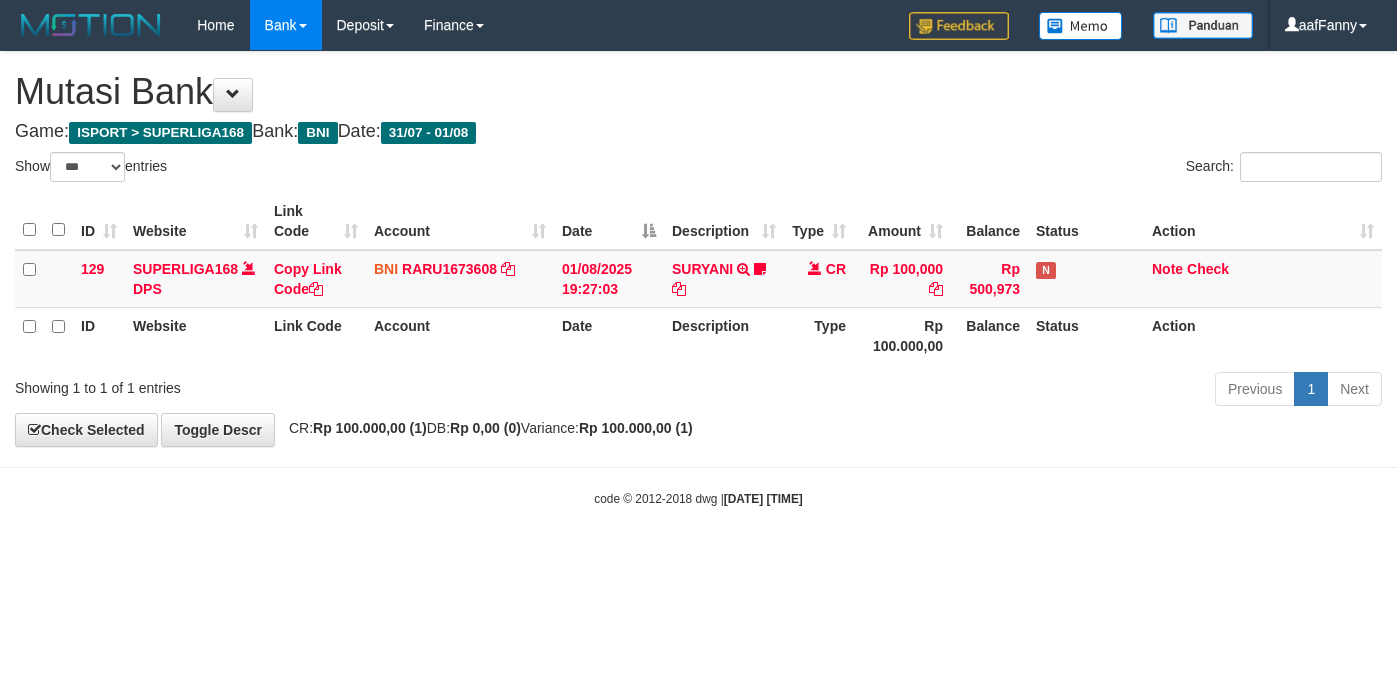 select on "***" 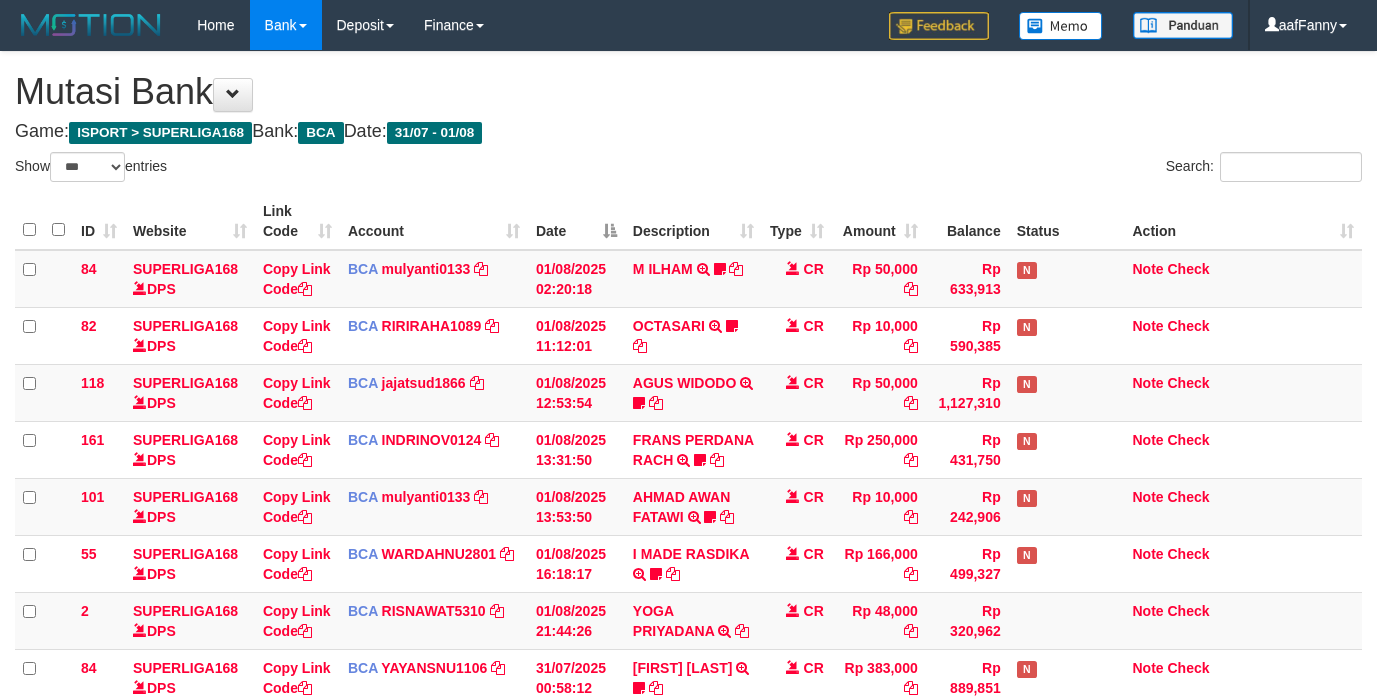 select on "***" 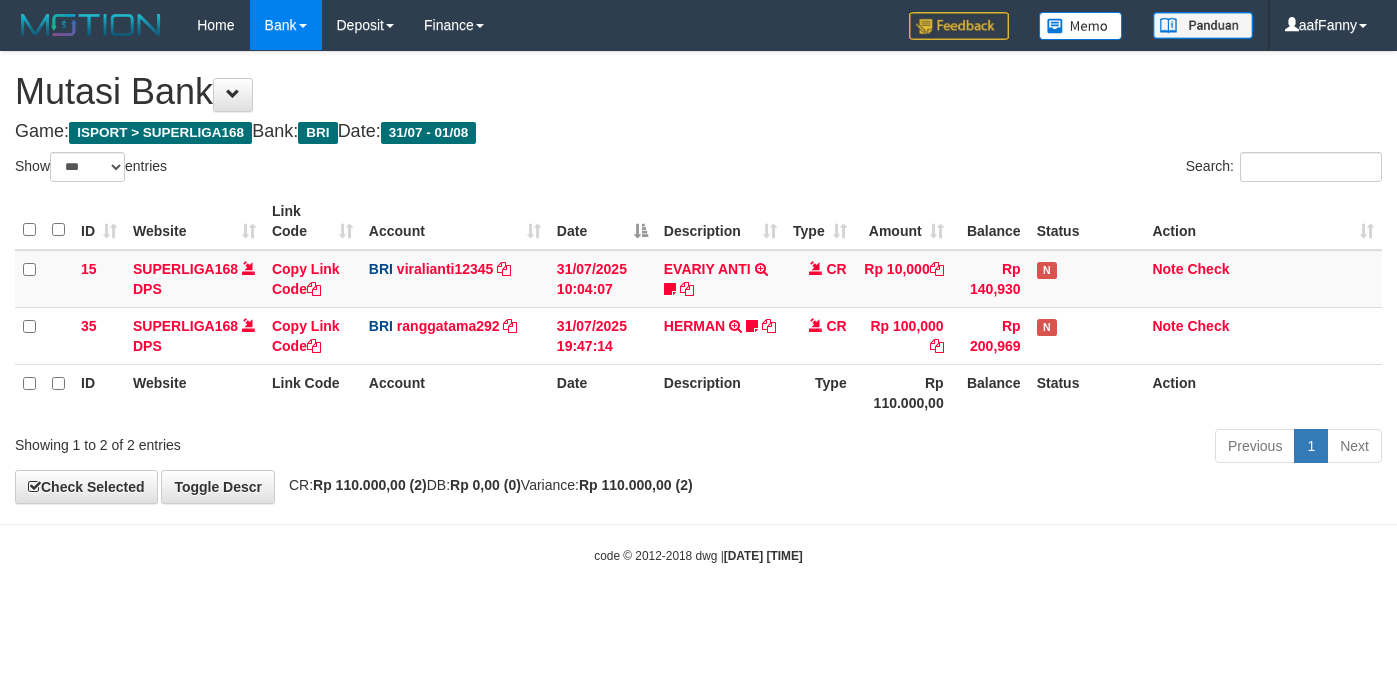 select on "***" 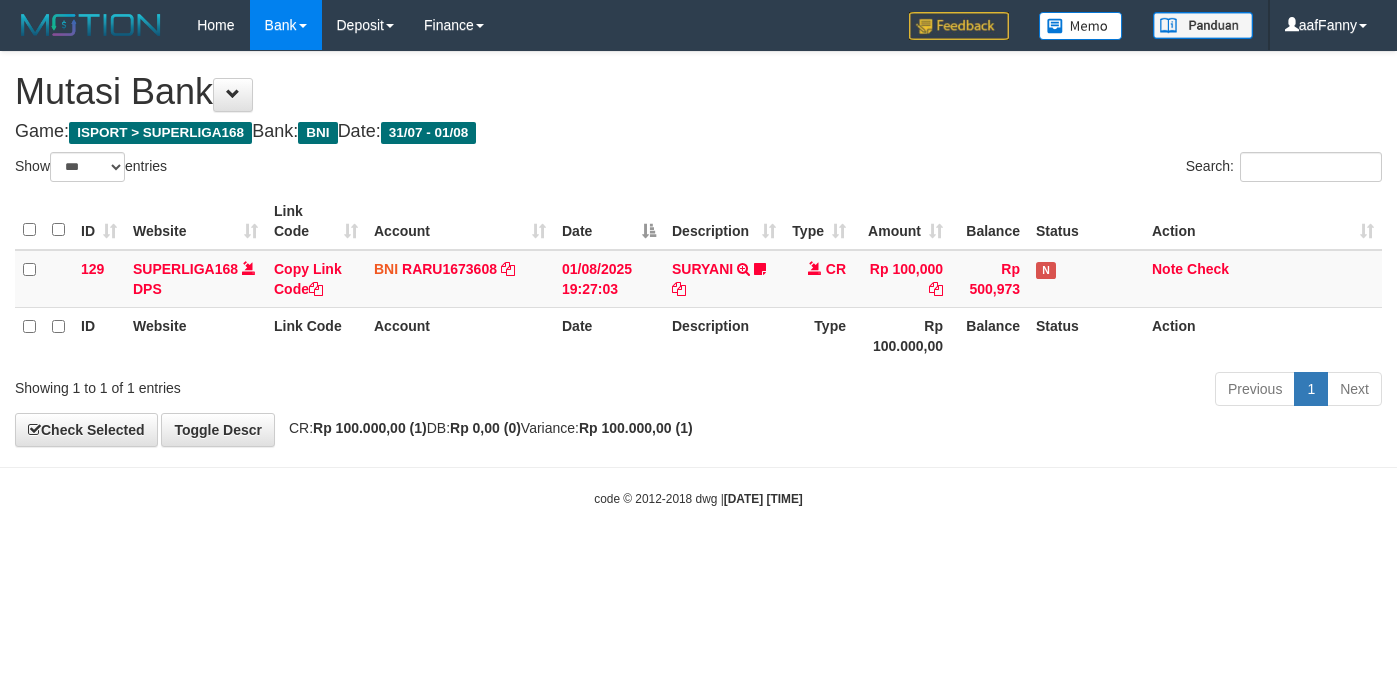 select on "***" 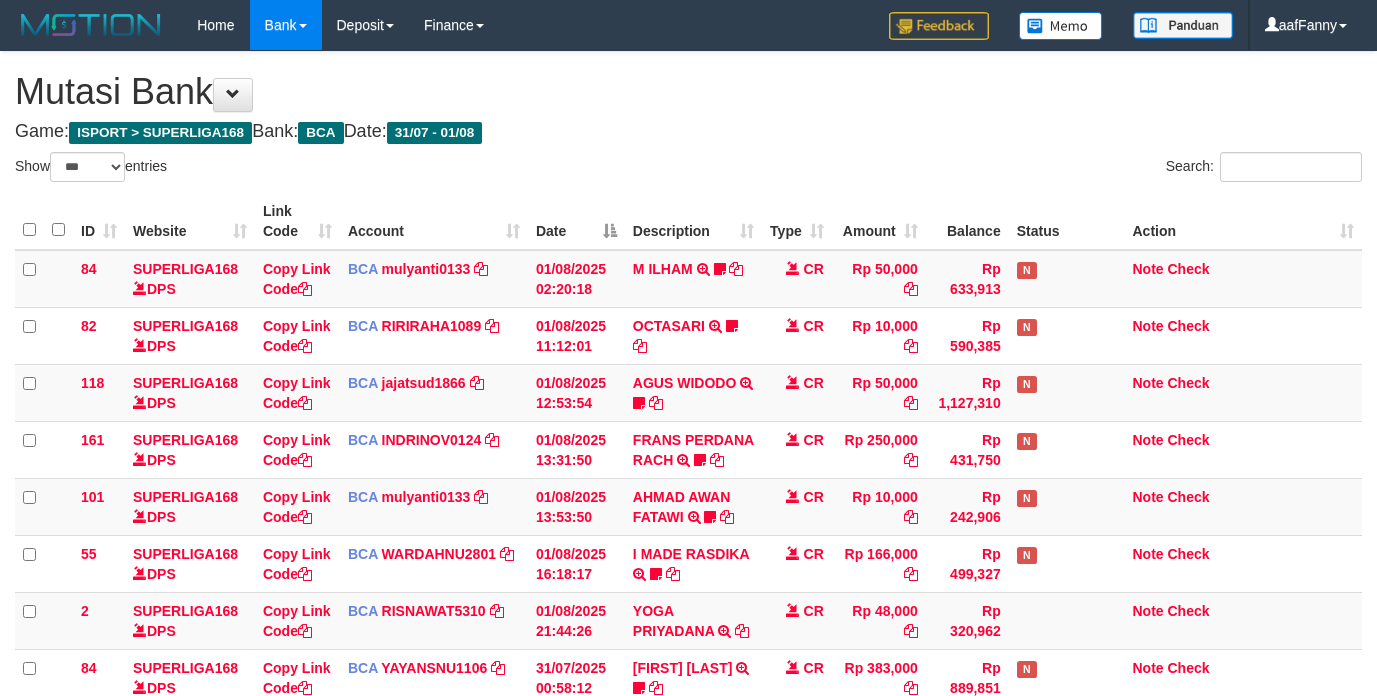 select on "***" 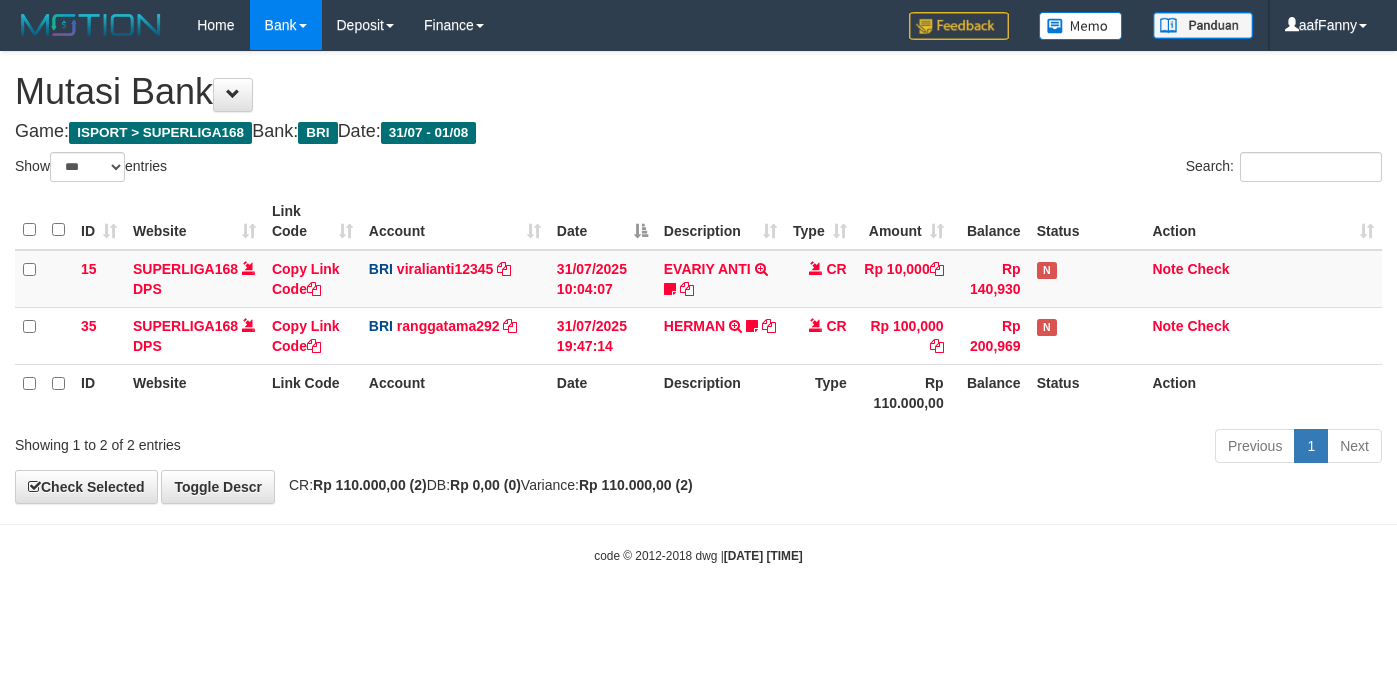 select on "***" 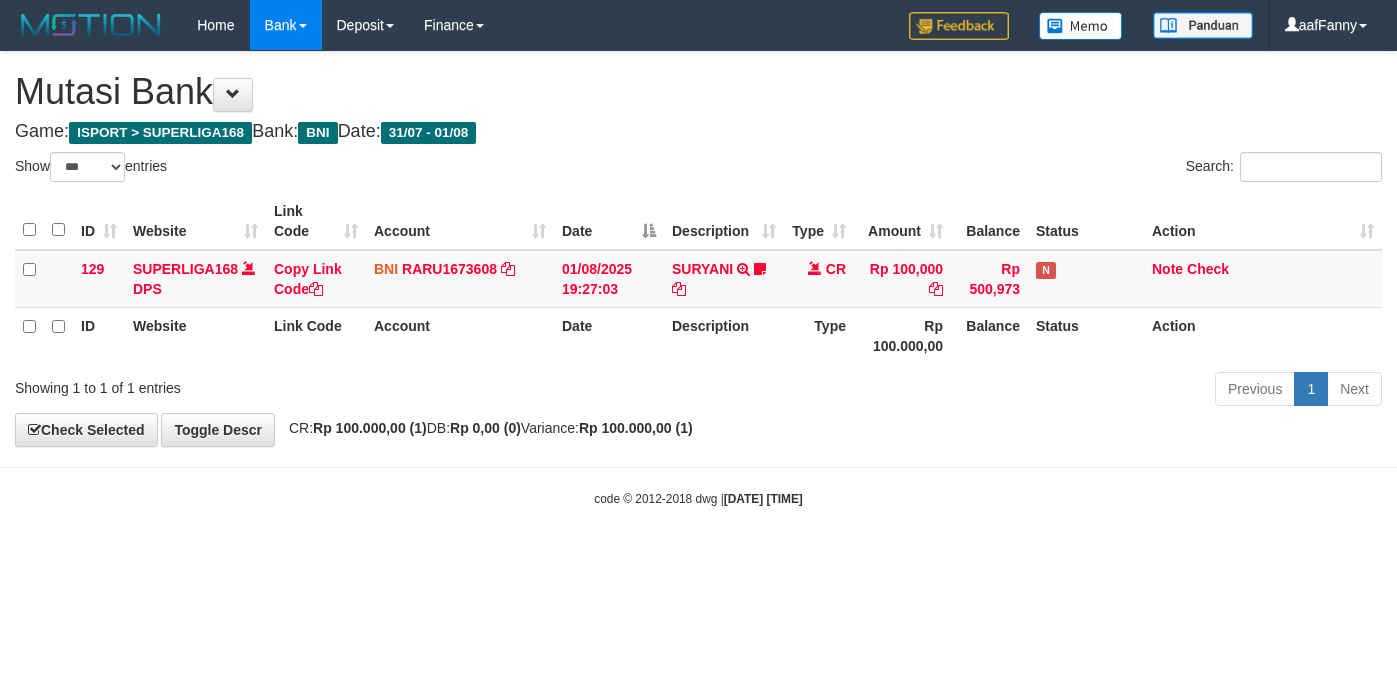 select on "***" 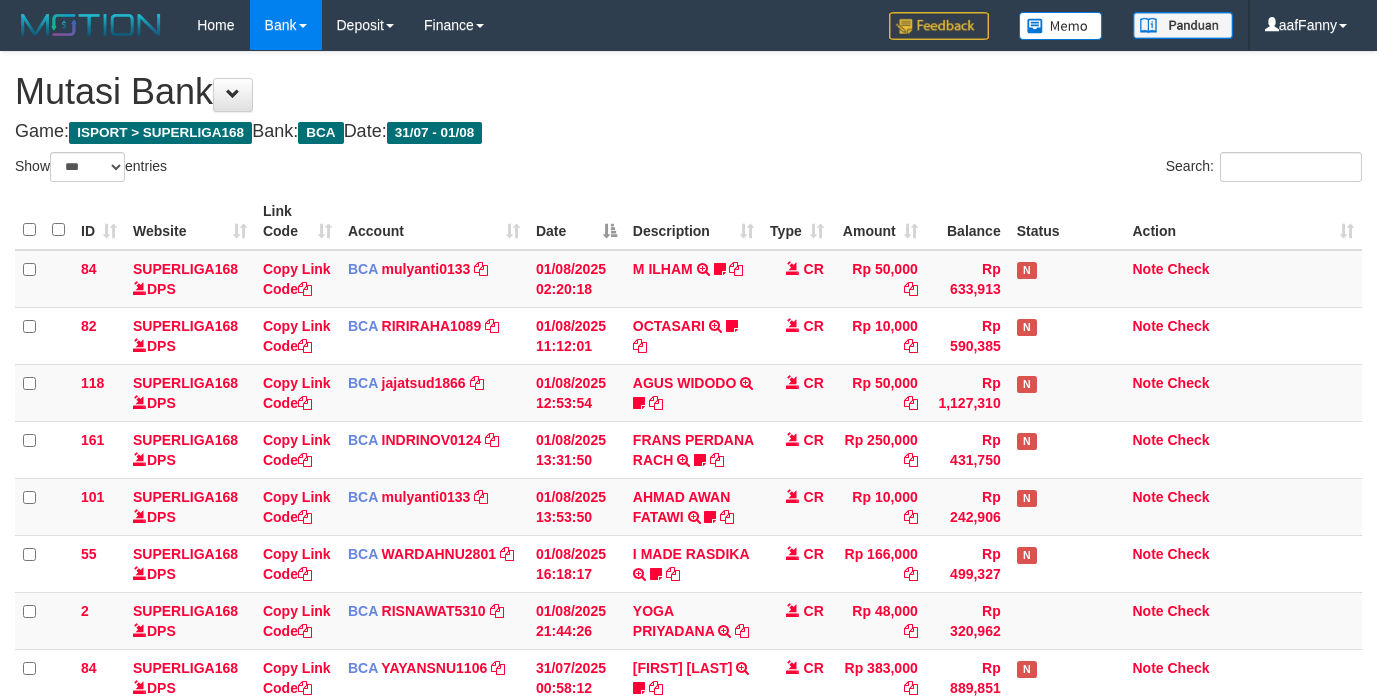 select on "***" 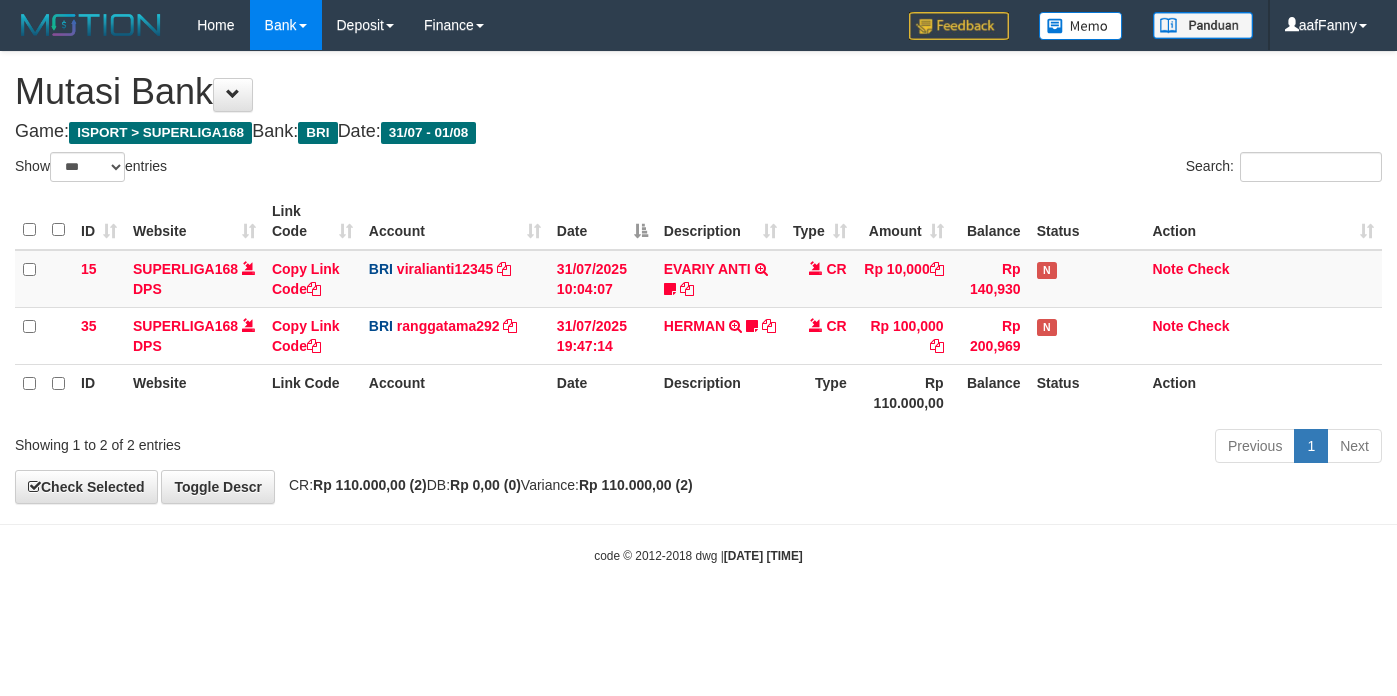 select on "***" 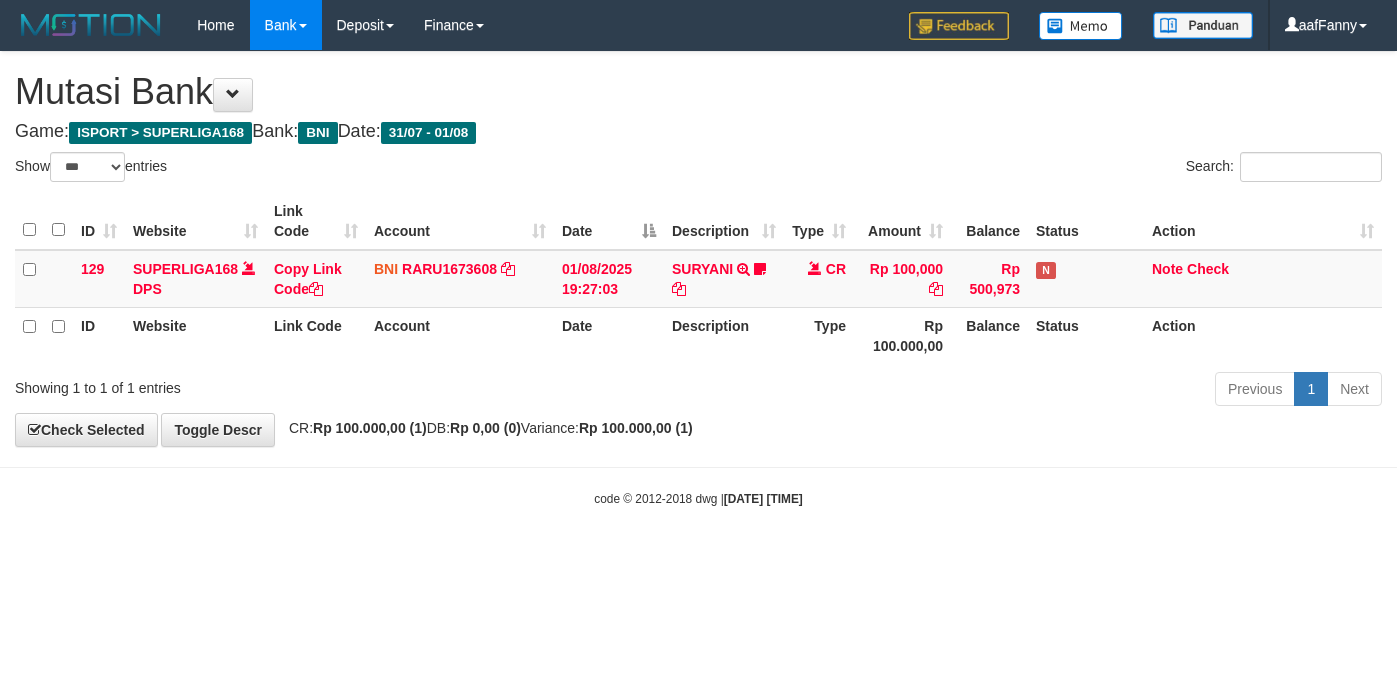 select on "***" 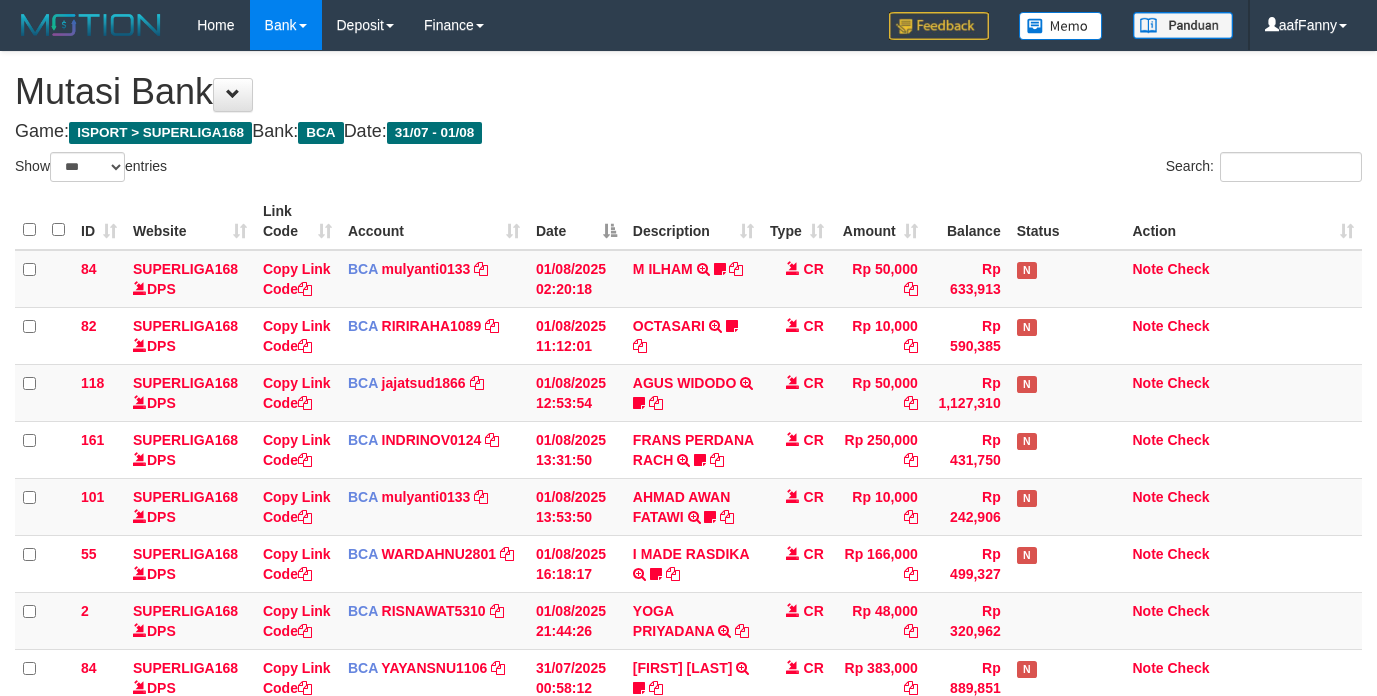 select on "***" 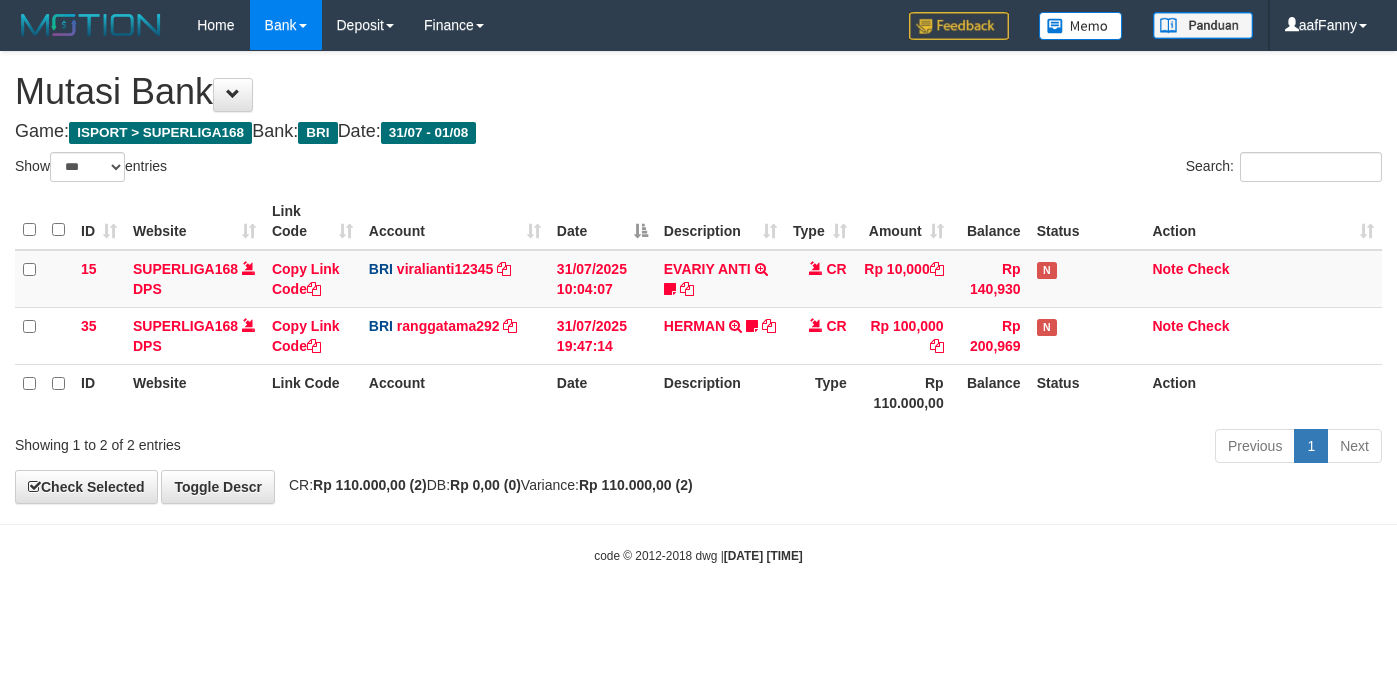 select on "***" 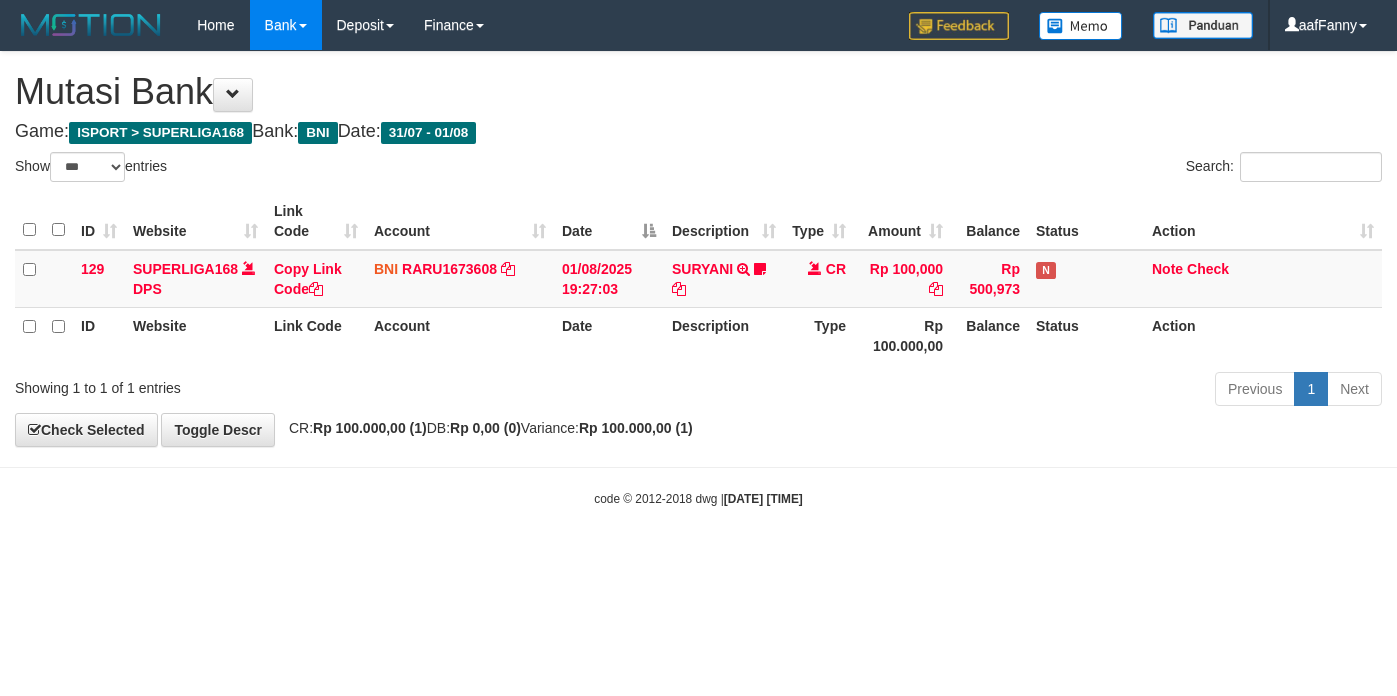 select on "***" 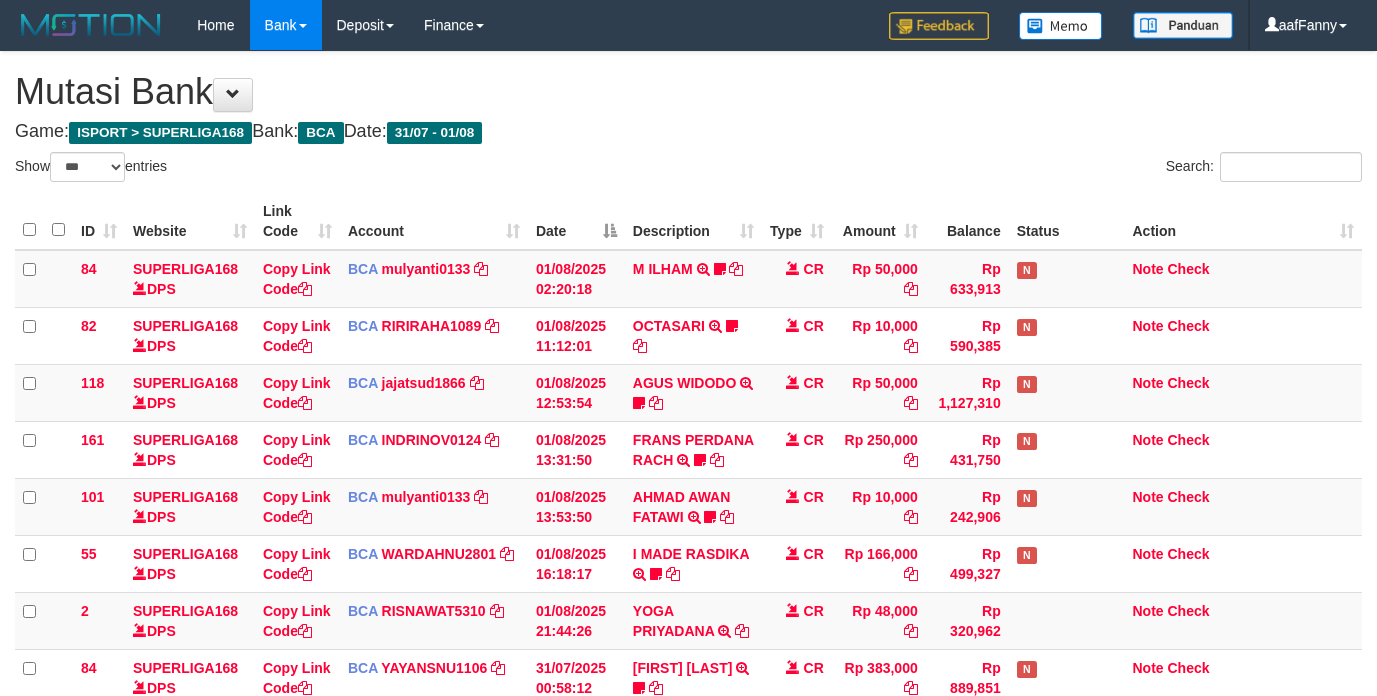 select on "***" 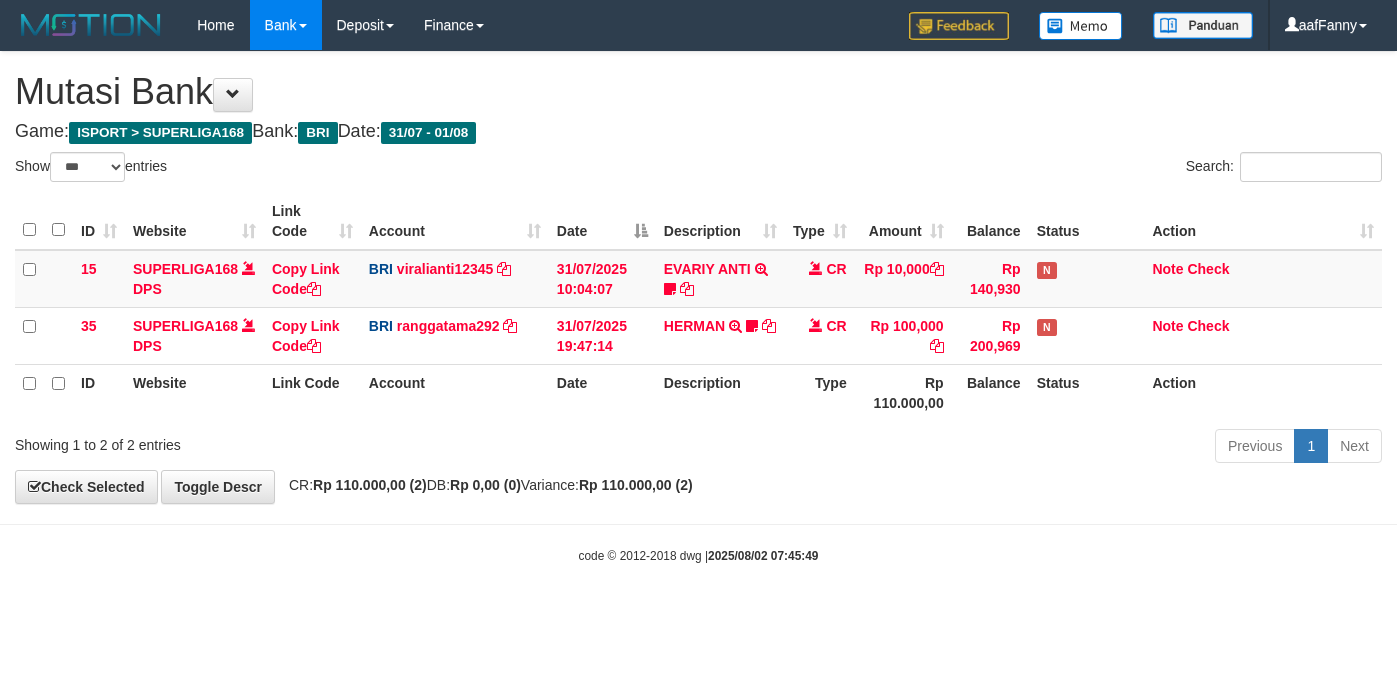 select on "***" 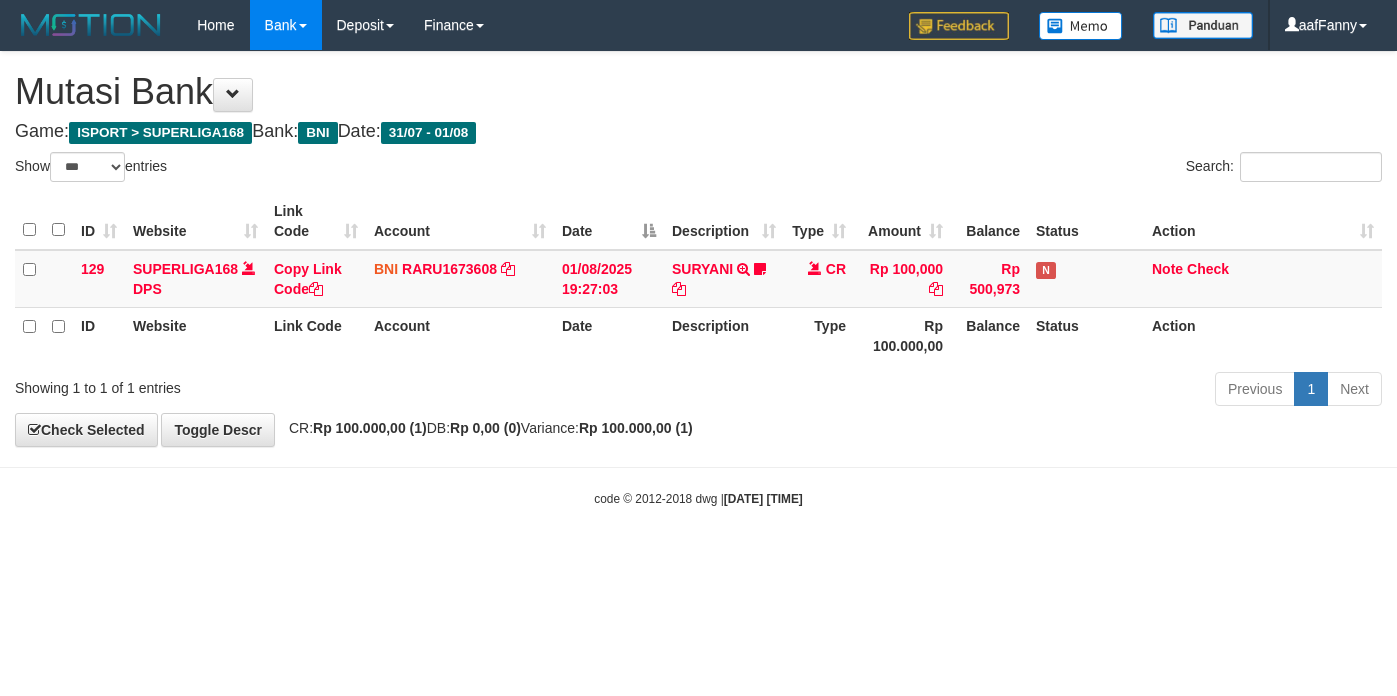 select on "***" 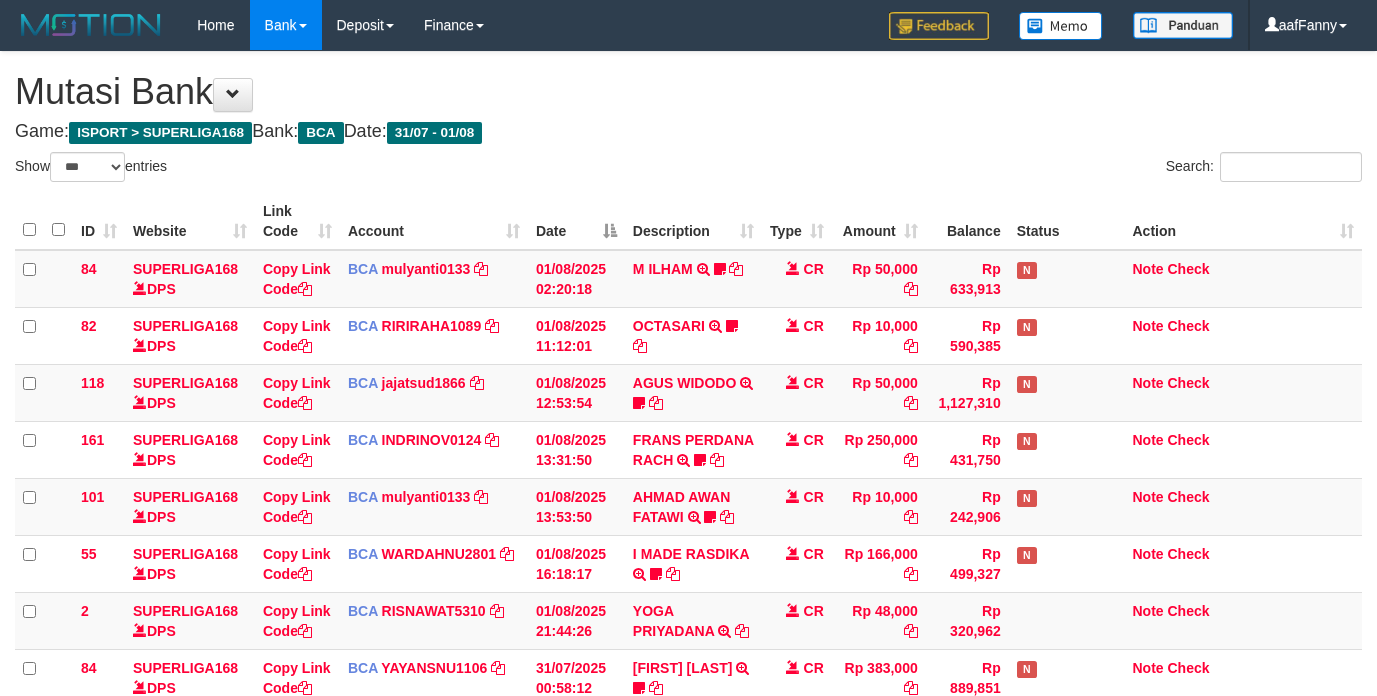 select on "***" 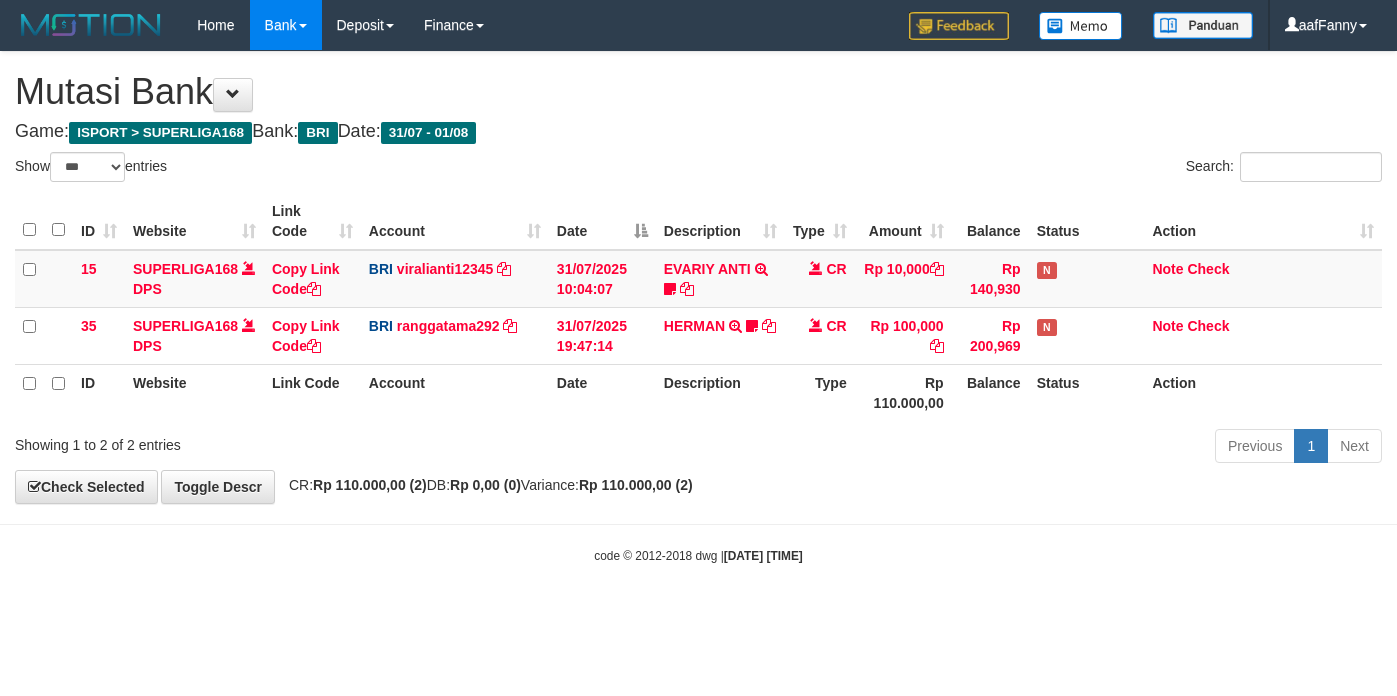 select on "***" 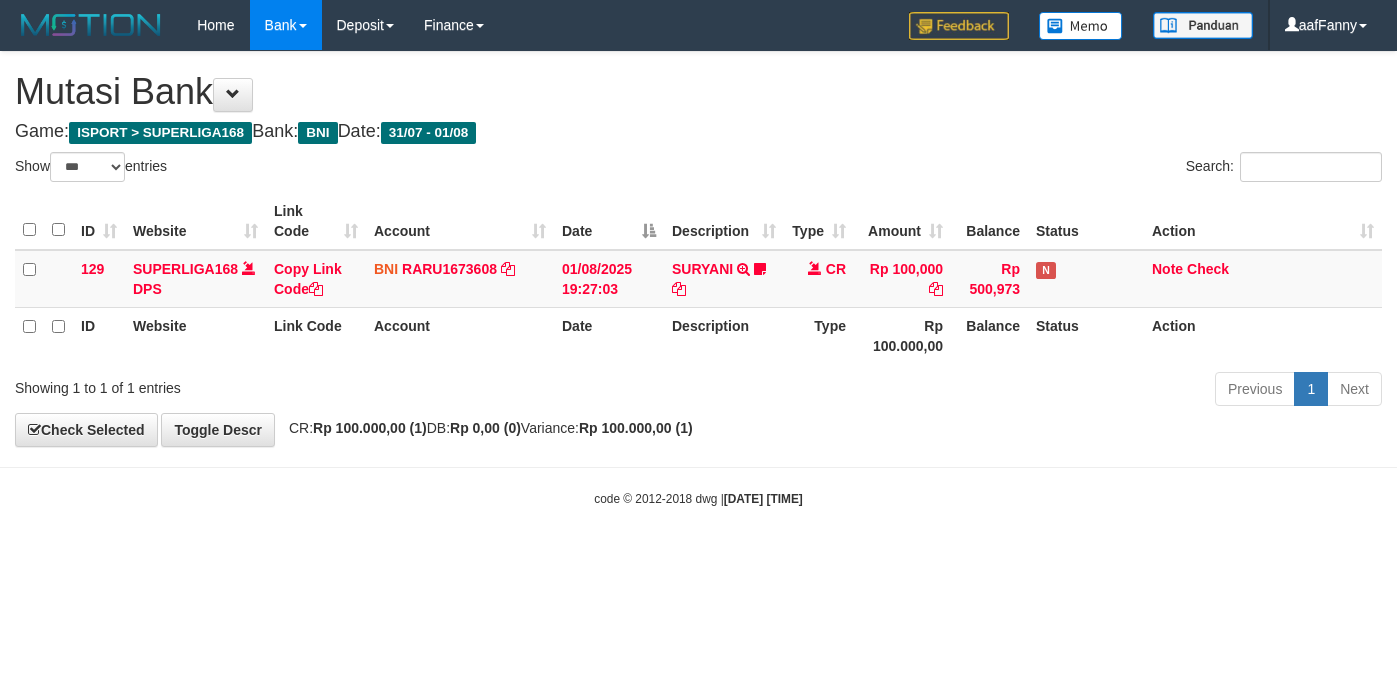 select on "***" 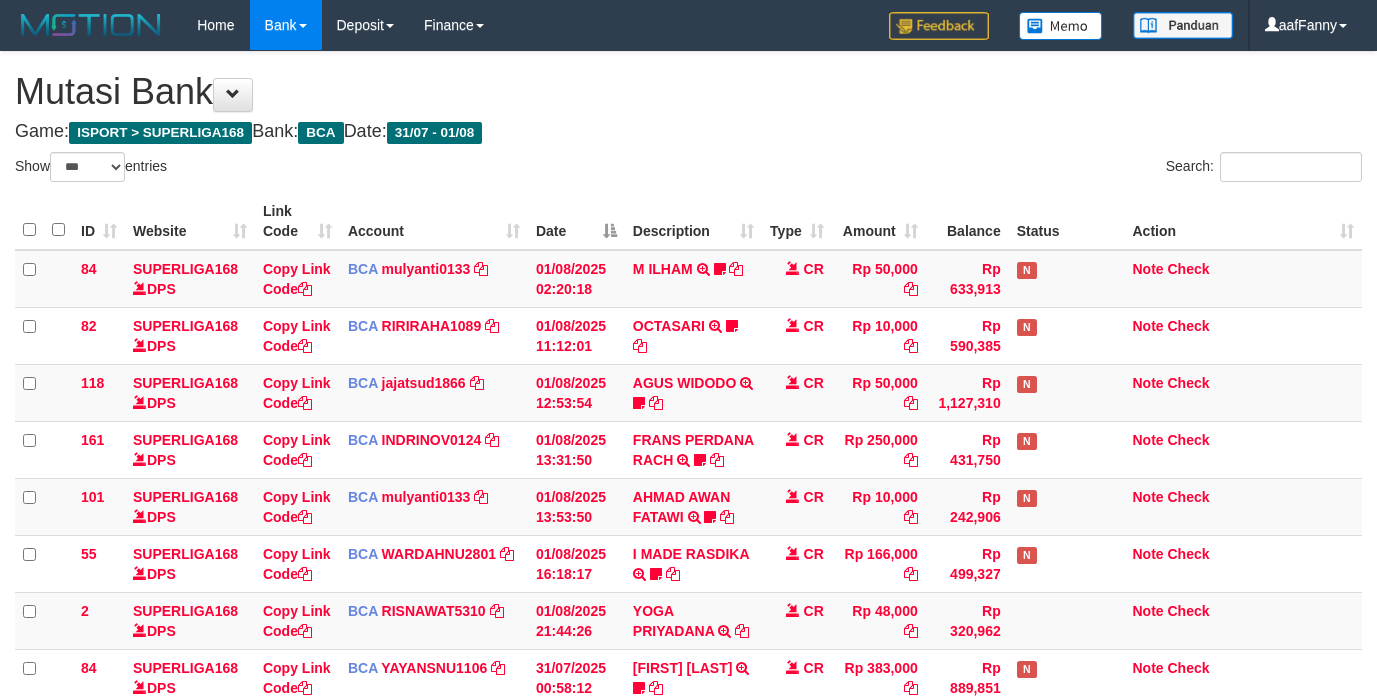 select on "***" 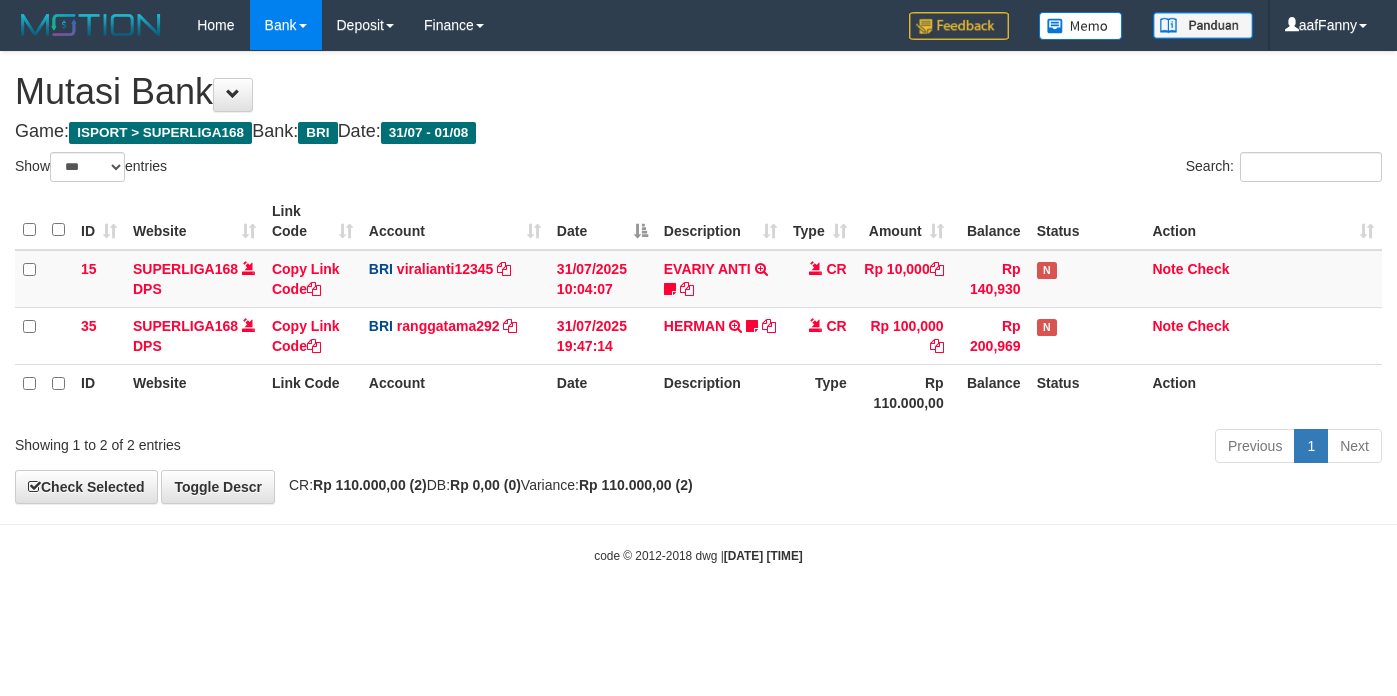 select on "***" 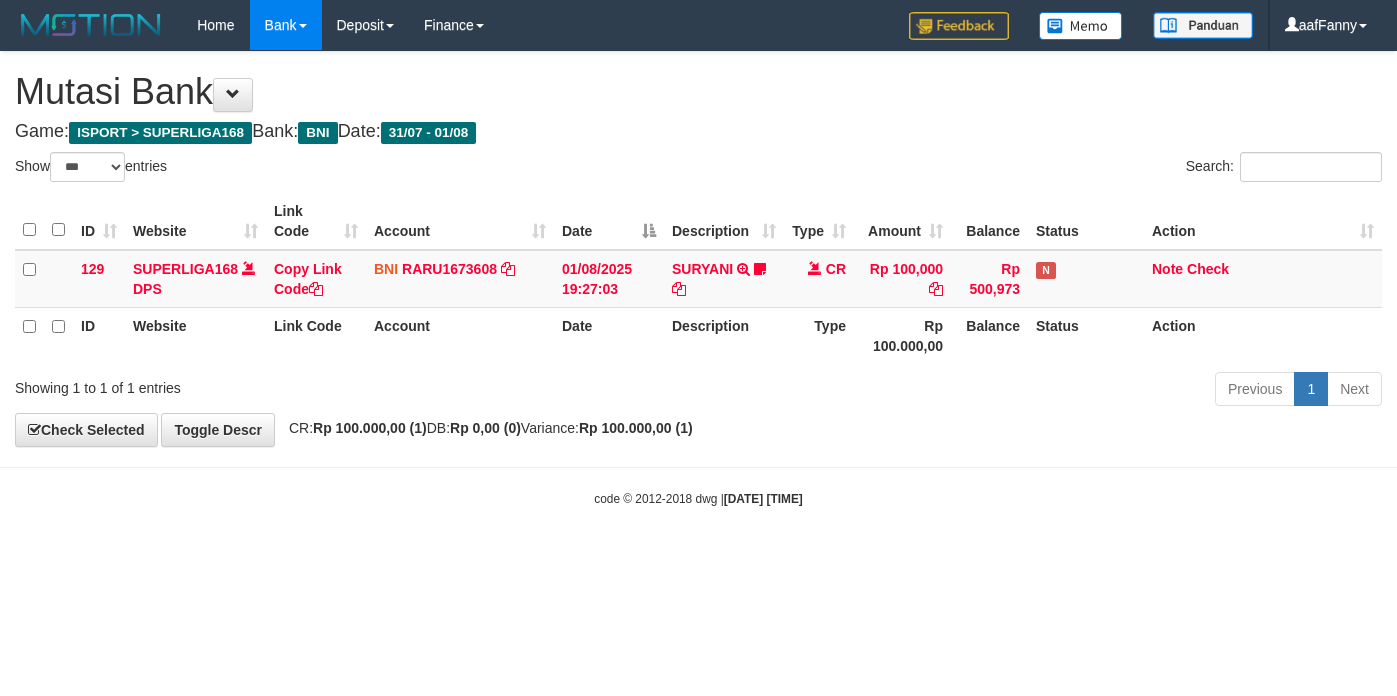 select on "***" 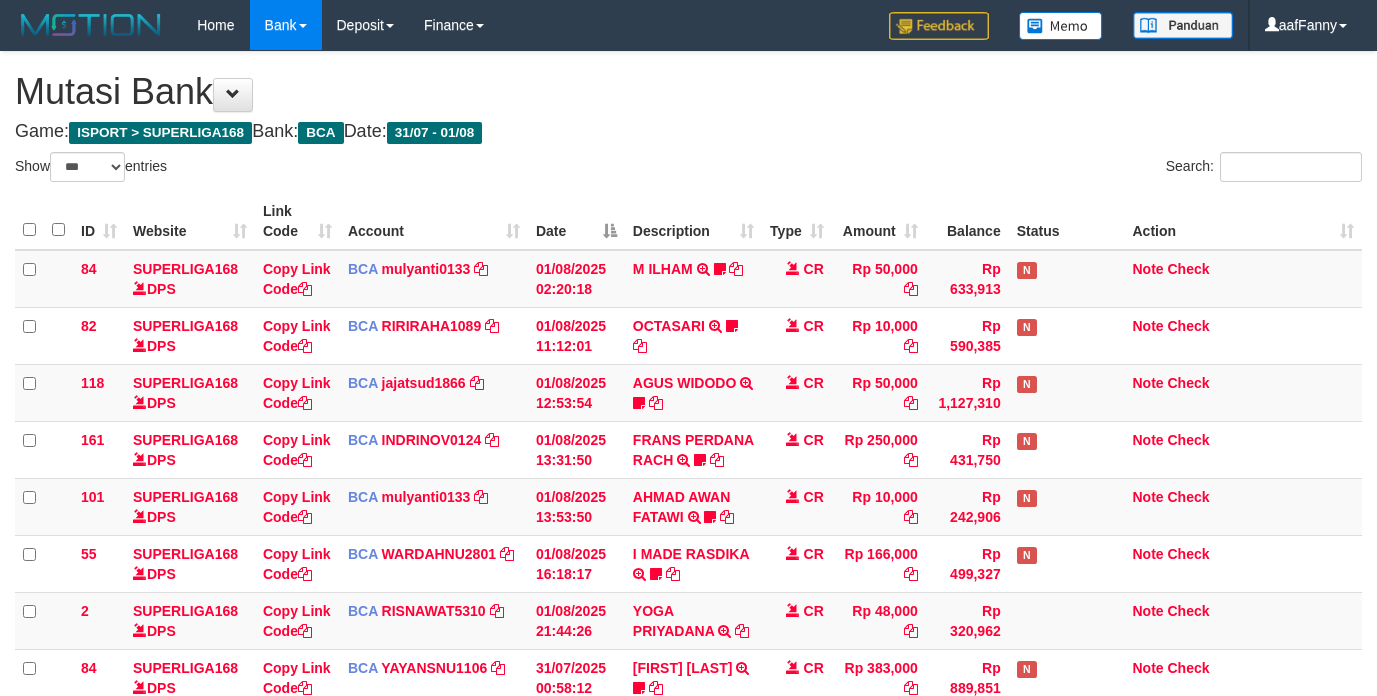 select on "***" 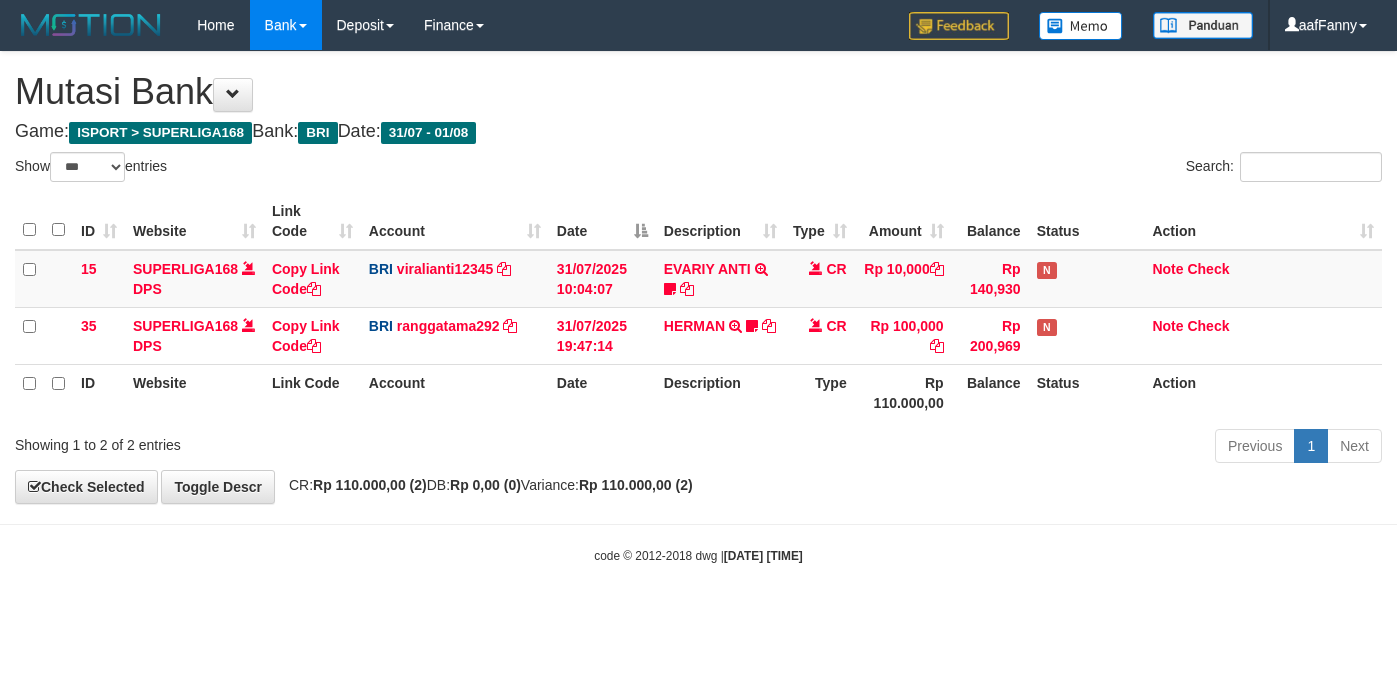select on "***" 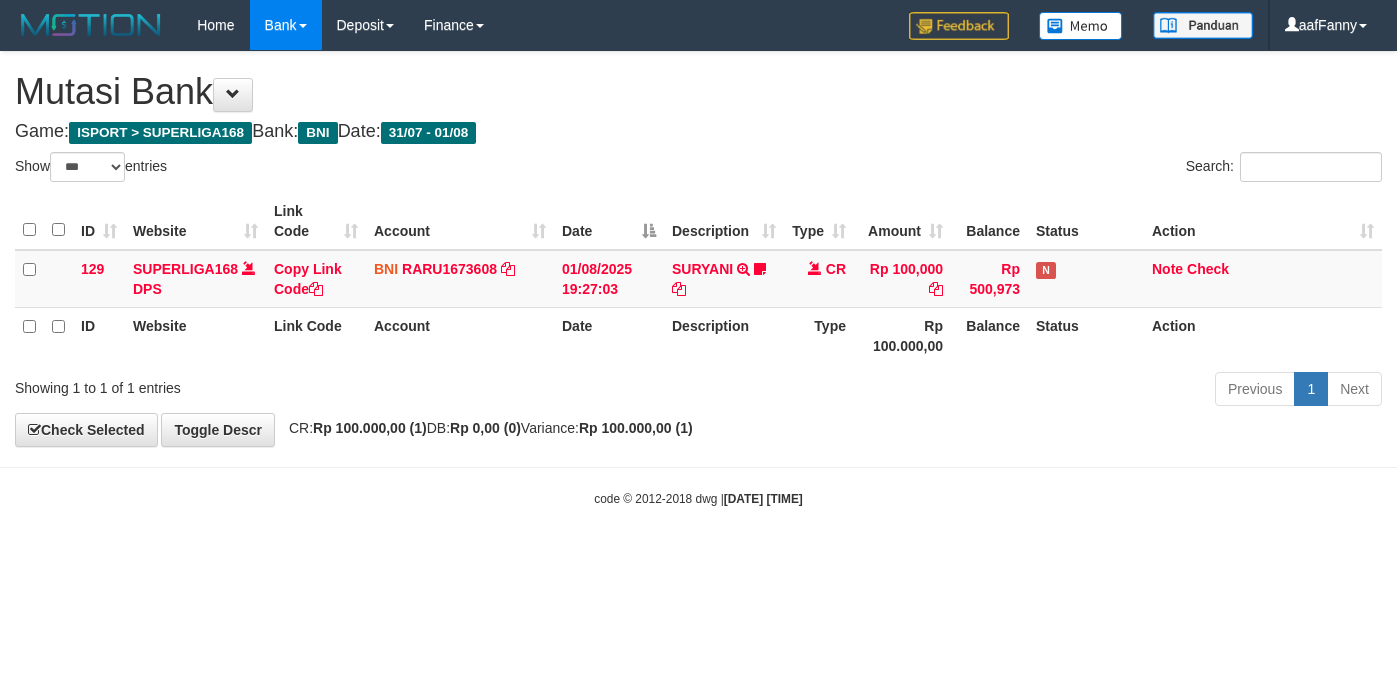 select on "***" 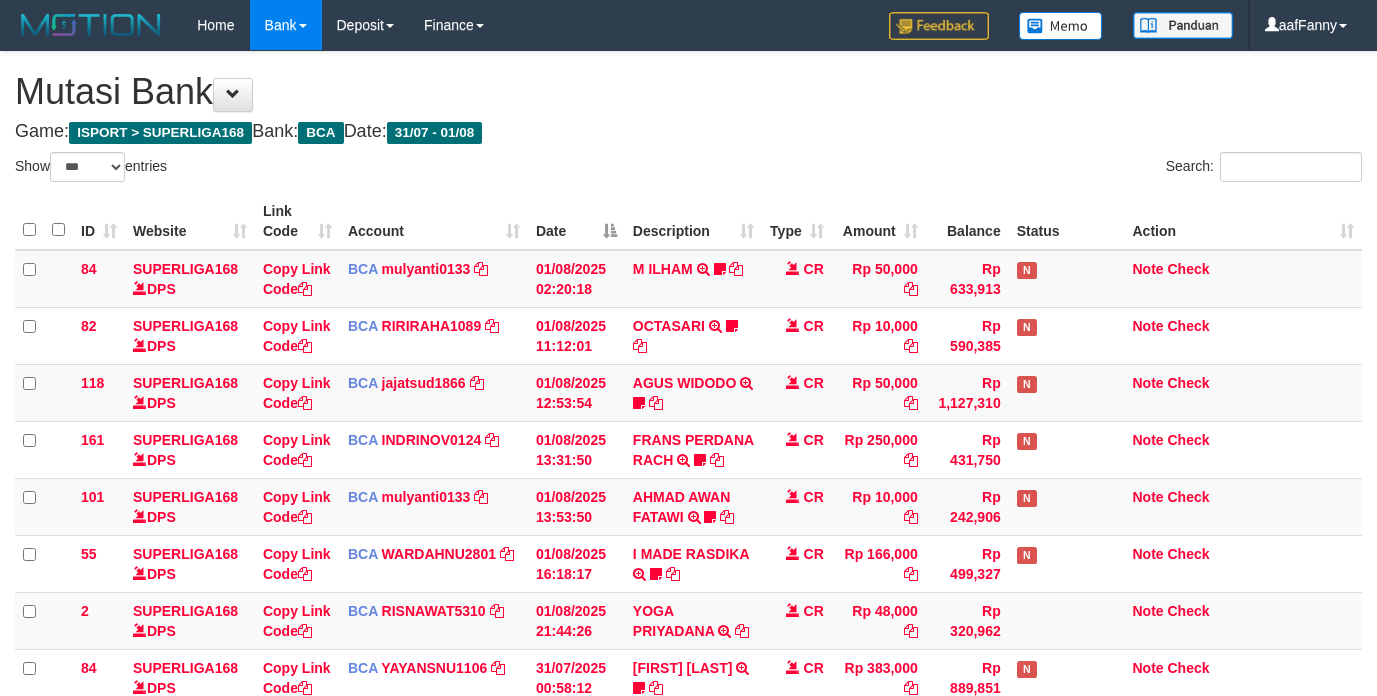 select on "***" 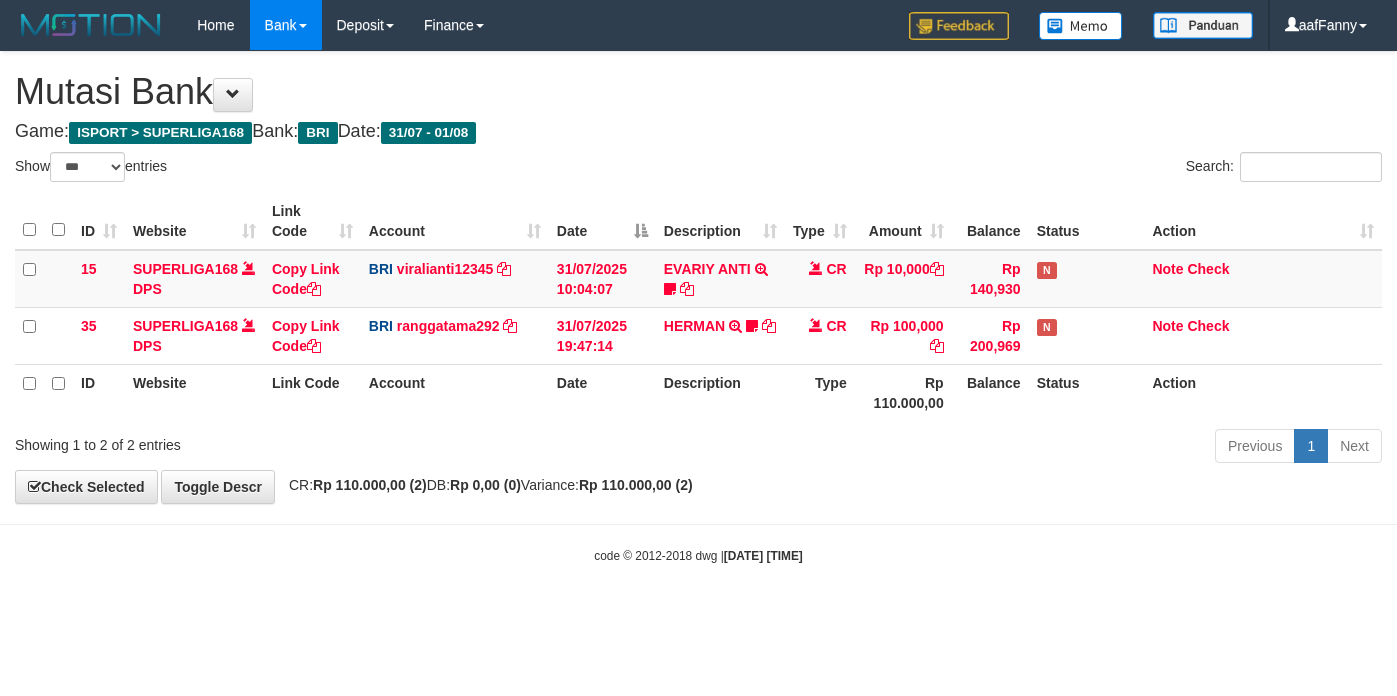 select on "***" 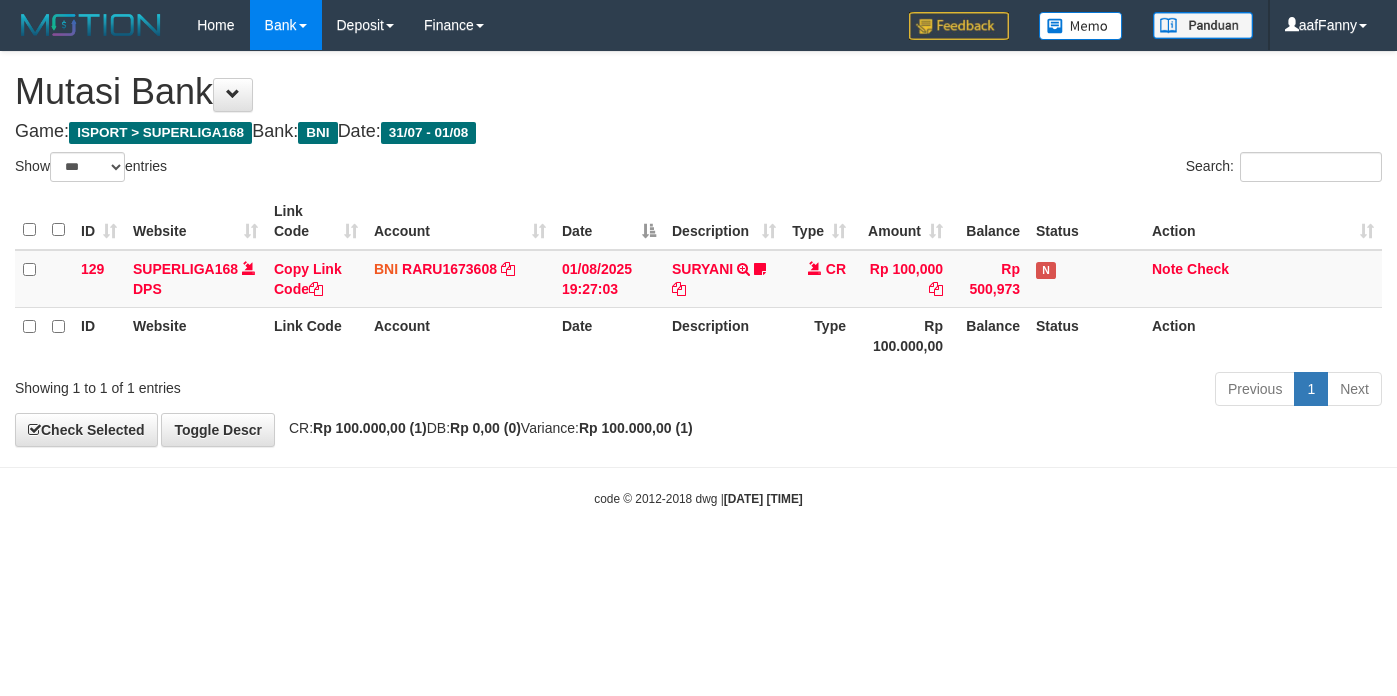 select on "***" 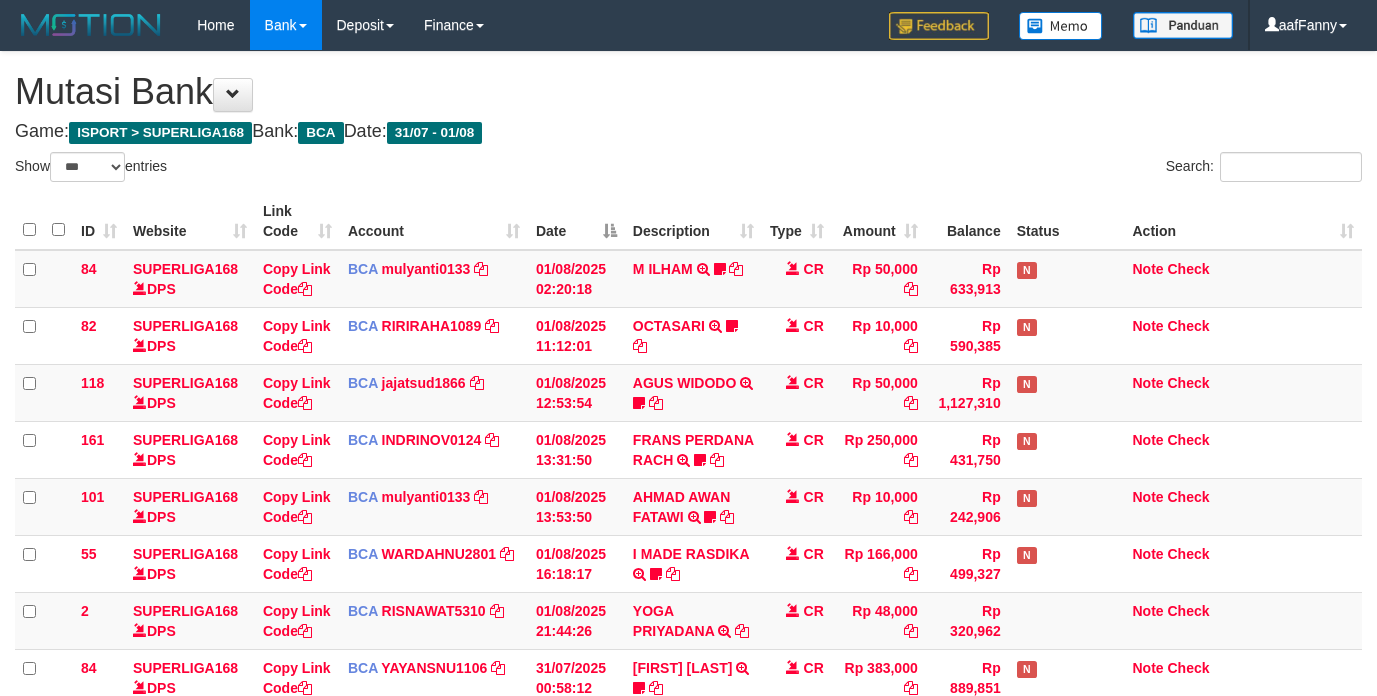 select on "***" 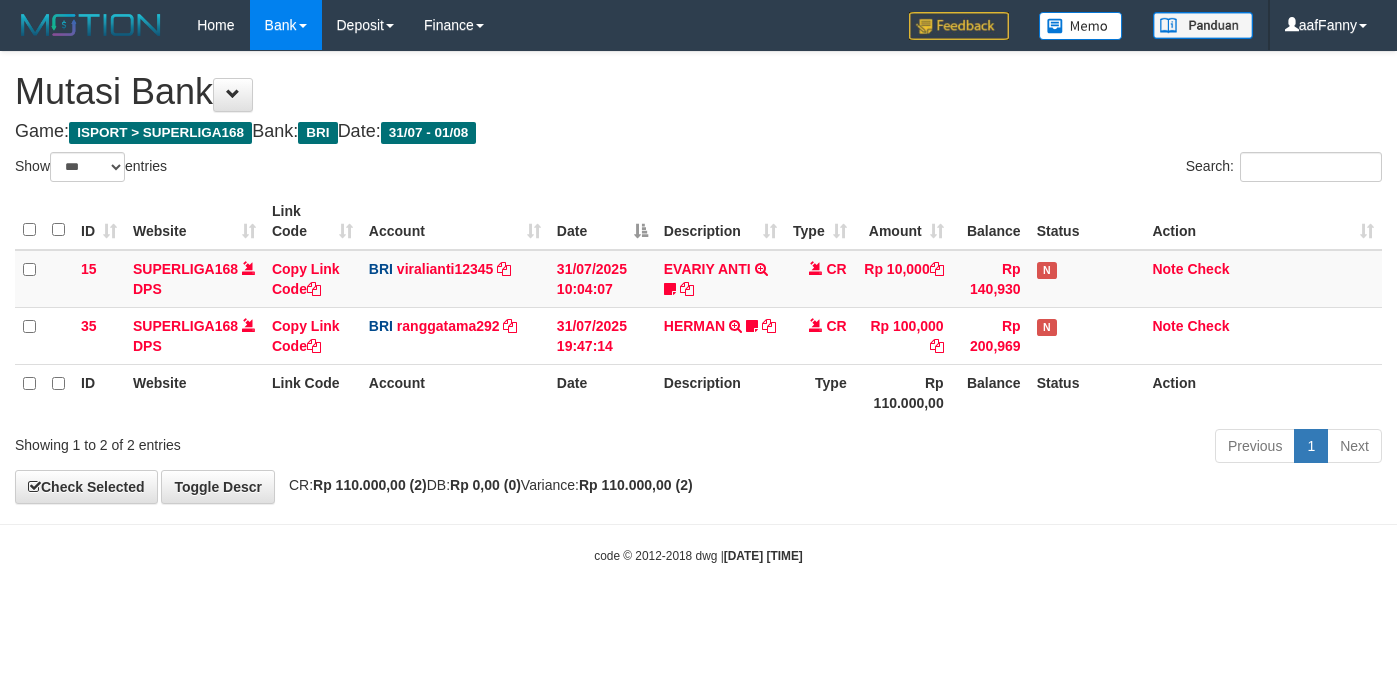 select on "***" 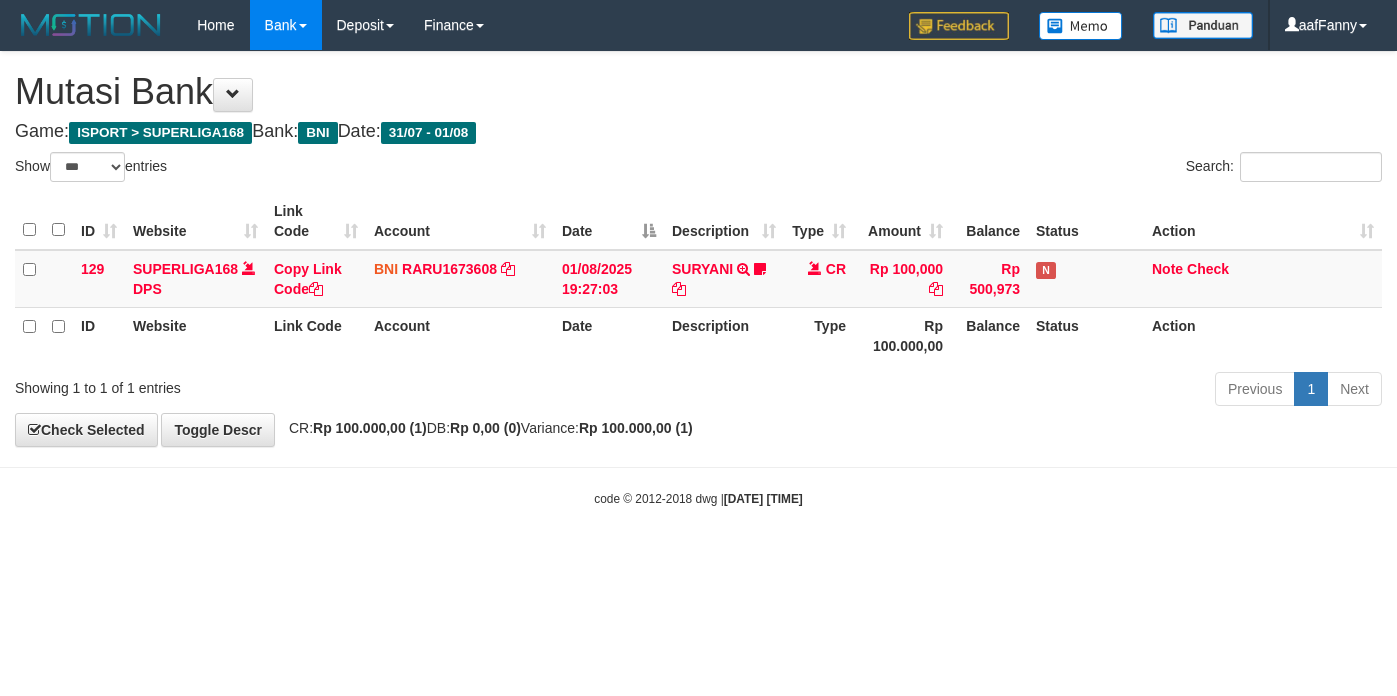 select on "***" 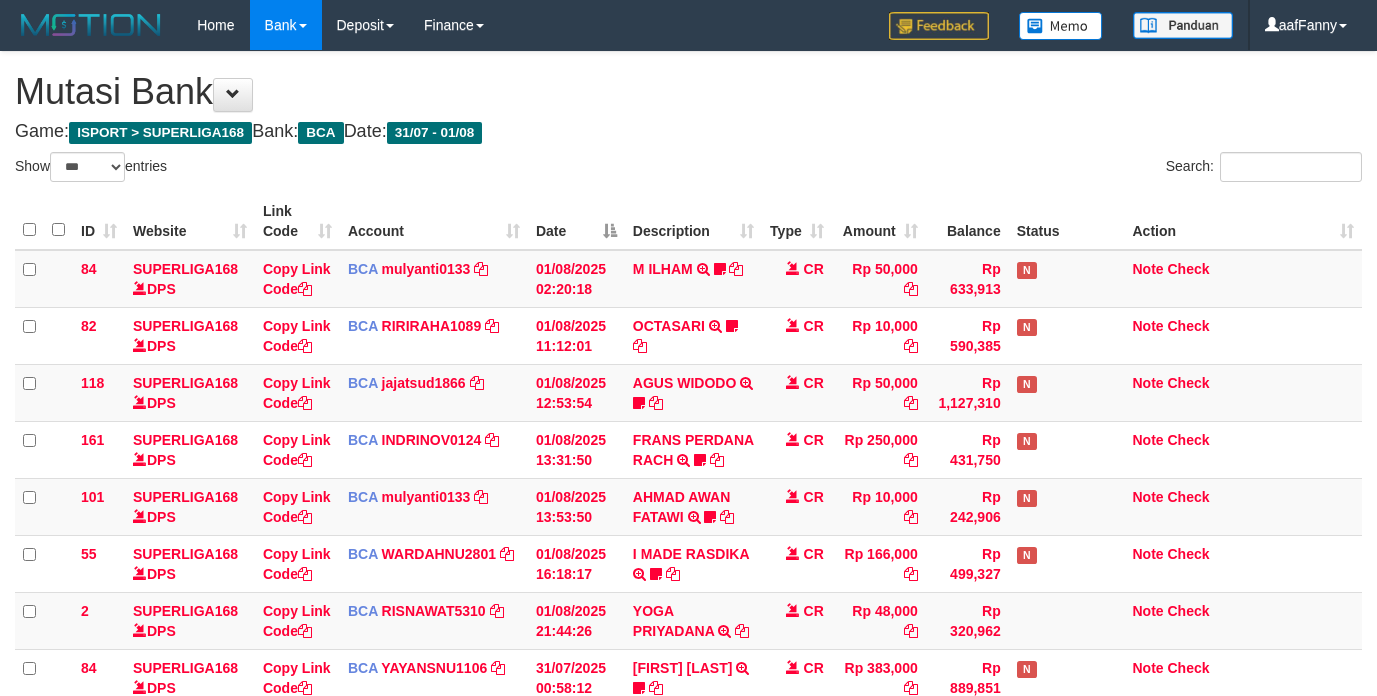 select on "***" 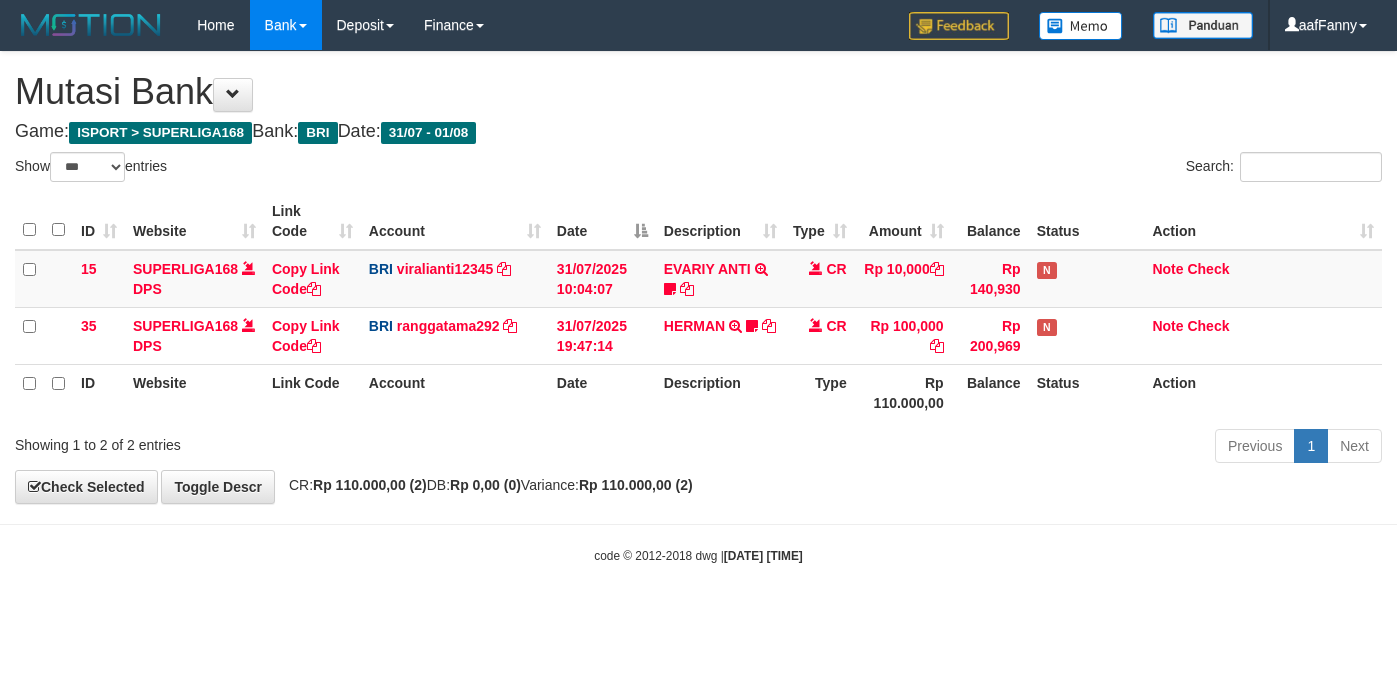 select on "***" 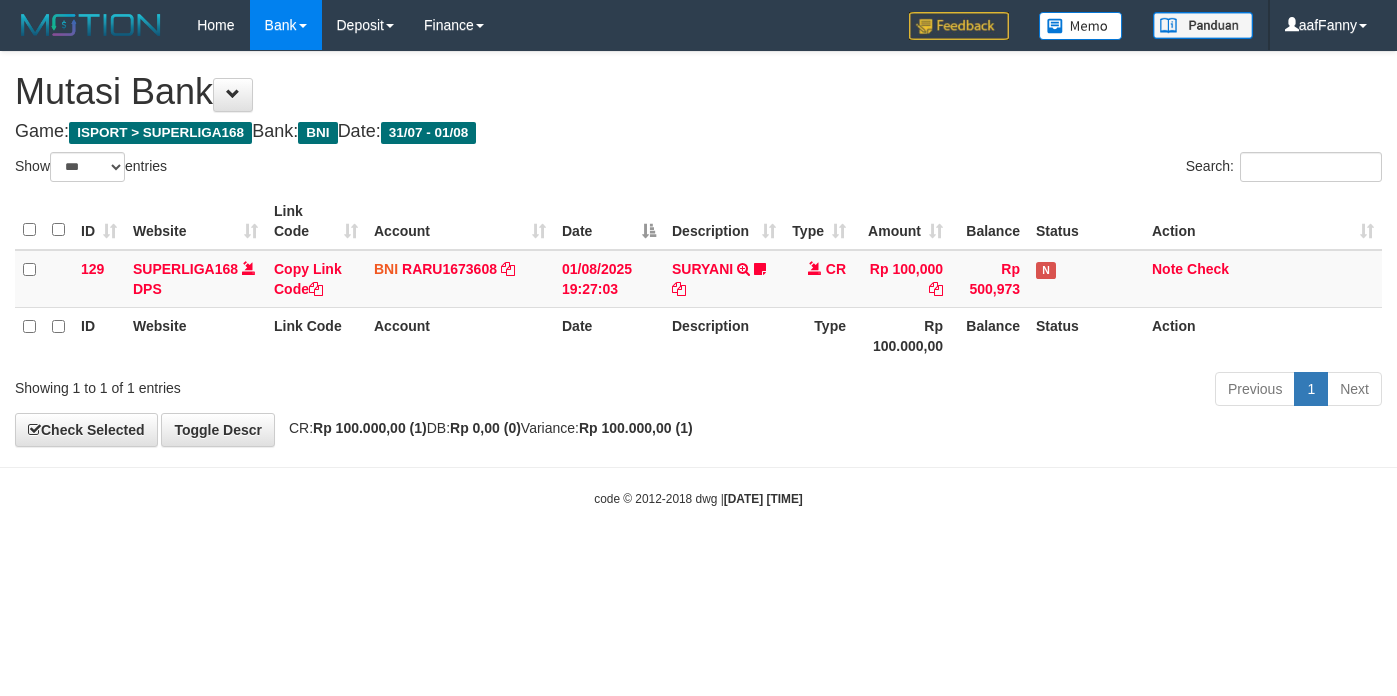 select on "***" 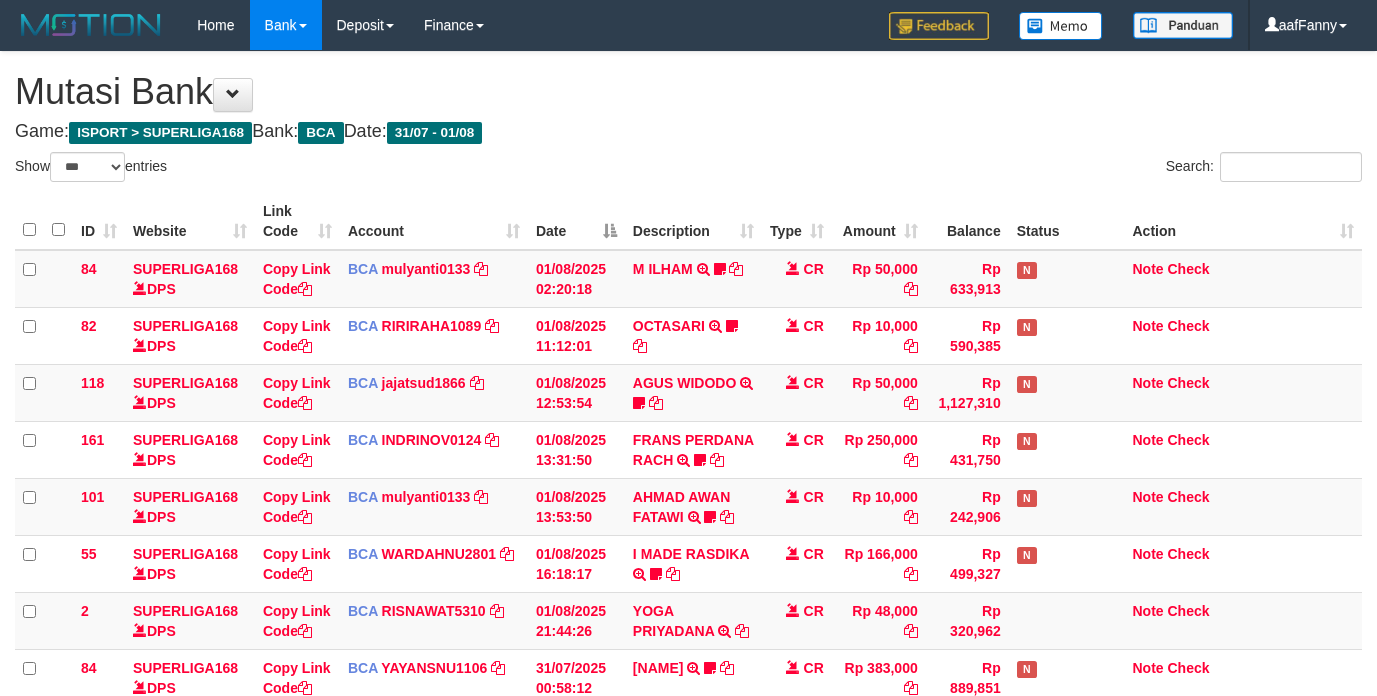 select on "***" 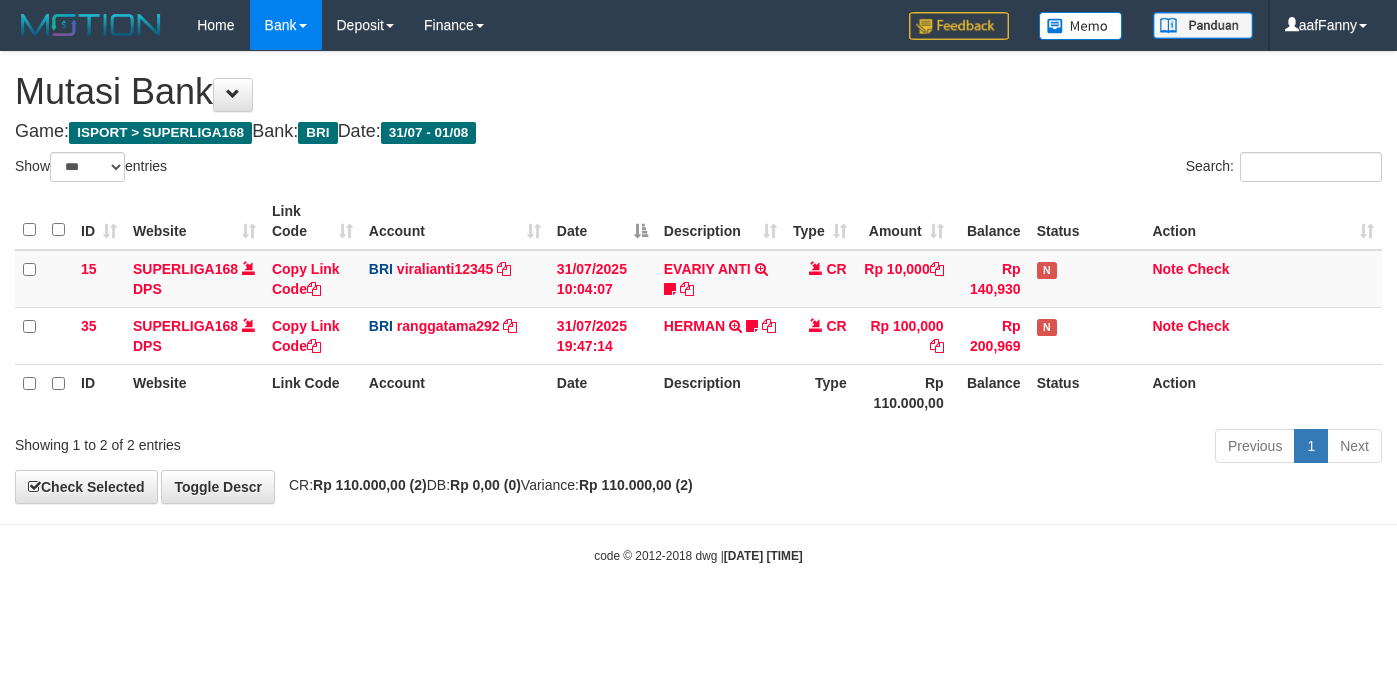 select on "***" 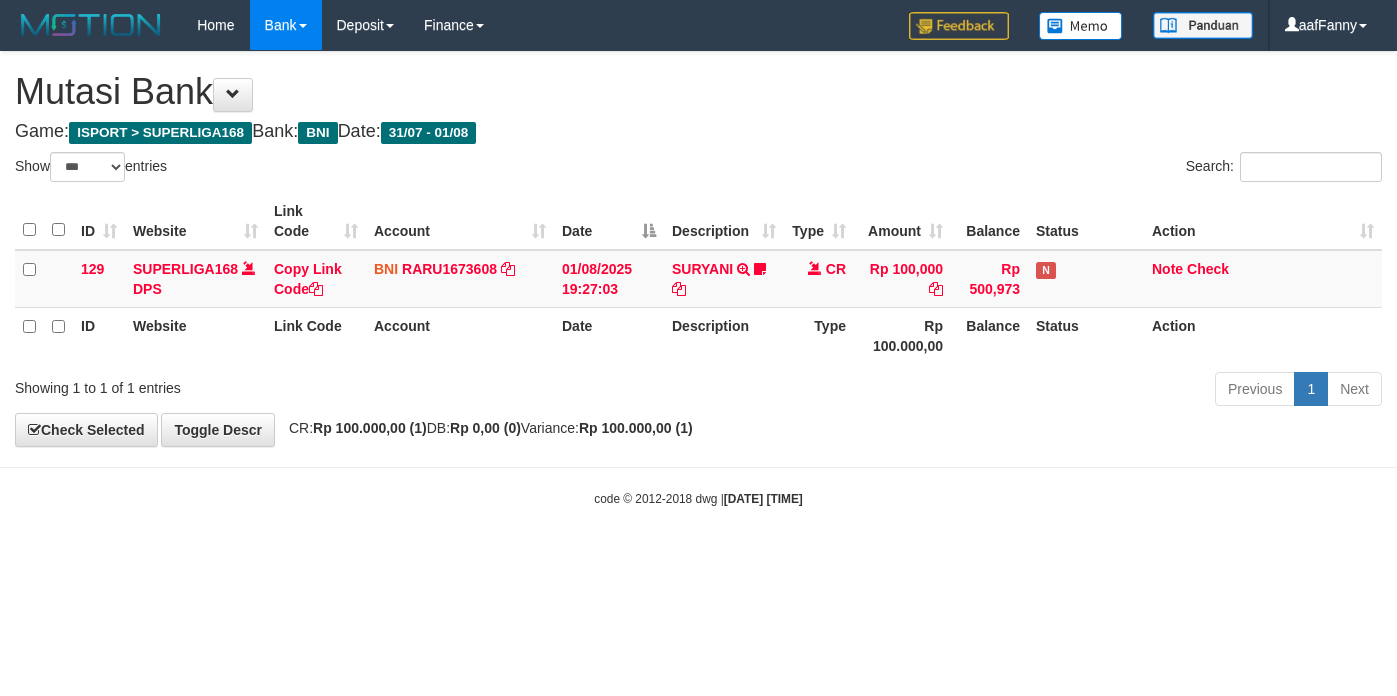 select on "***" 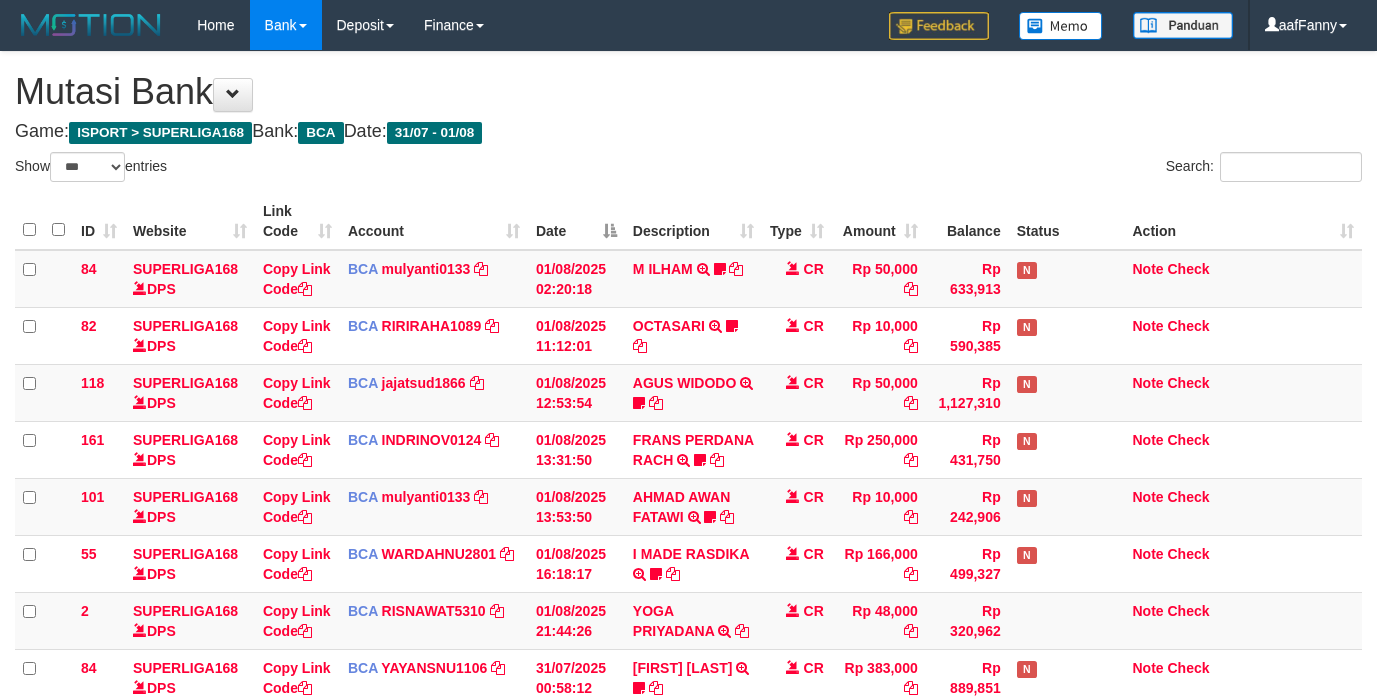 select on "***" 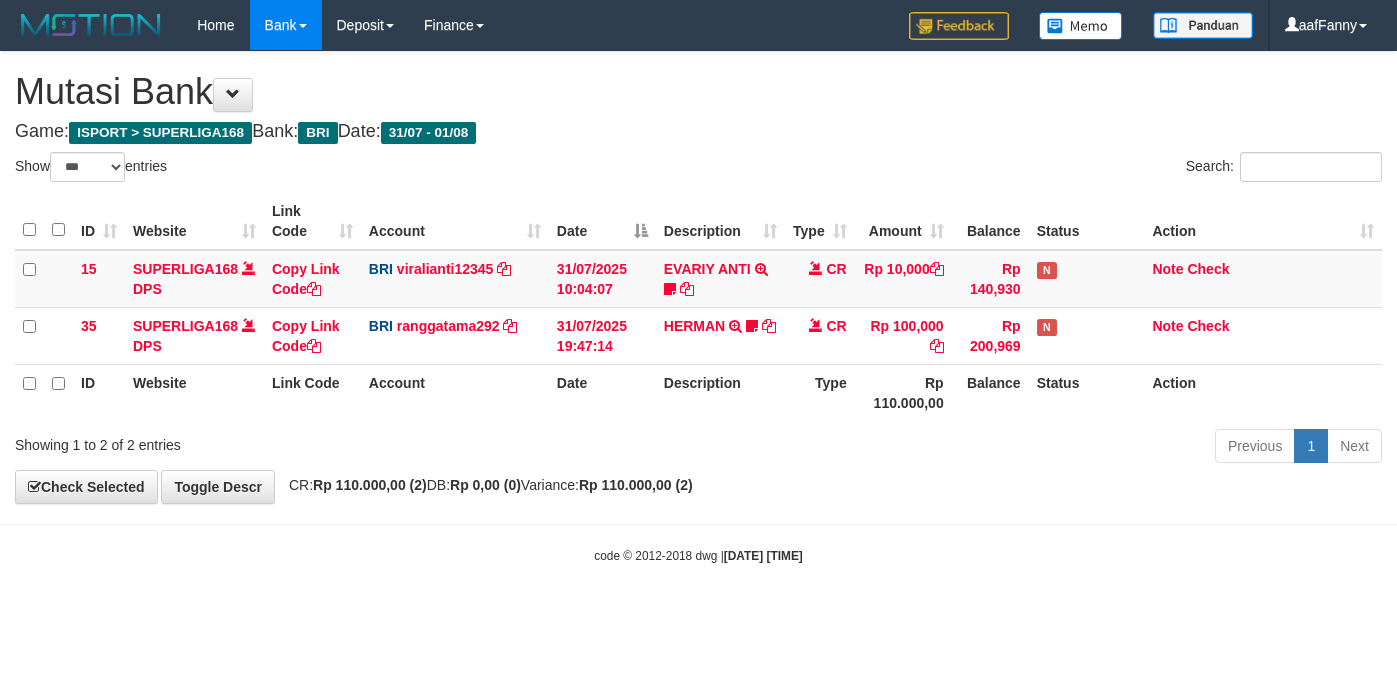 select on "***" 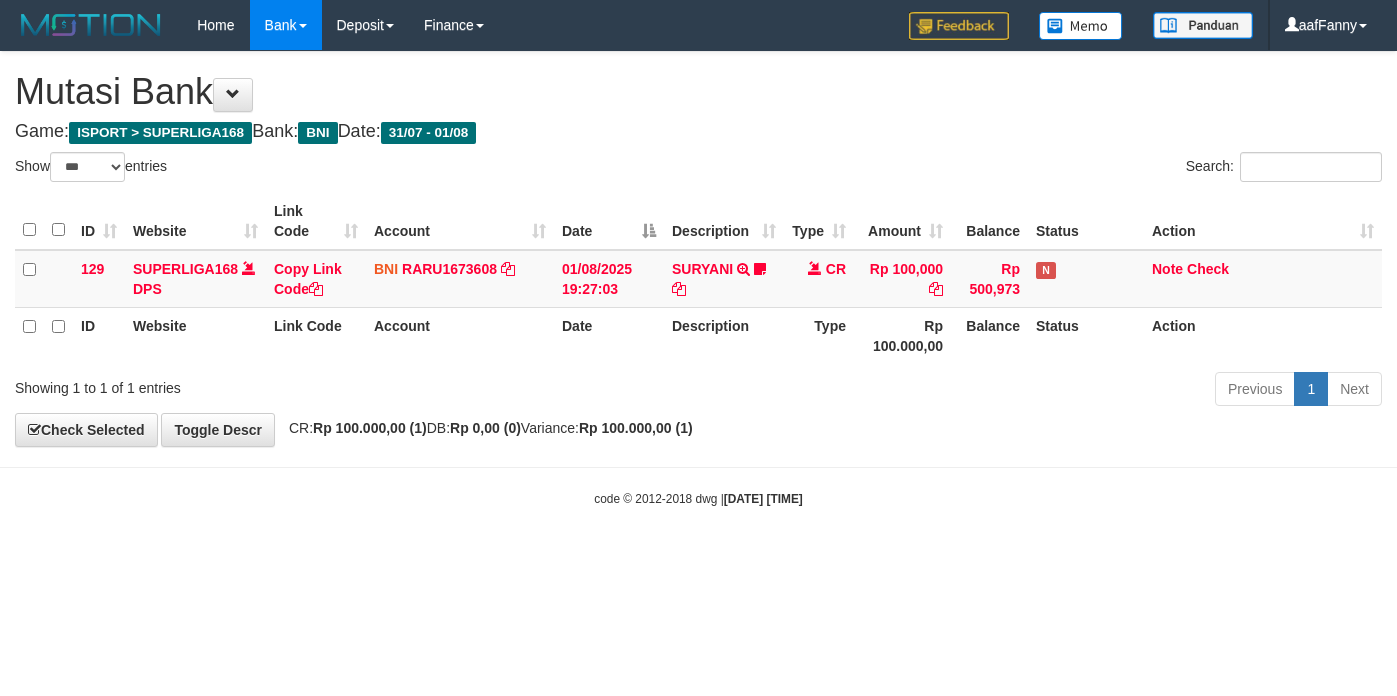 select on "***" 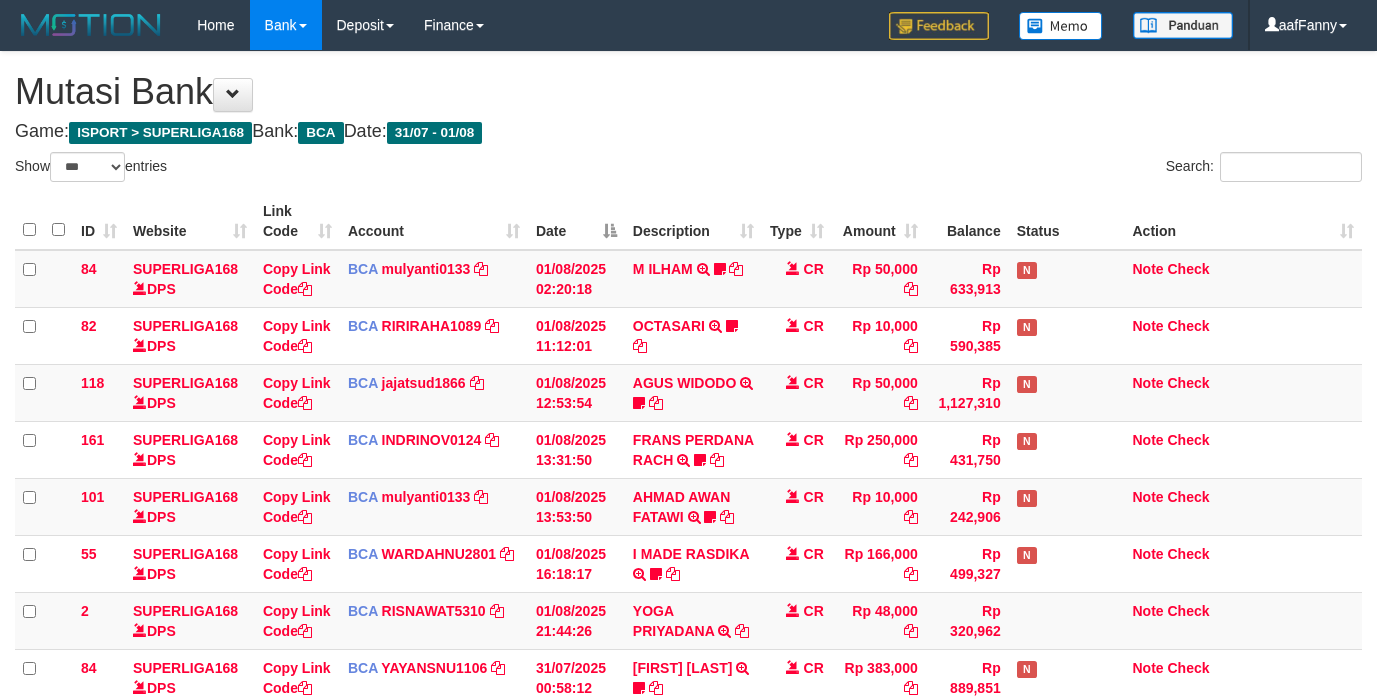 select on "***" 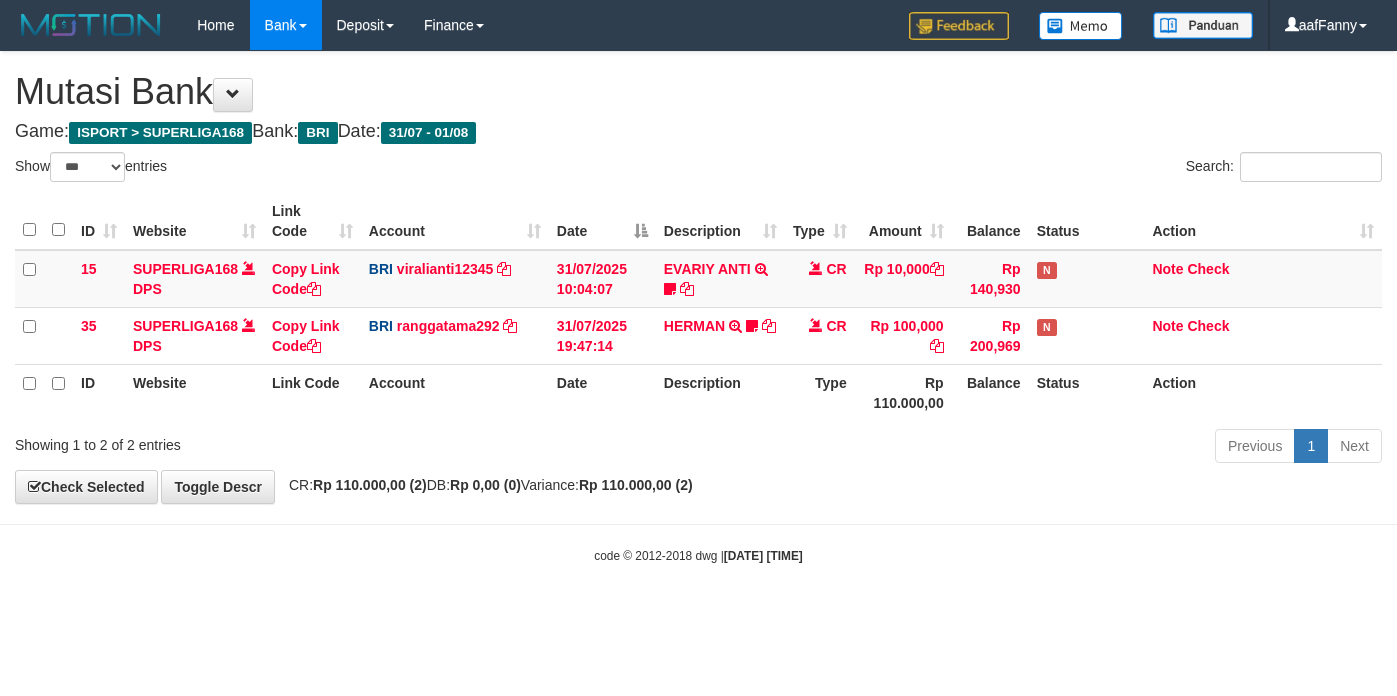 select on "***" 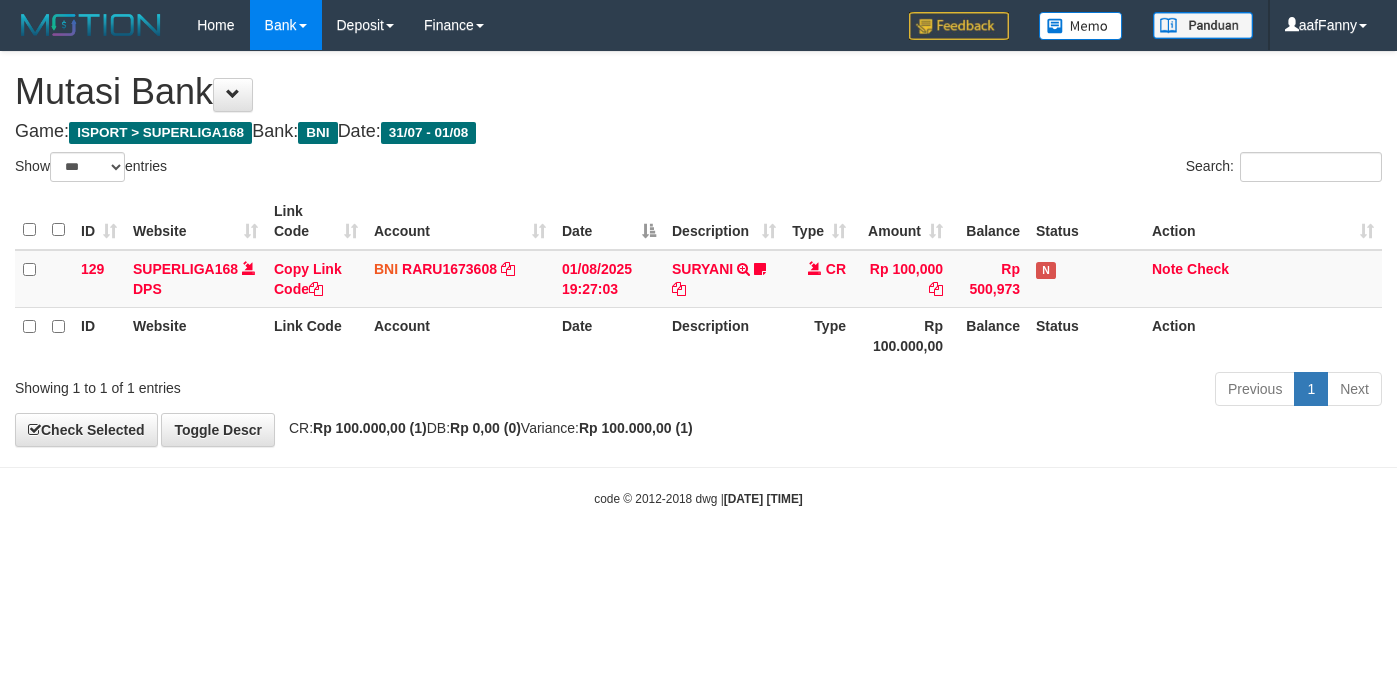 select on "***" 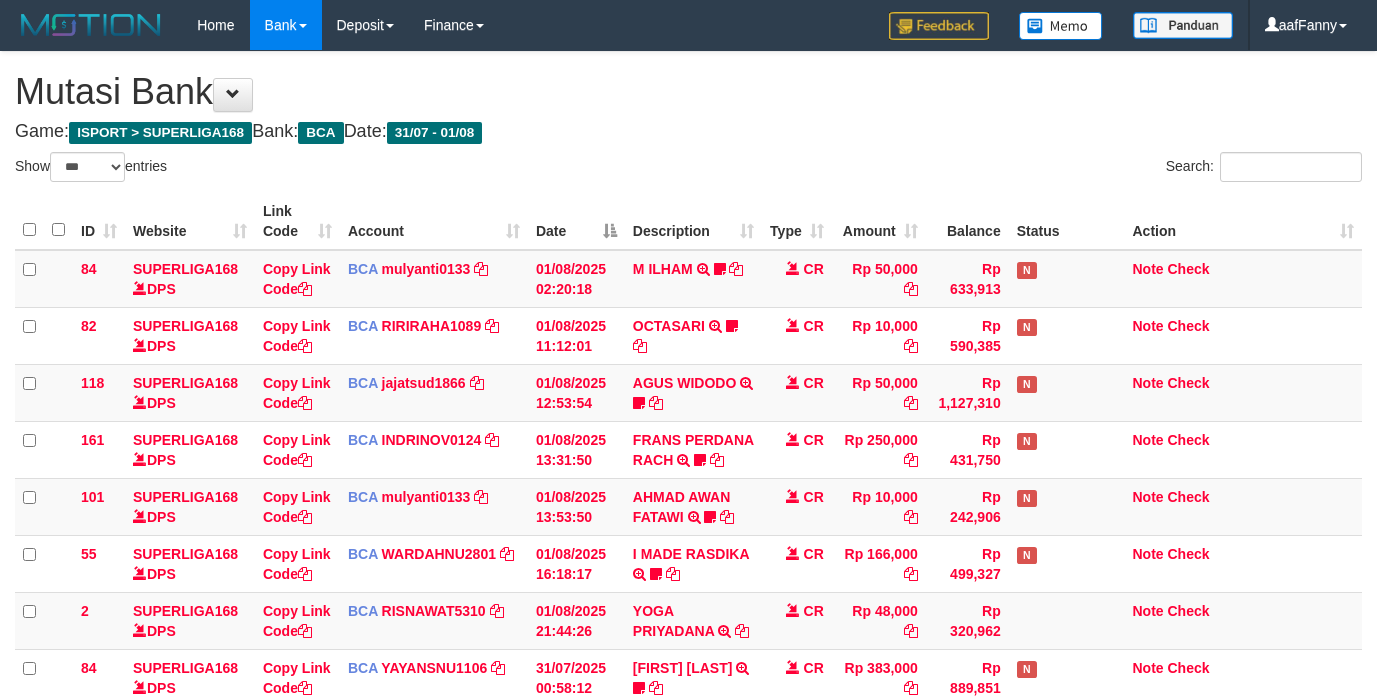 select on "***" 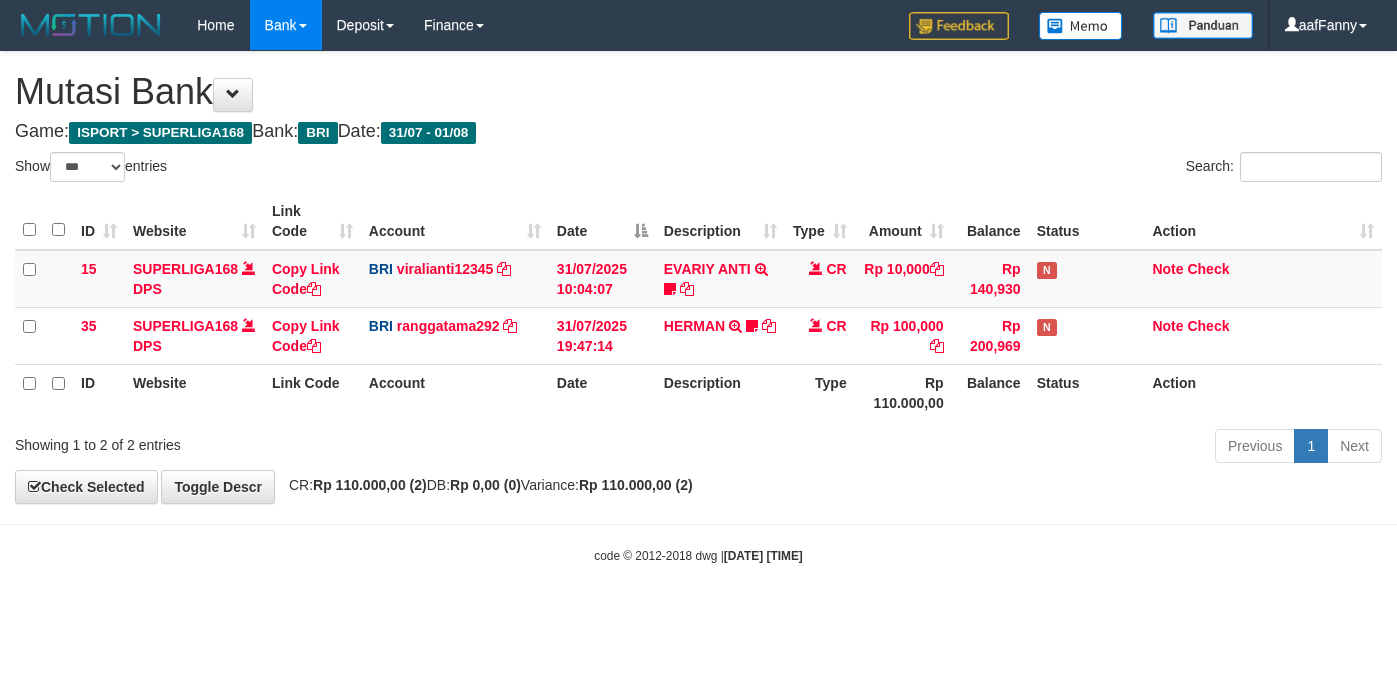 select on "***" 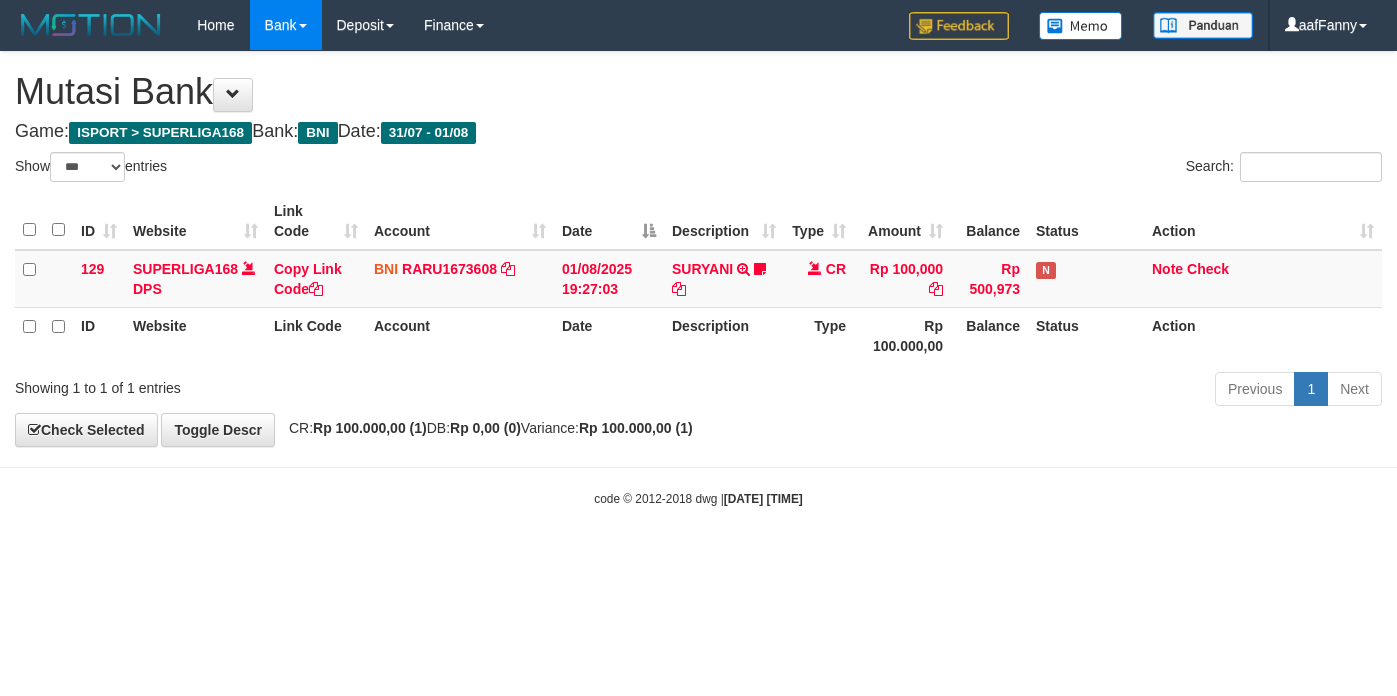 select on "***" 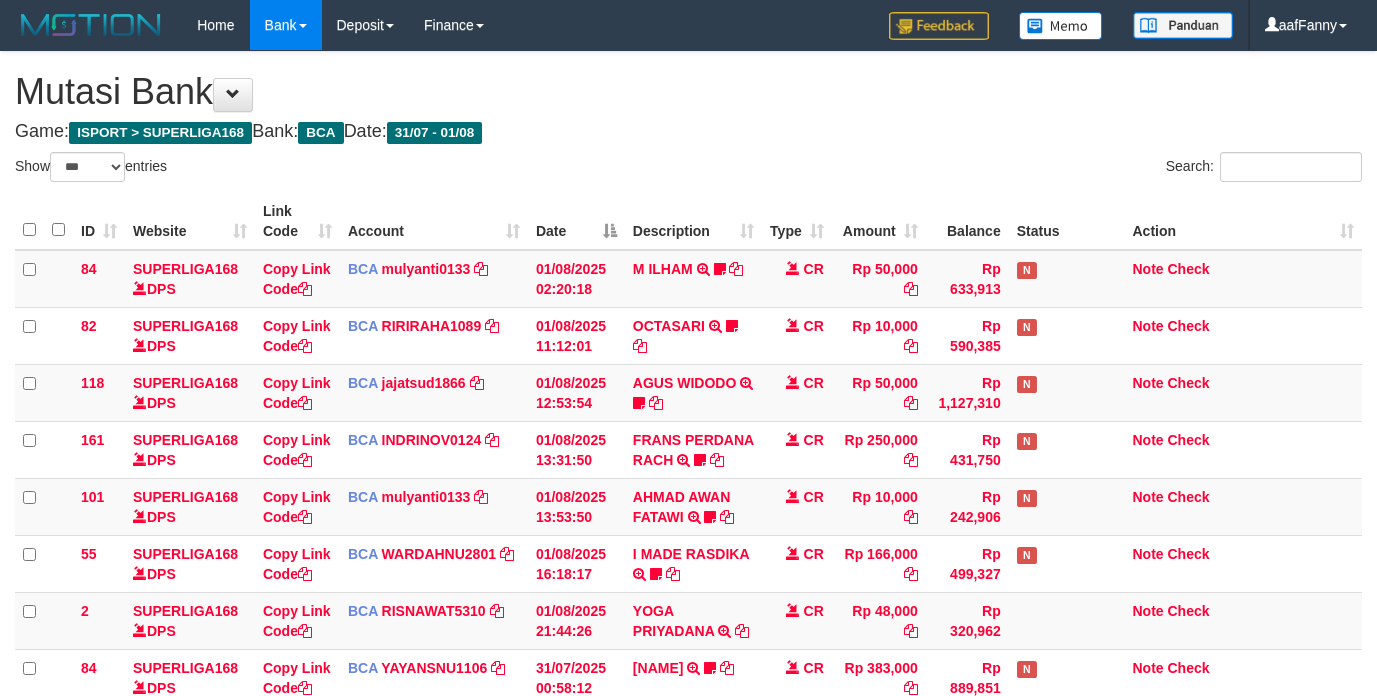 select on "***" 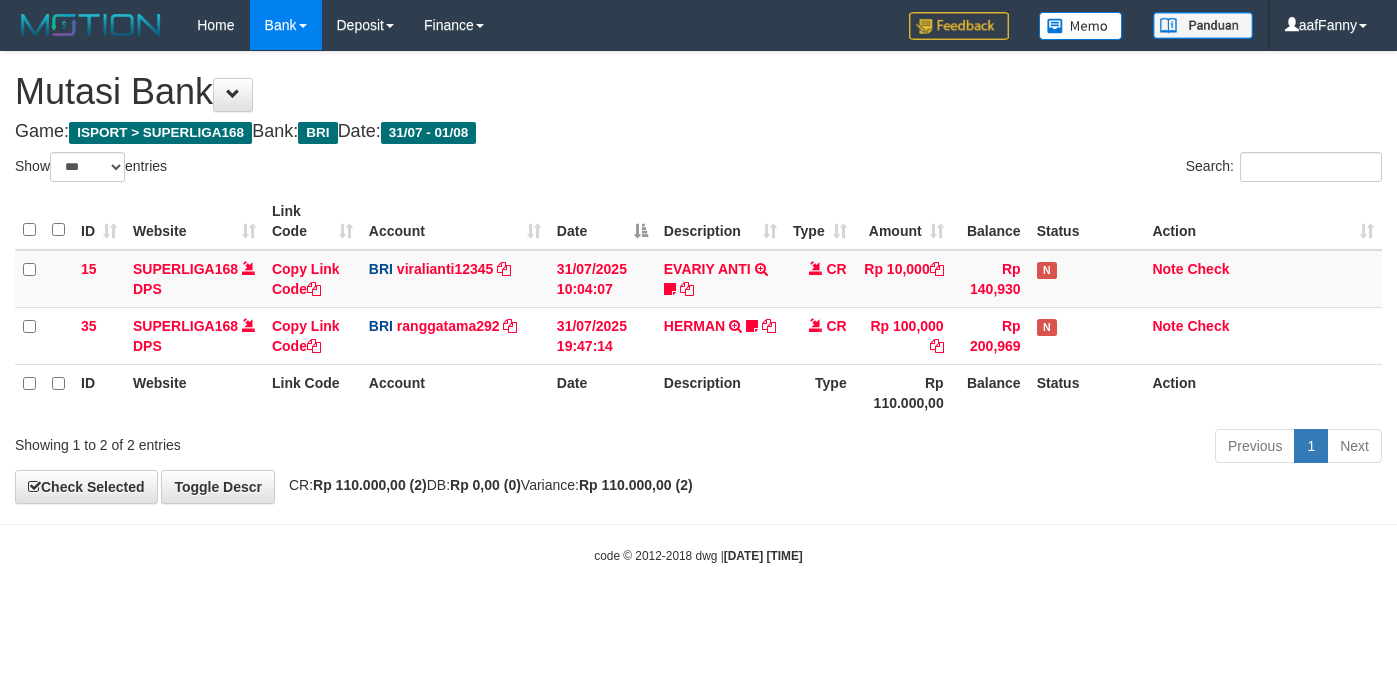 select on "***" 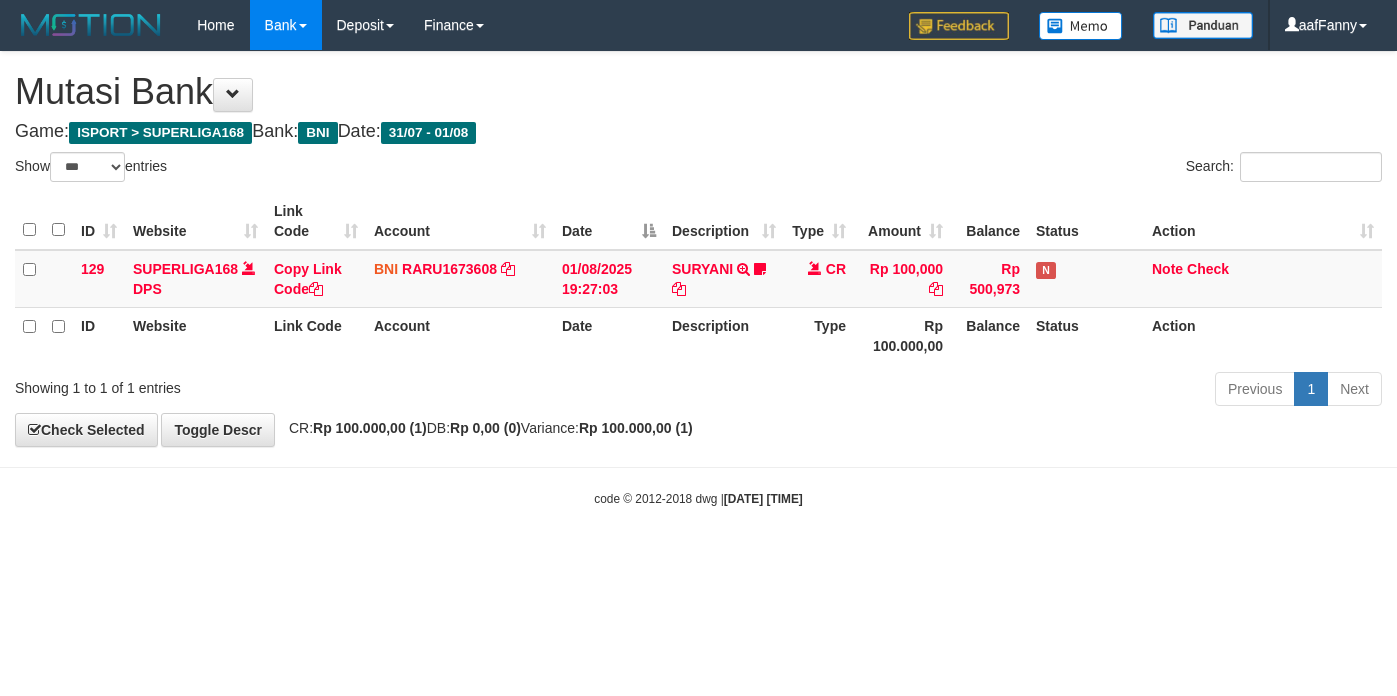 select on "***" 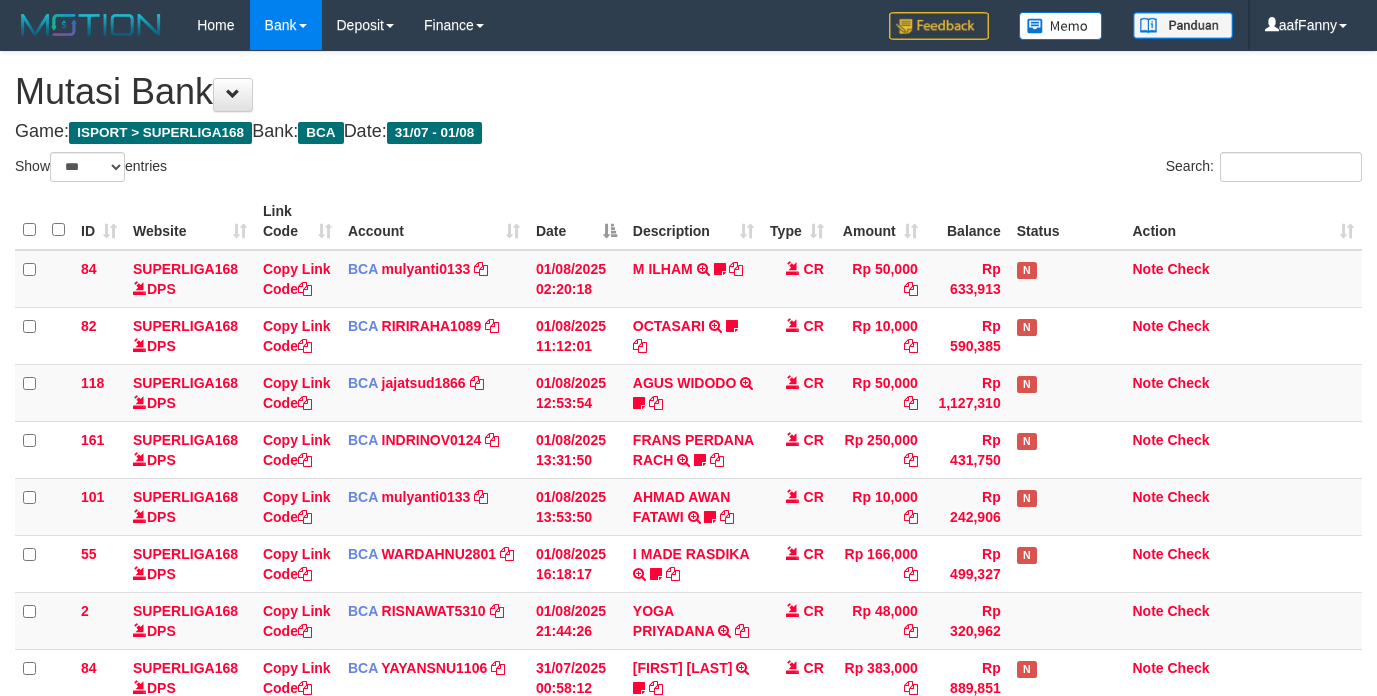 select on "***" 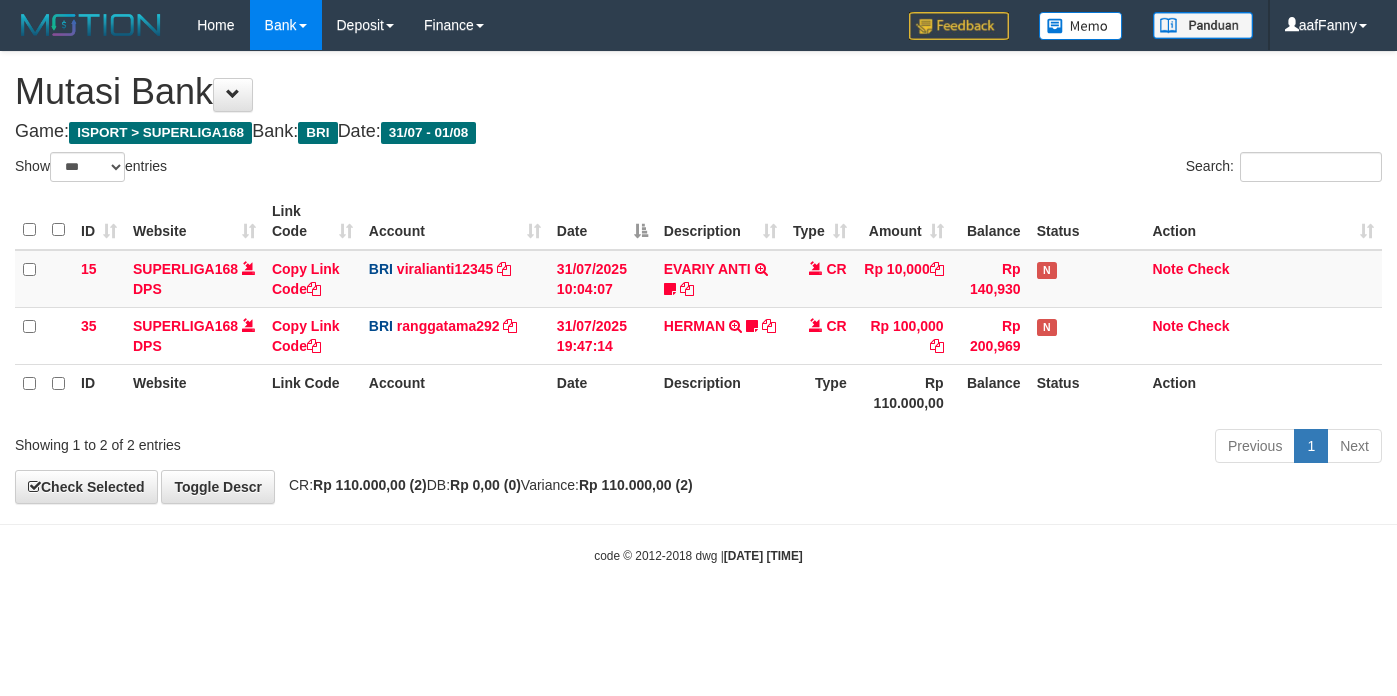 select on "***" 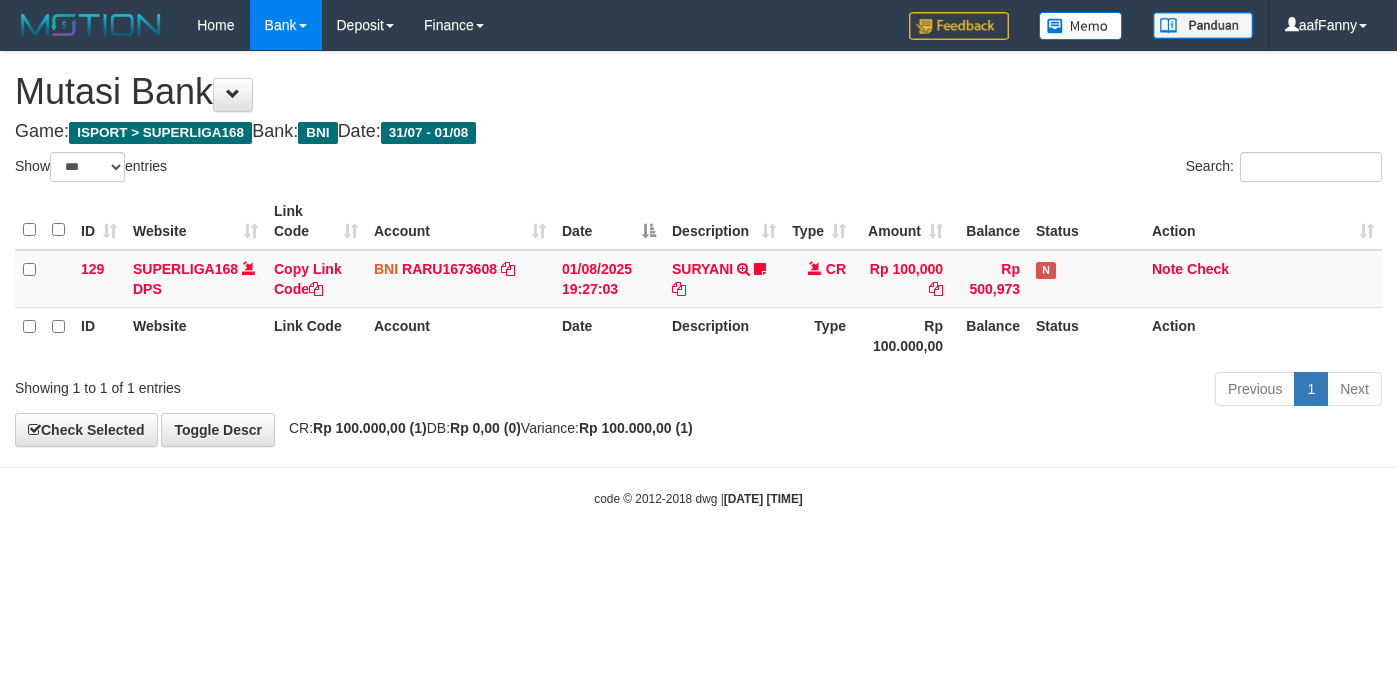 select on "***" 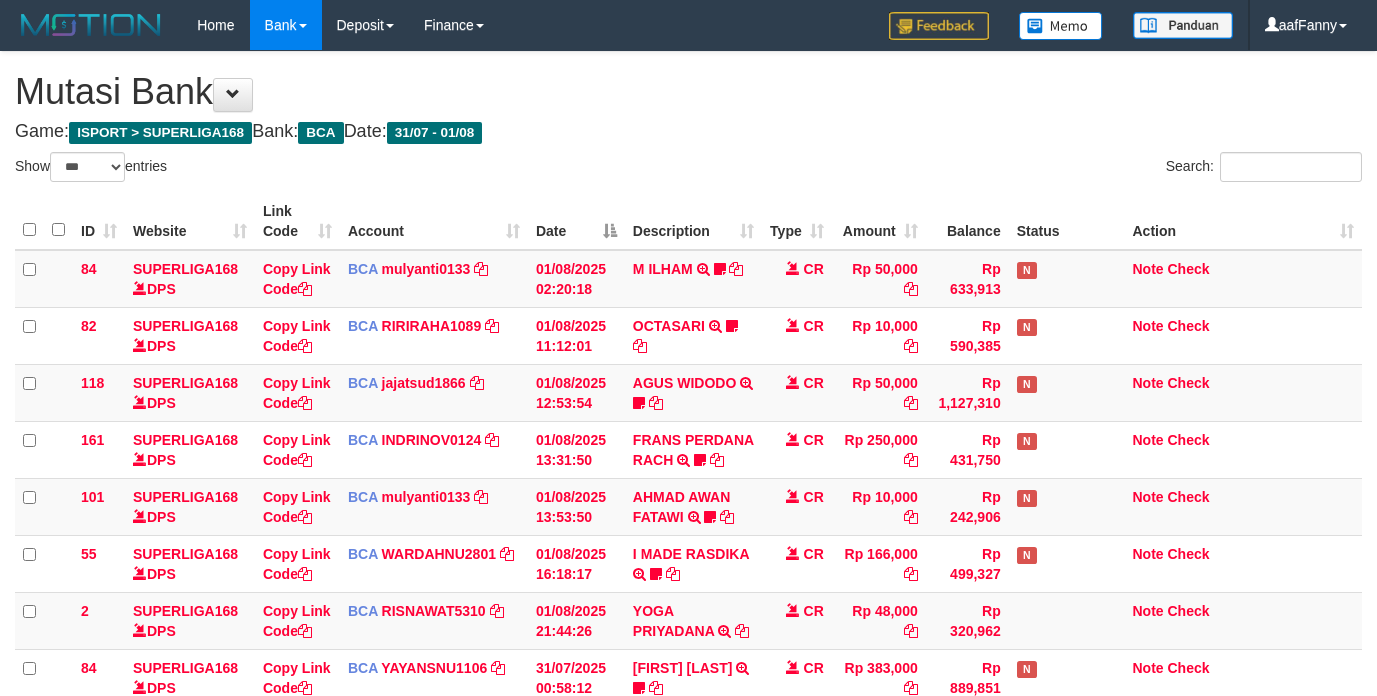 select on "***" 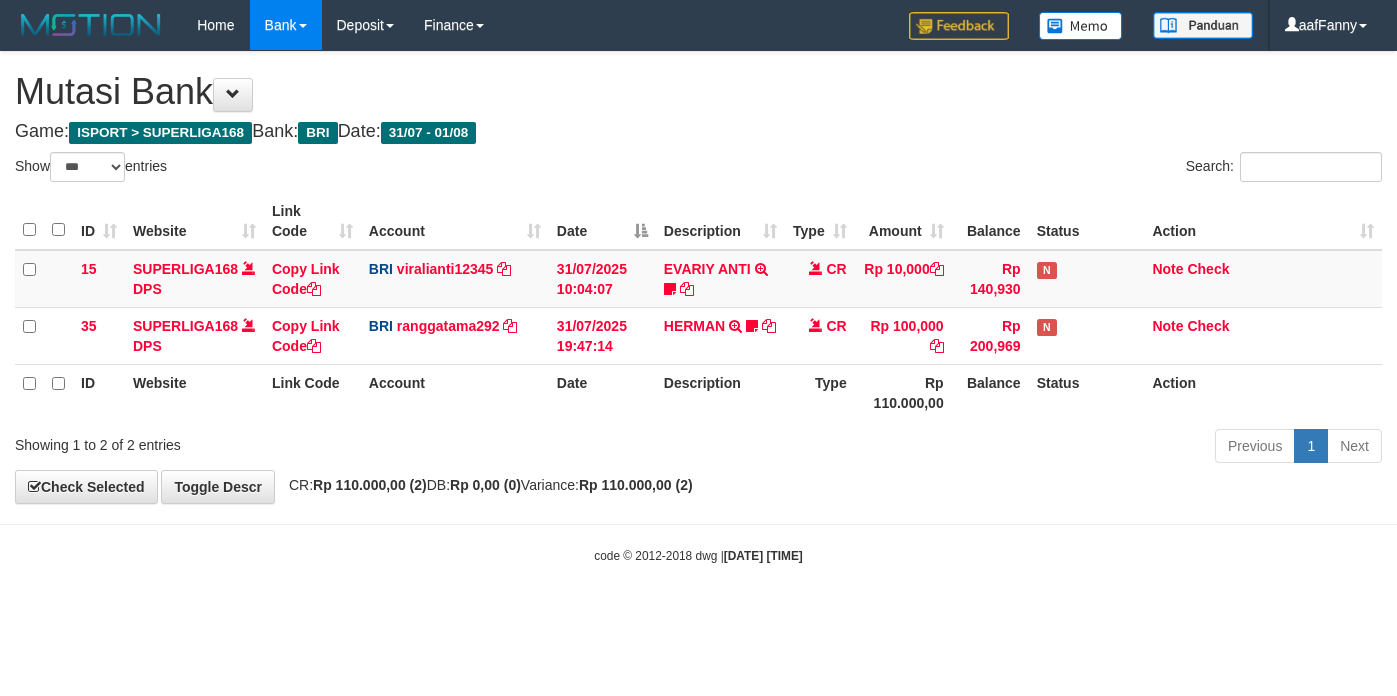 select on "***" 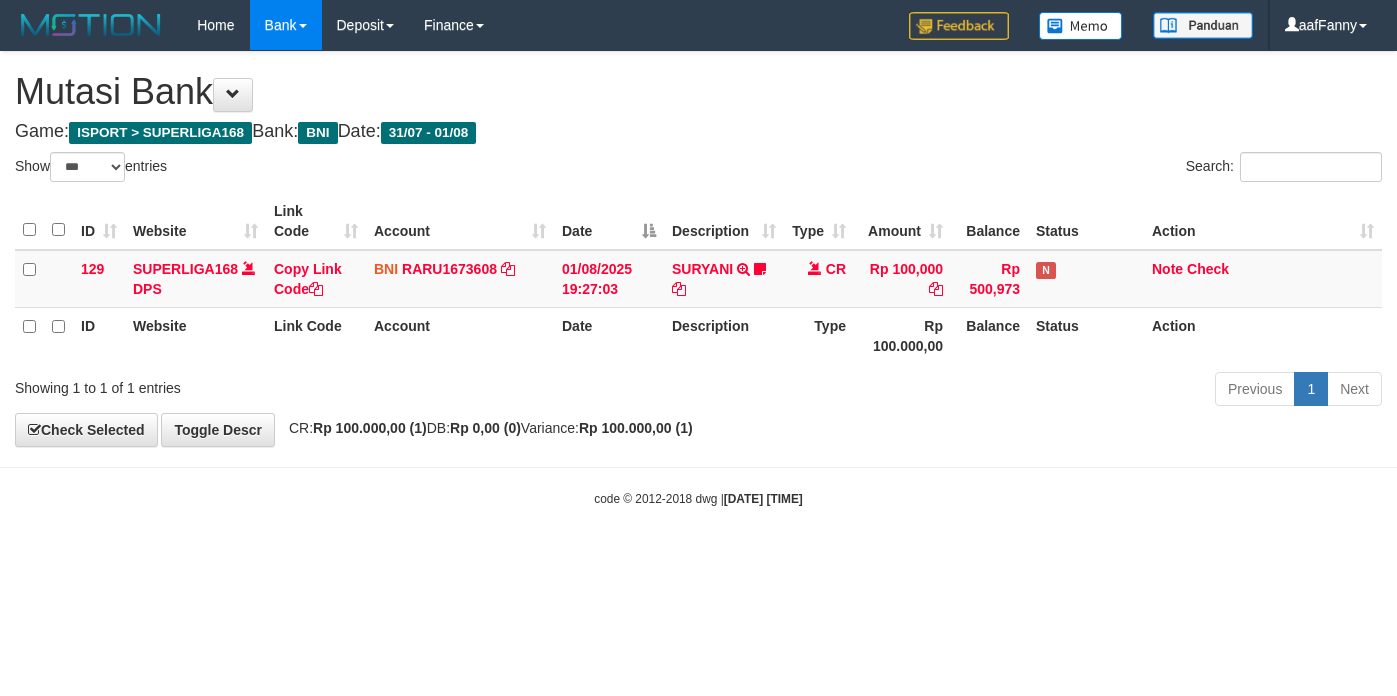 select on "***" 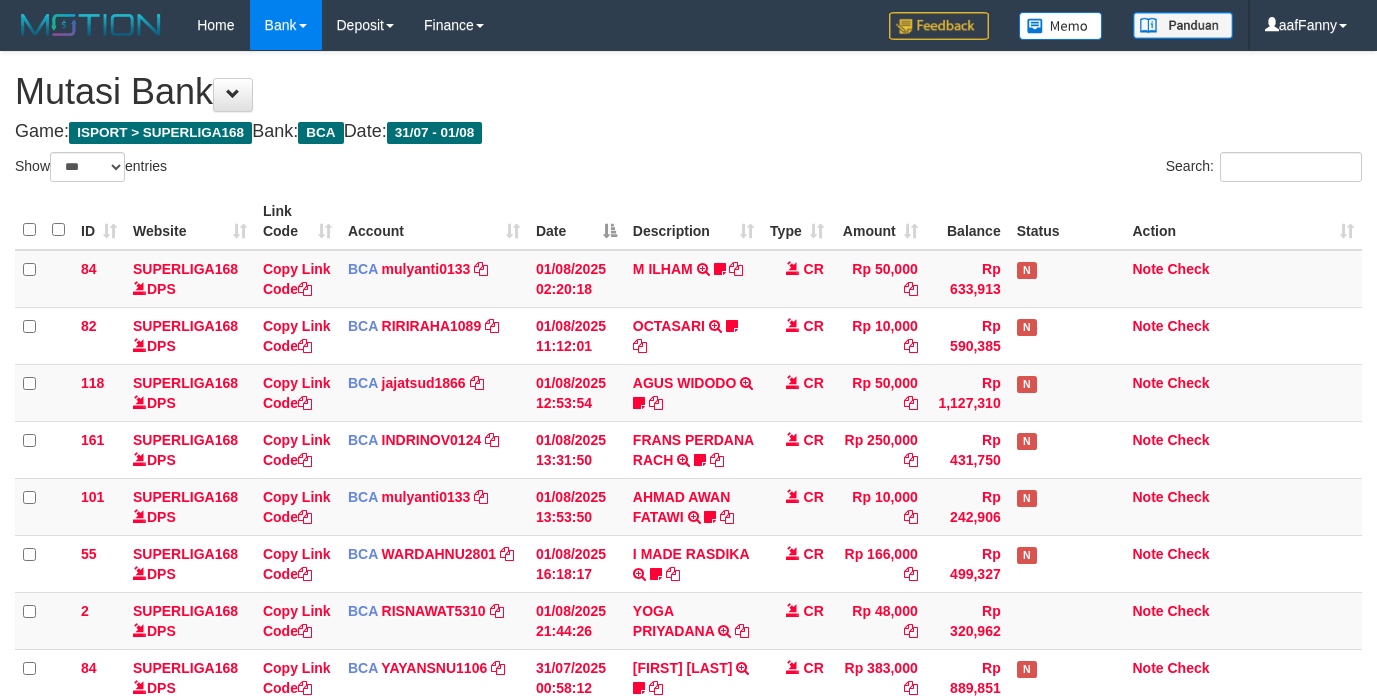 select on "***" 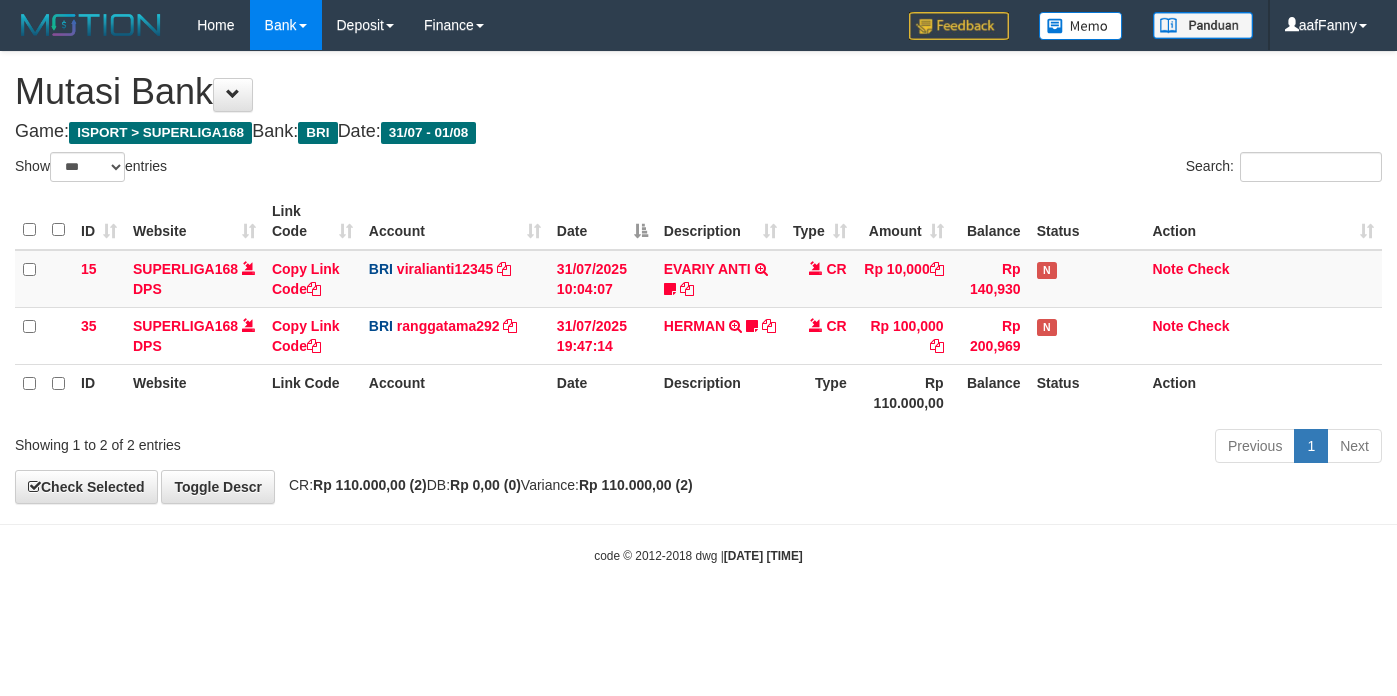 select on "***" 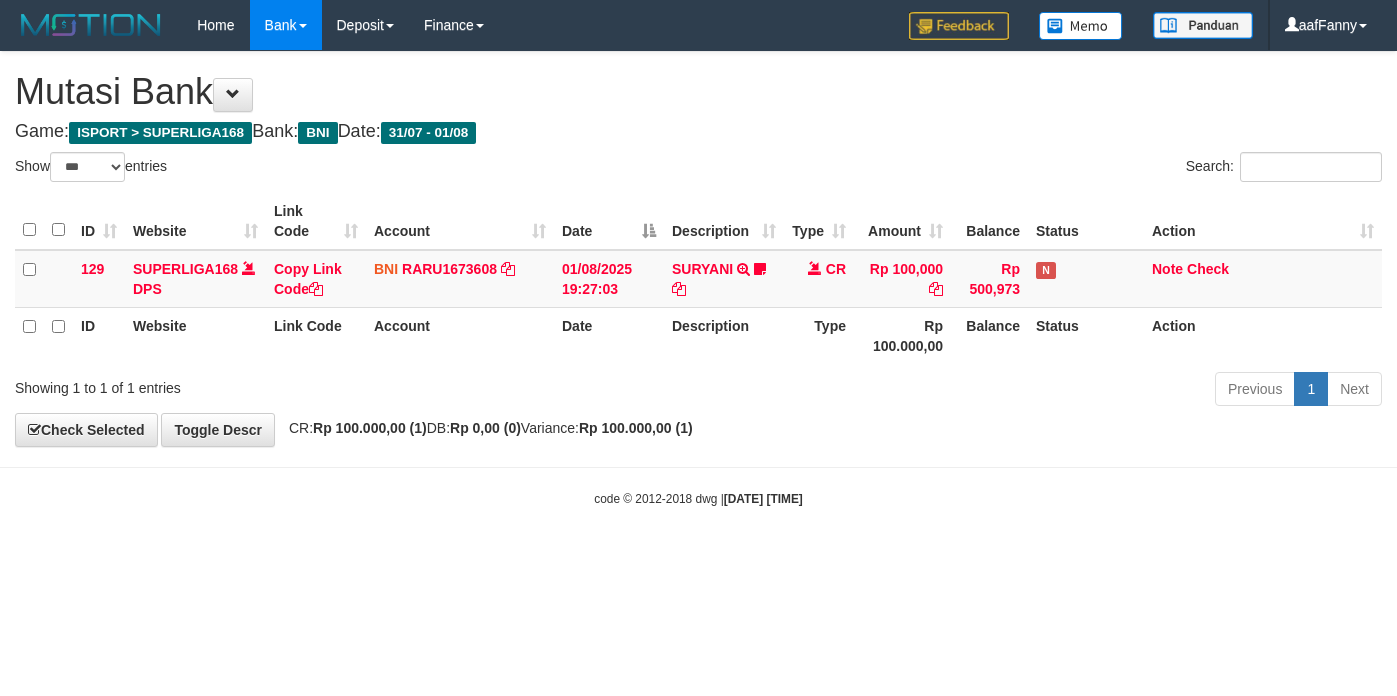 select on "***" 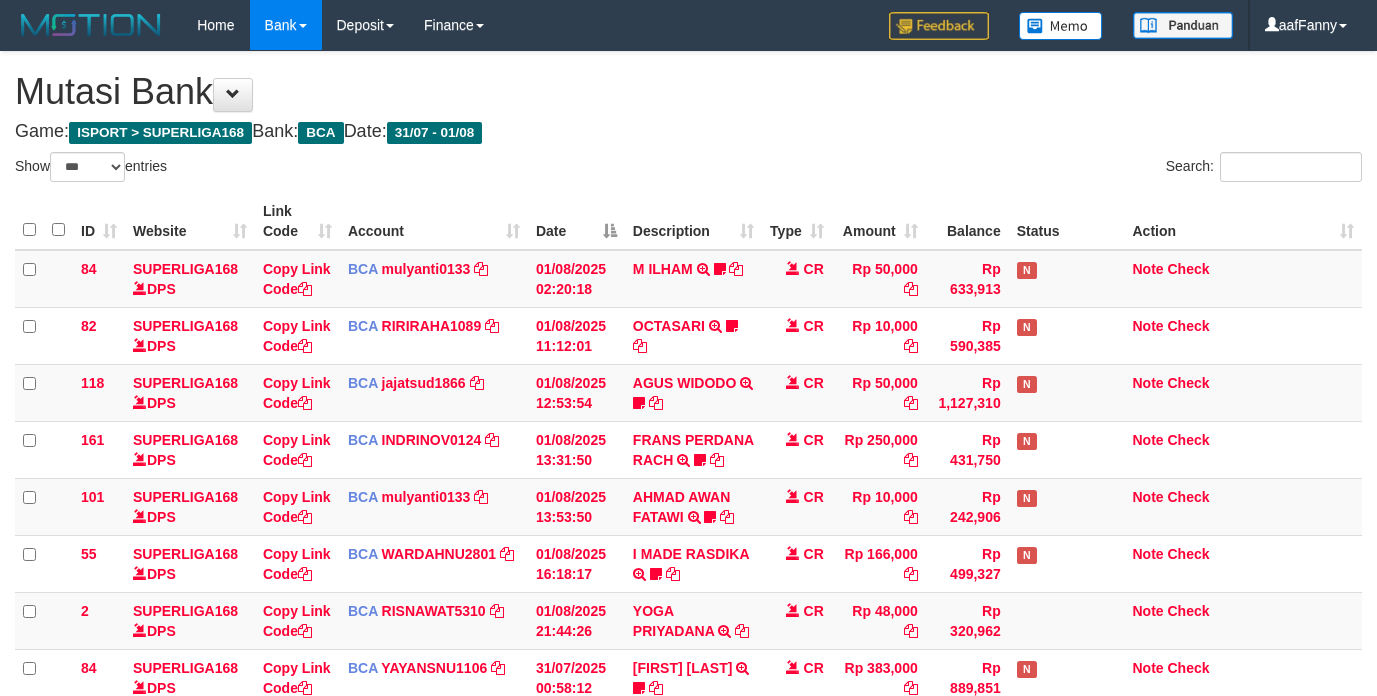 select on "***" 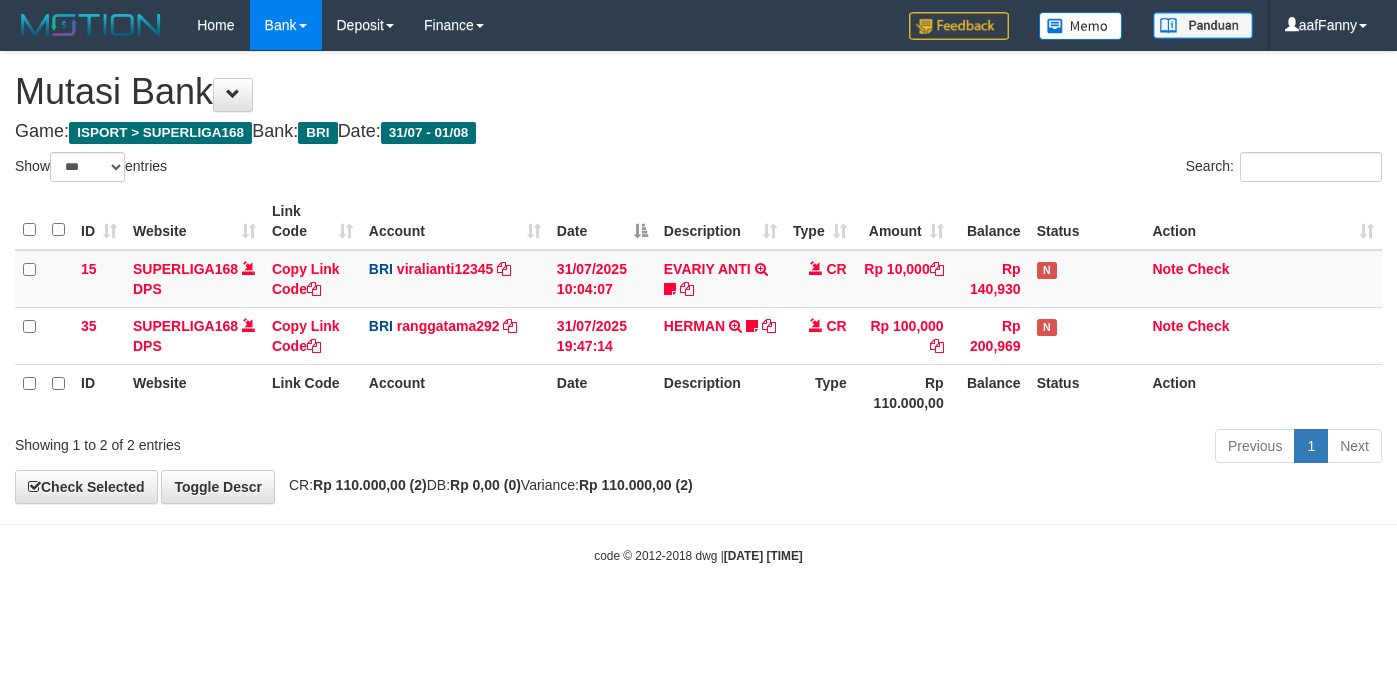 select on "***" 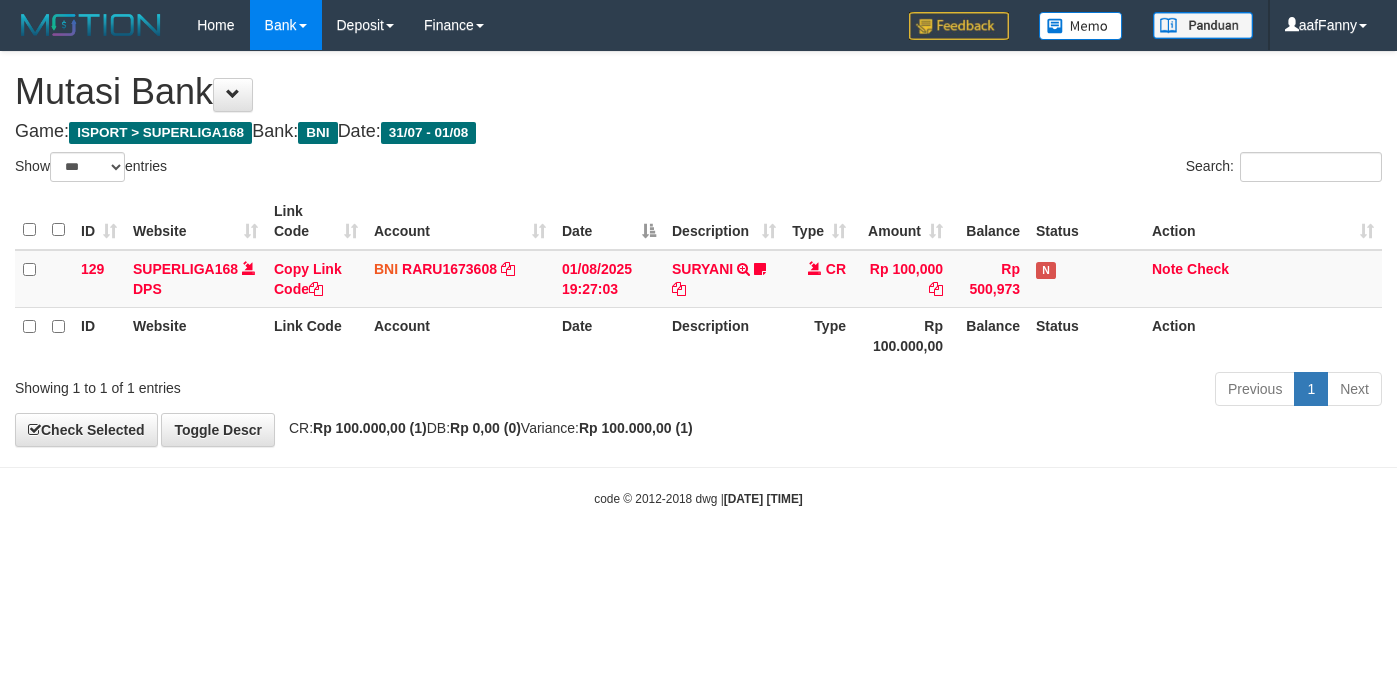 select on "***" 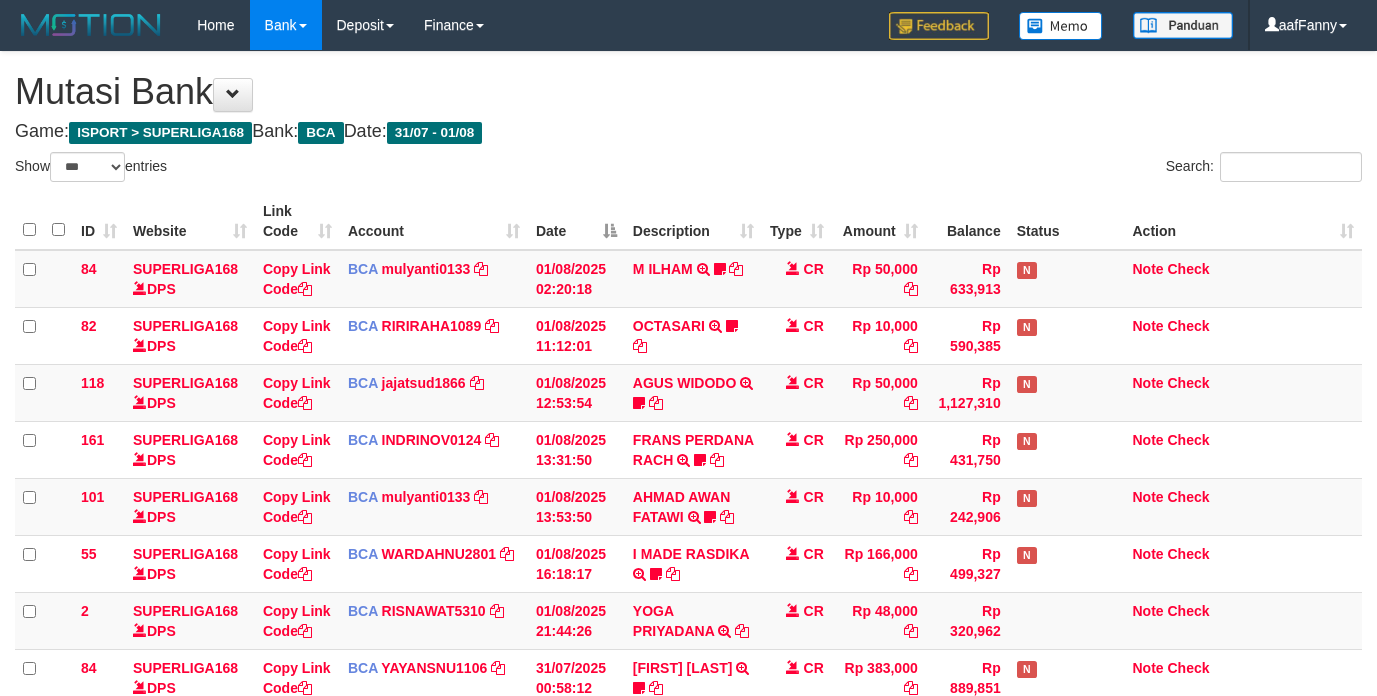 select on "***" 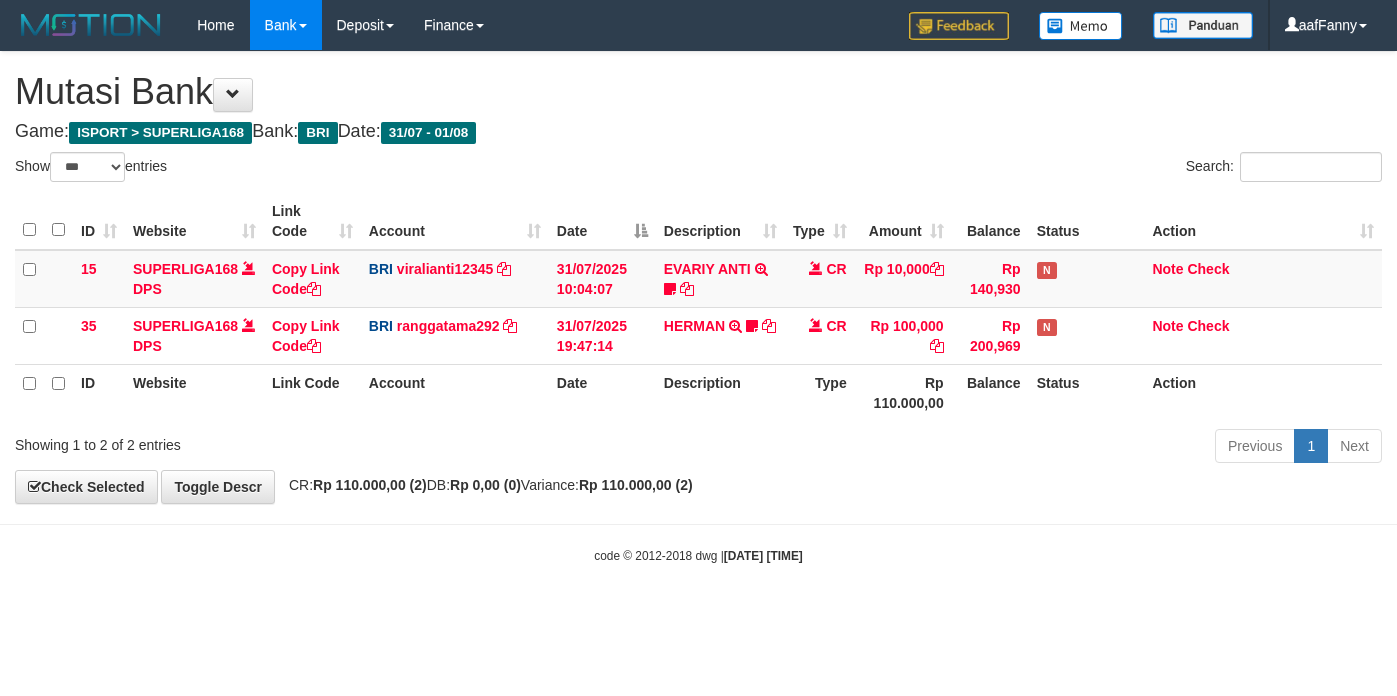 select on "***" 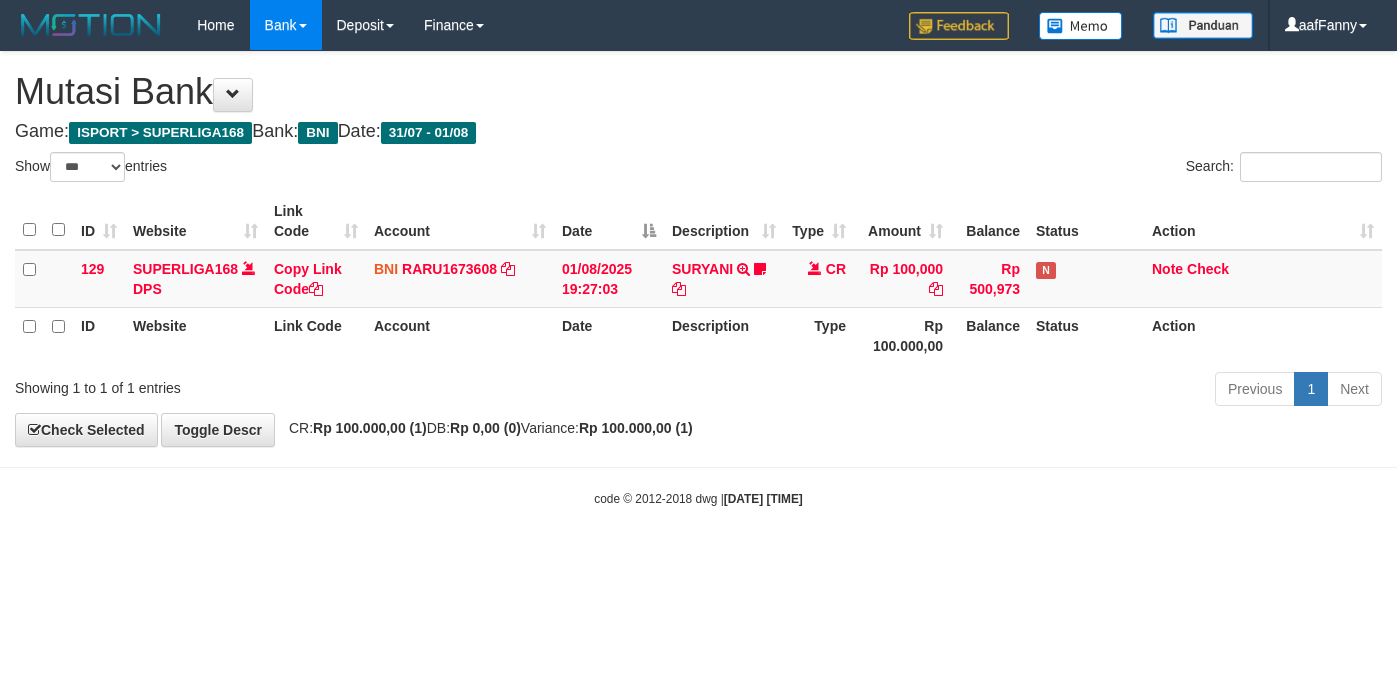 select on "***" 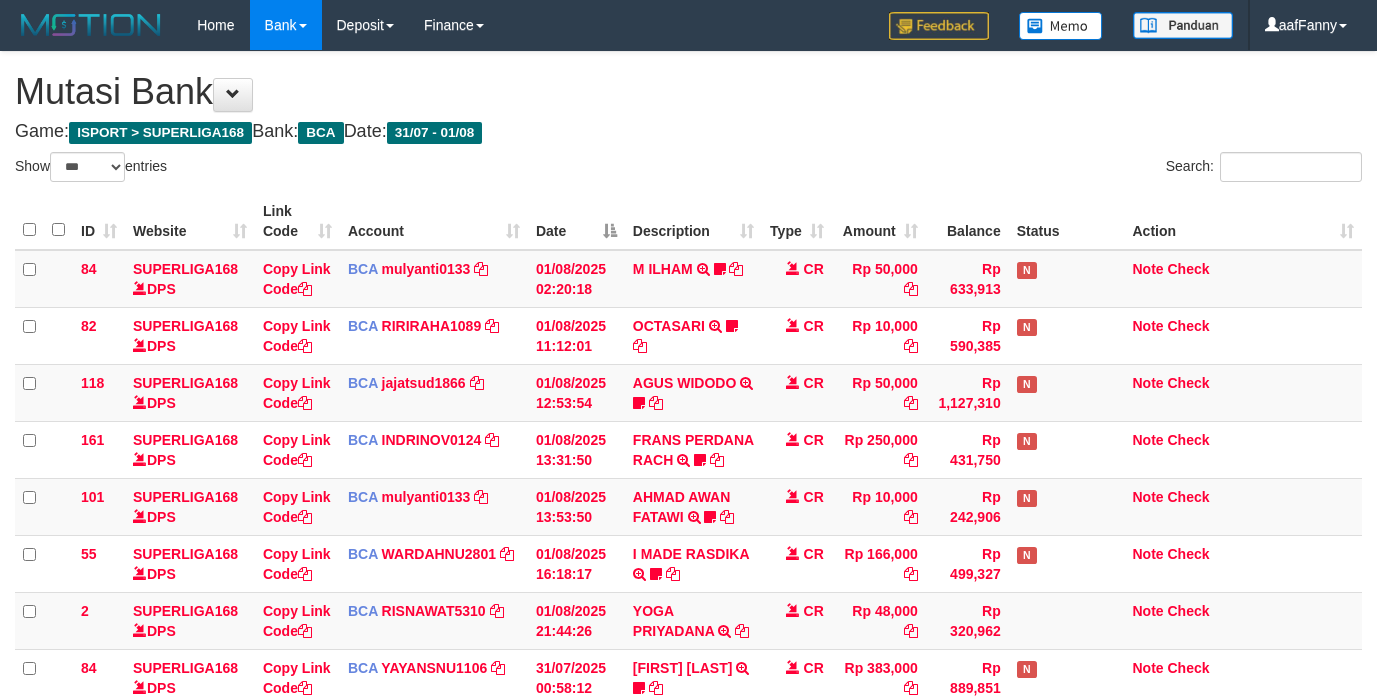 select on "***" 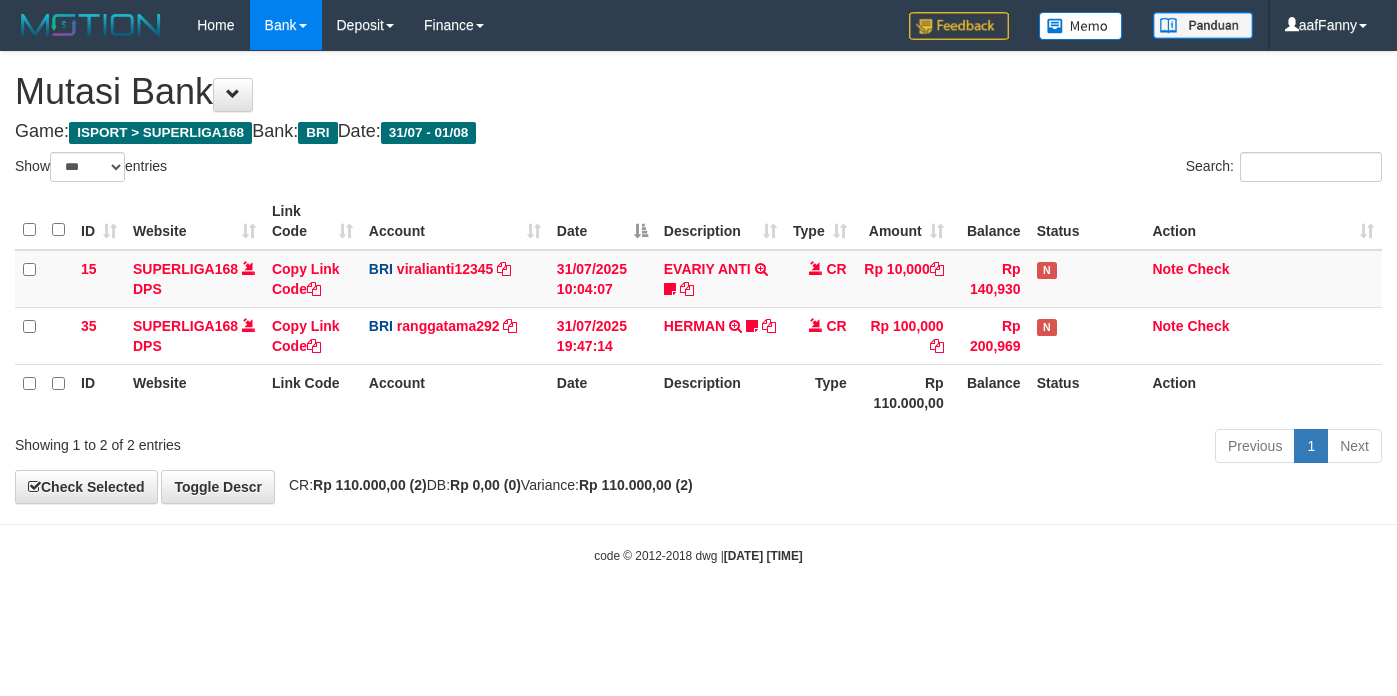 select on "***" 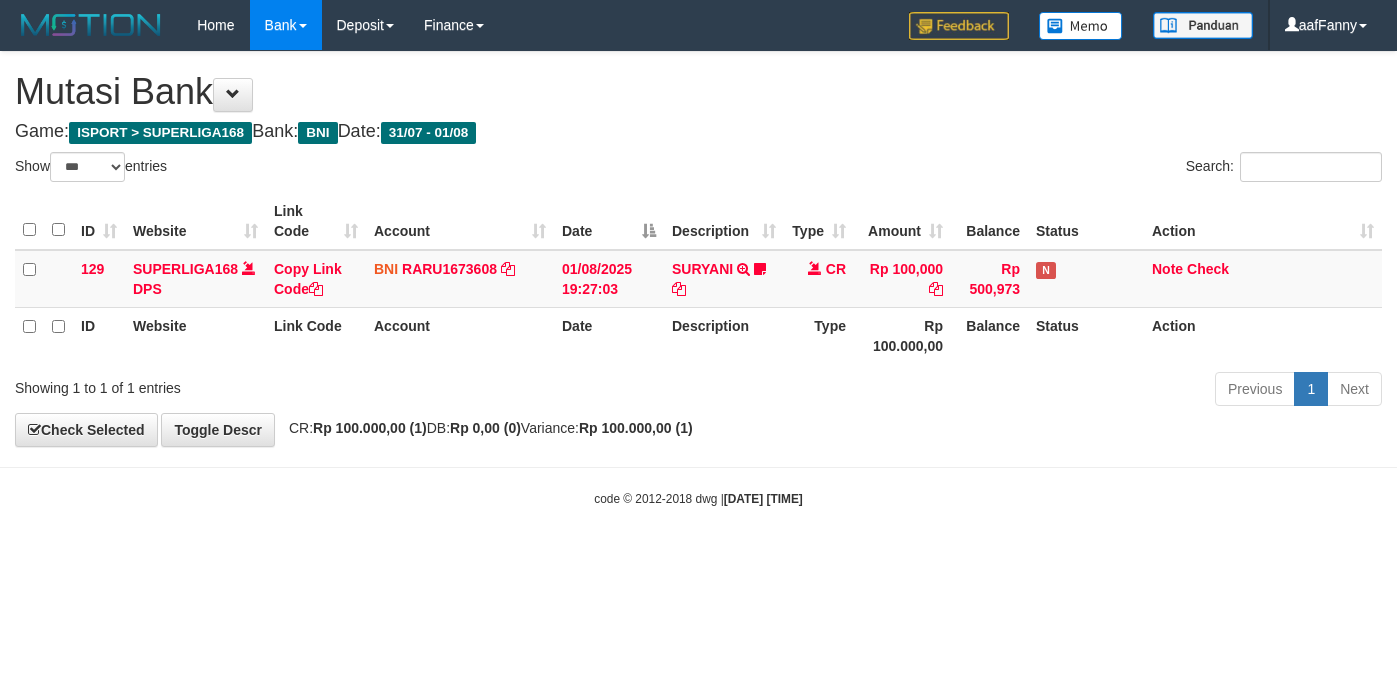 select on "***" 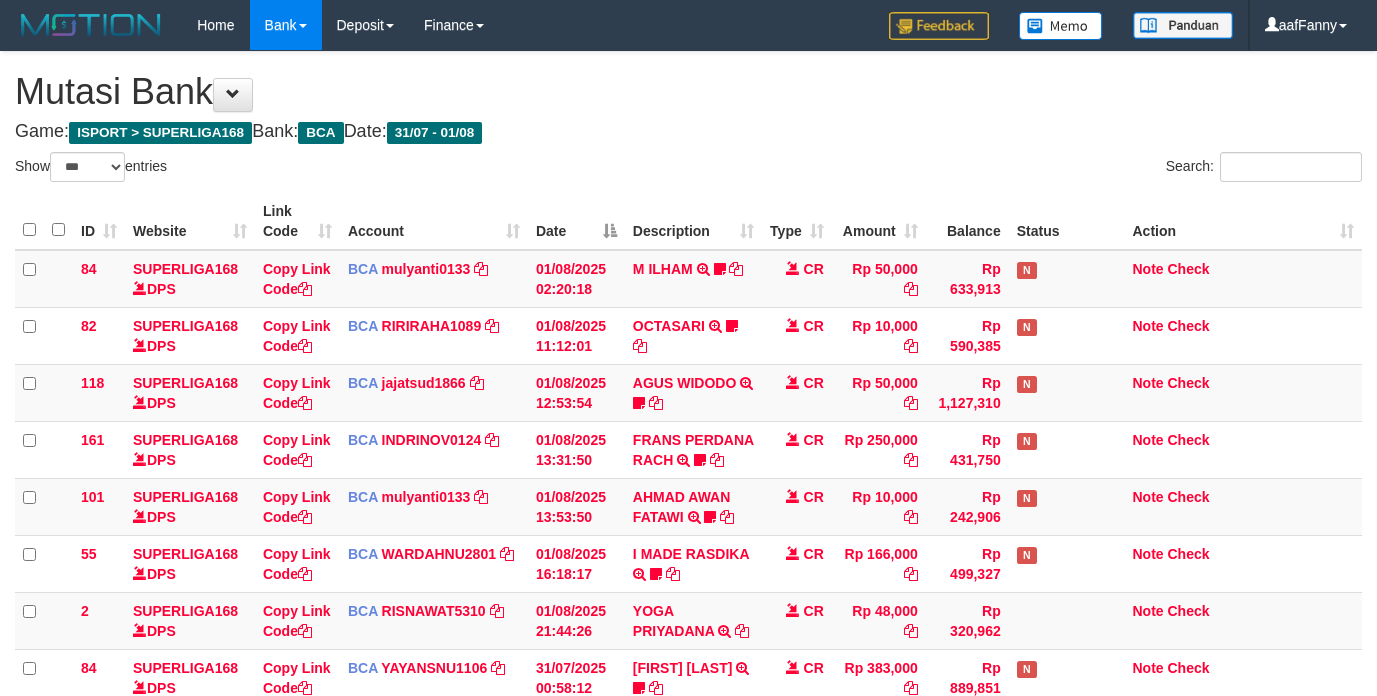 select on "***" 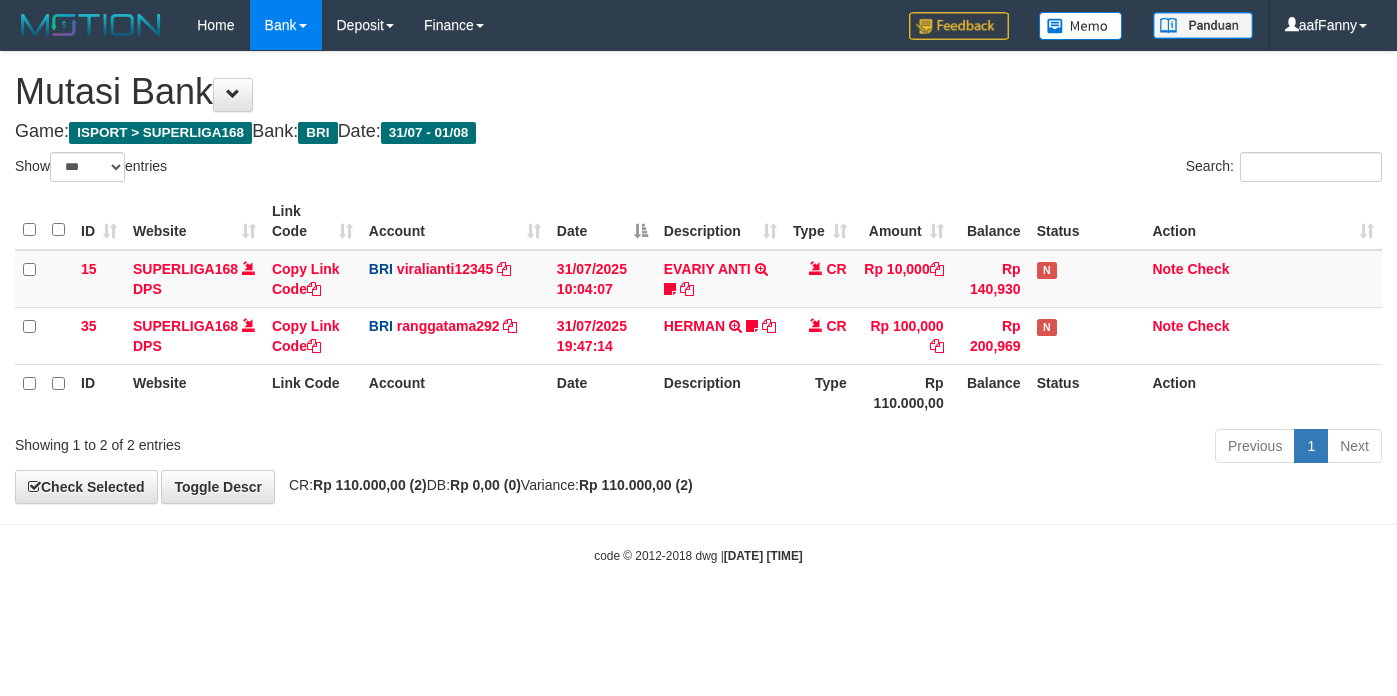 select on "***" 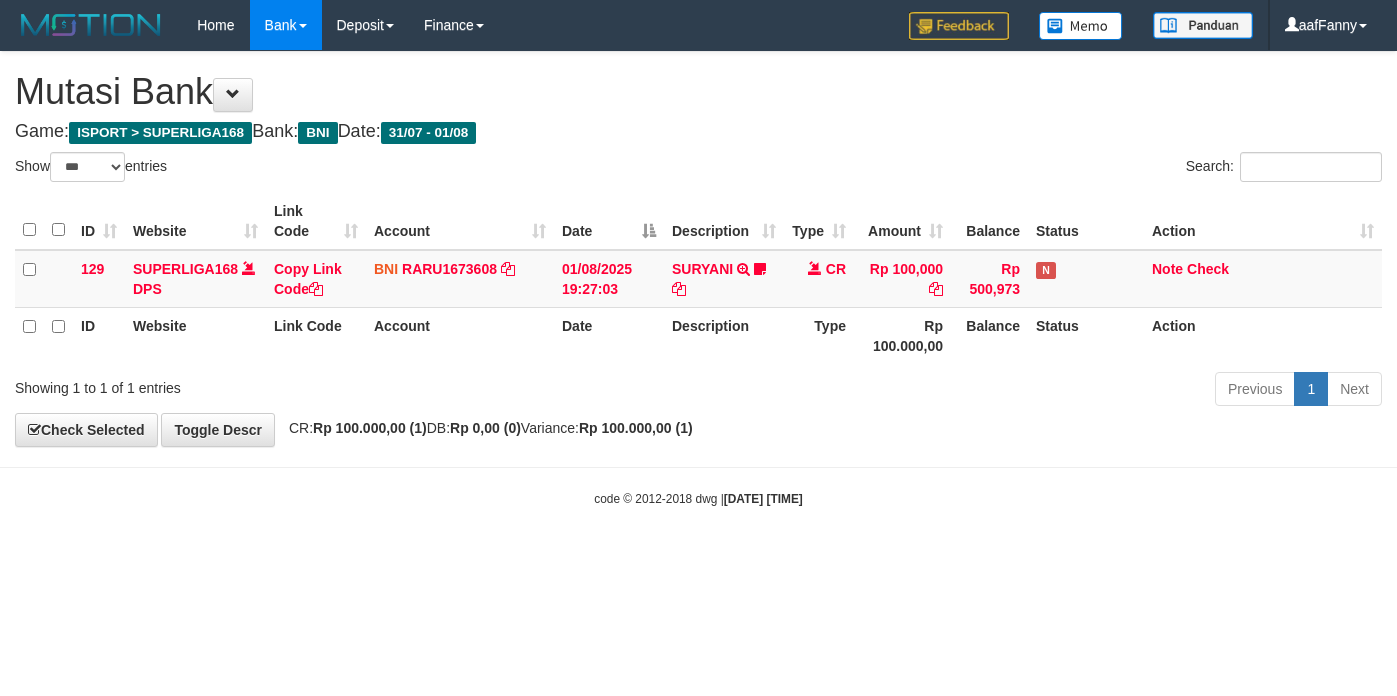 select on "***" 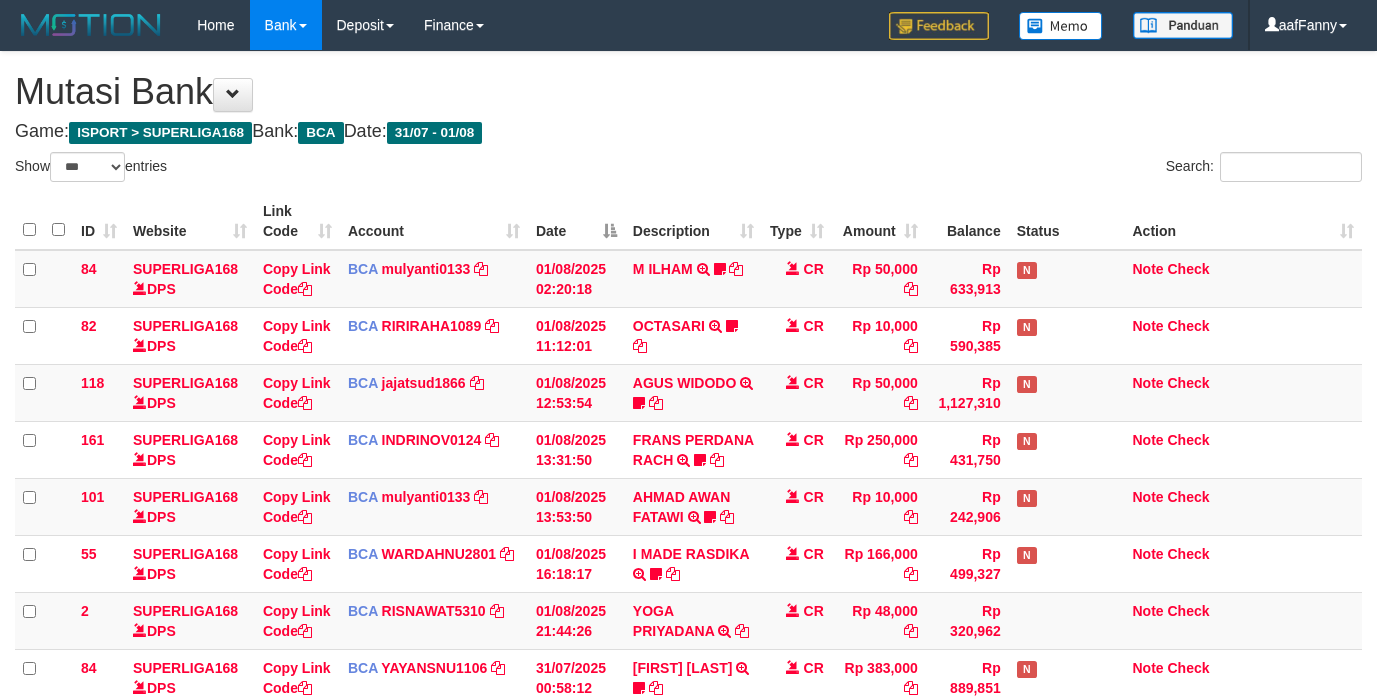 select on "***" 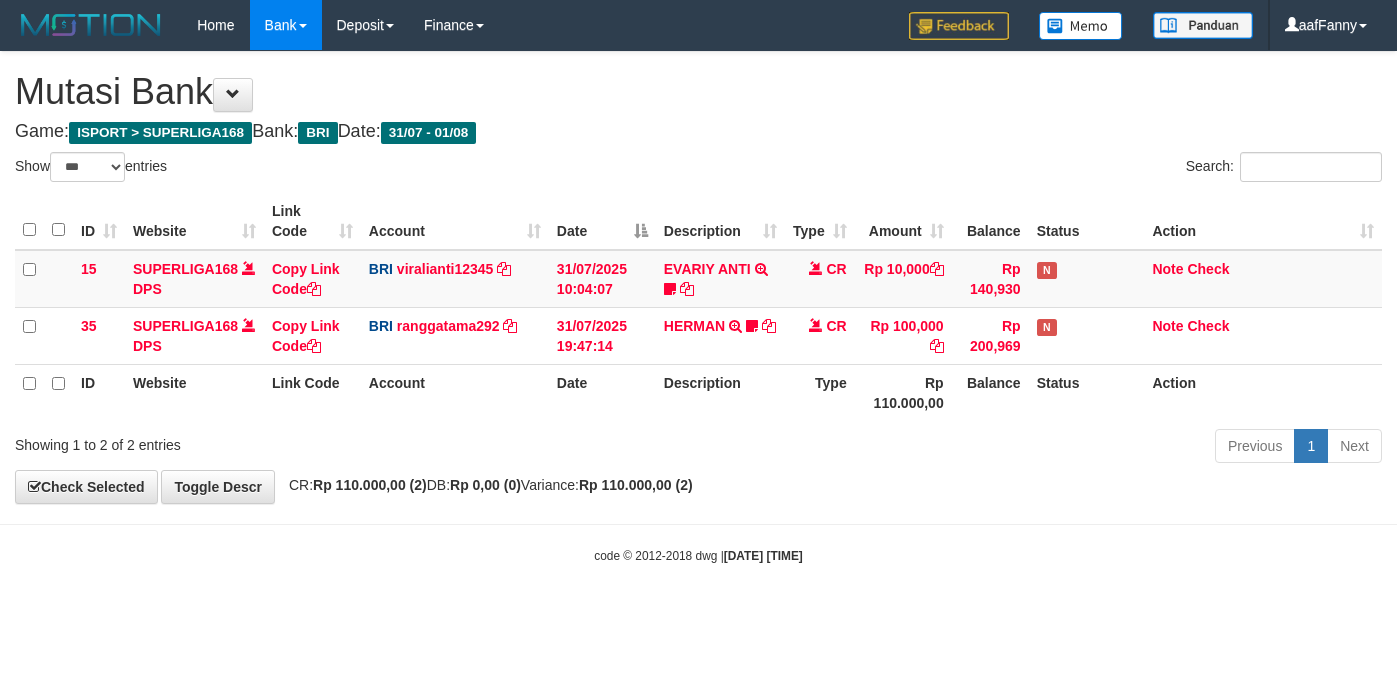 select on "***" 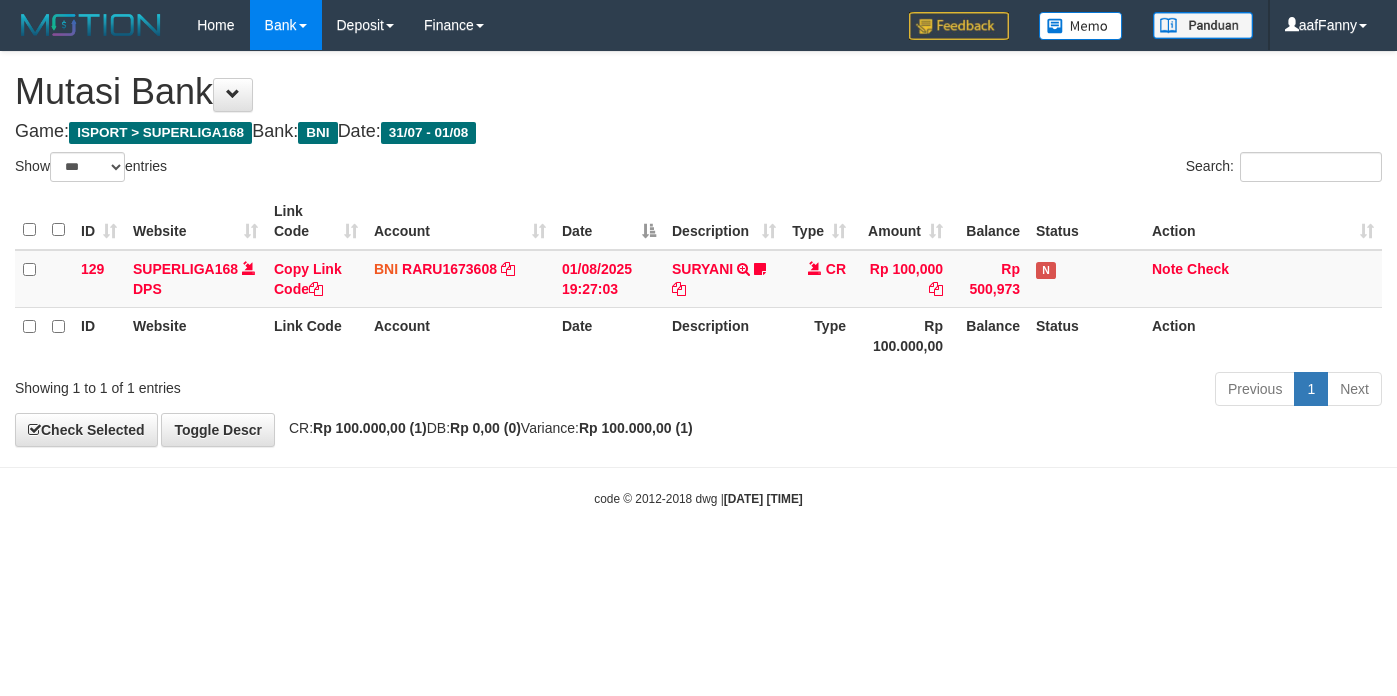 select on "***" 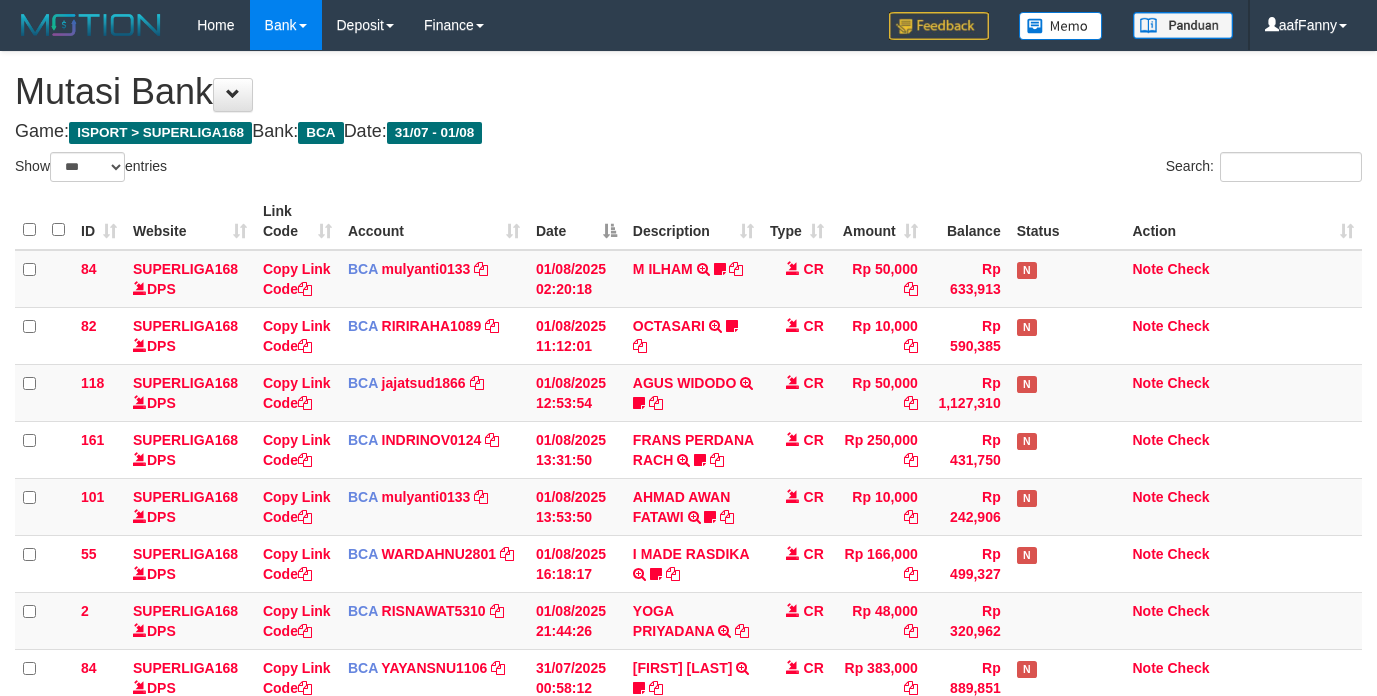 select on "***" 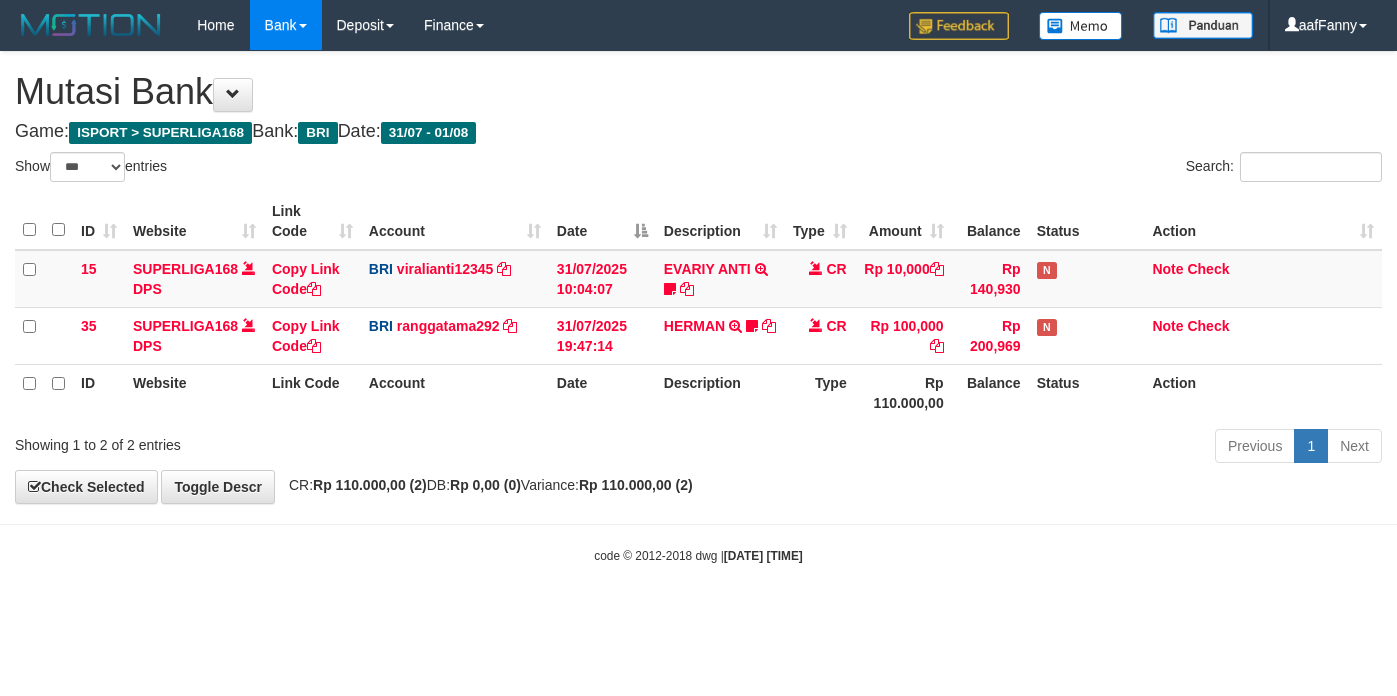 select on "***" 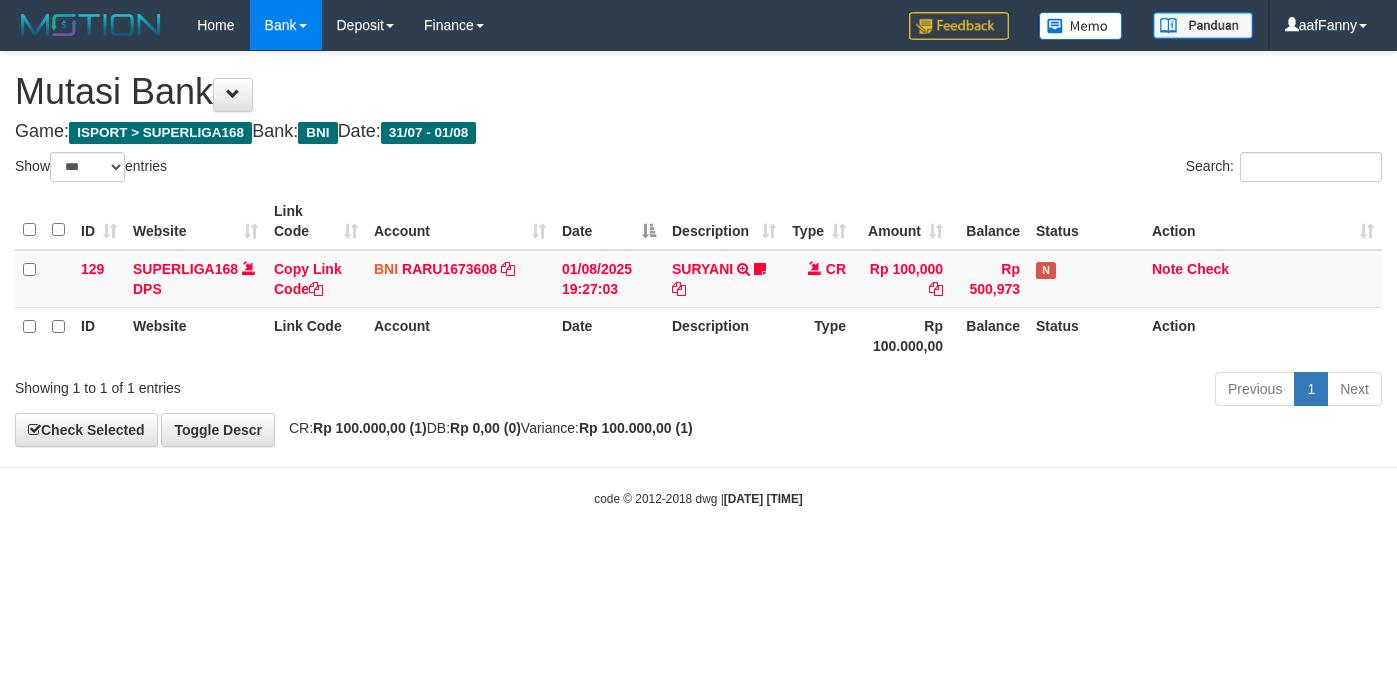 select on "***" 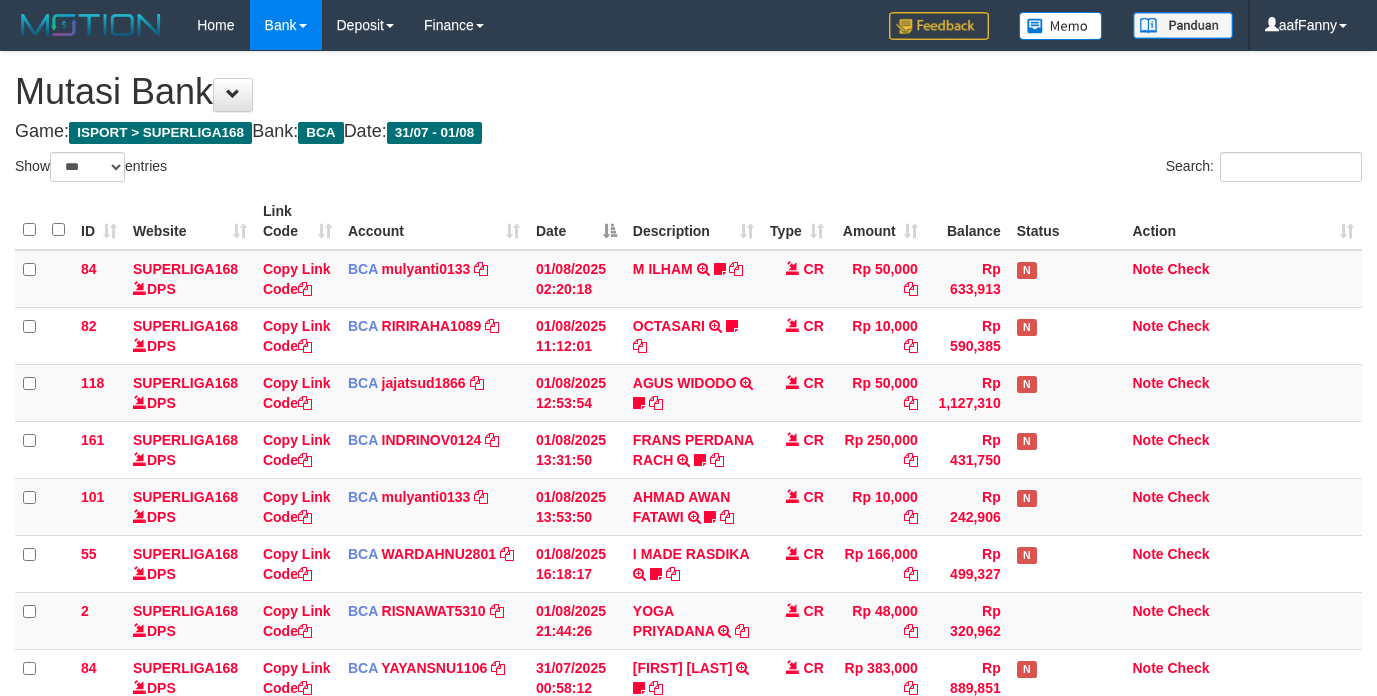 select on "***" 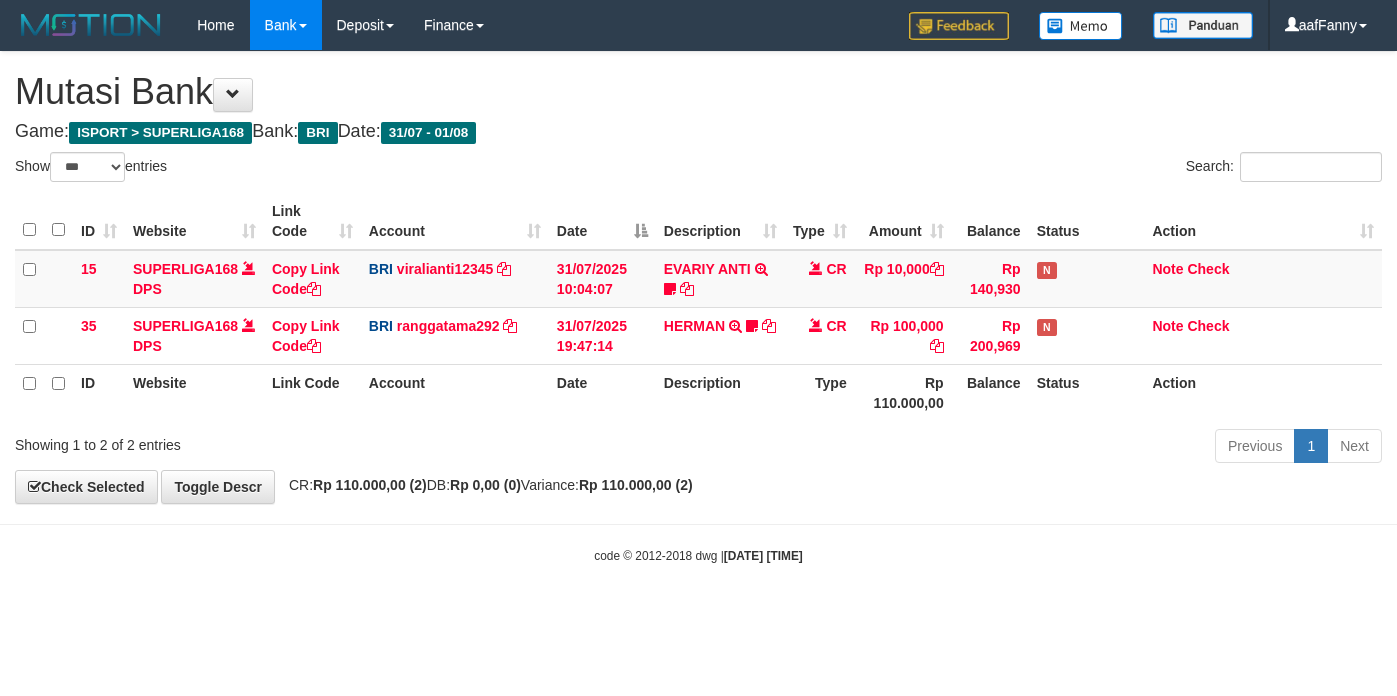 select on "***" 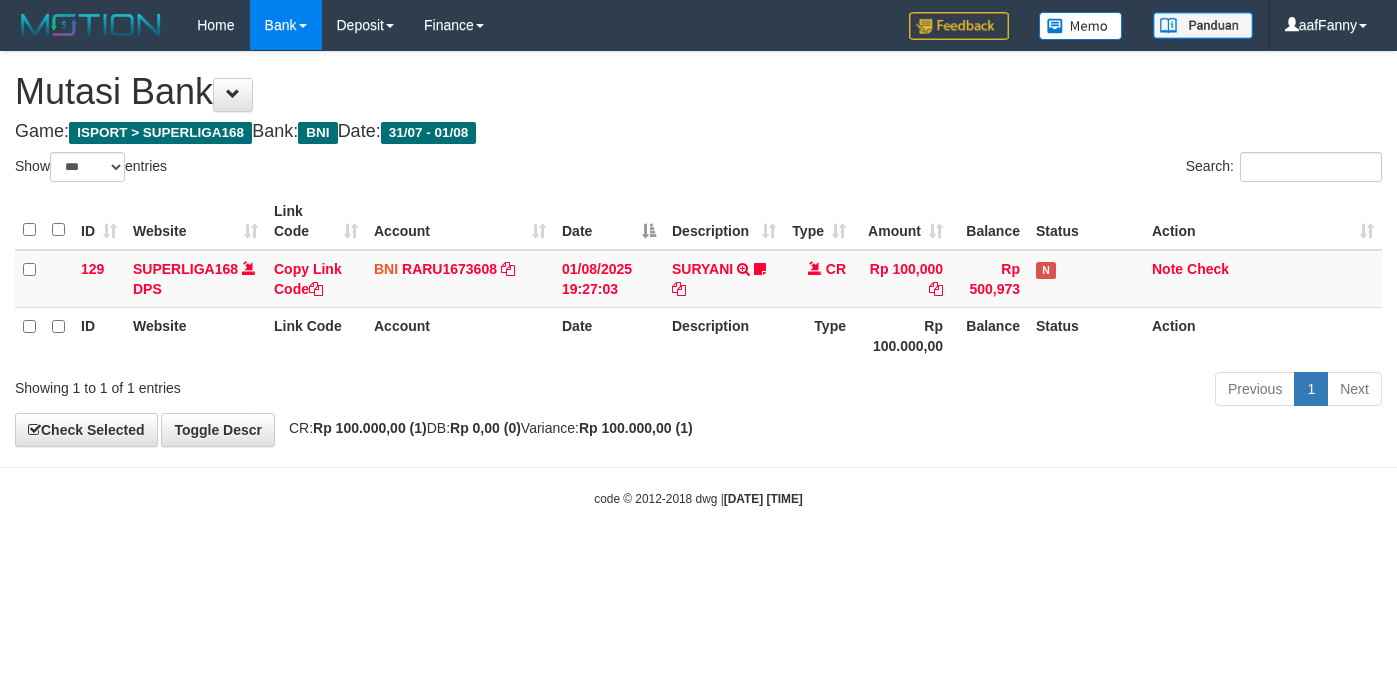 select on "***" 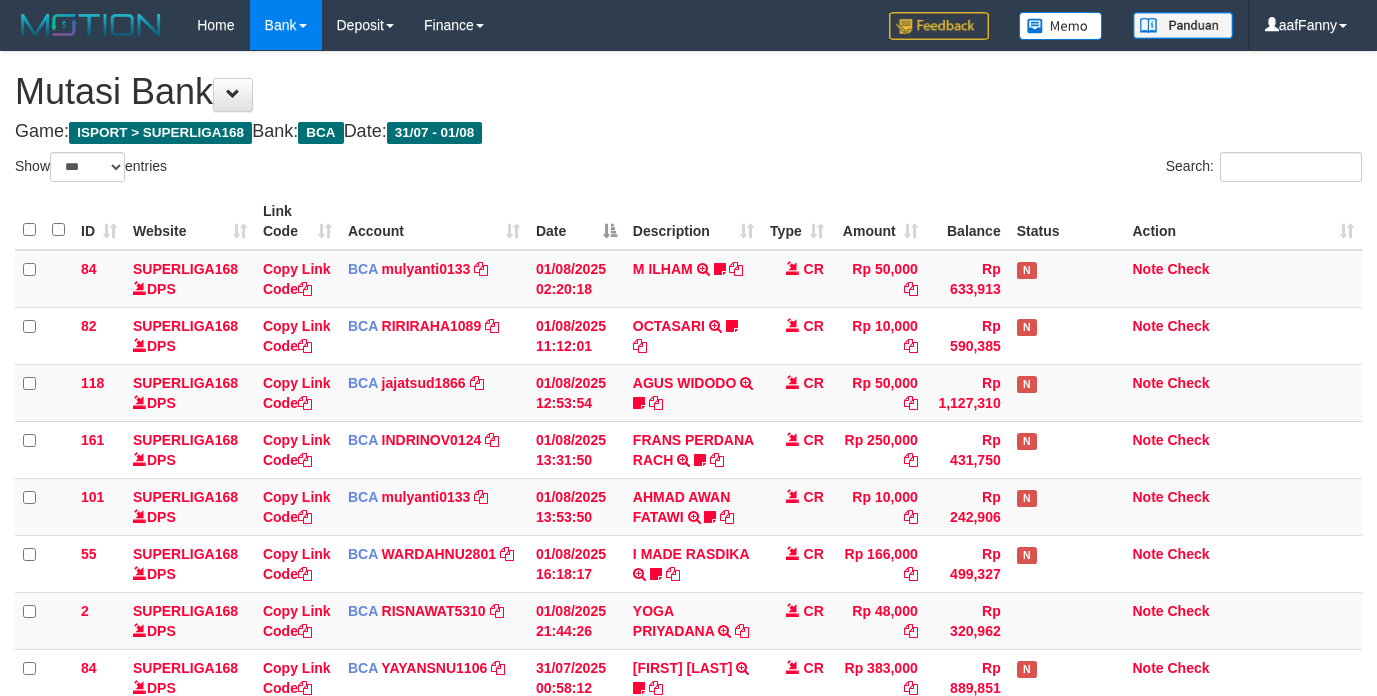 select on "***" 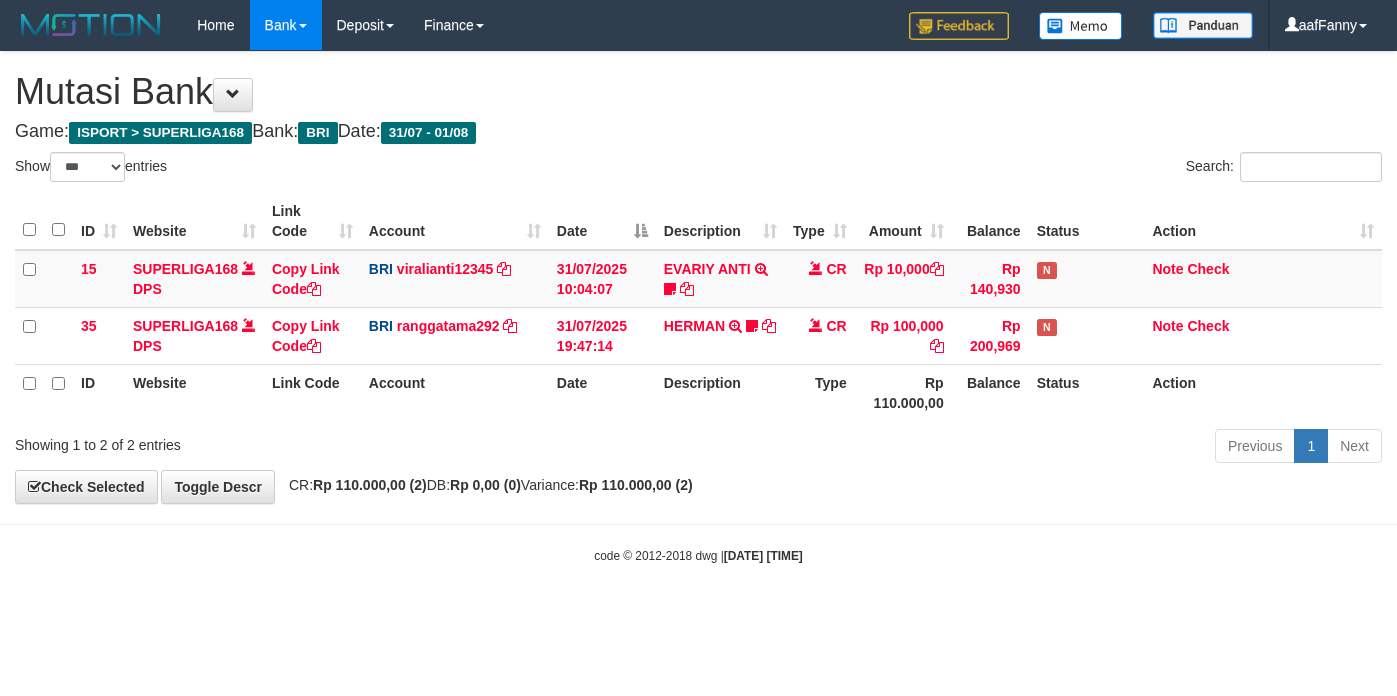select on "***" 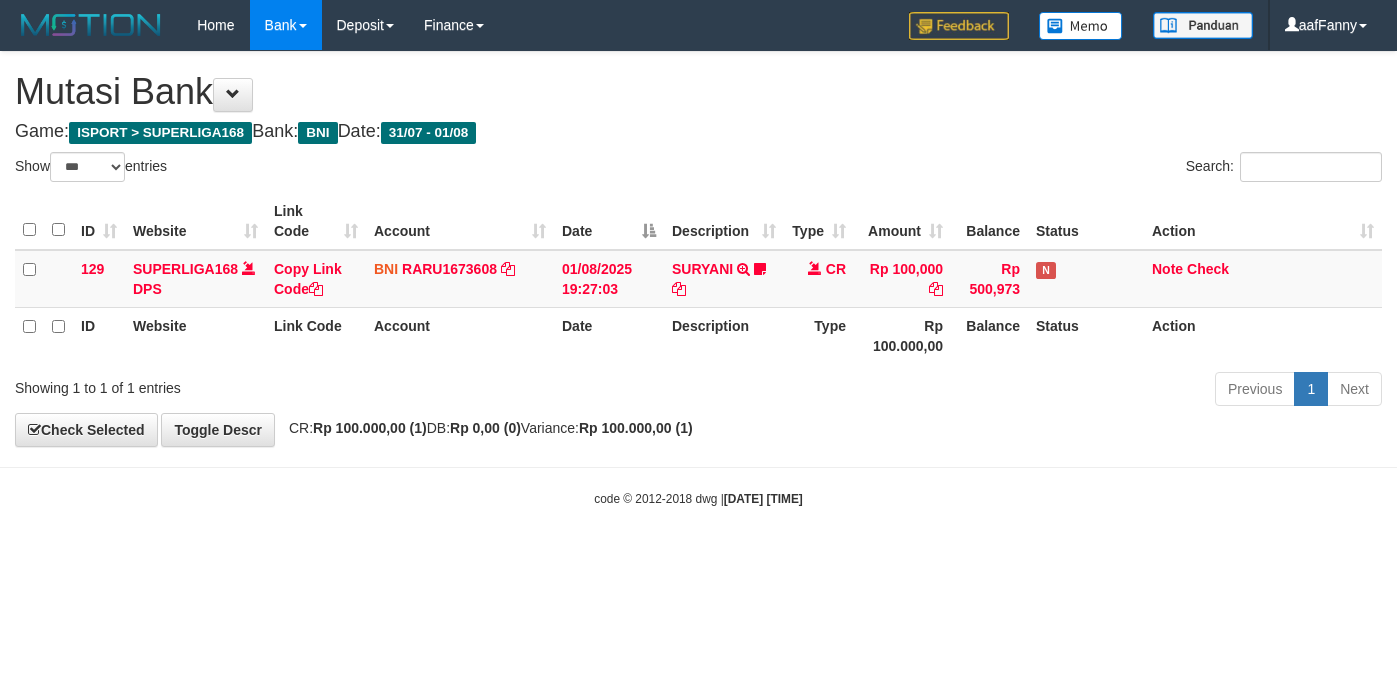 select on "***" 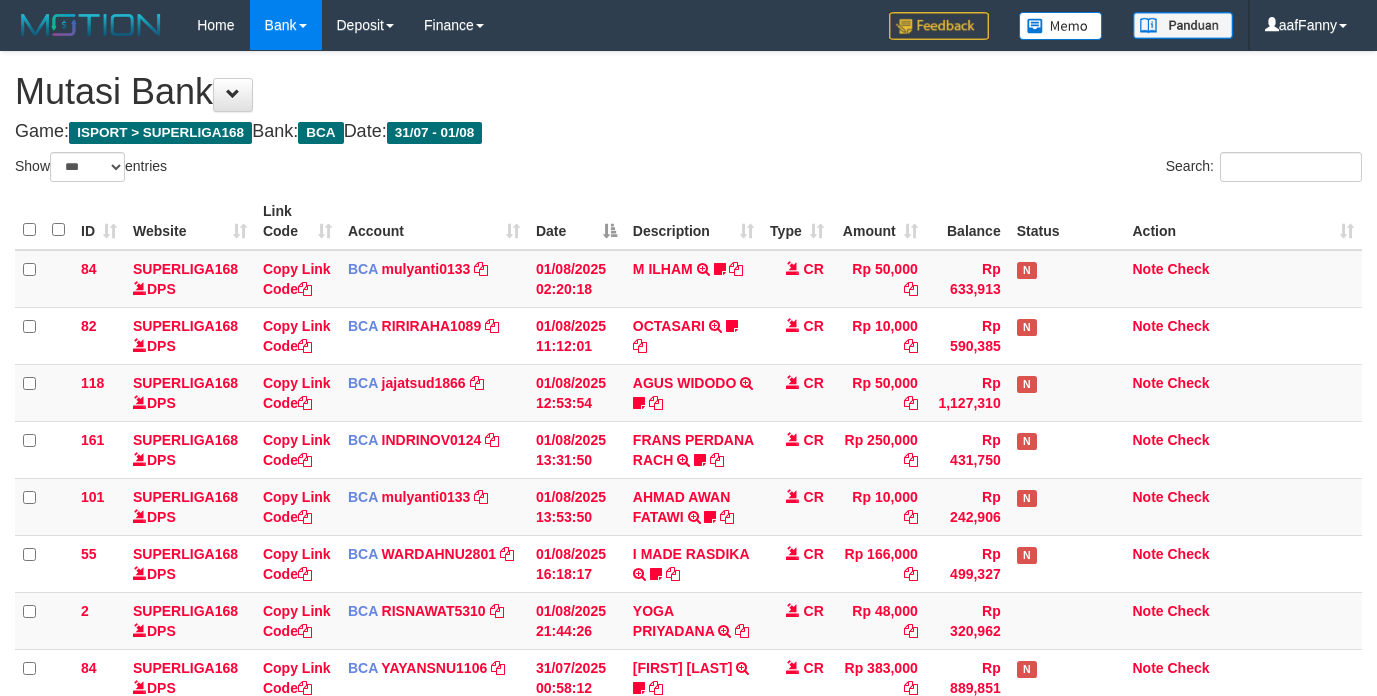 select on "***" 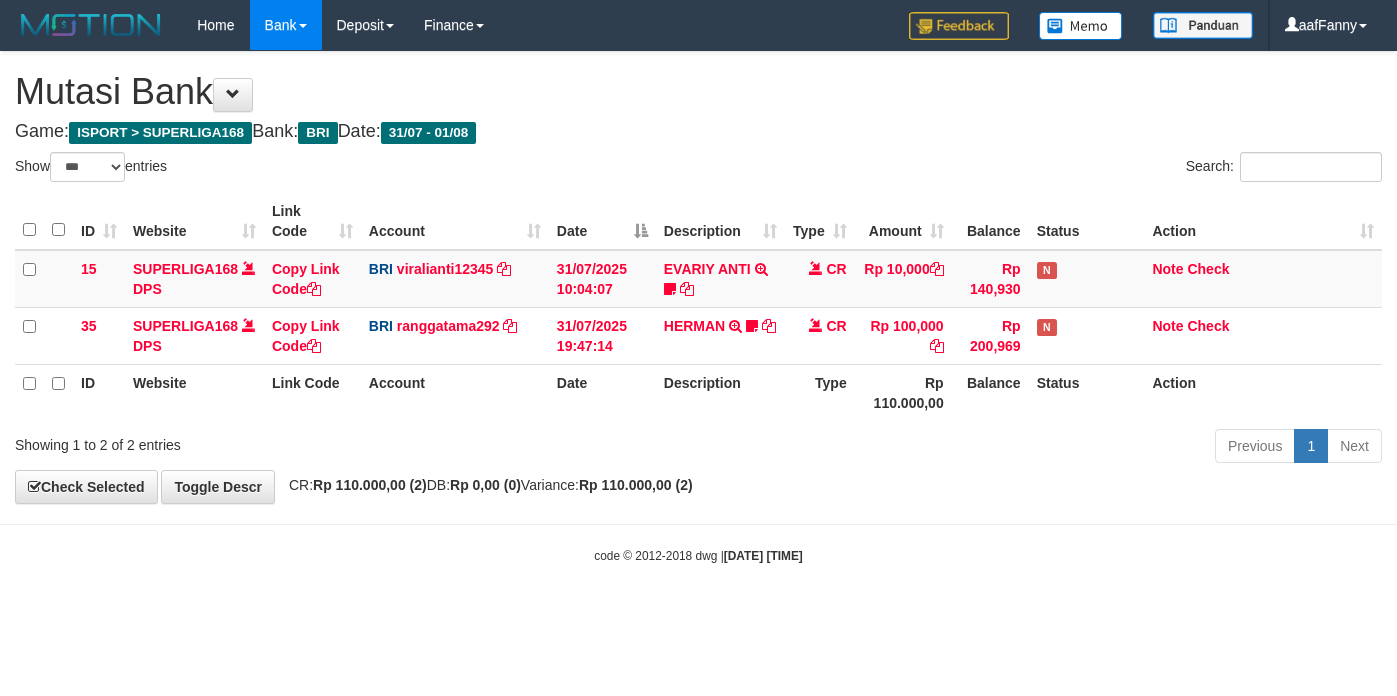 select on "***" 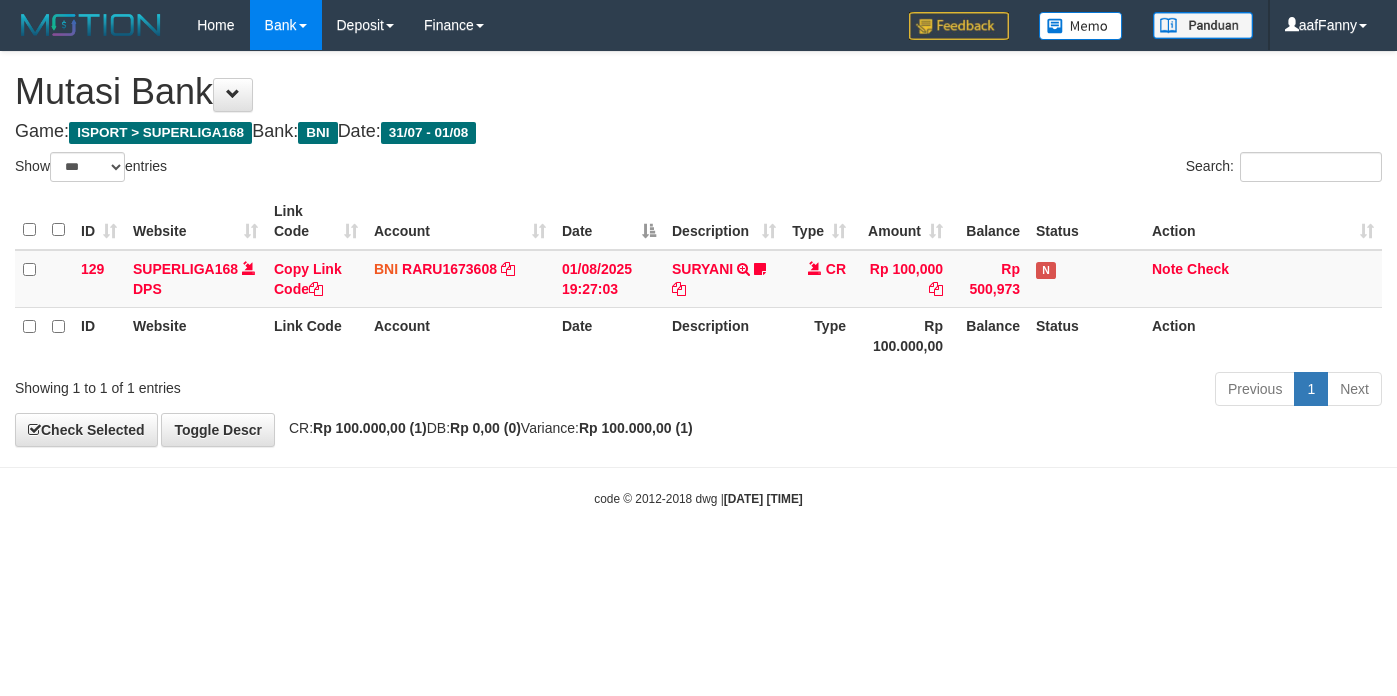 select on "***" 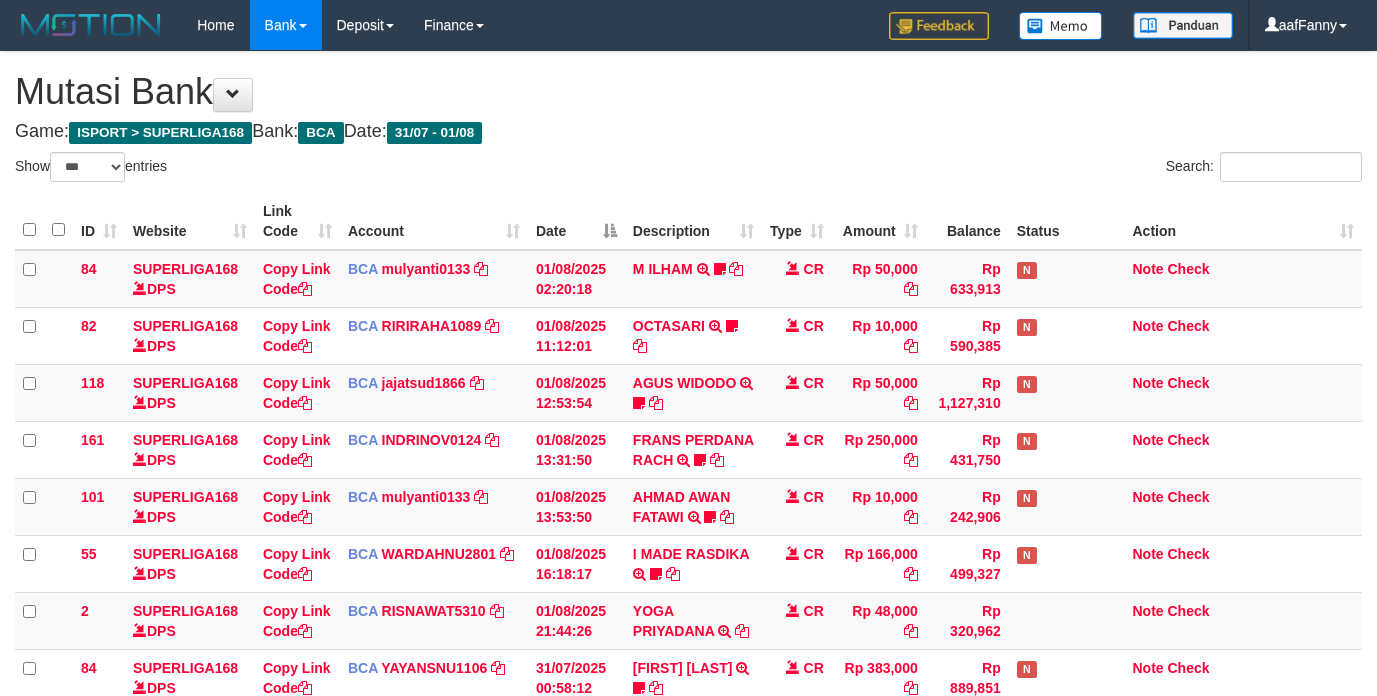 select on "***" 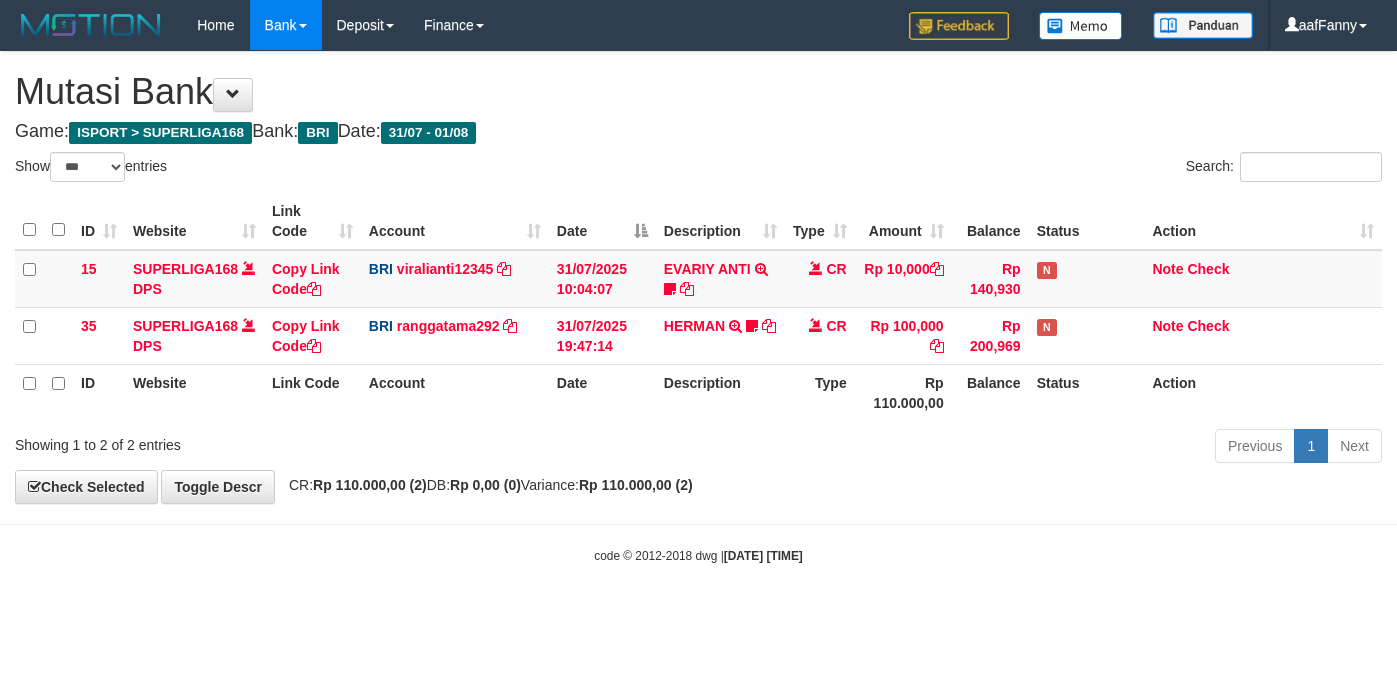 select on "***" 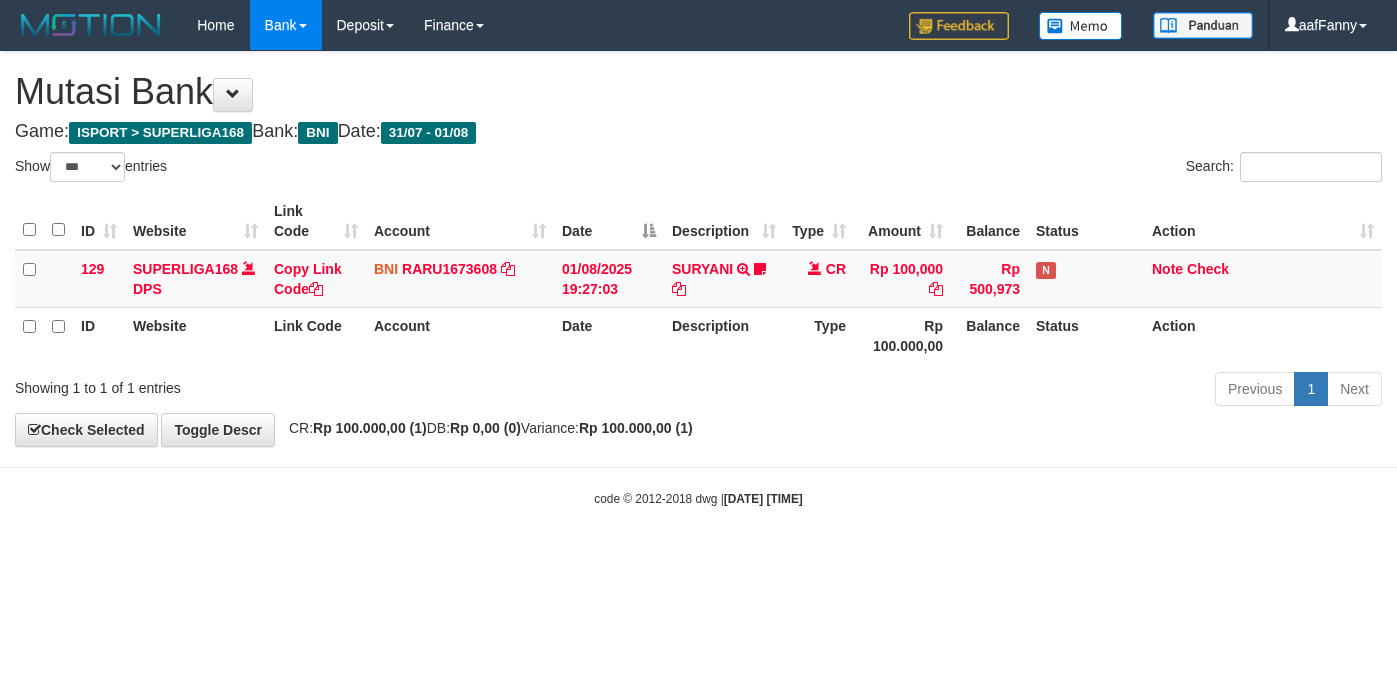 select on "***" 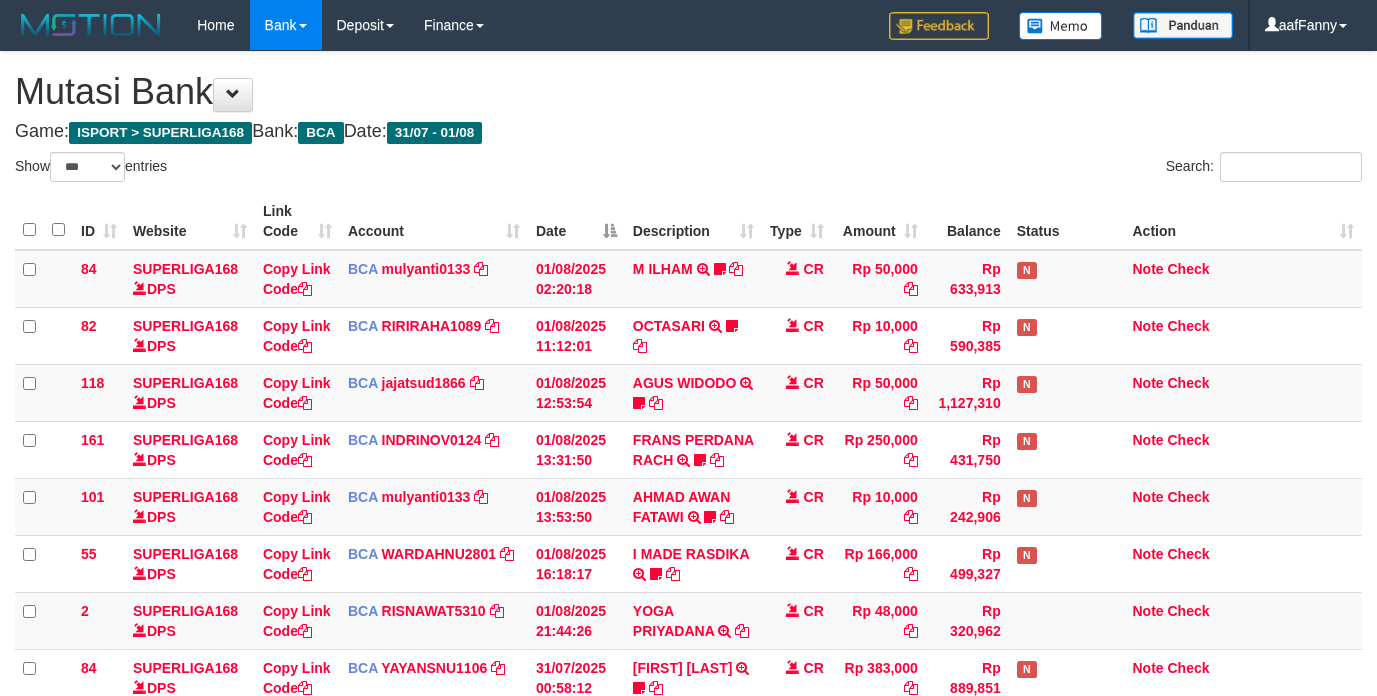 select on "***" 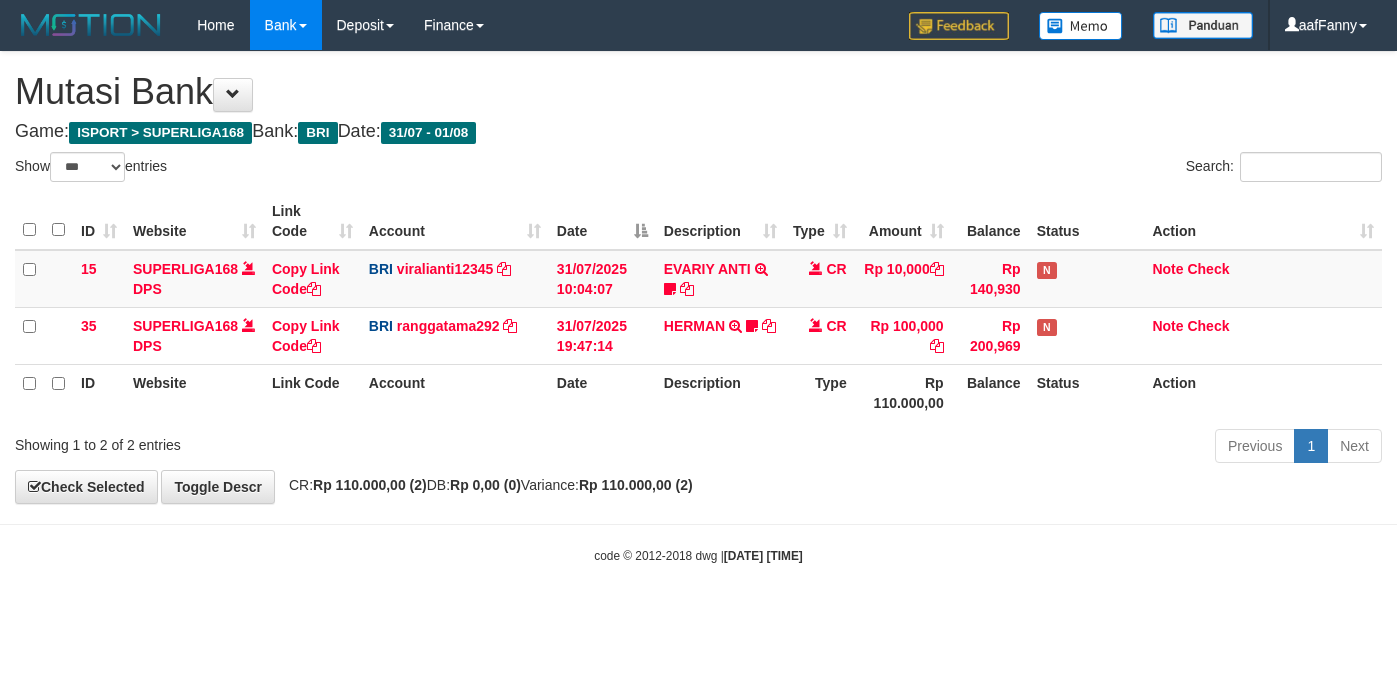 select on "***" 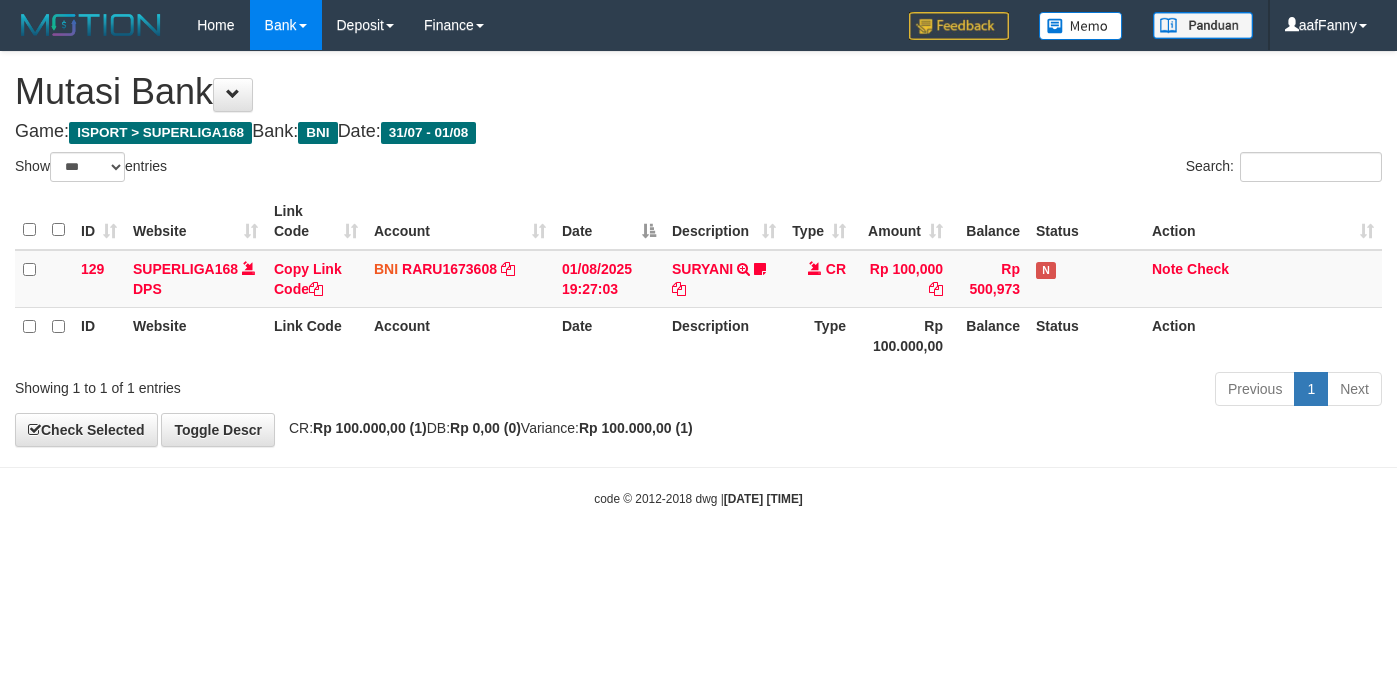 select on "***" 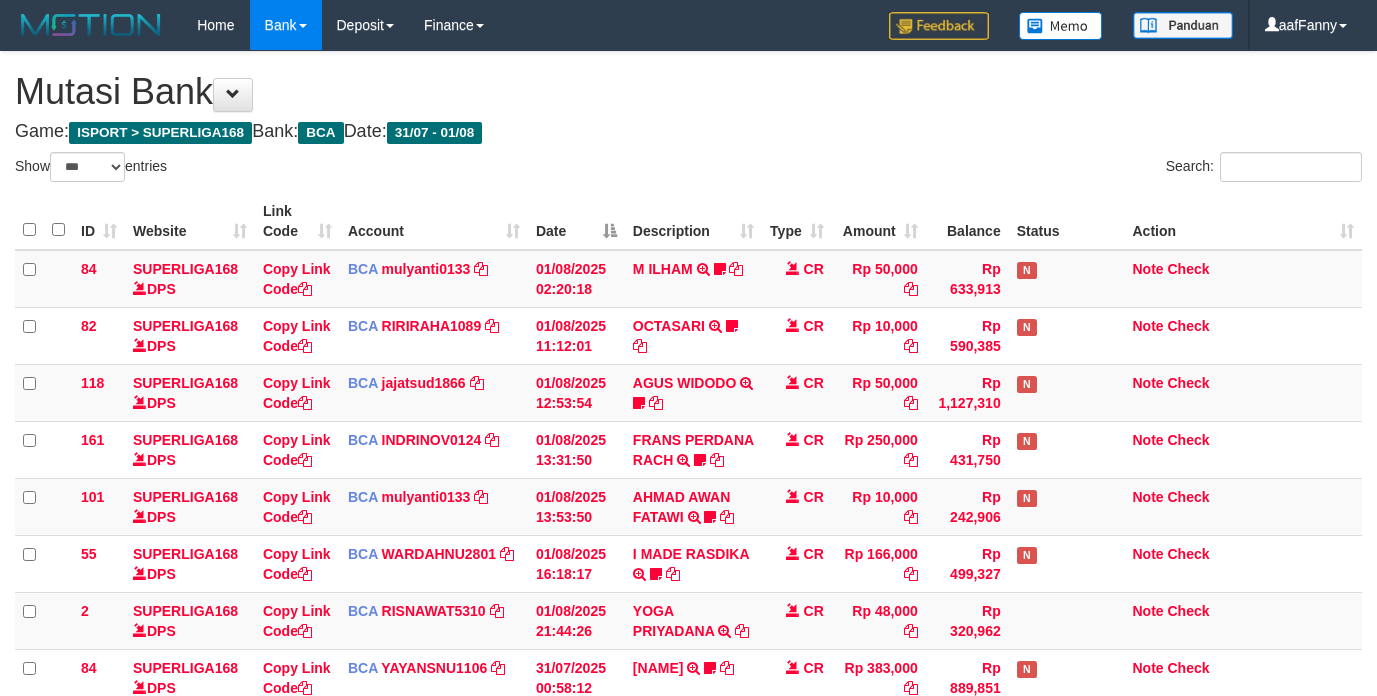 select on "***" 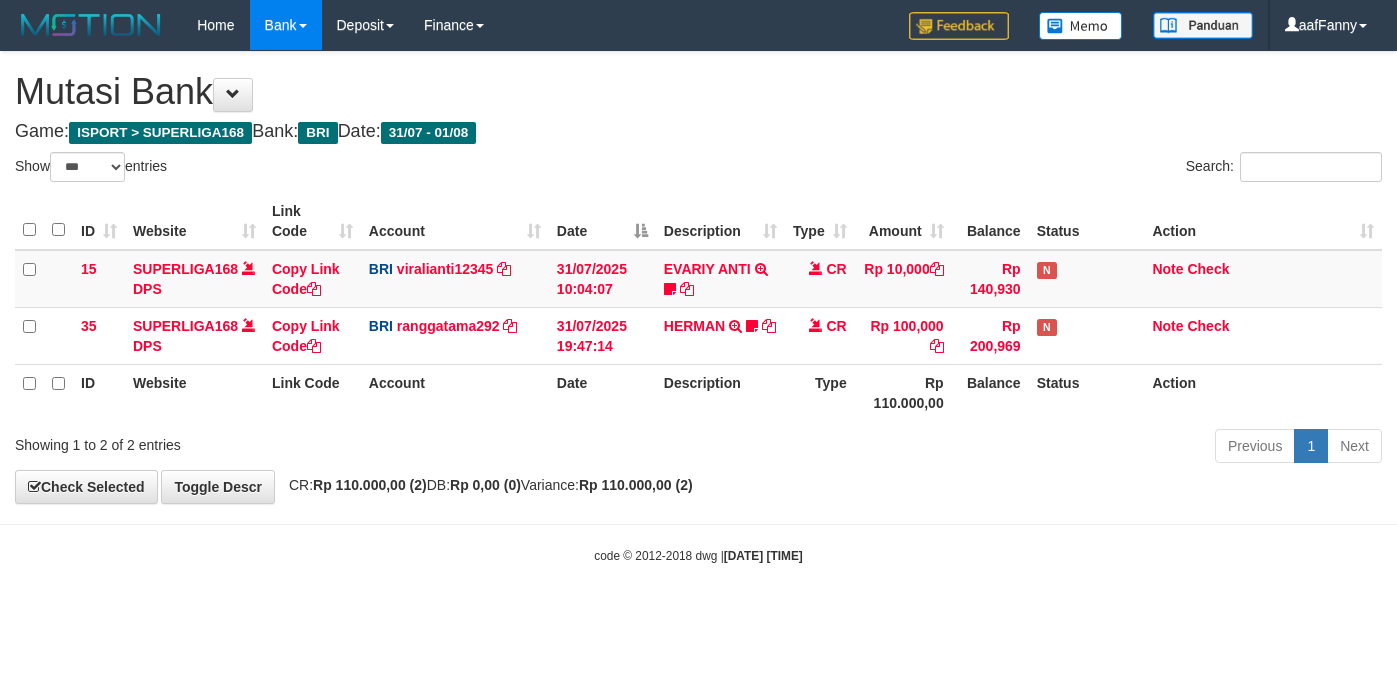 select on "***" 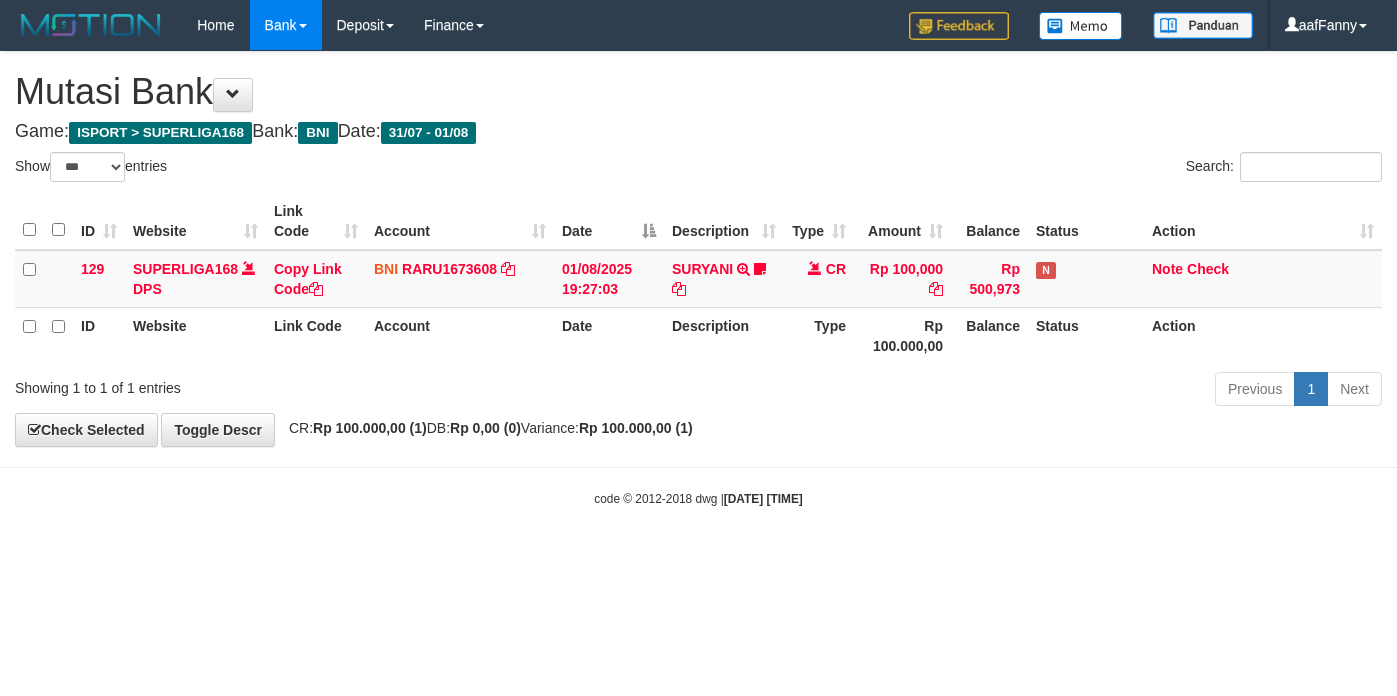 select on "***" 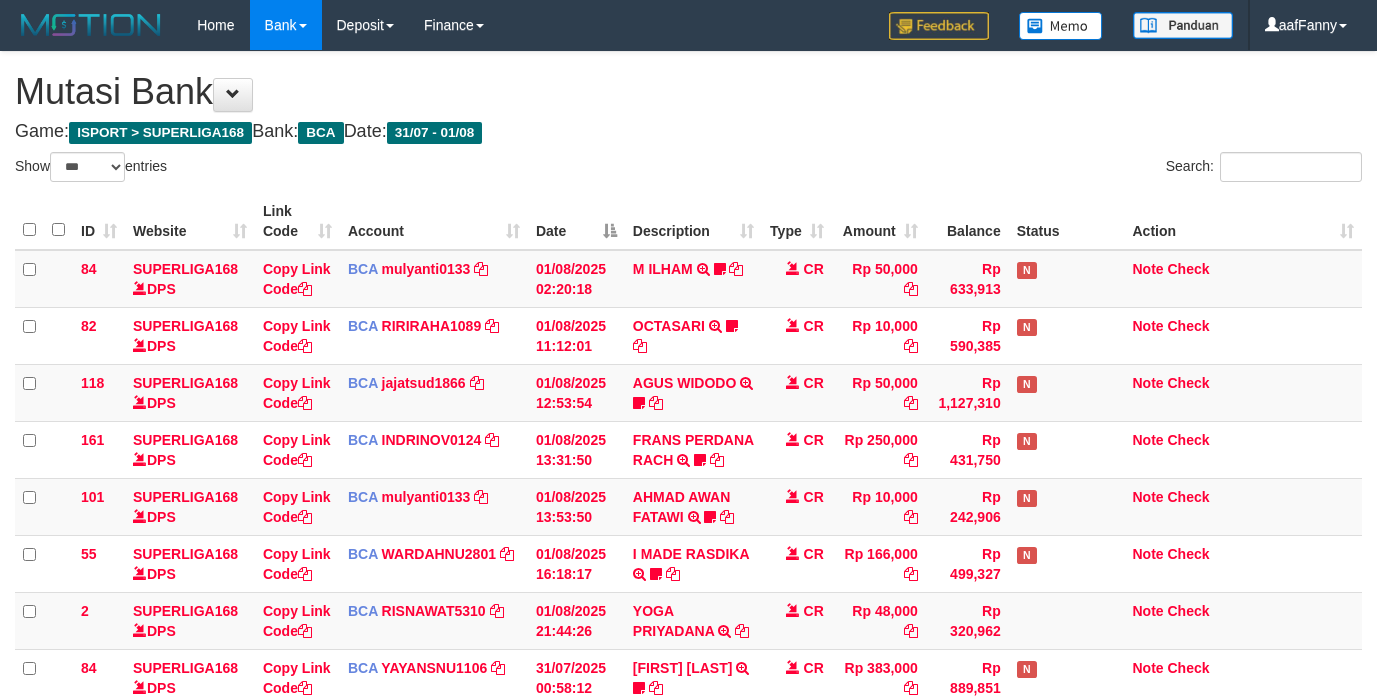 select on "***" 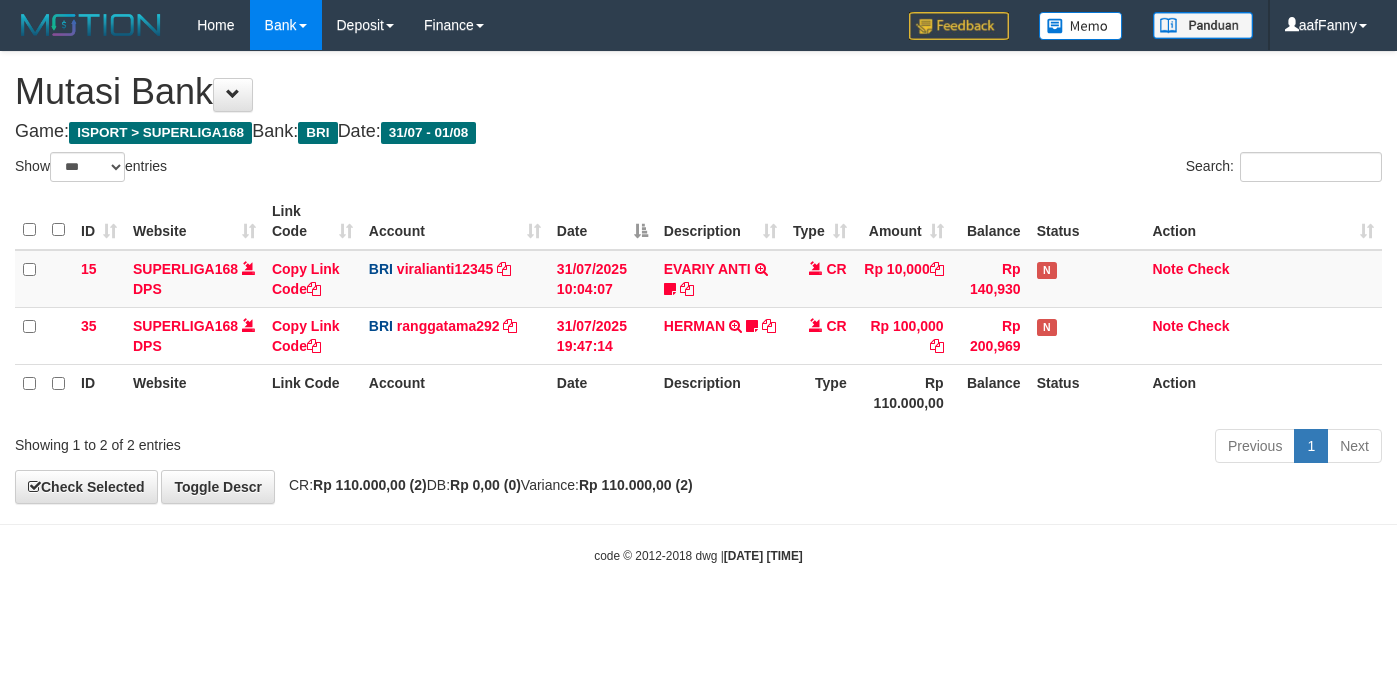 select on "***" 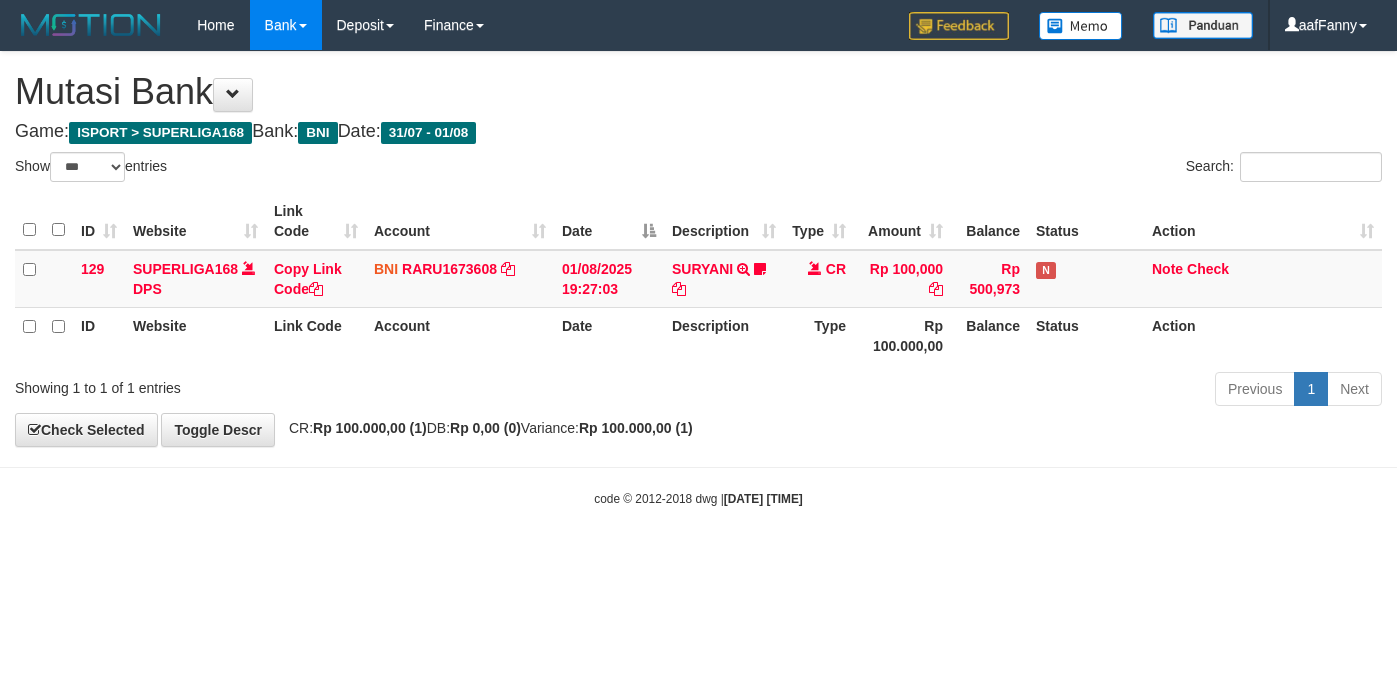 select on "***" 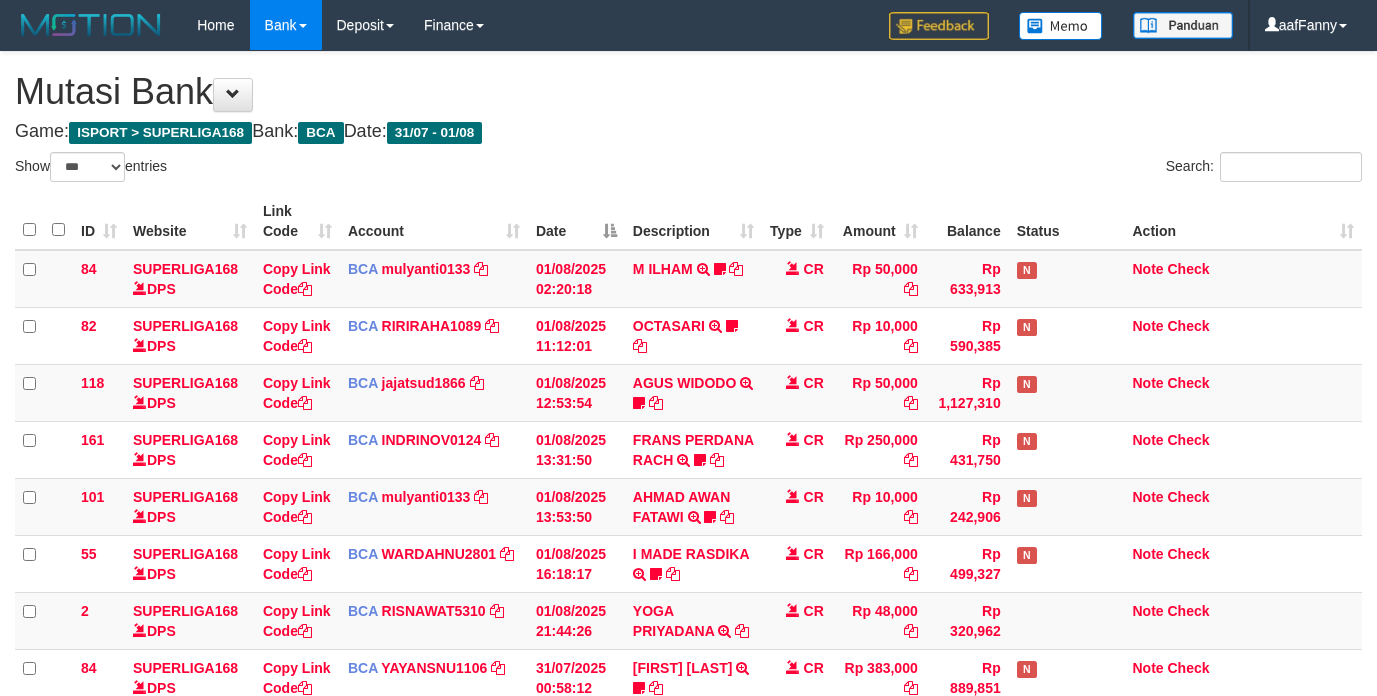 select on "***" 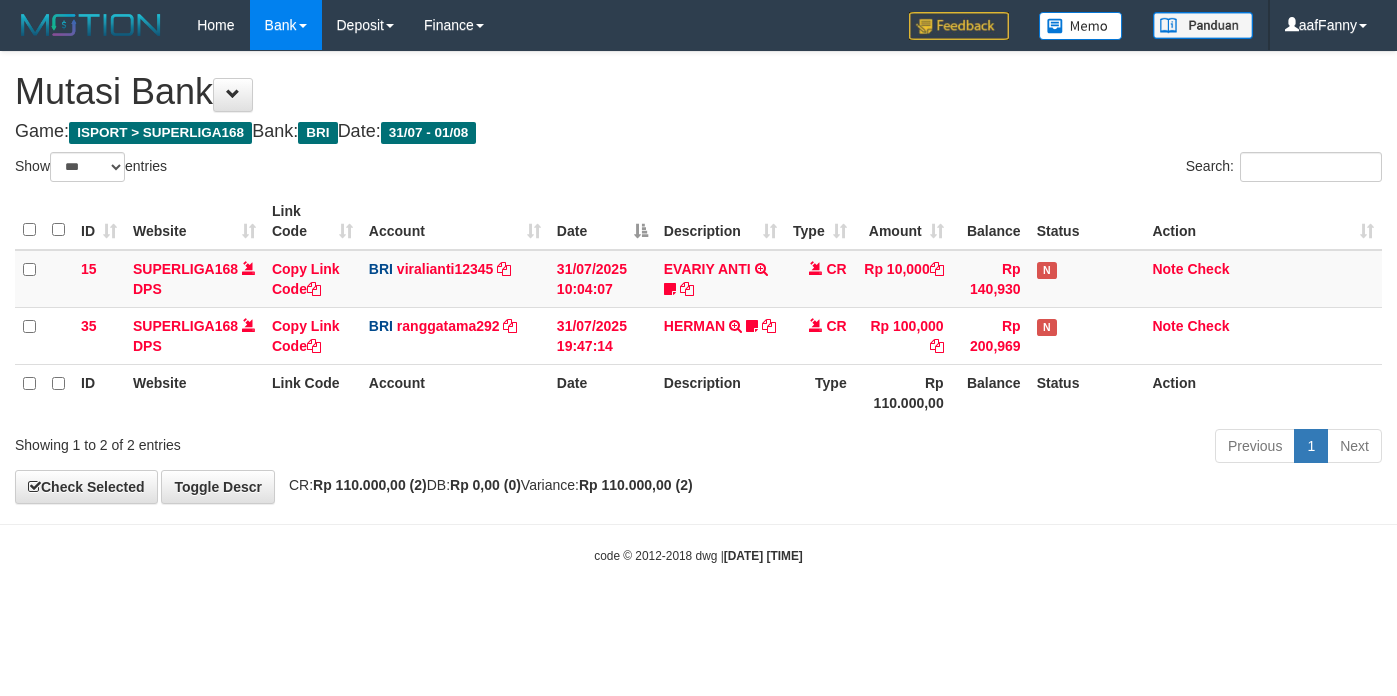 select on "***" 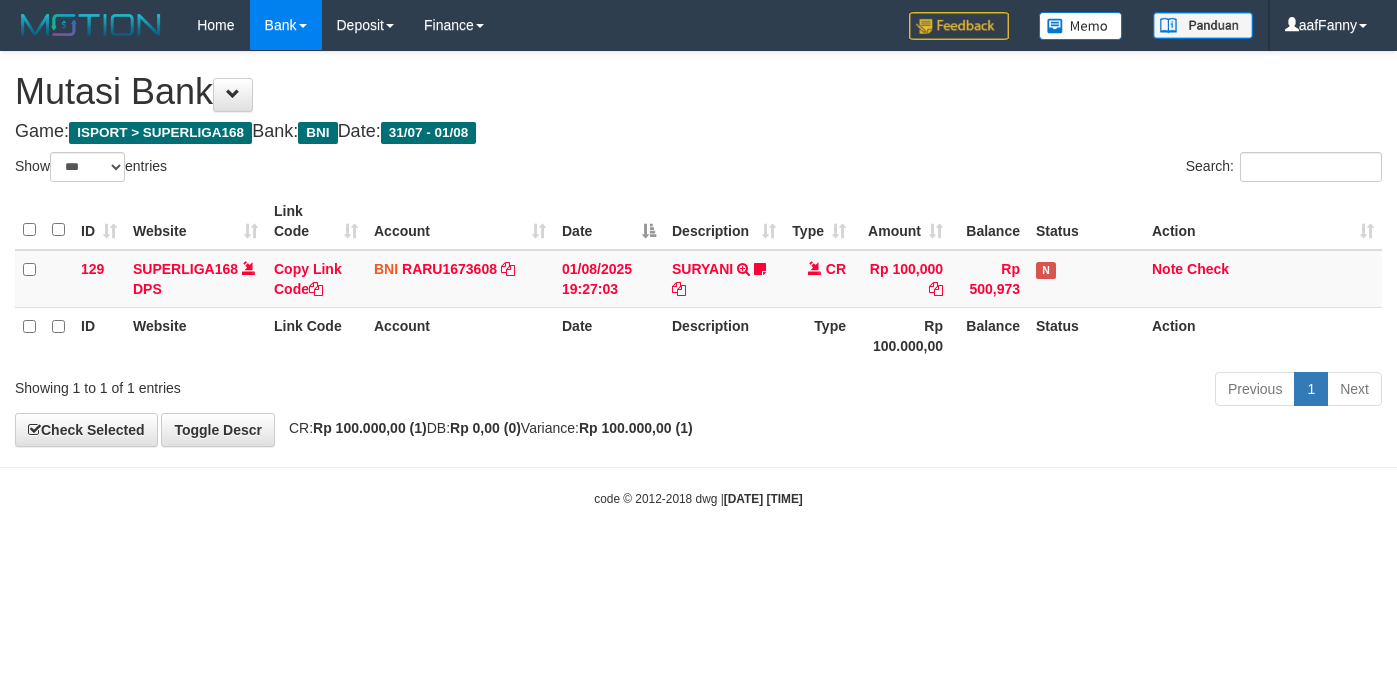 select on "***" 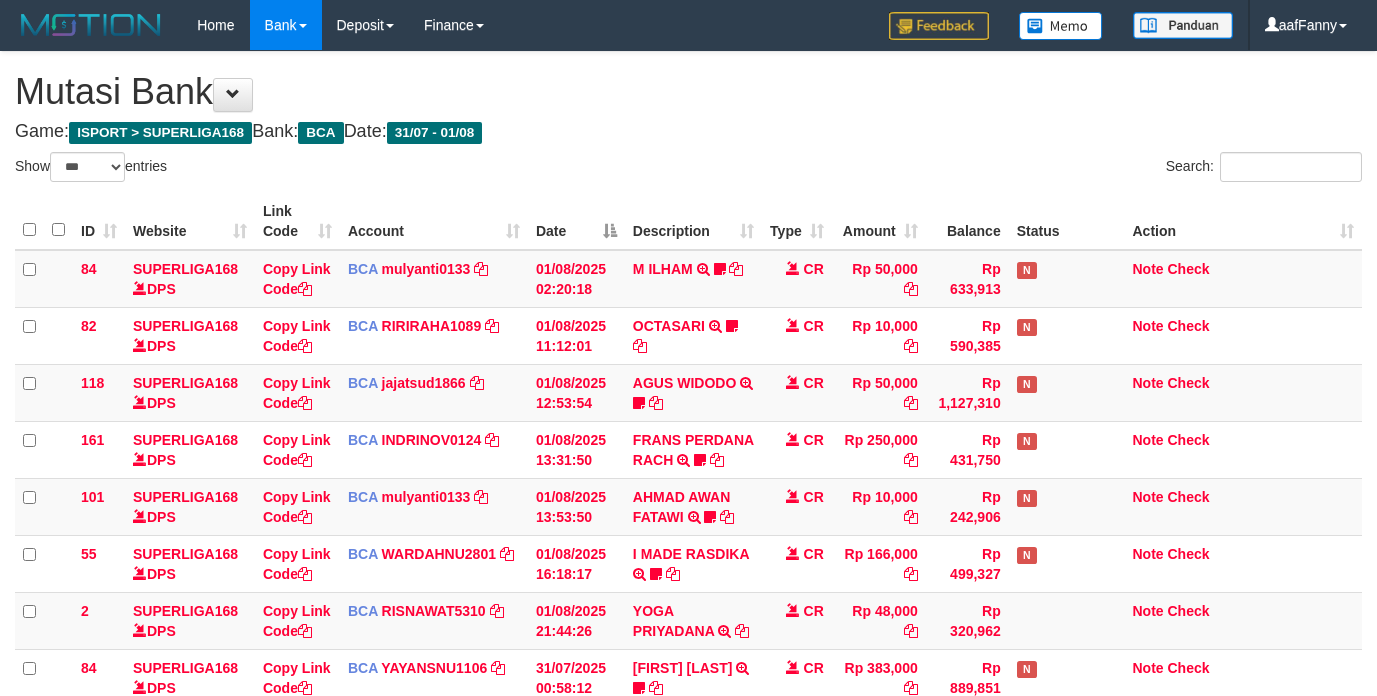 select on "***" 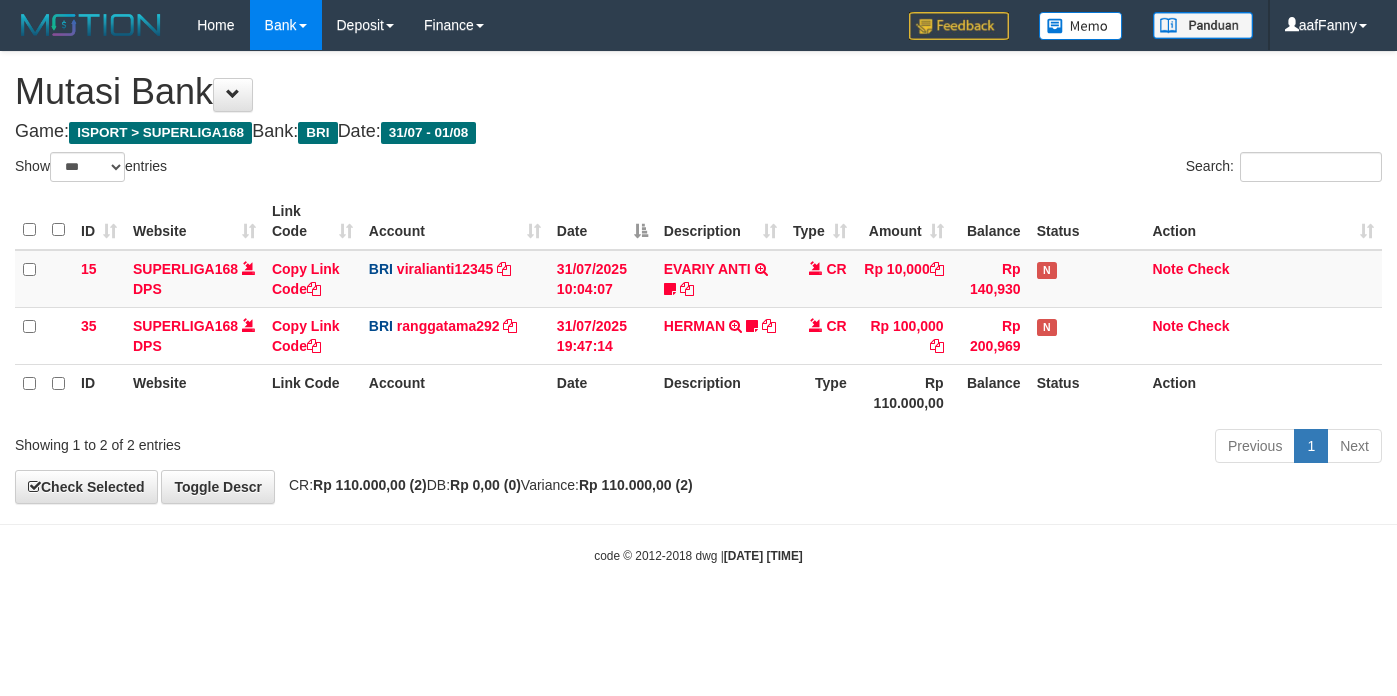 select on "***" 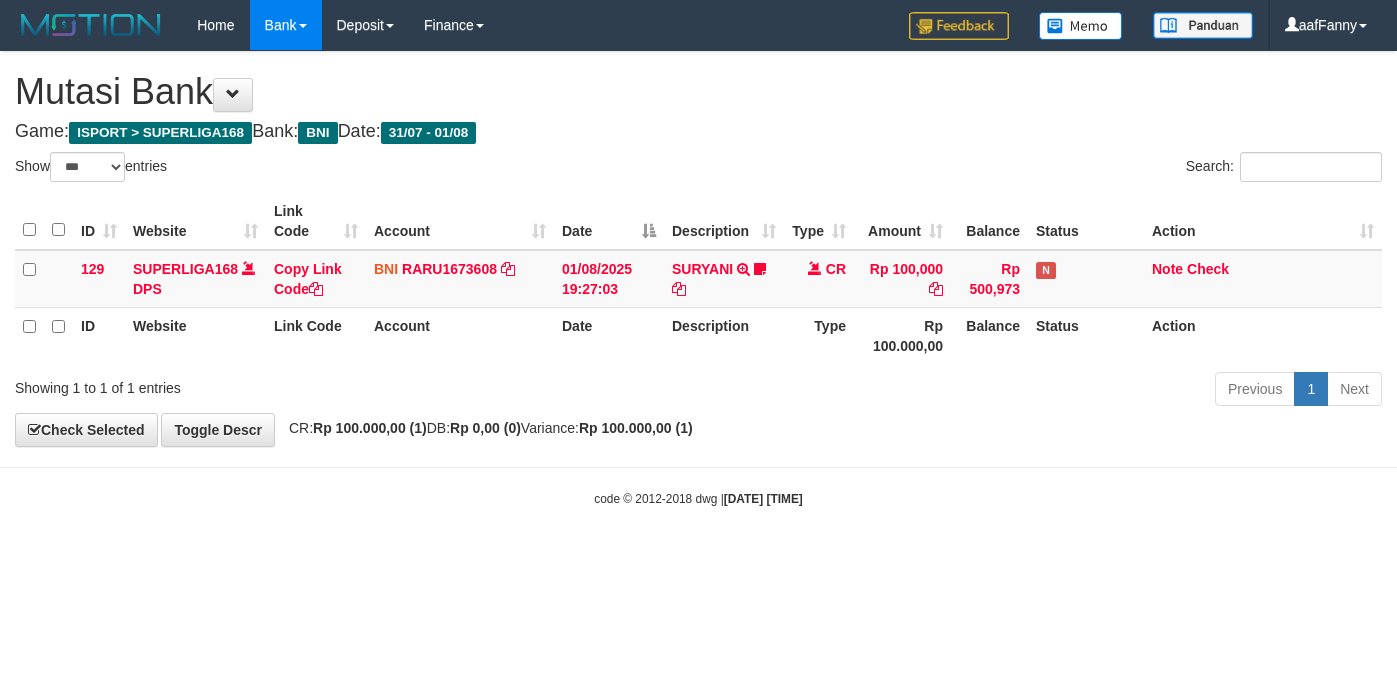 select on "***" 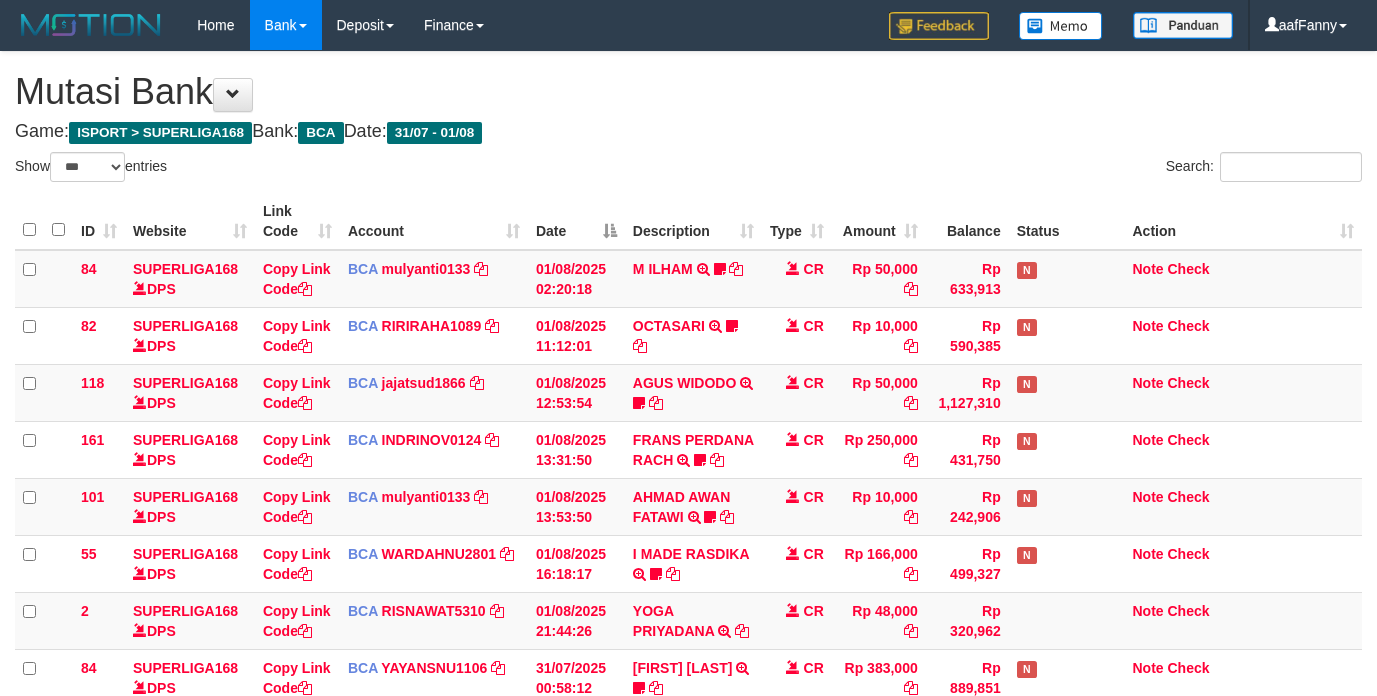 select on "***" 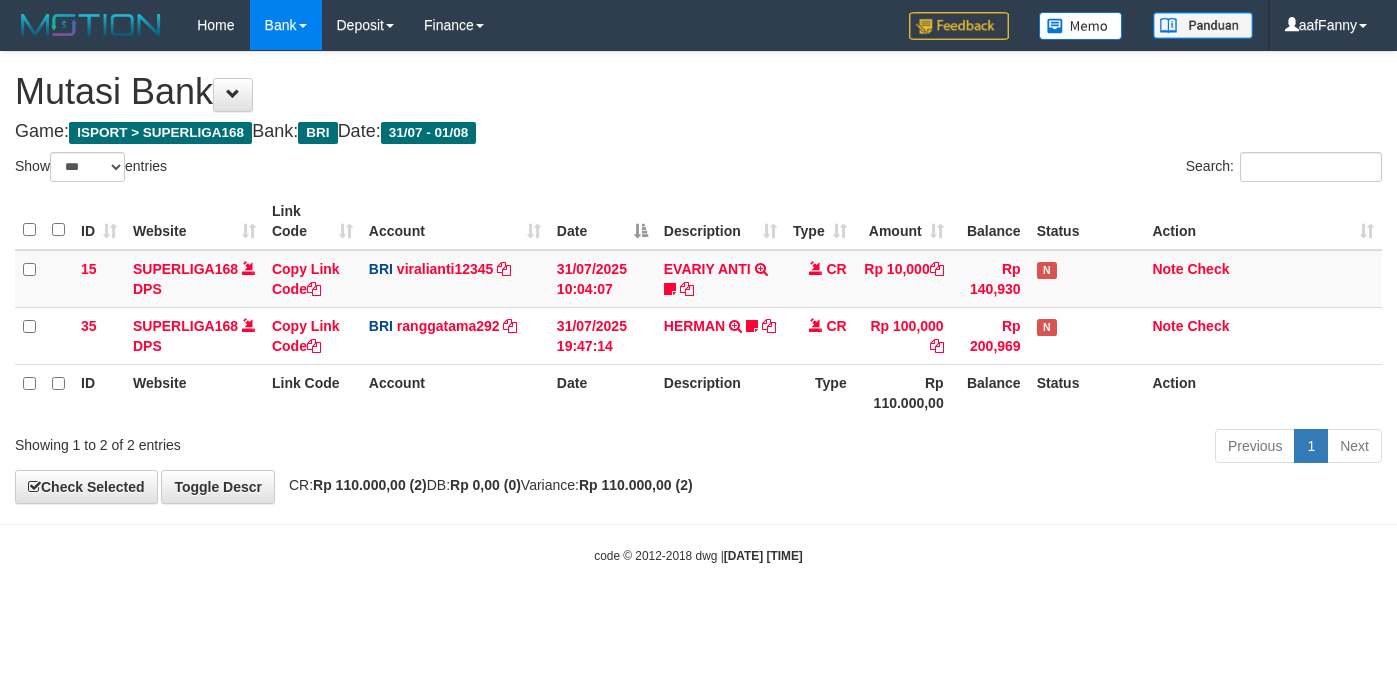 select on "***" 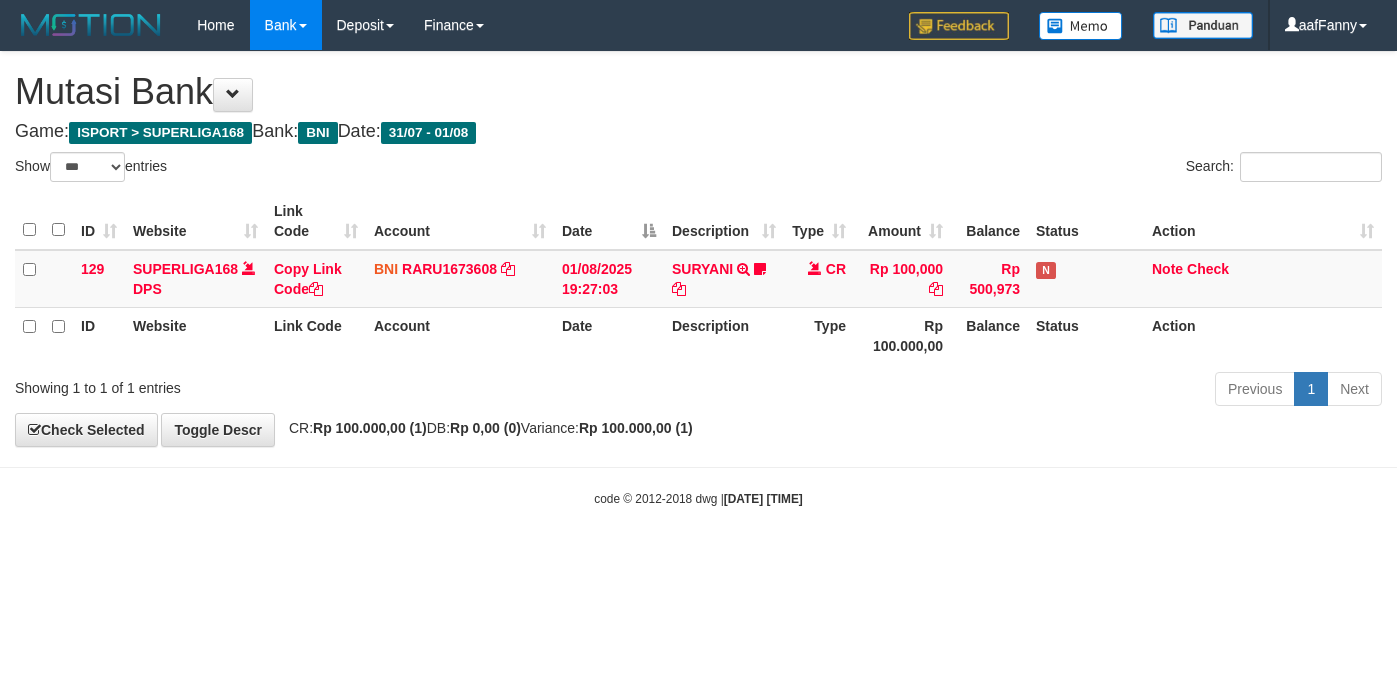 select on "***" 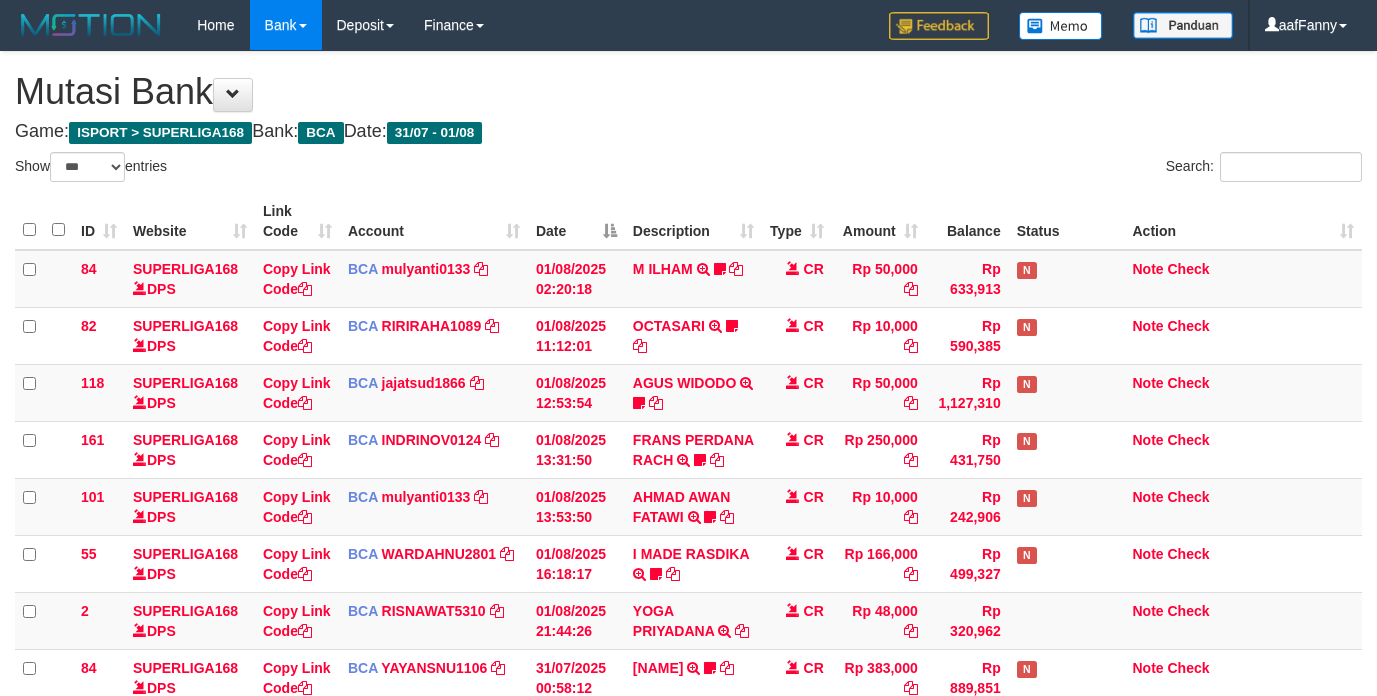 select on "***" 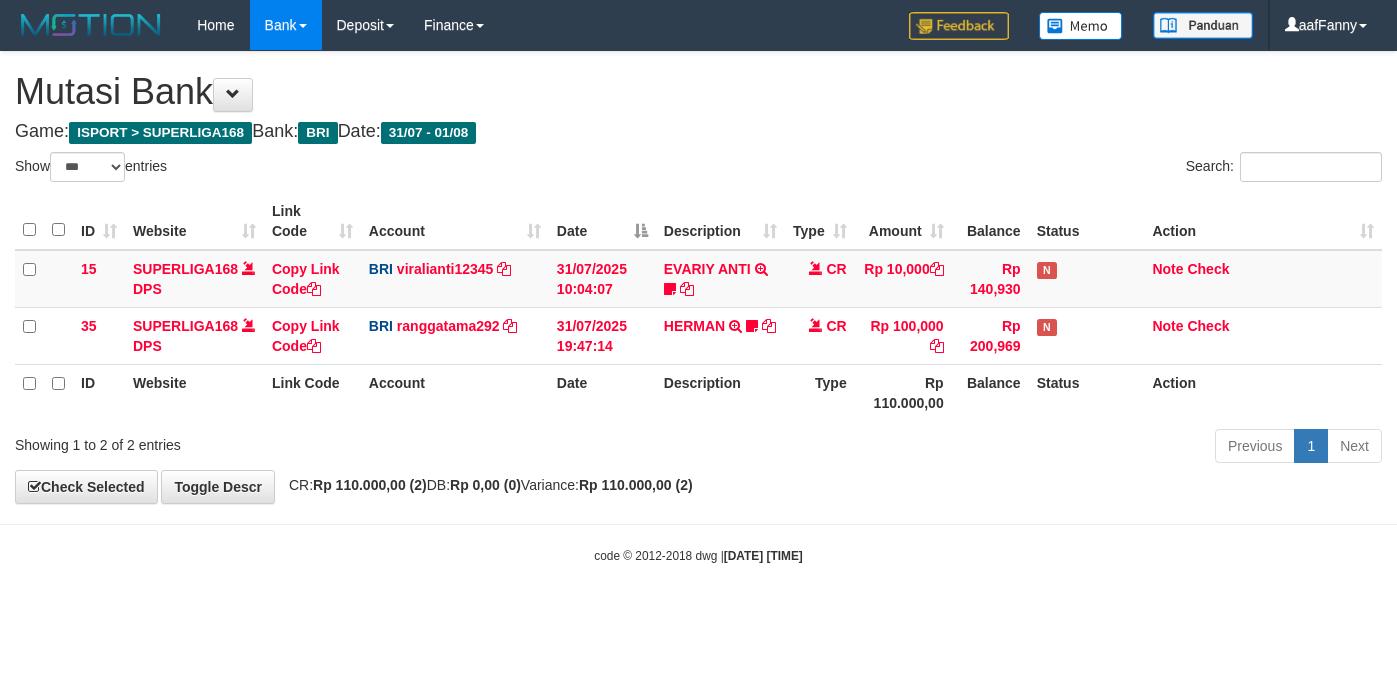 select on "***" 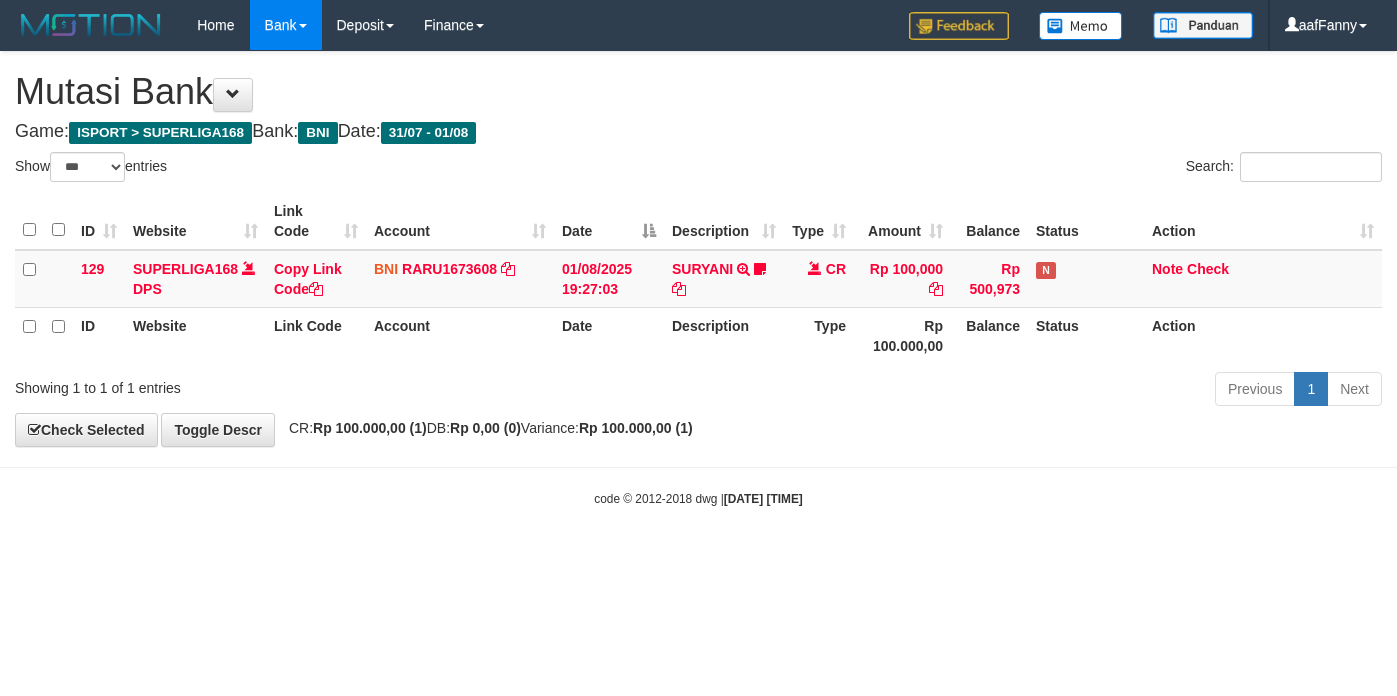 select on "***" 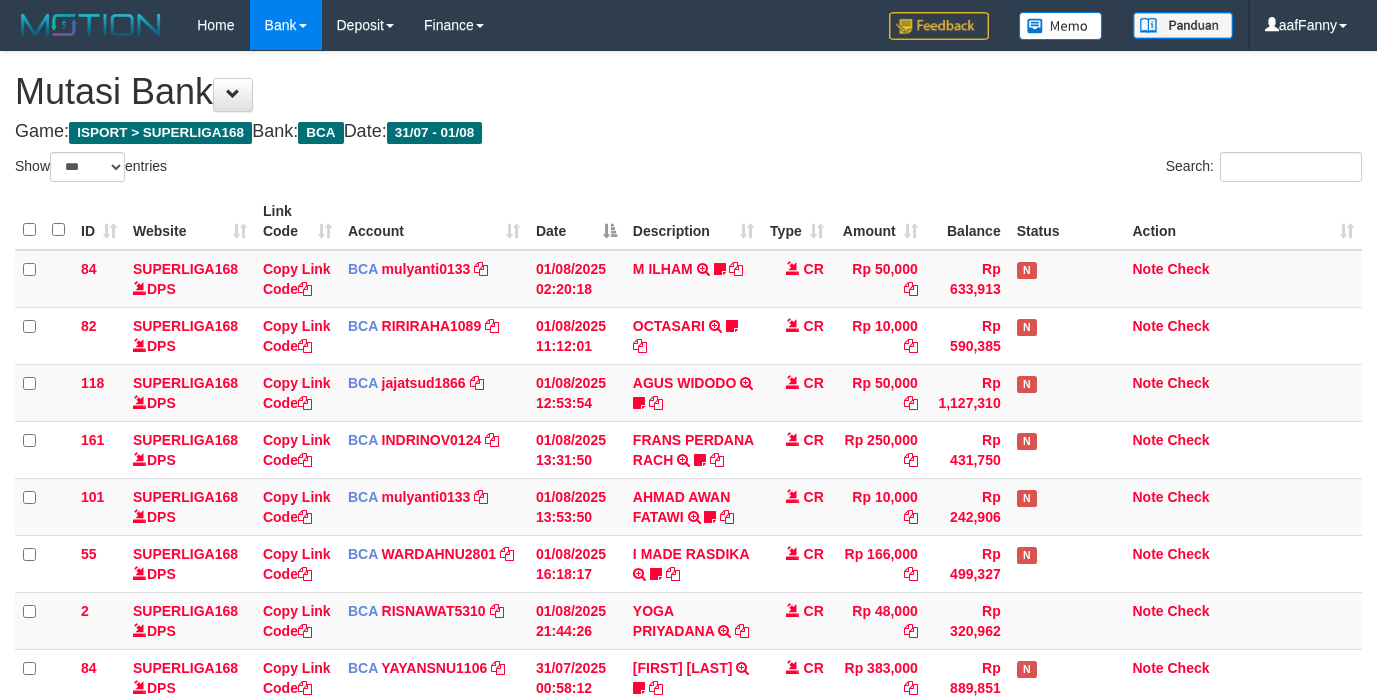 select on "***" 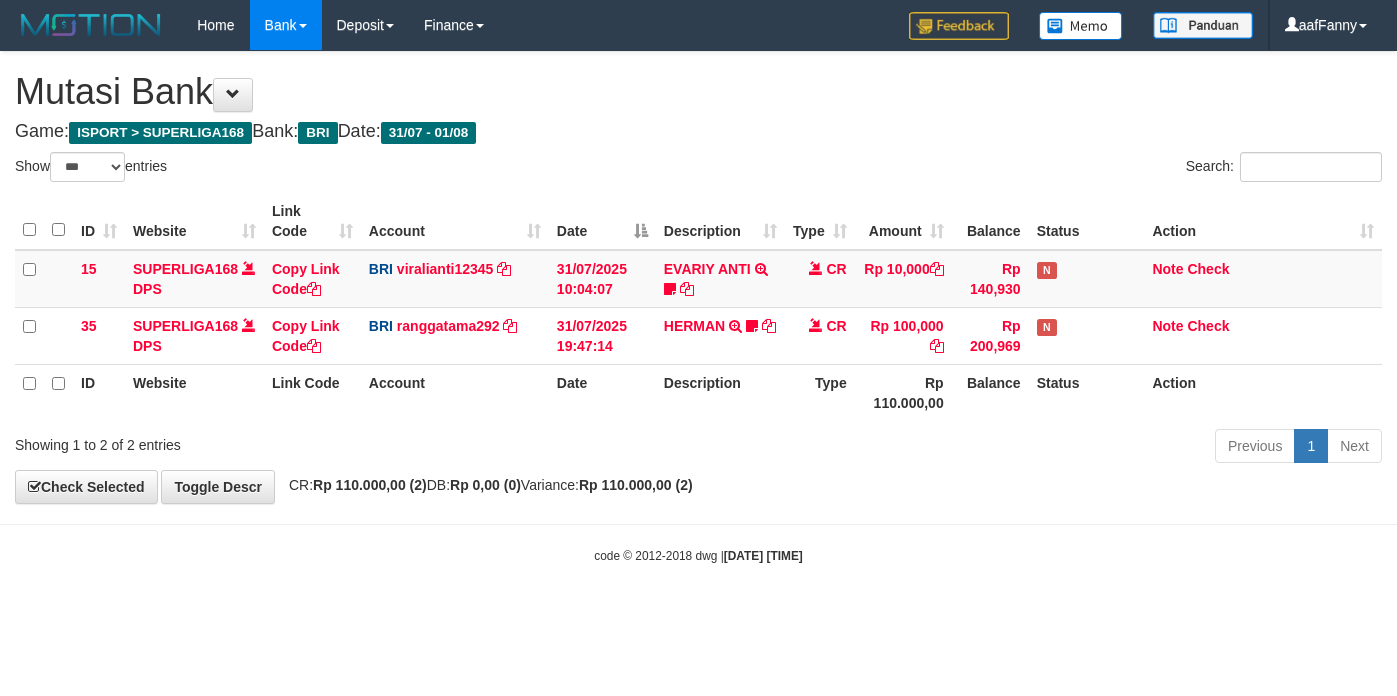 select on "***" 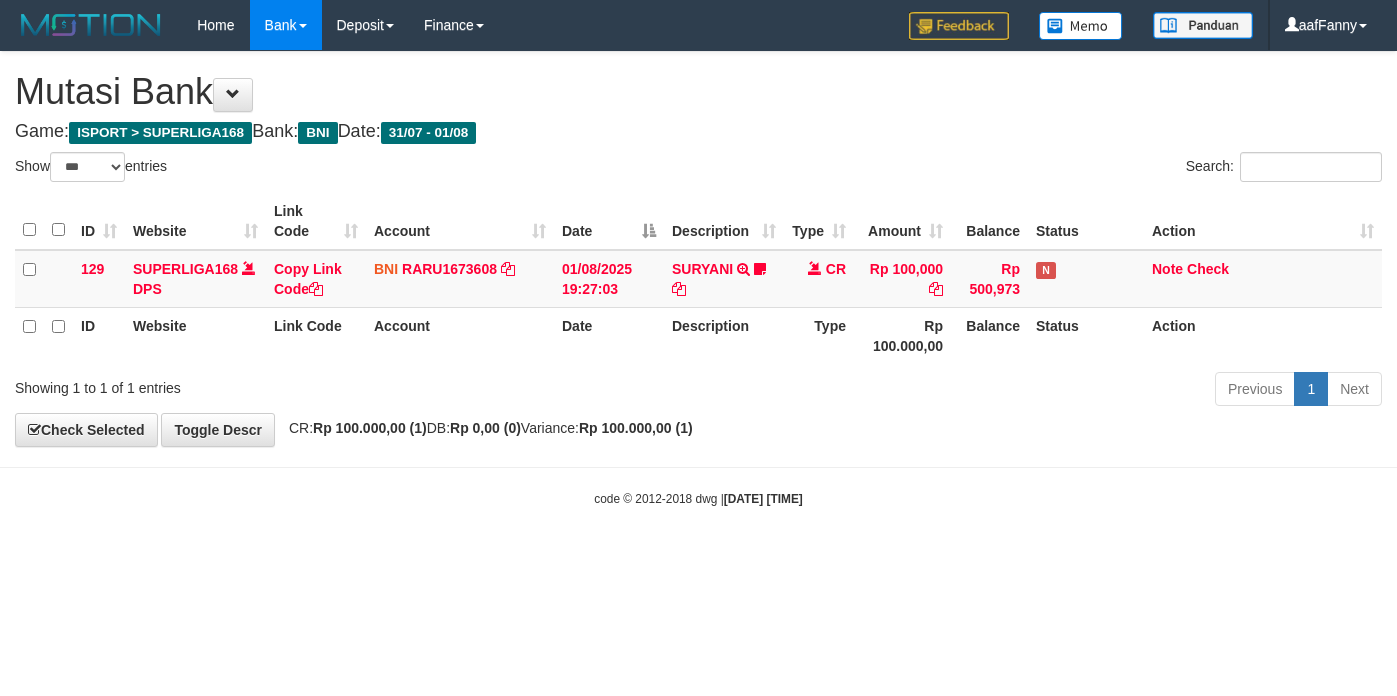 select on "***" 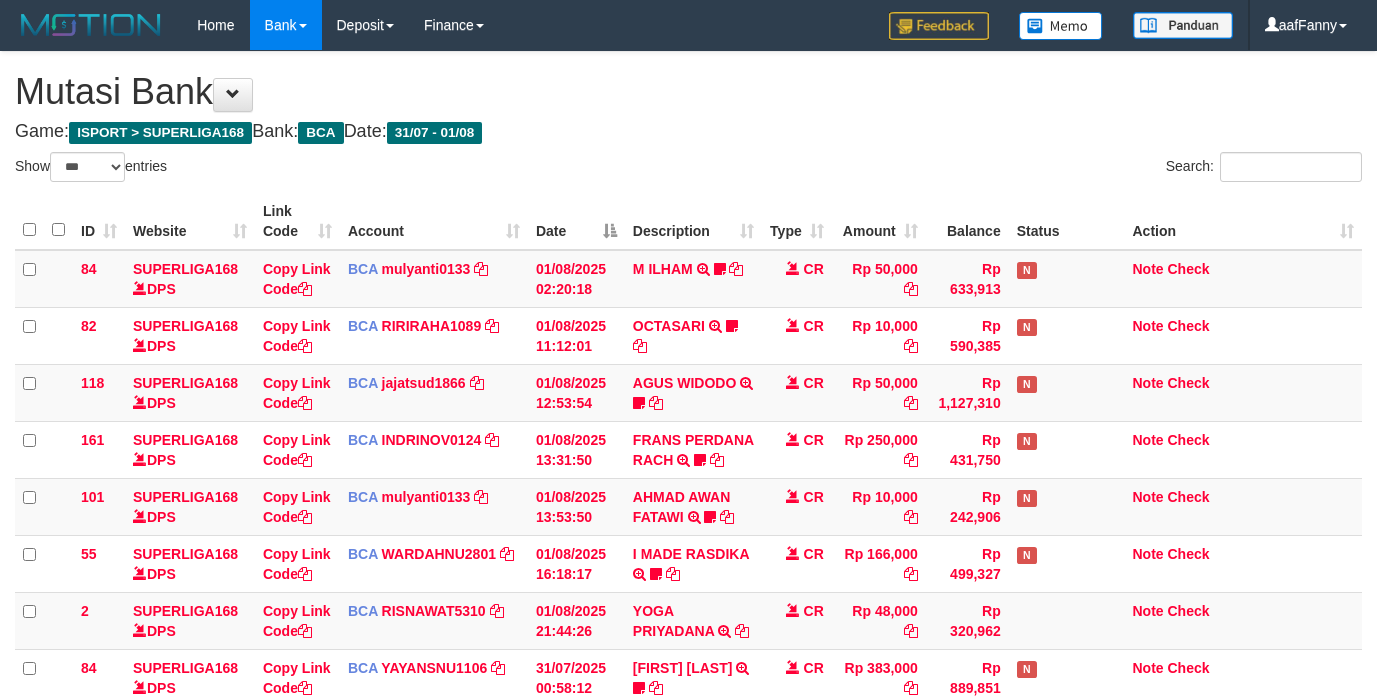 select on "***" 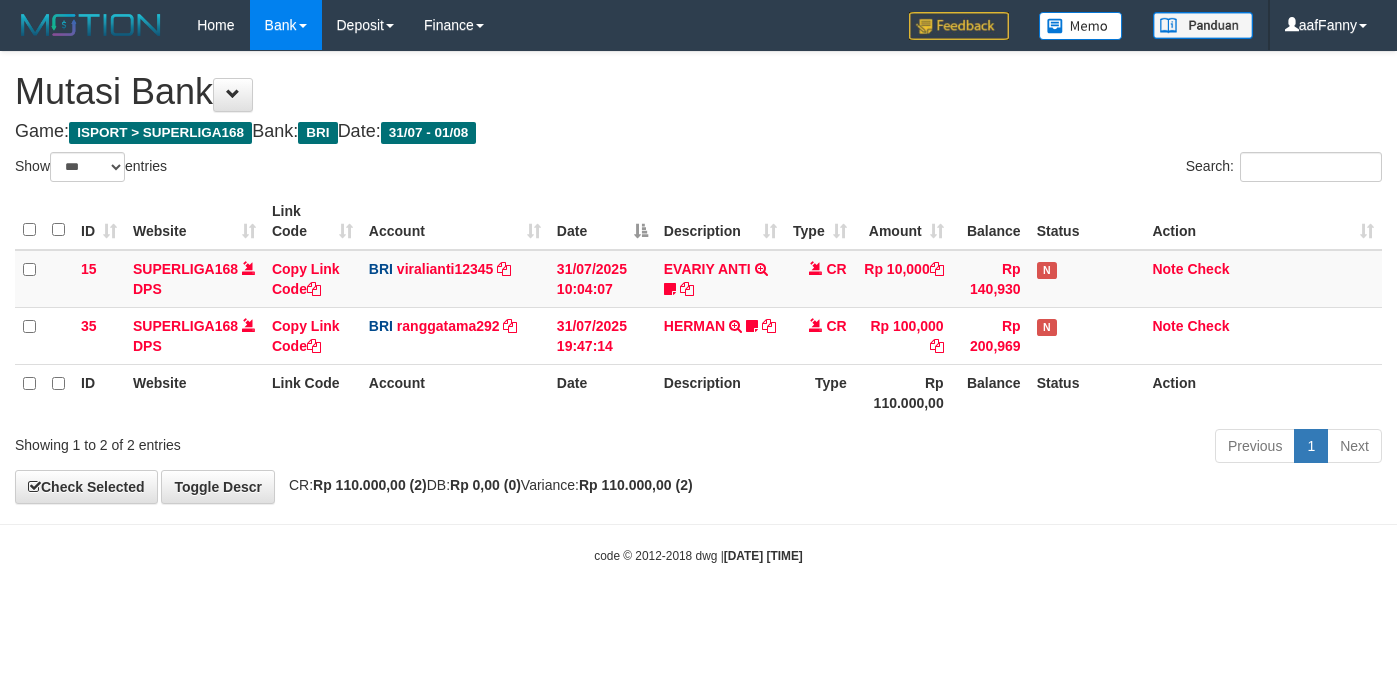 select on "***" 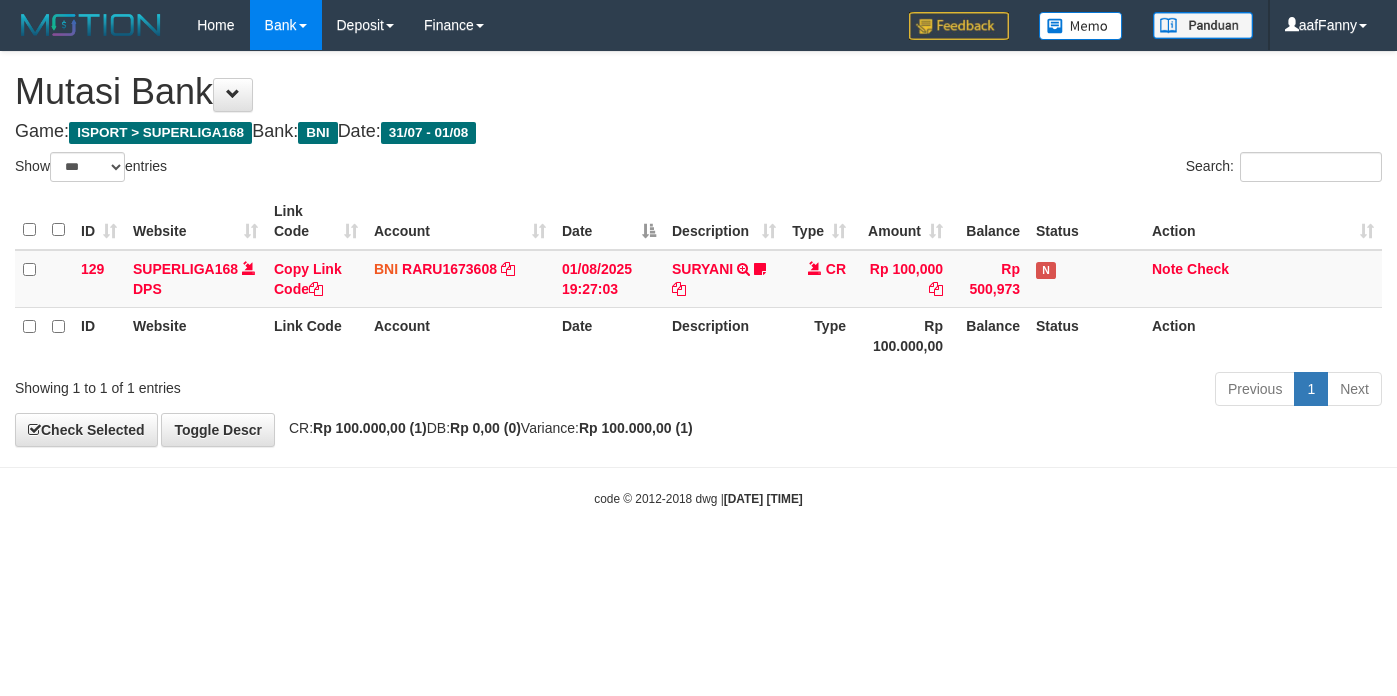 select on "***" 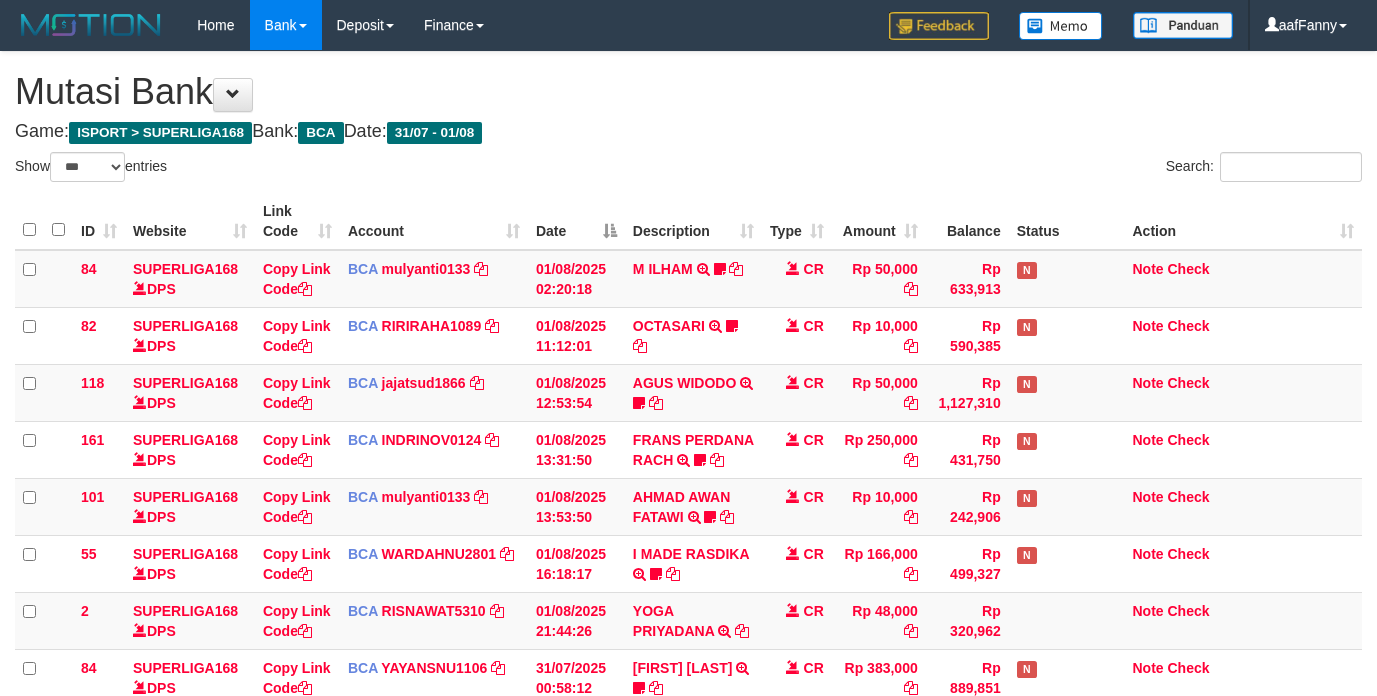 select on "***" 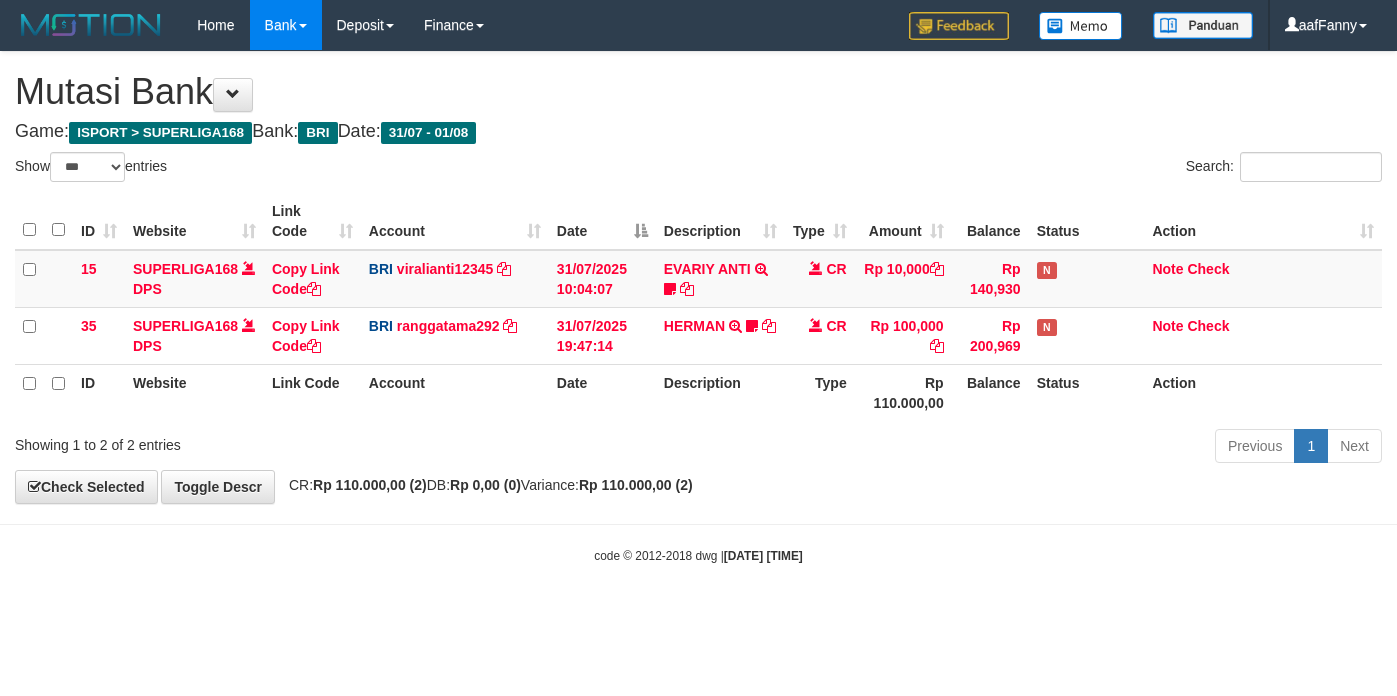 select on "***" 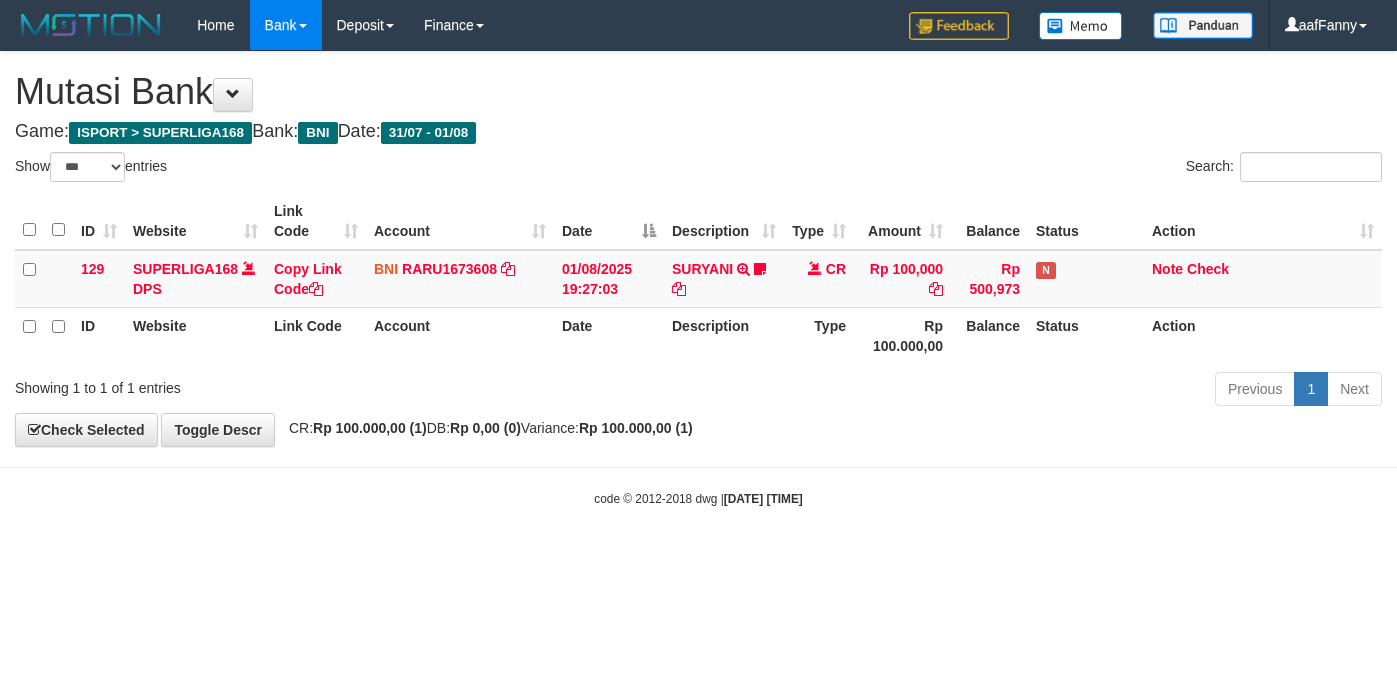 select on "***" 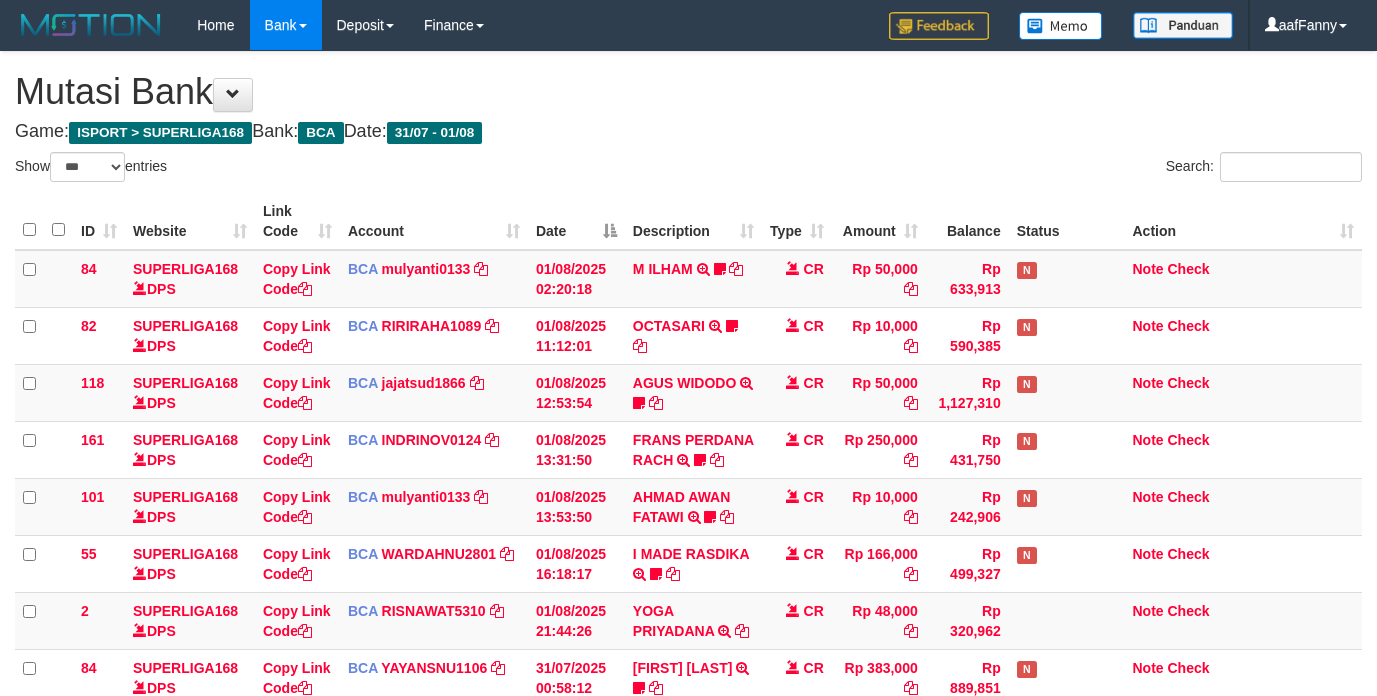 select on "***" 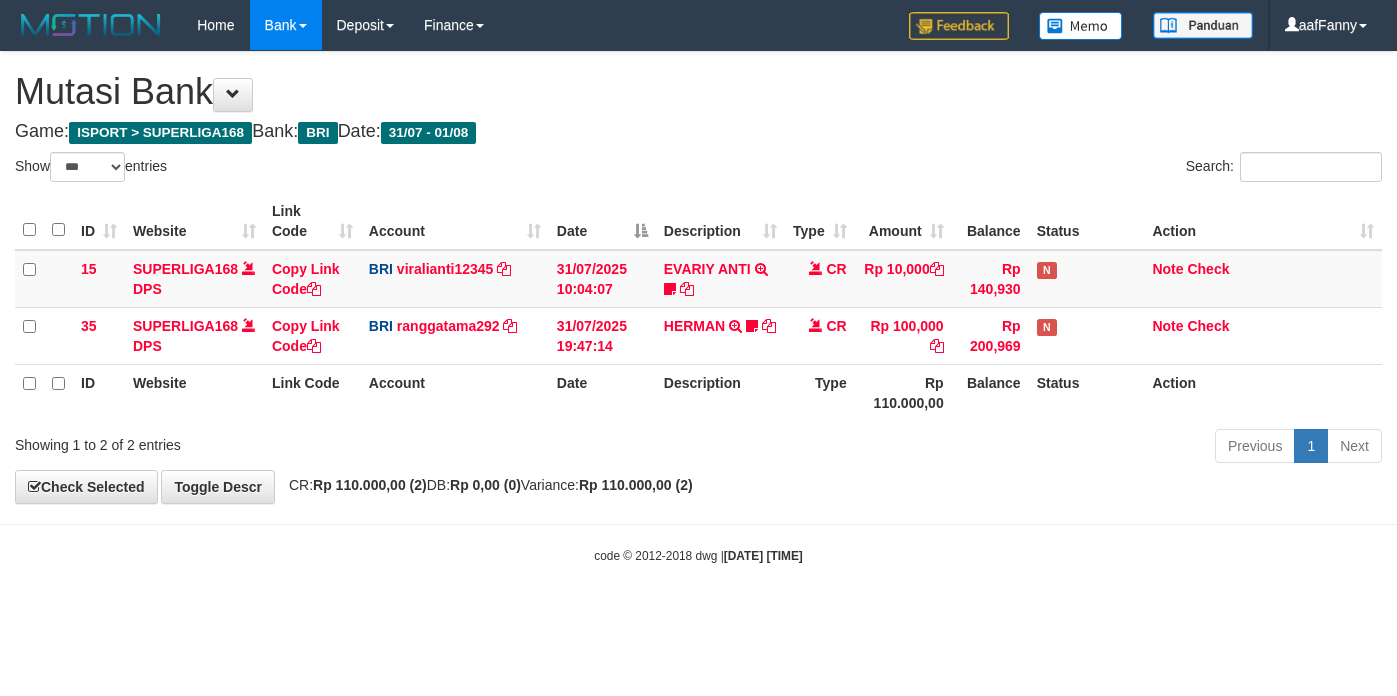 select on "***" 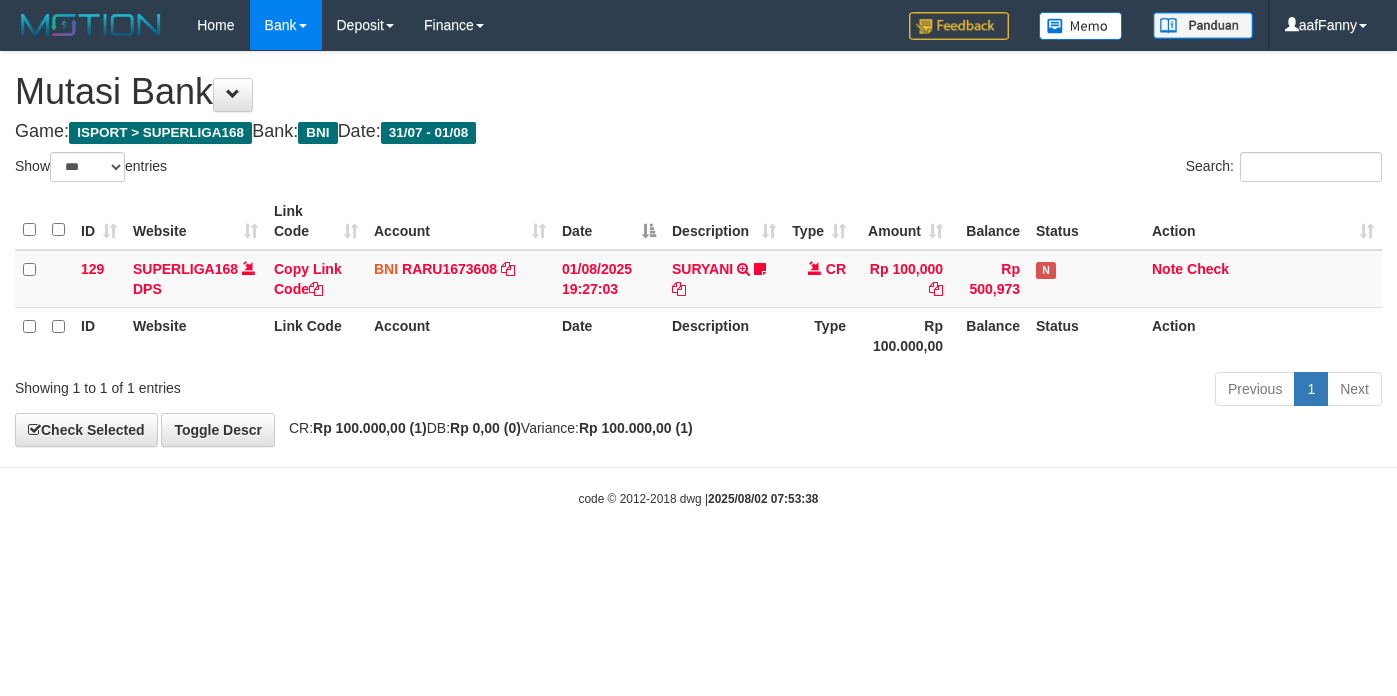 select on "***" 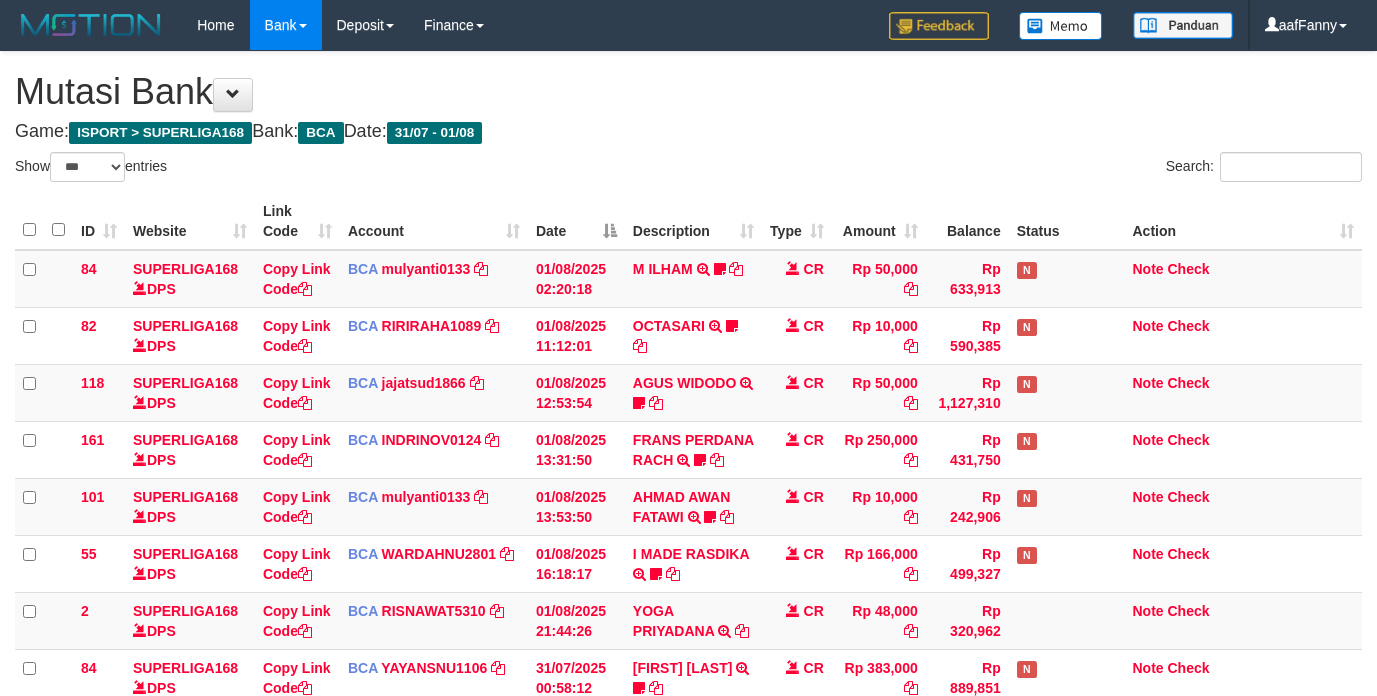select on "***" 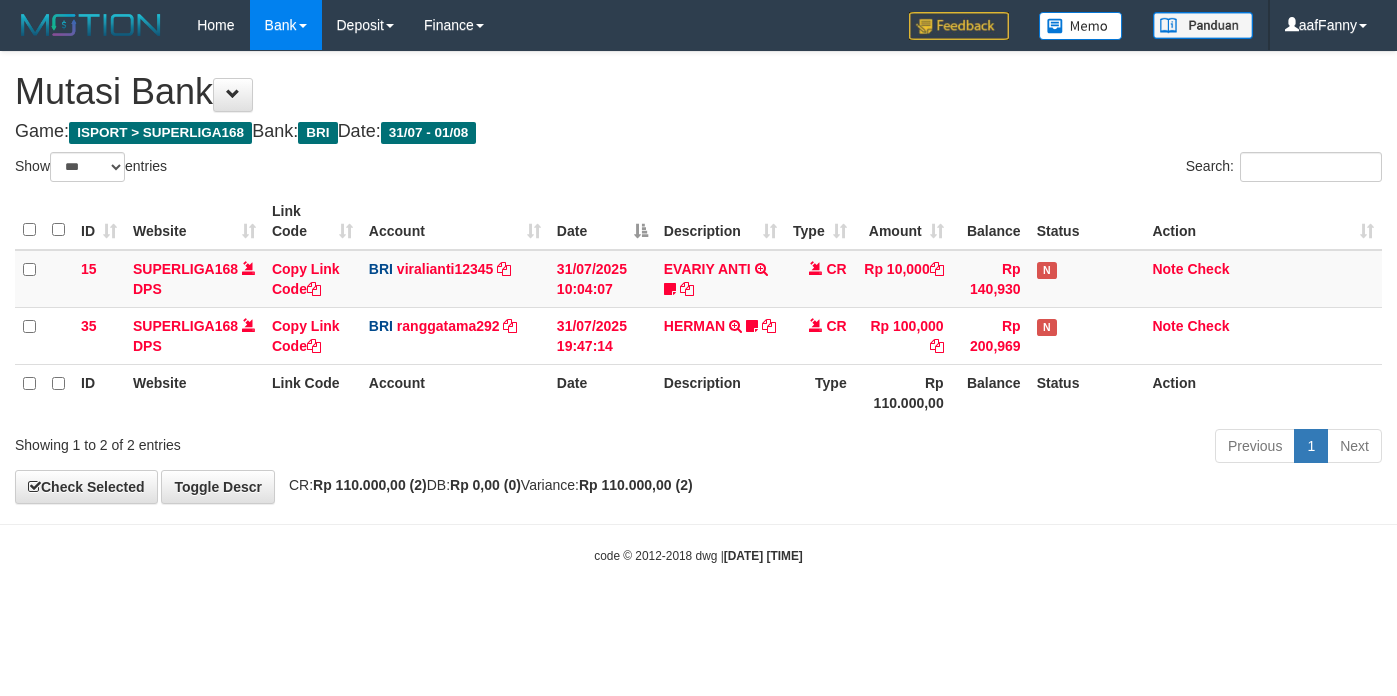select on "***" 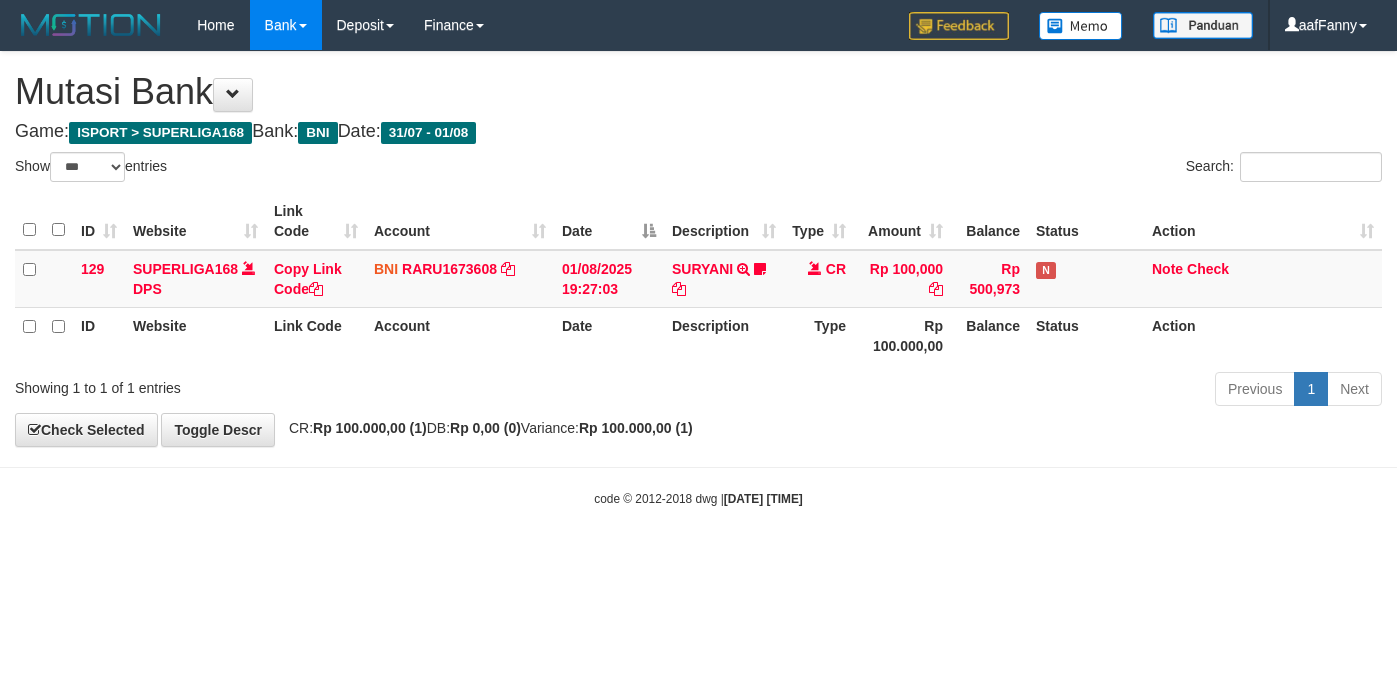 select on "***" 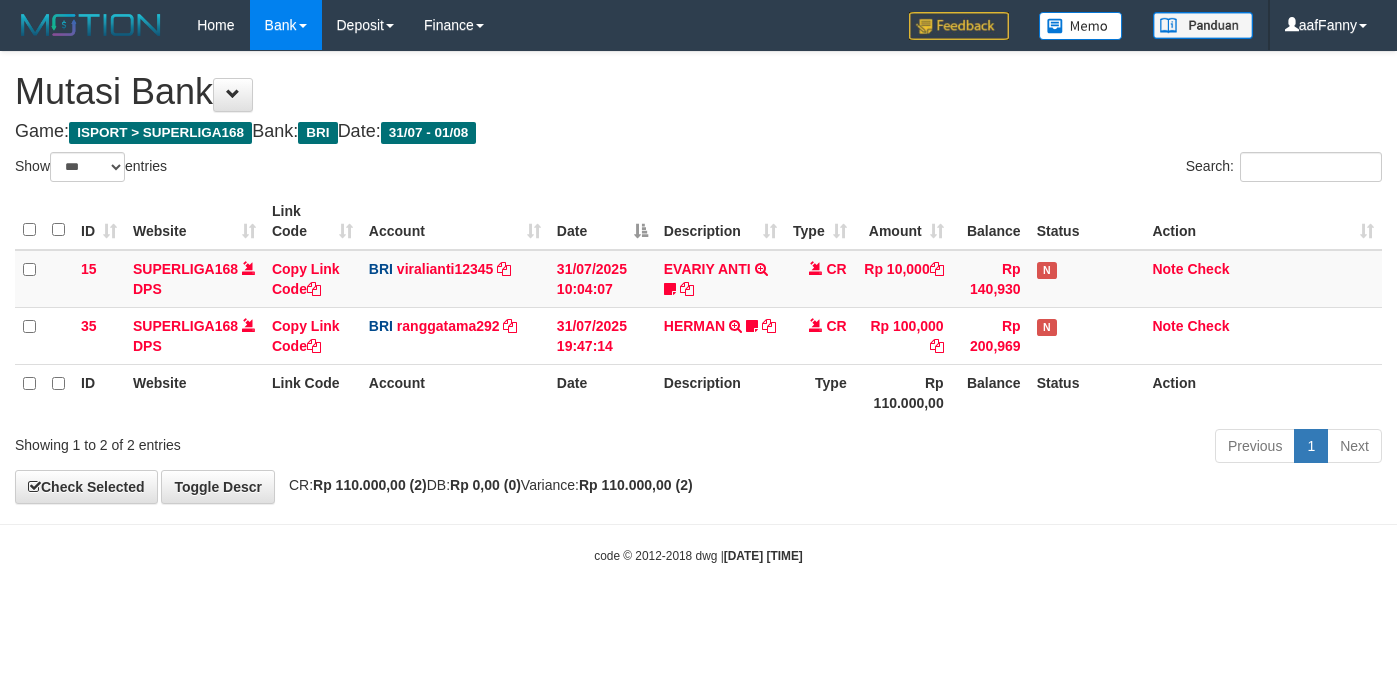 select on "***" 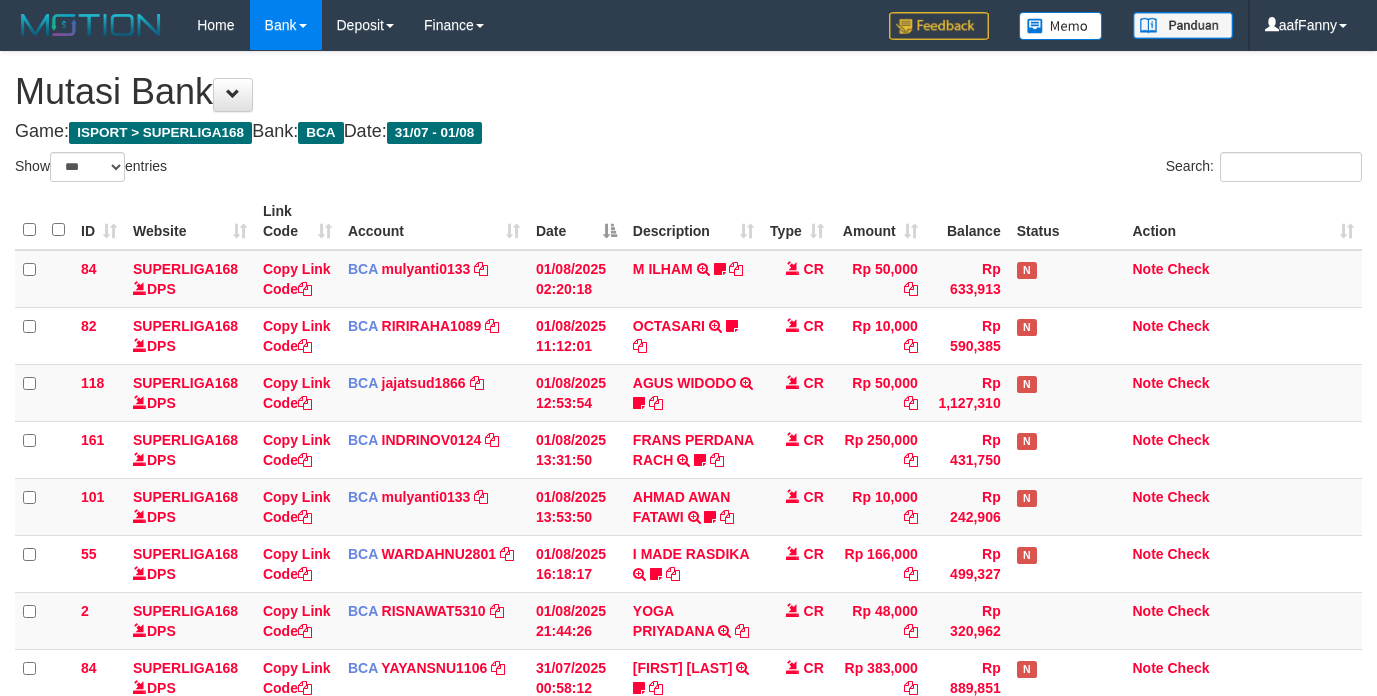 select on "***" 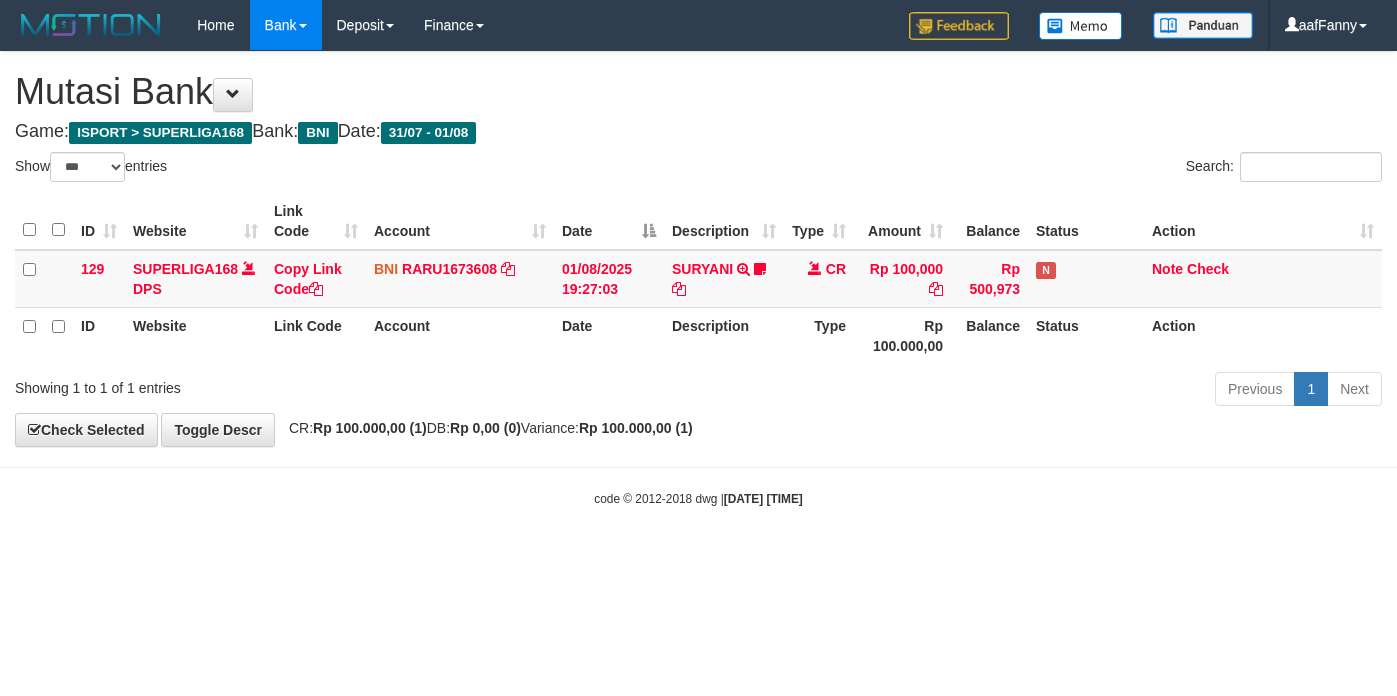 select on "***" 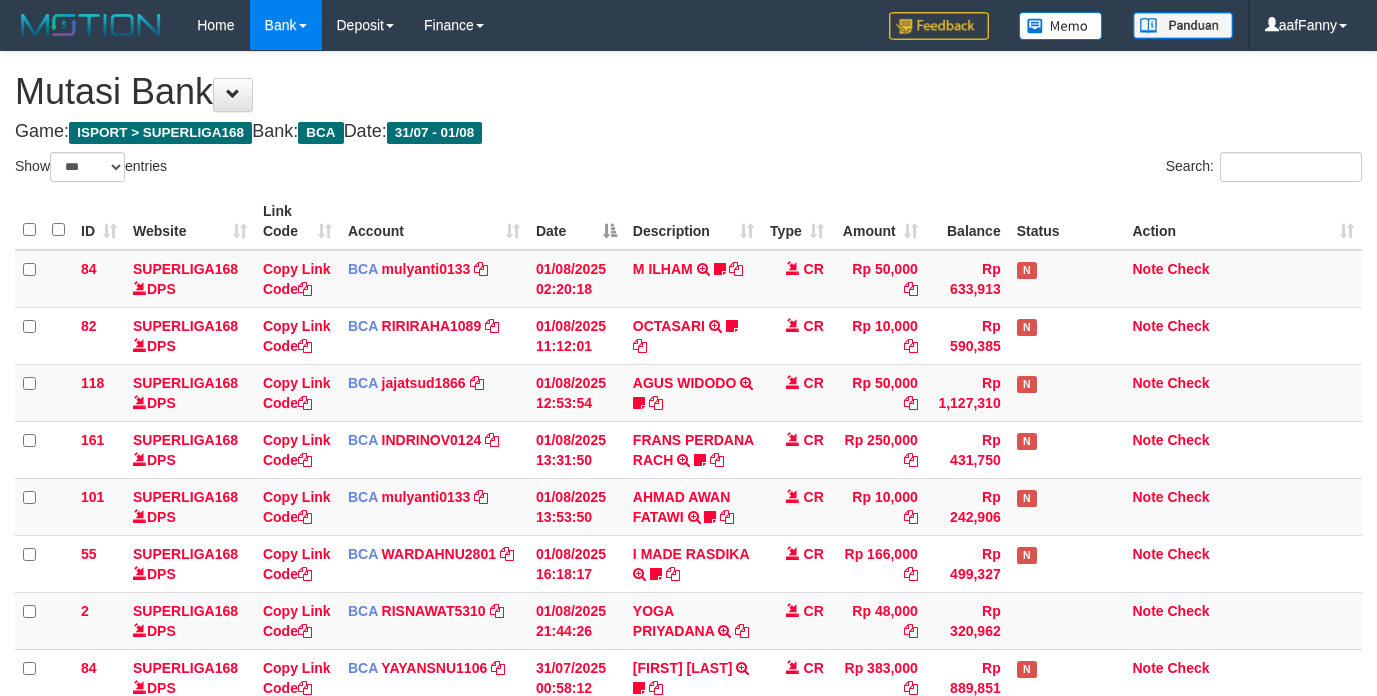 select on "***" 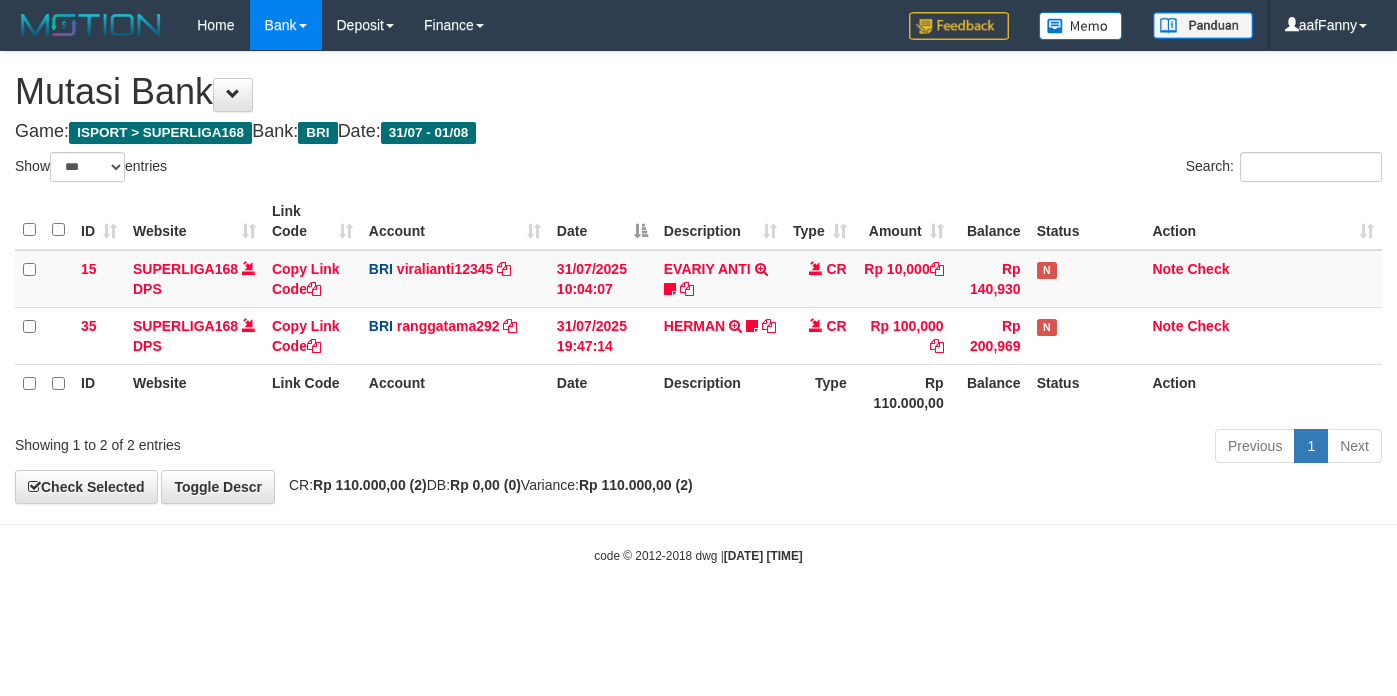 select on "***" 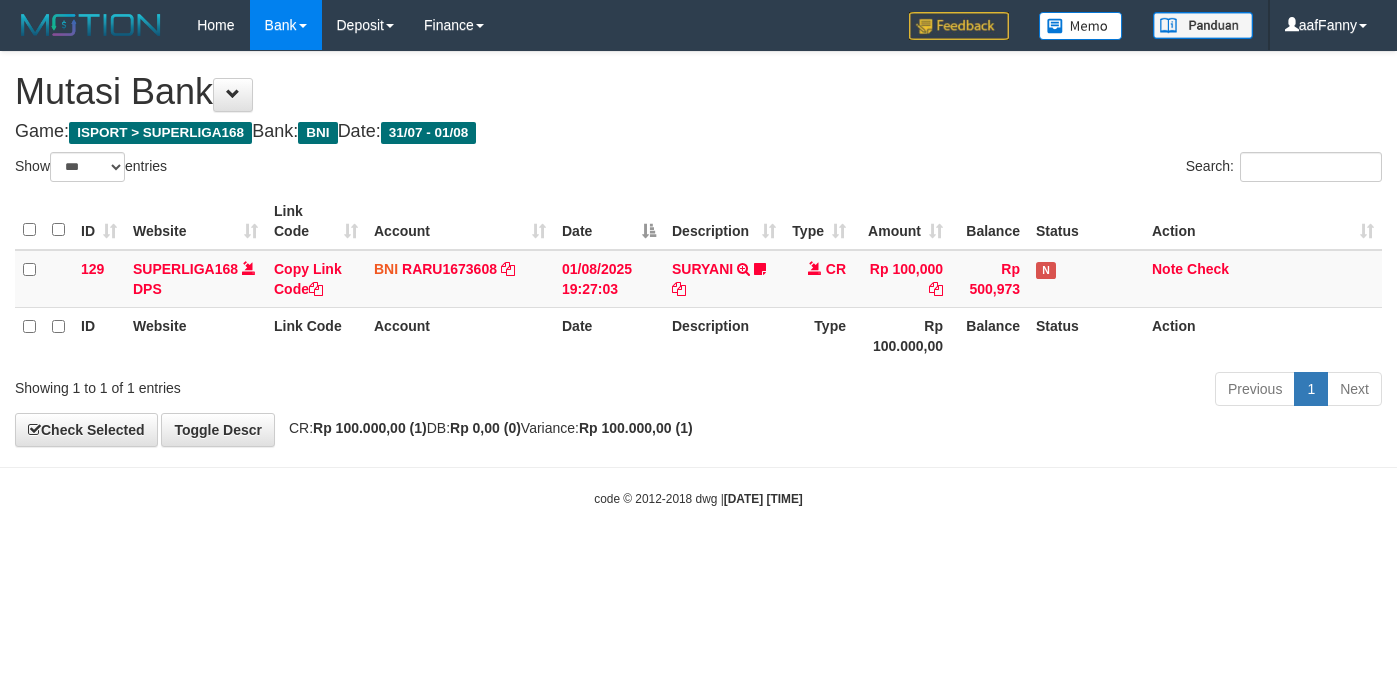 select on "***" 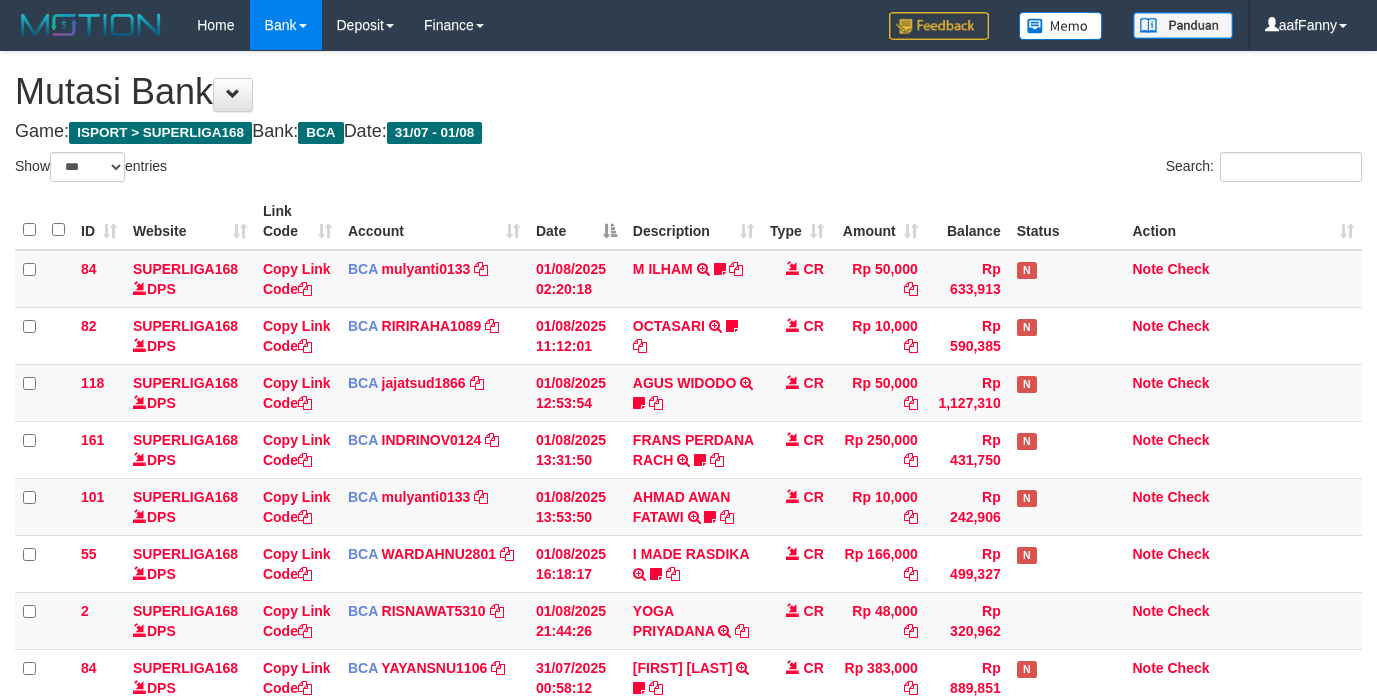 select on "***" 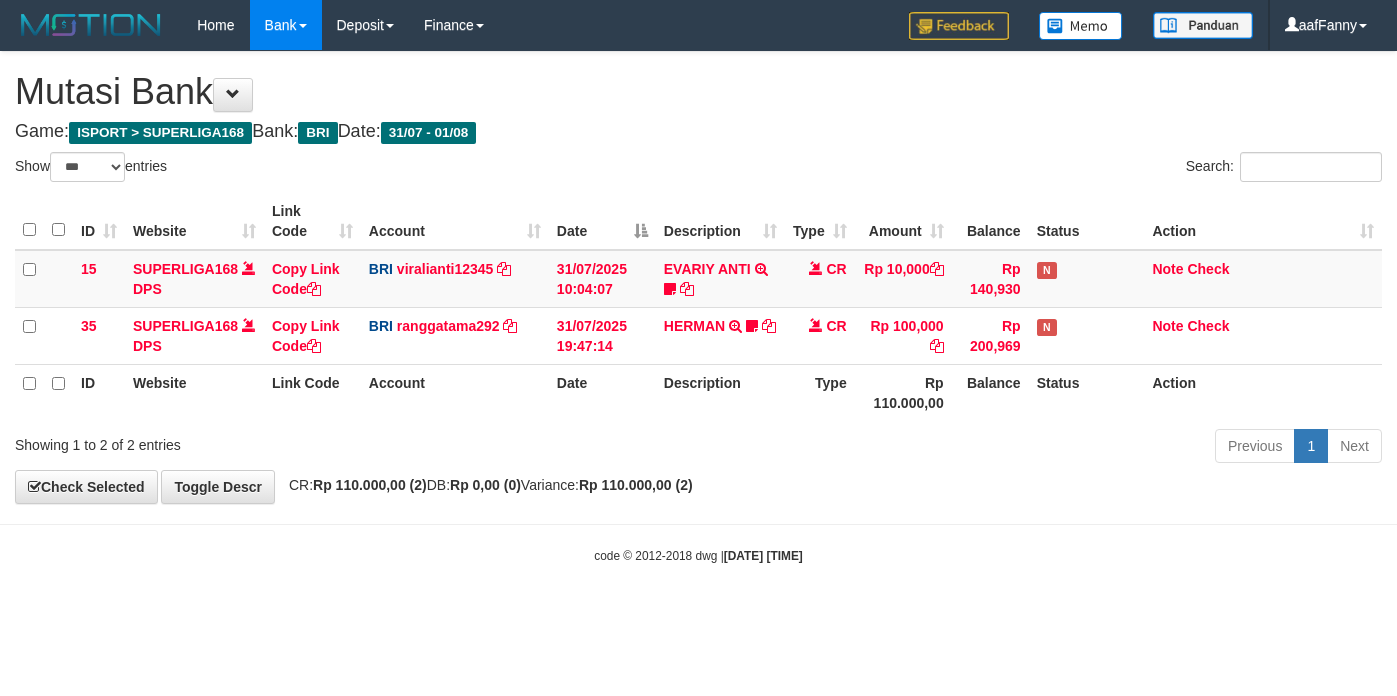select on "***" 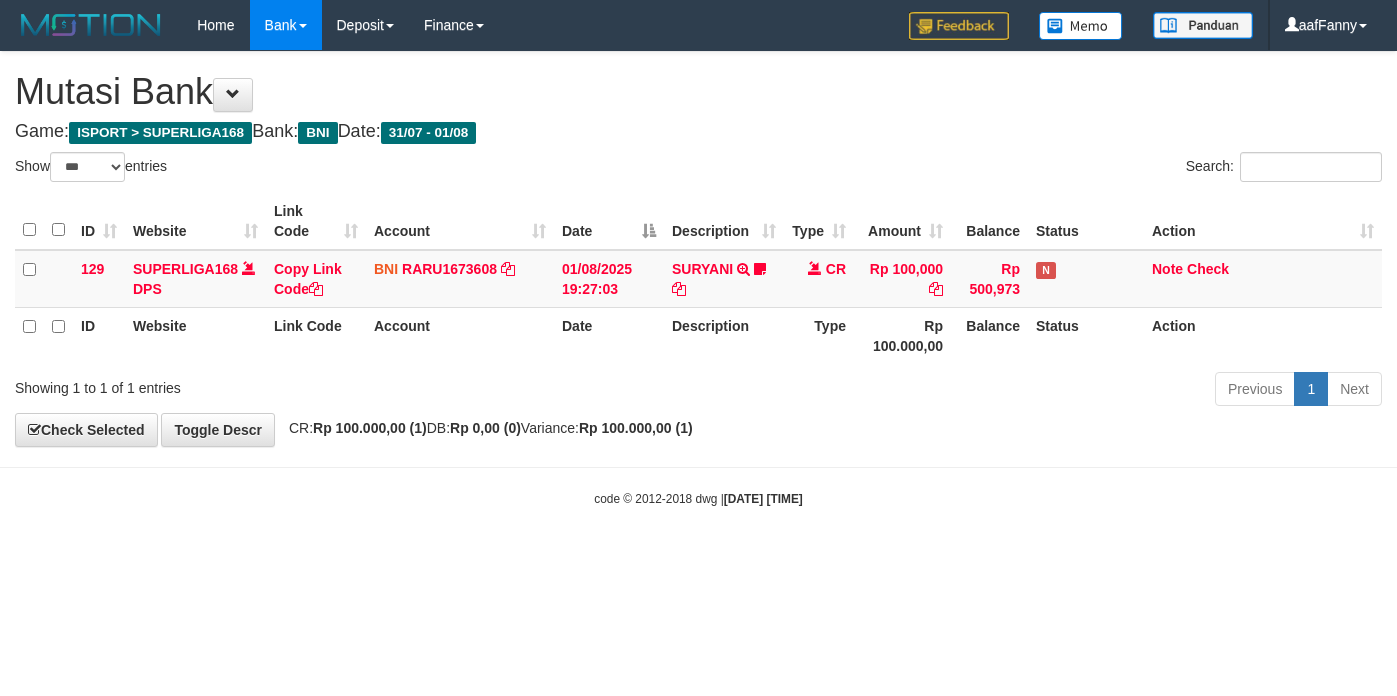 select on "***" 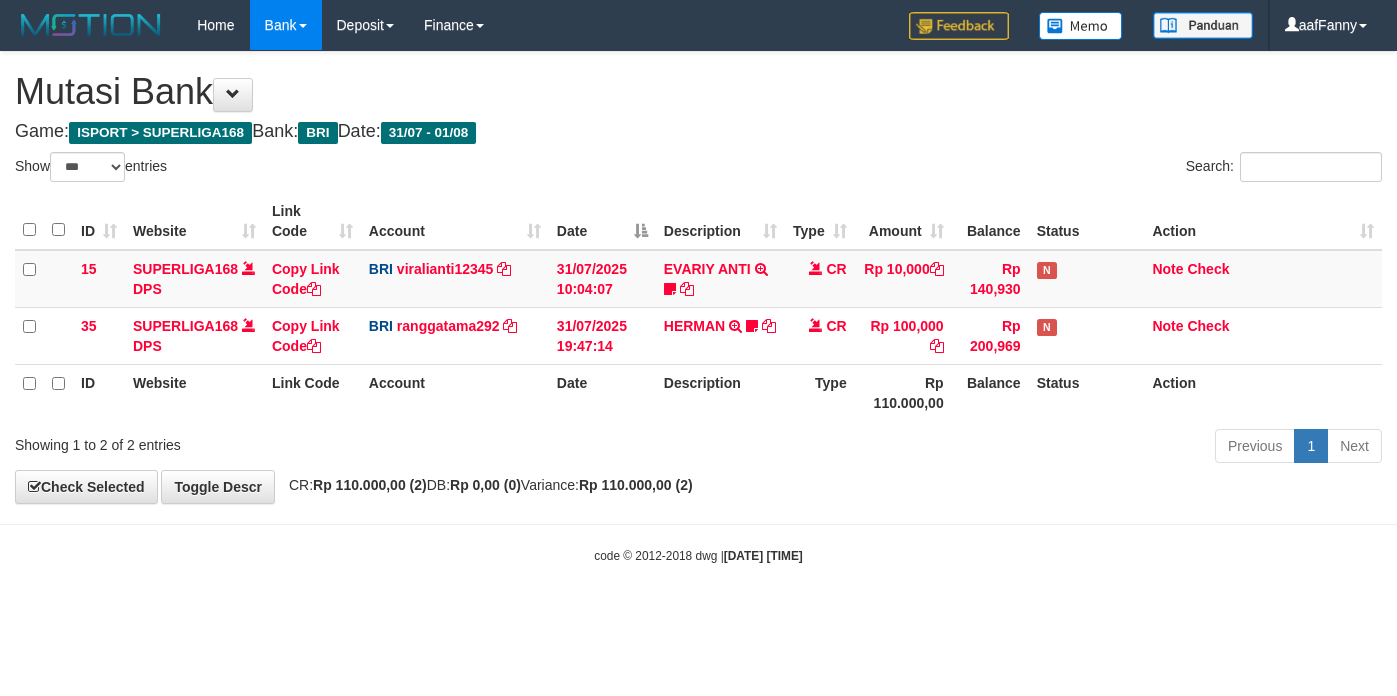 select on "***" 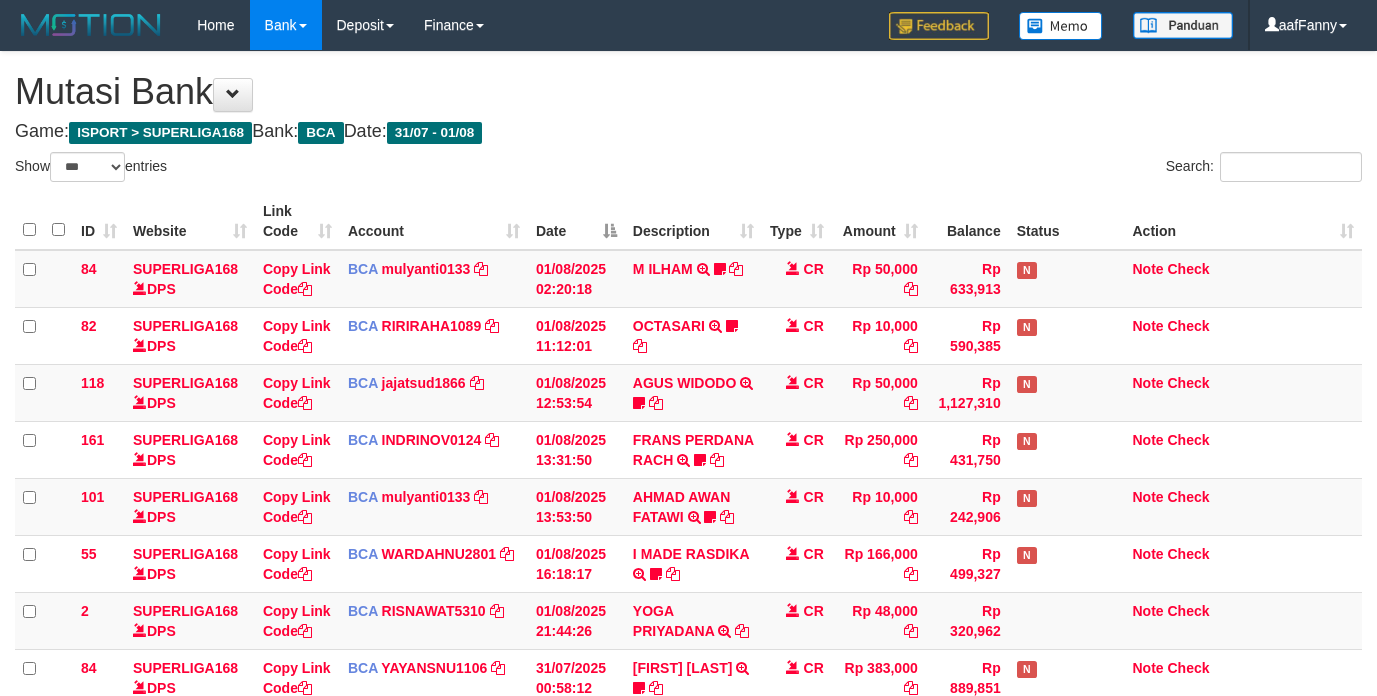 select on "***" 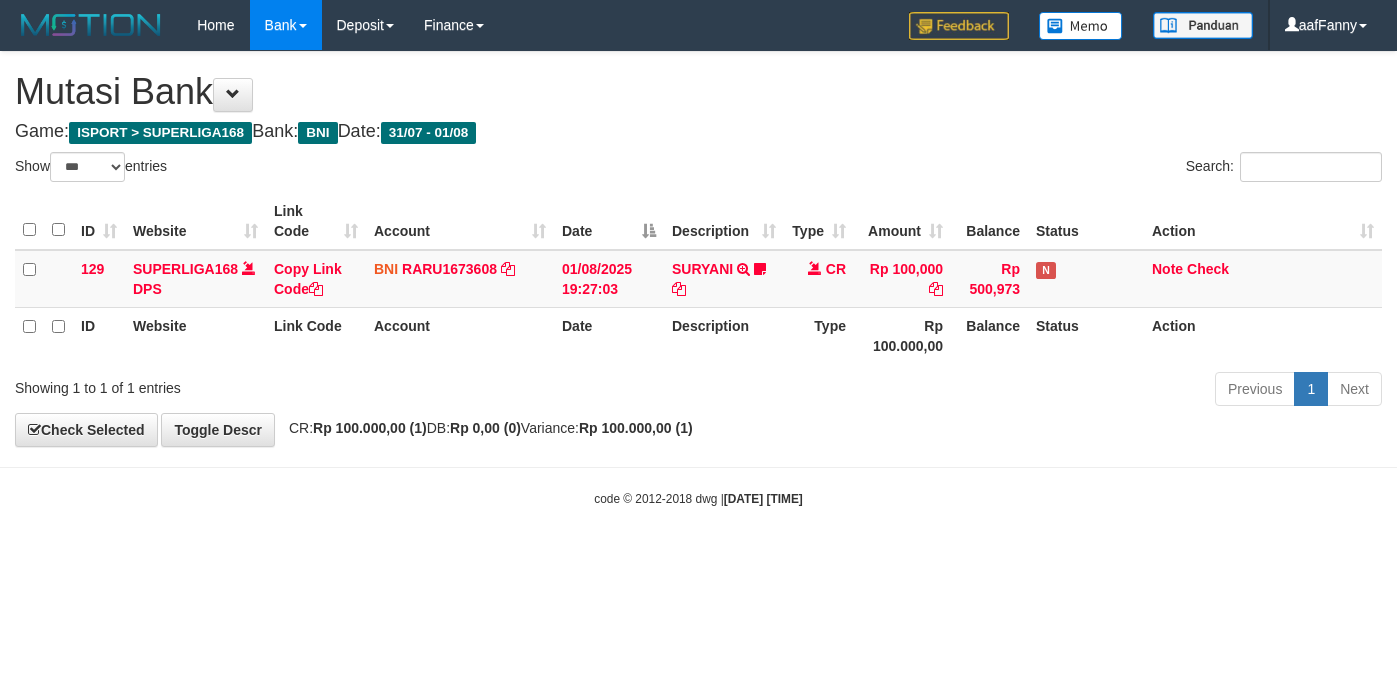 select on "***" 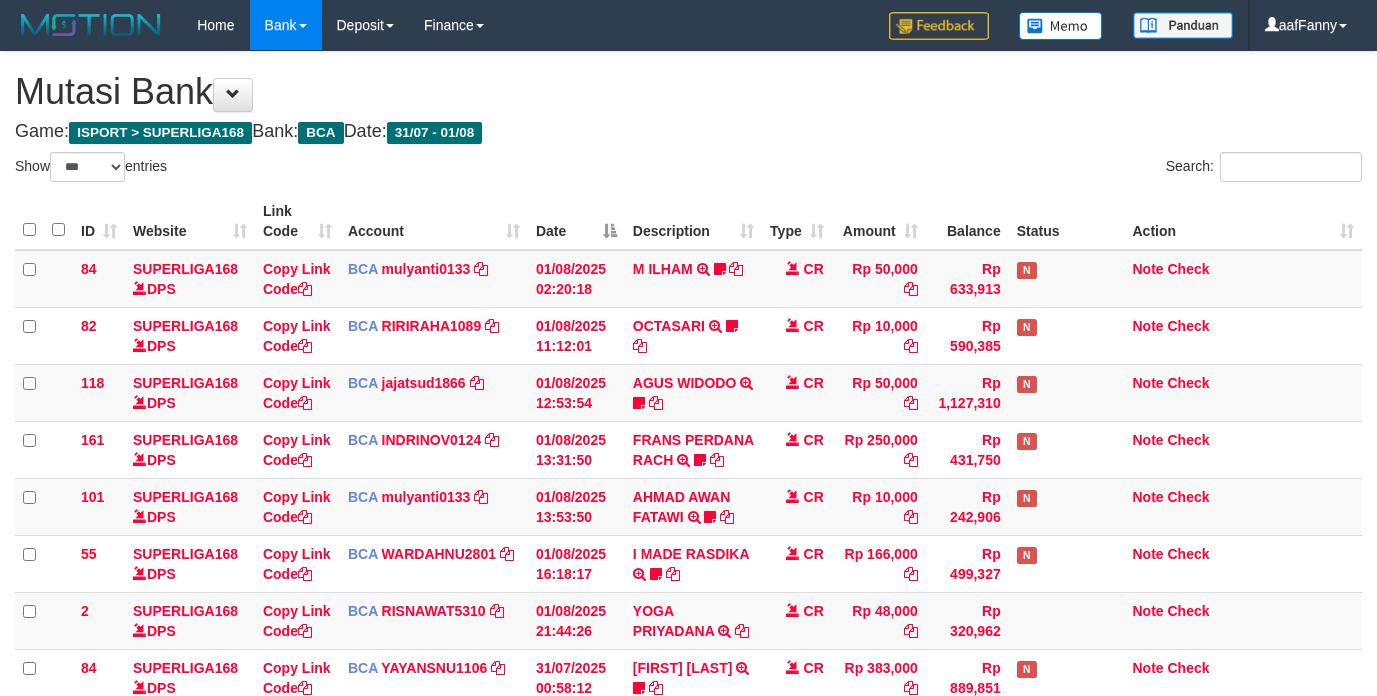 select on "***" 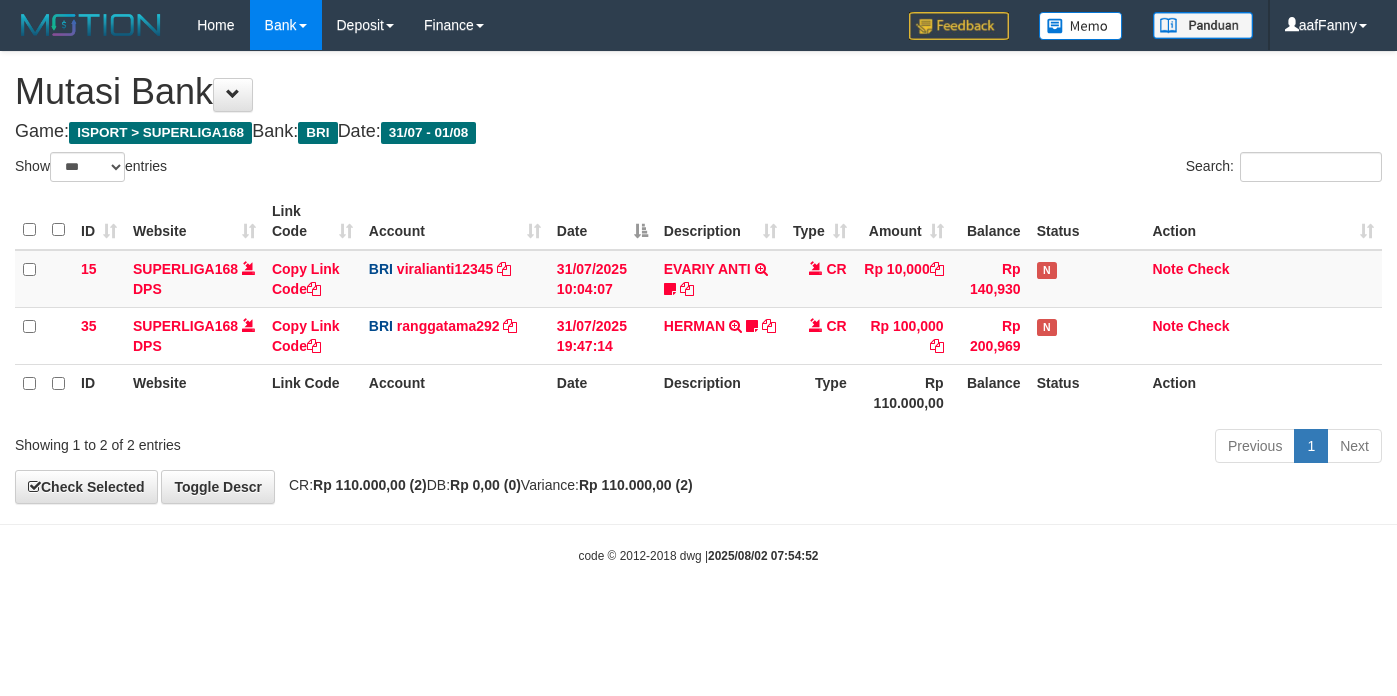 select on "***" 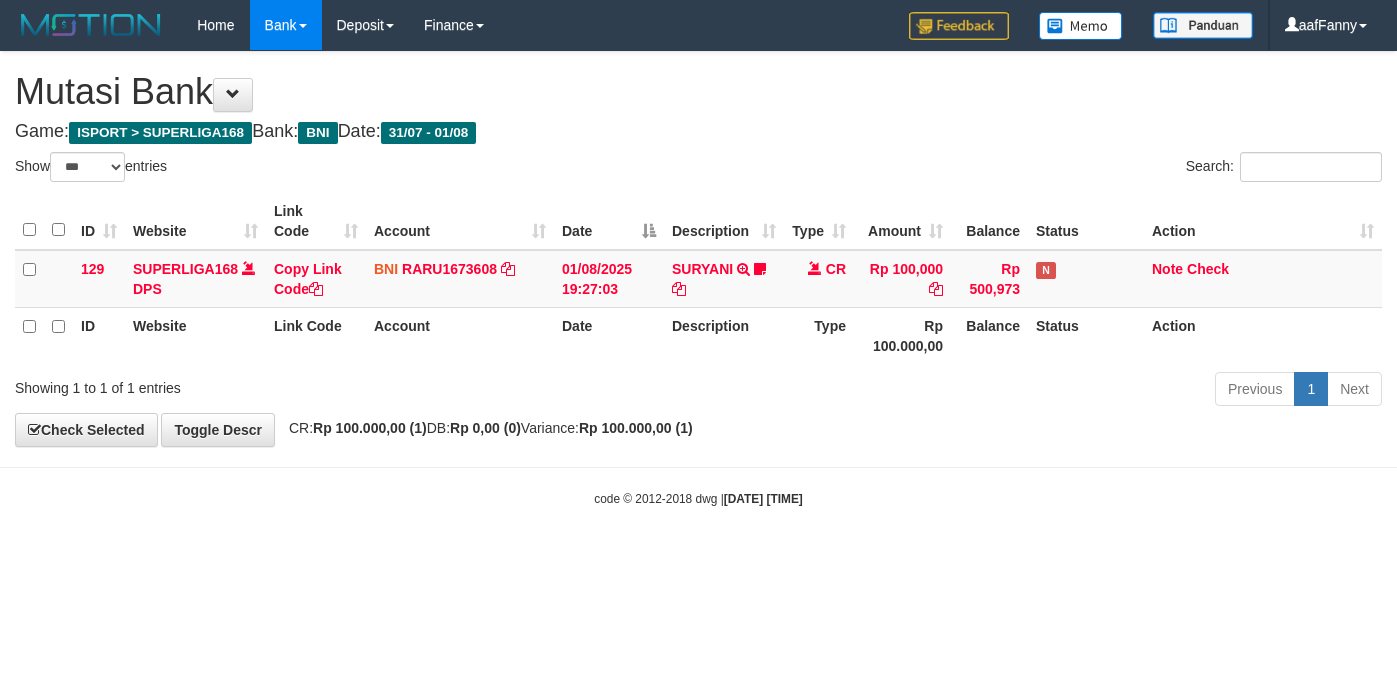 select on "***" 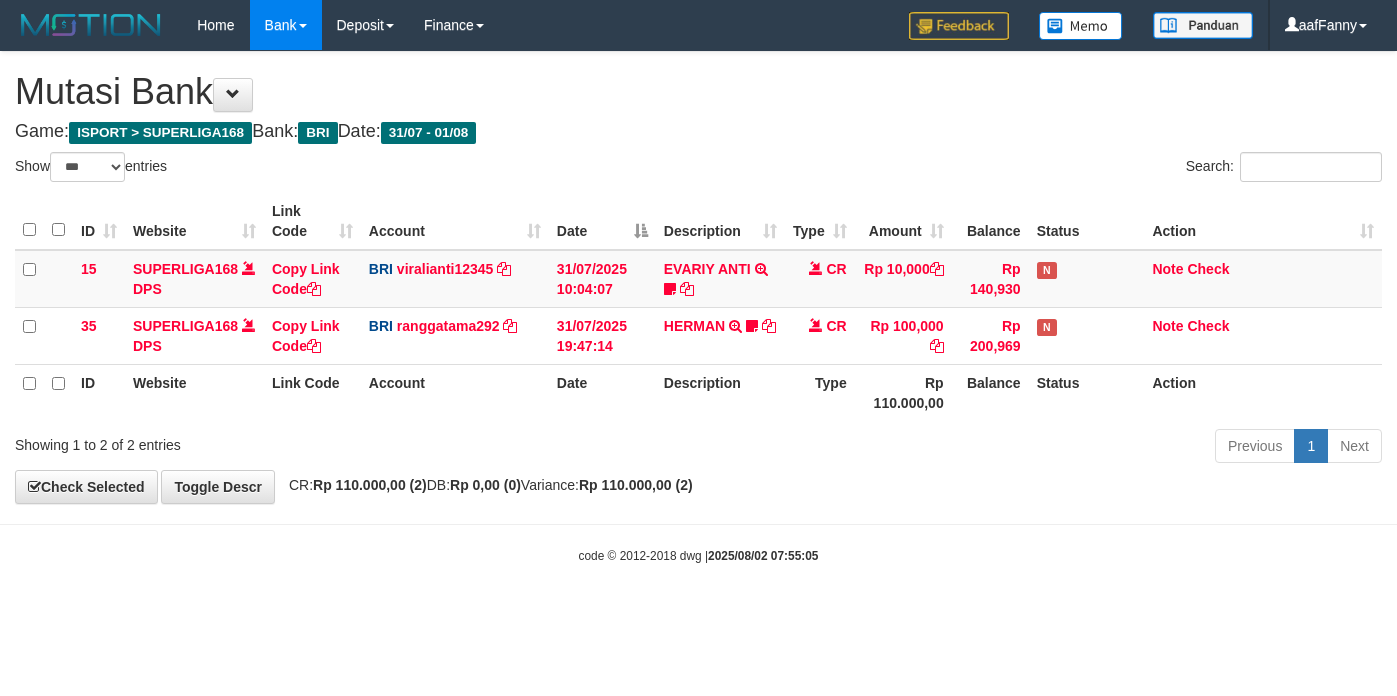 select on "***" 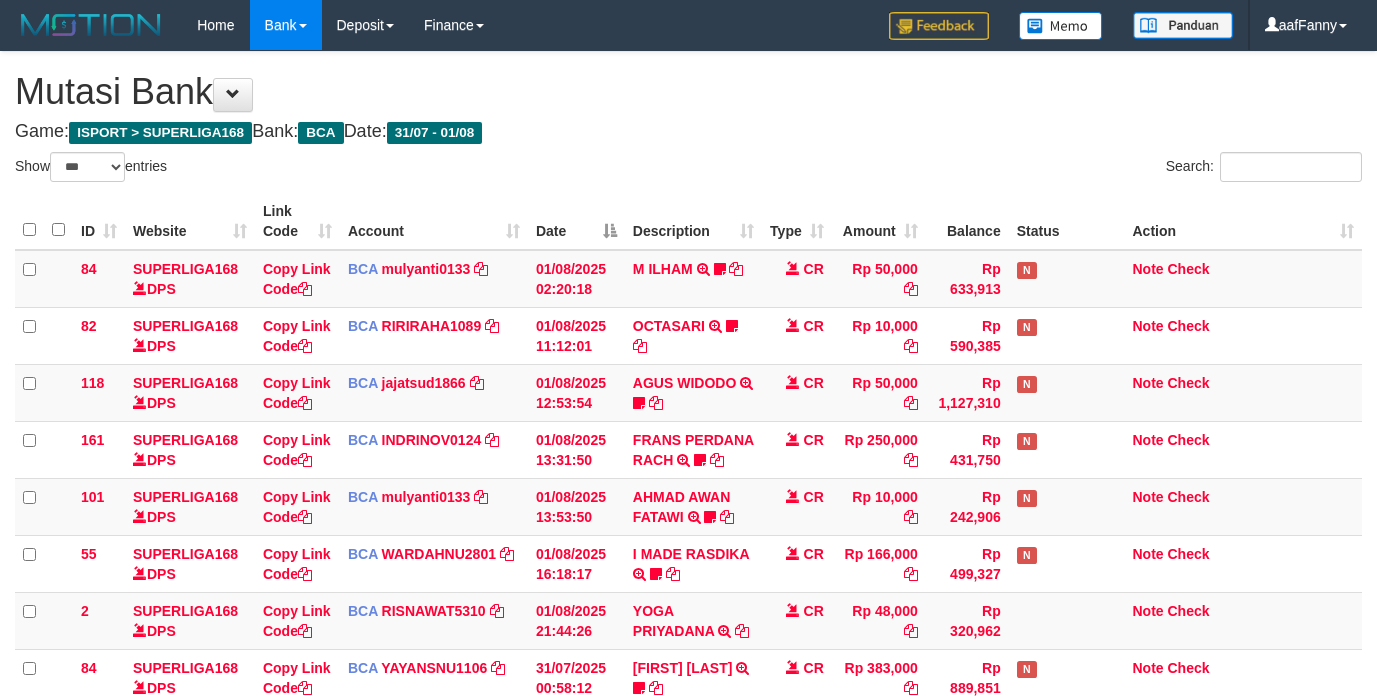 select on "***" 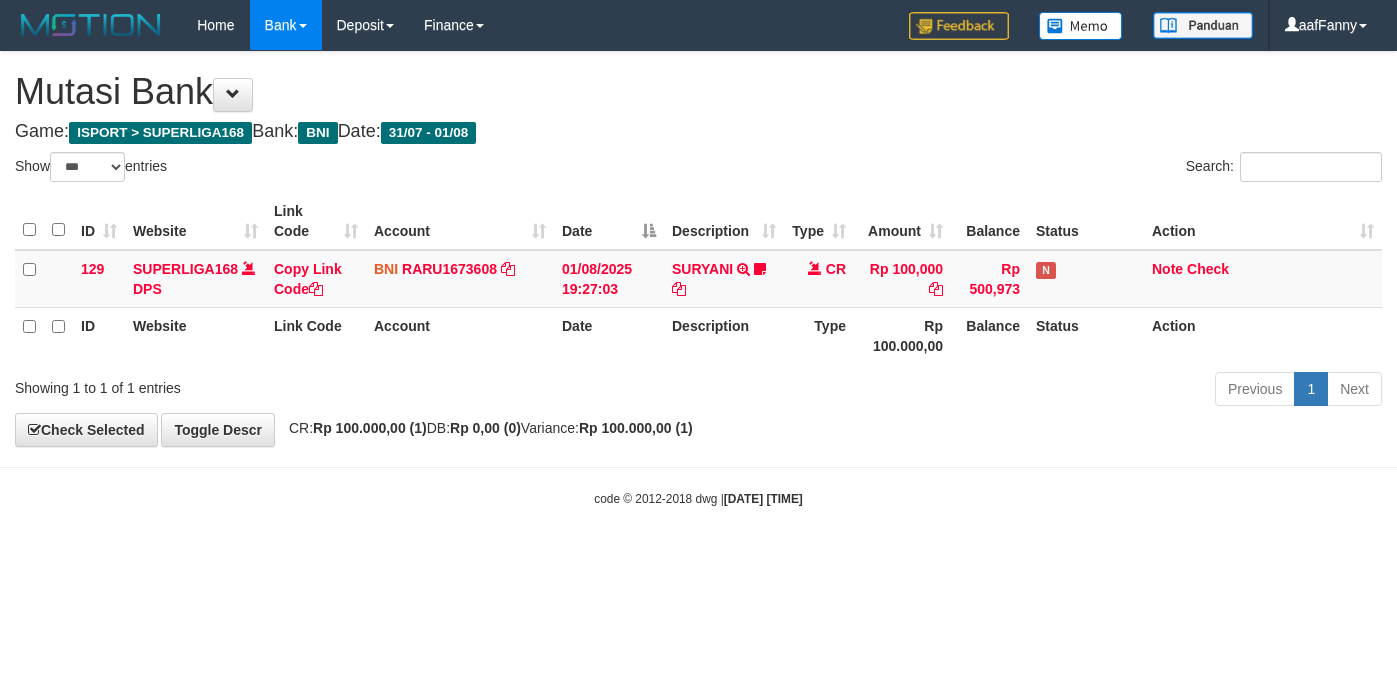 select on "***" 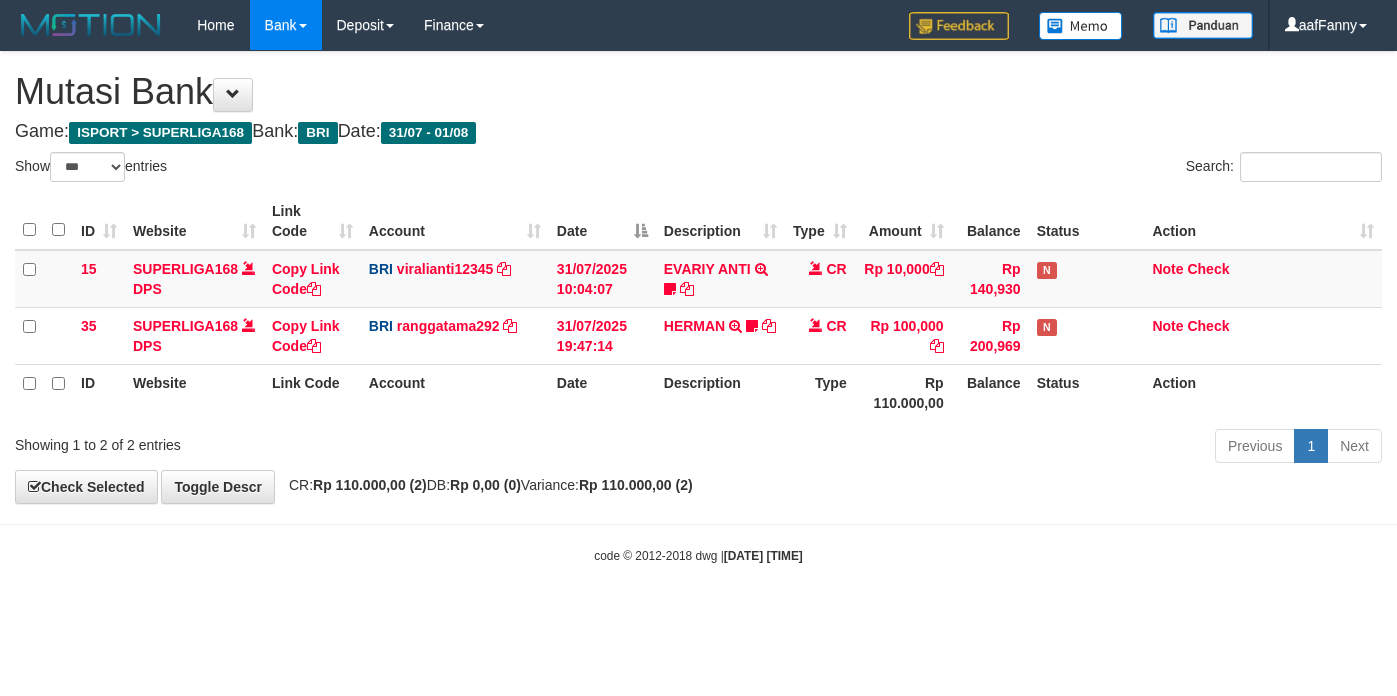 select on "***" 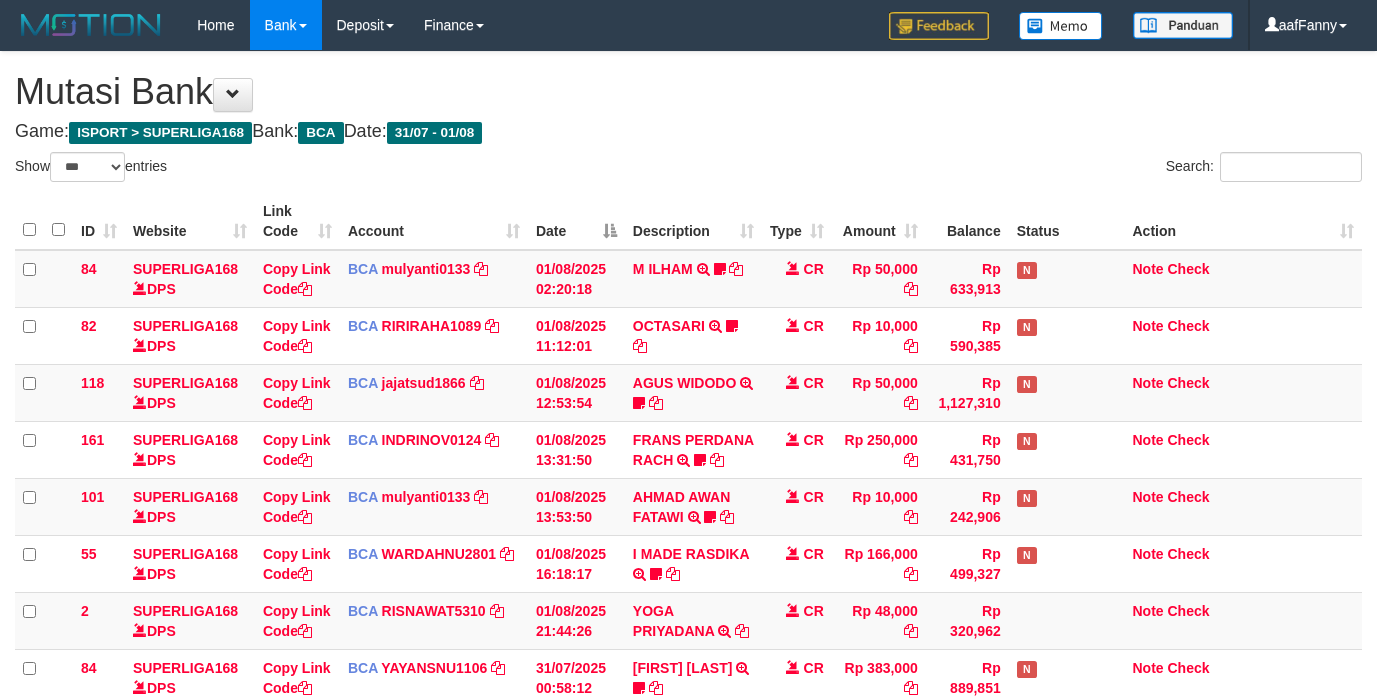 select on "***" 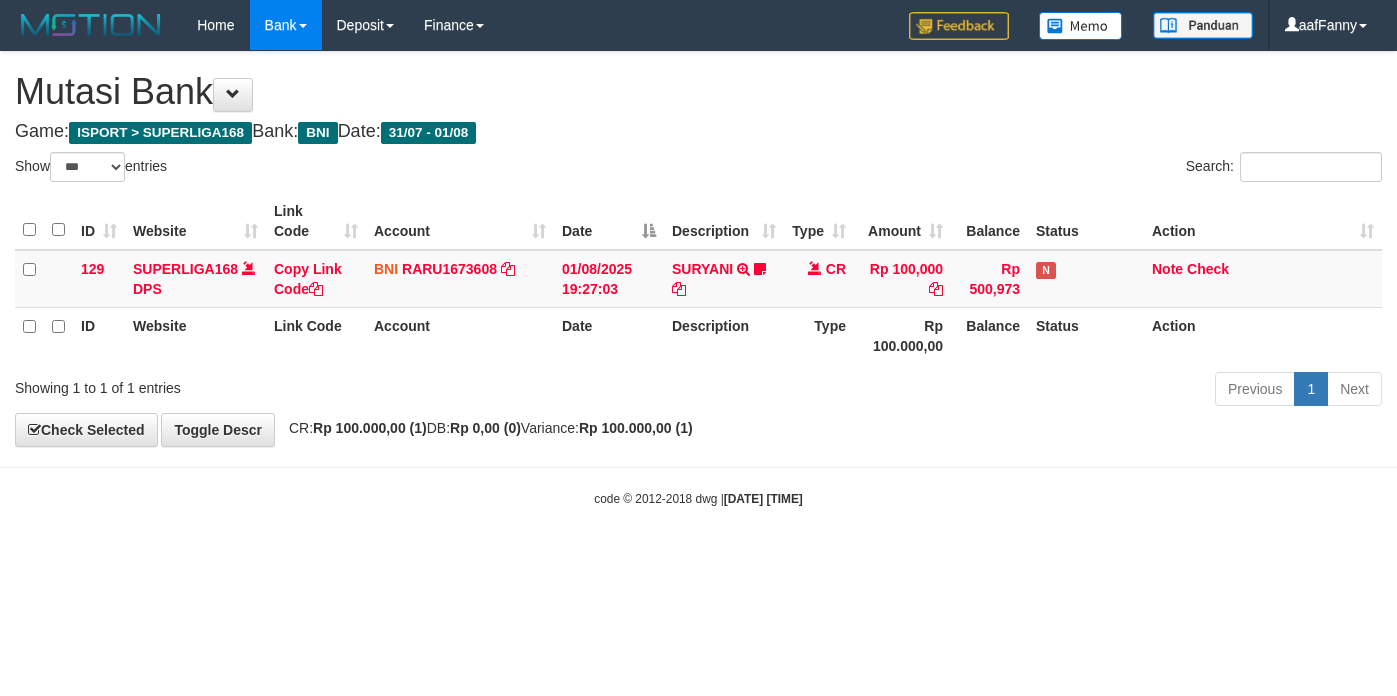 select on "***" 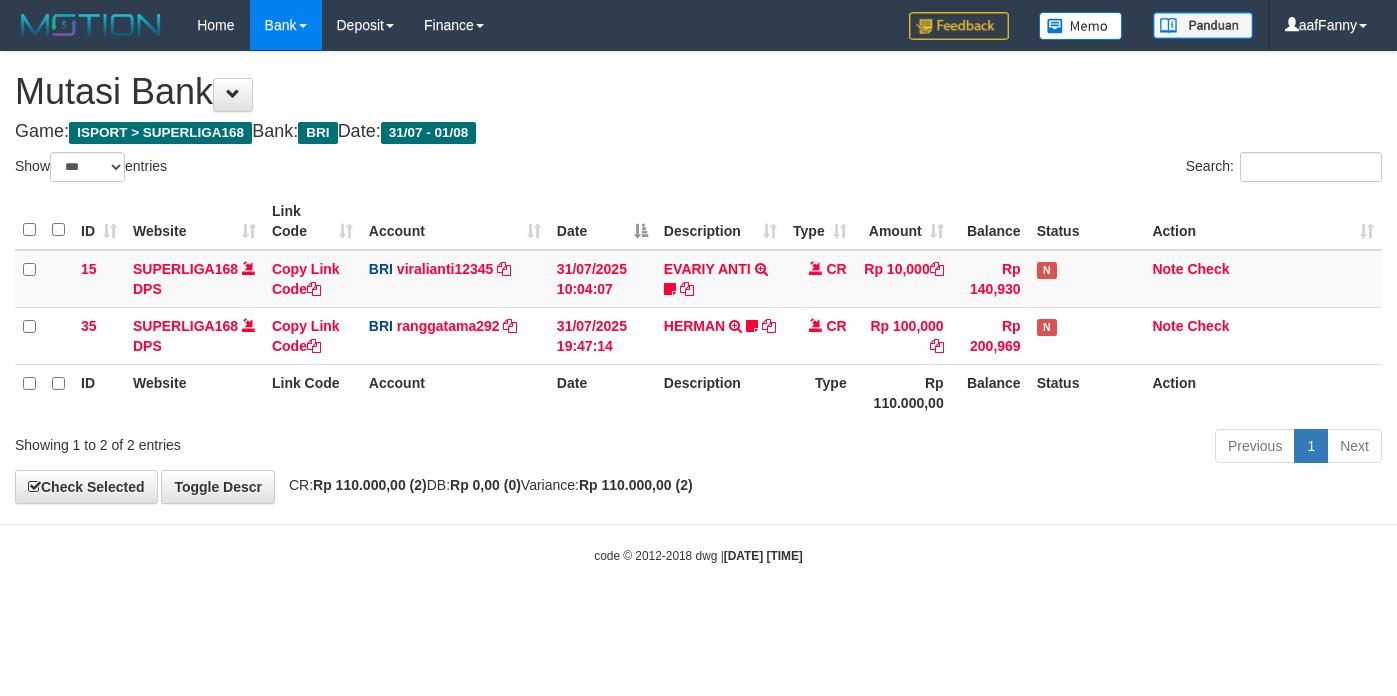 select on "***" 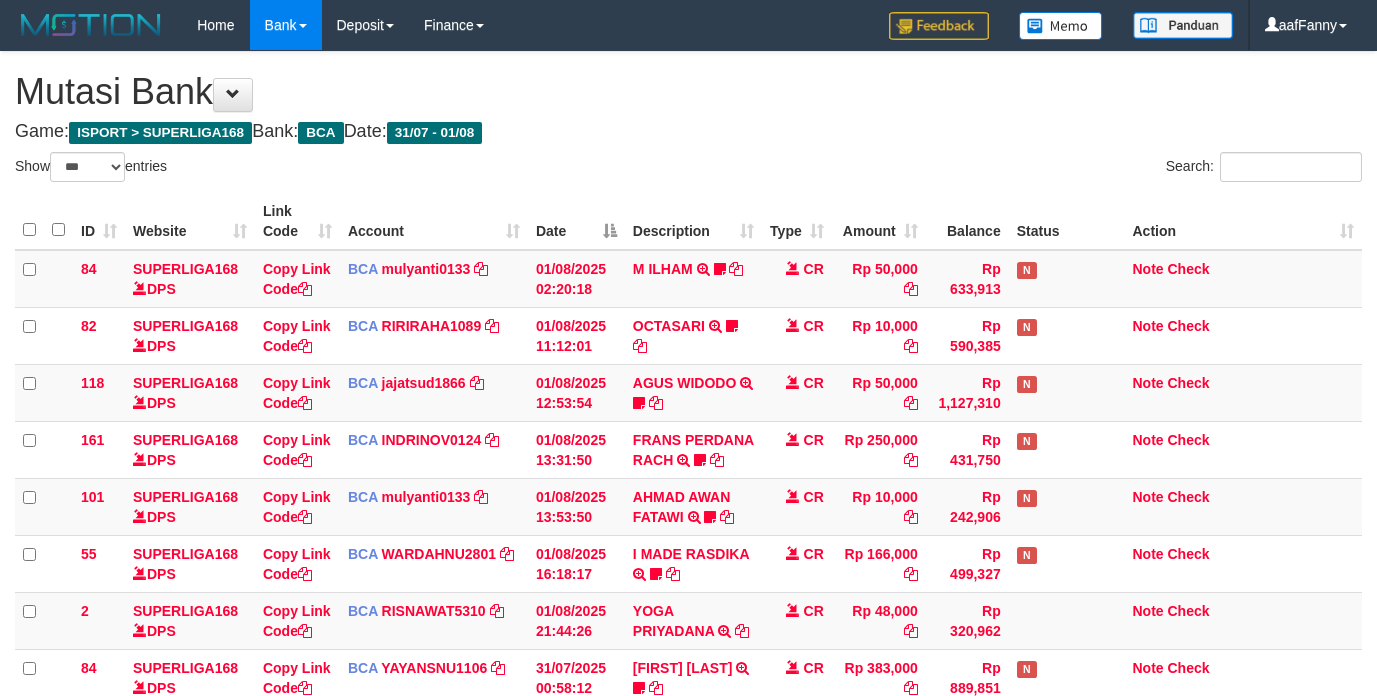 select on "***" 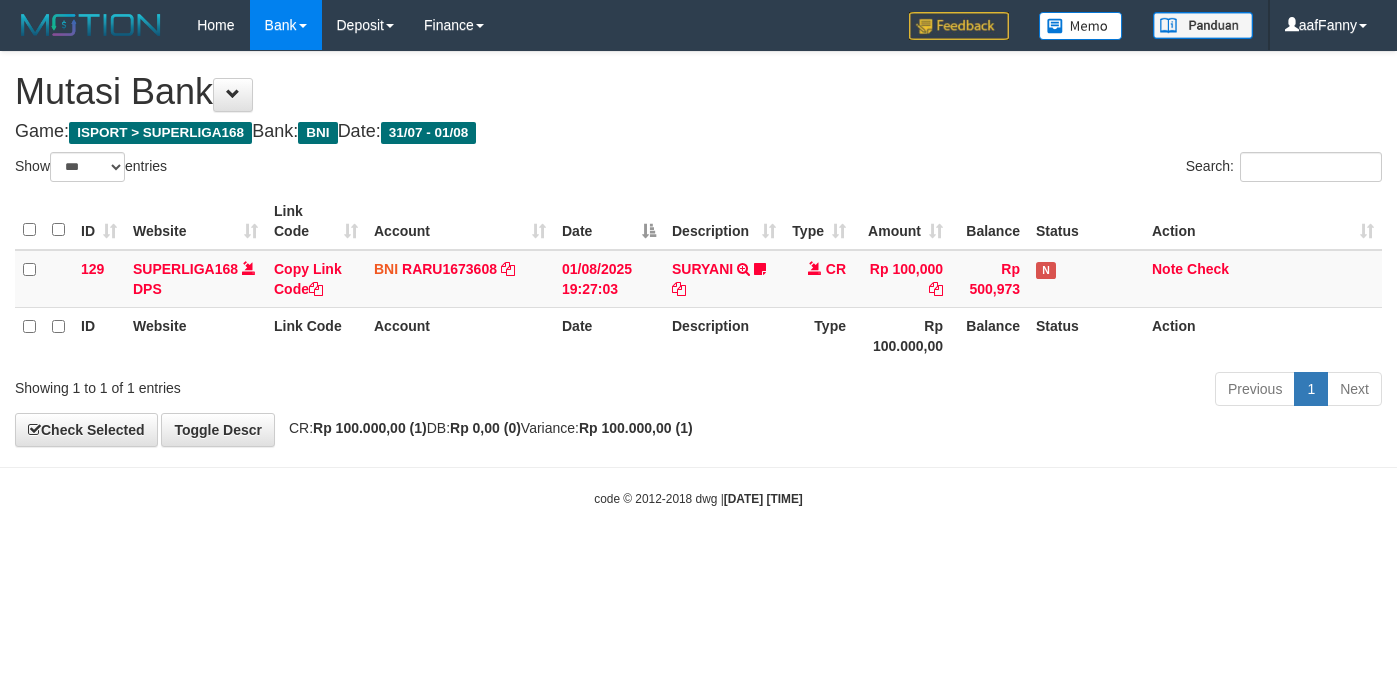 select on "***" 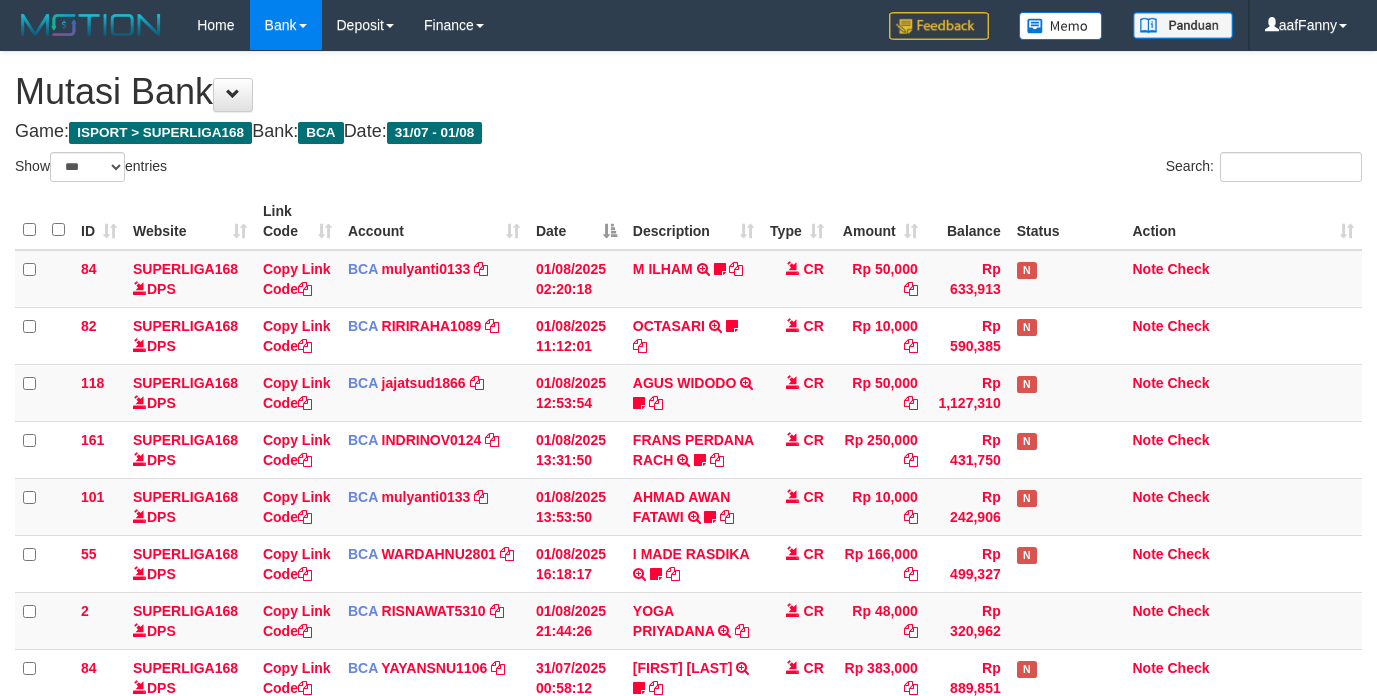 select on "***" 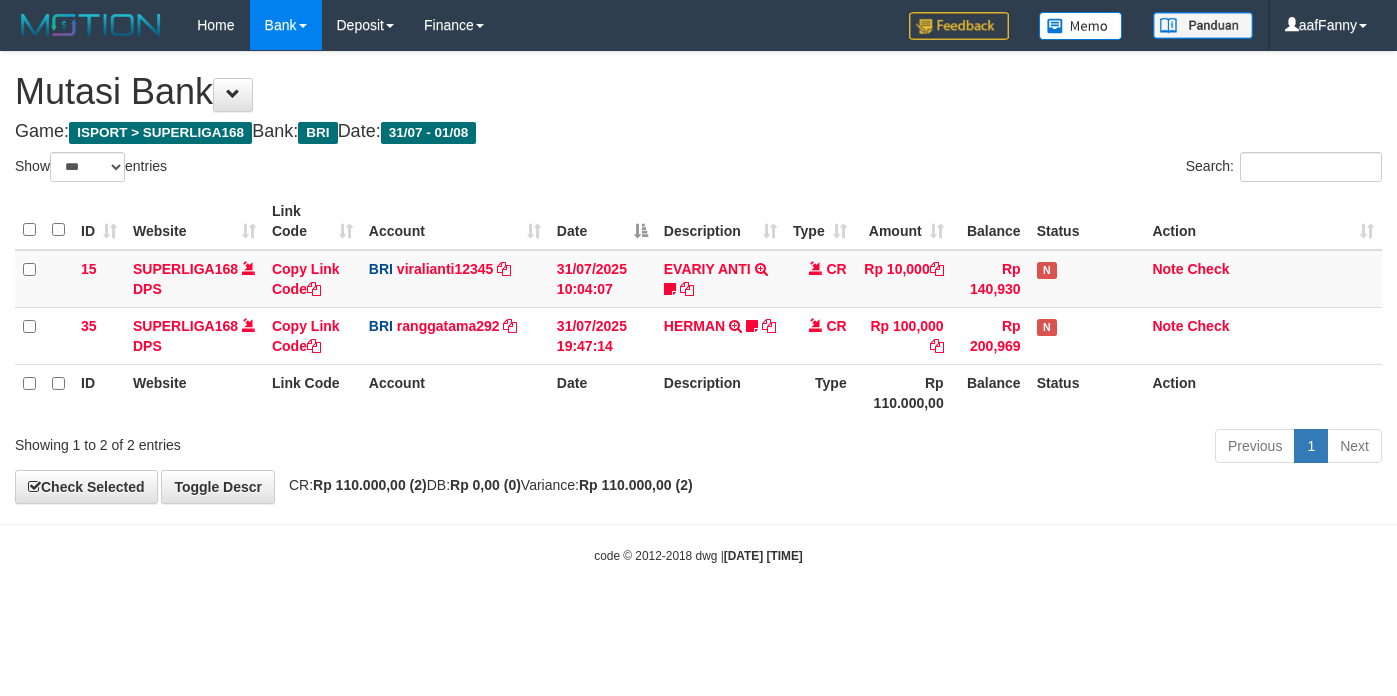 select on "***" 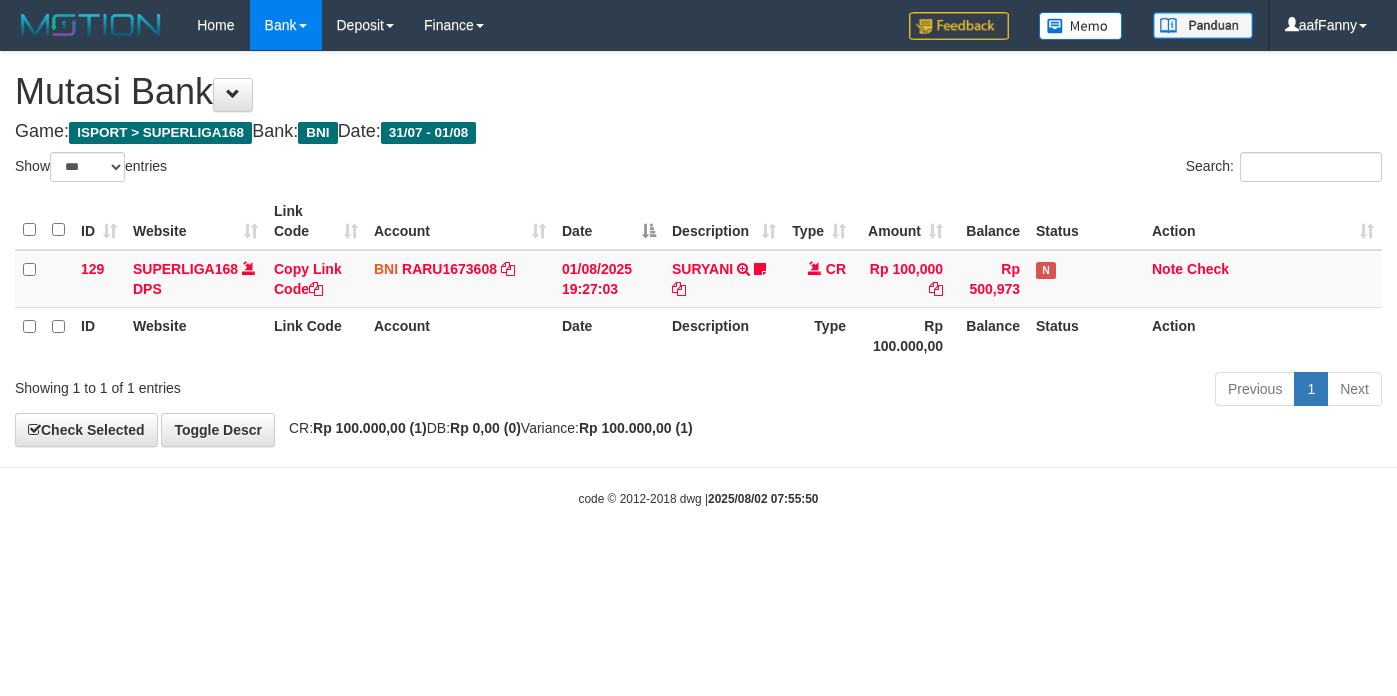 select on "***" 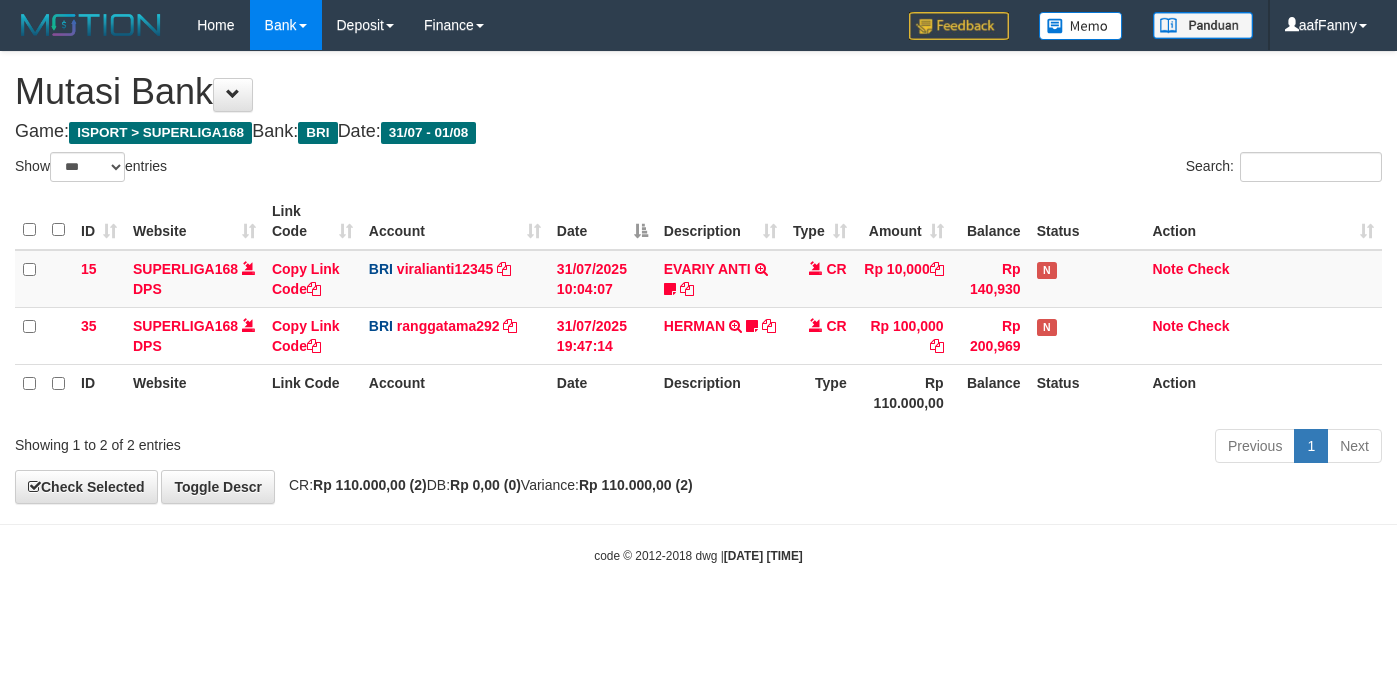 select on "***" 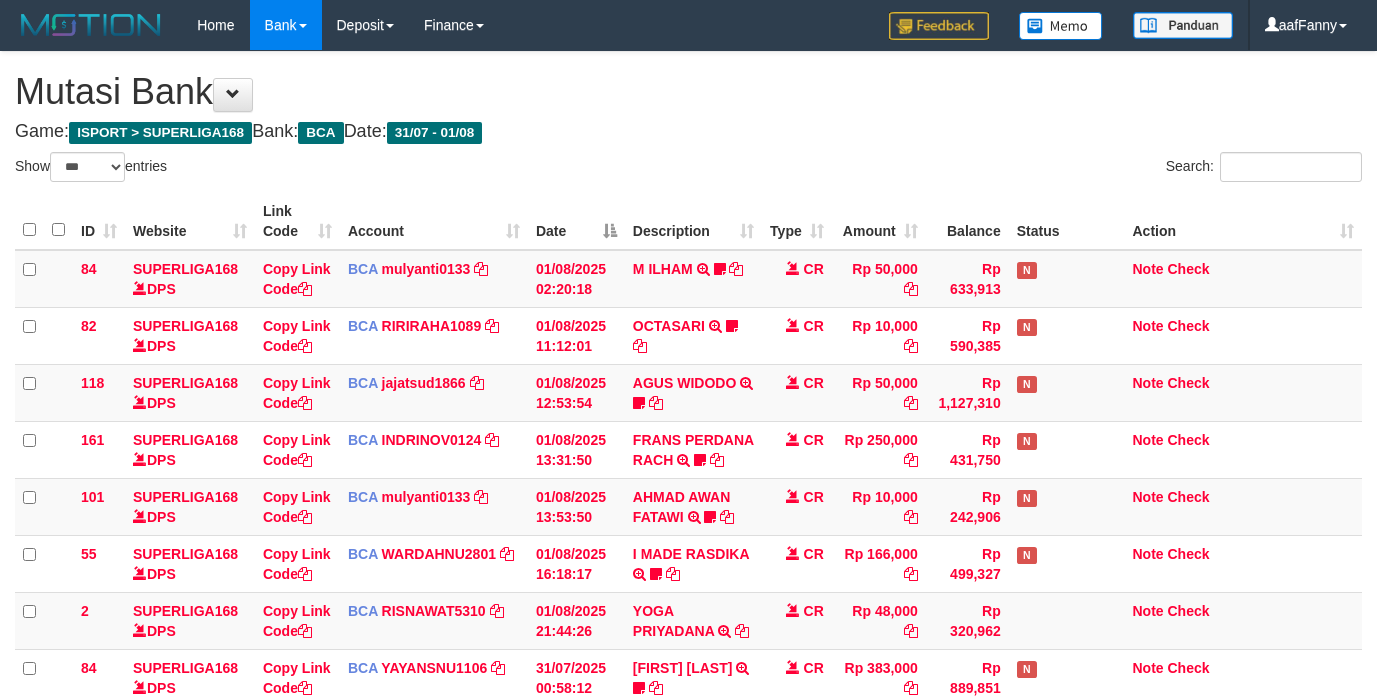 select on "***" 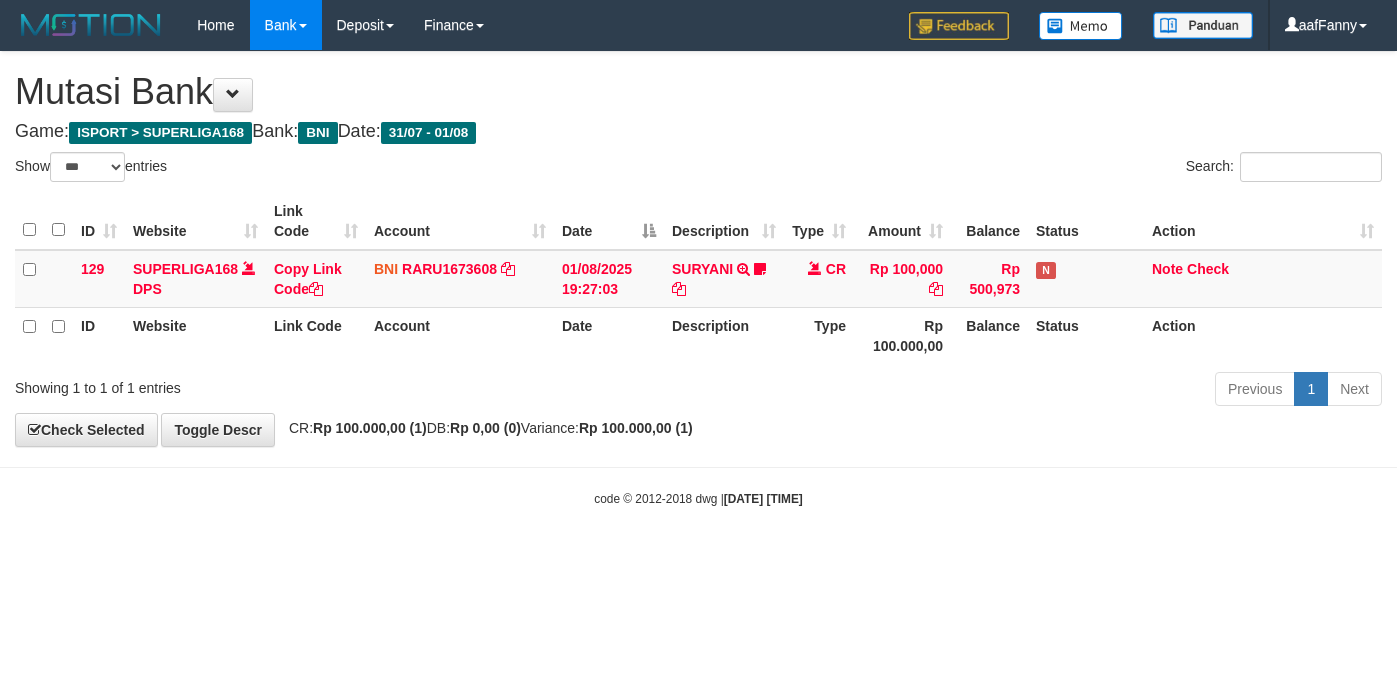 select on "***" 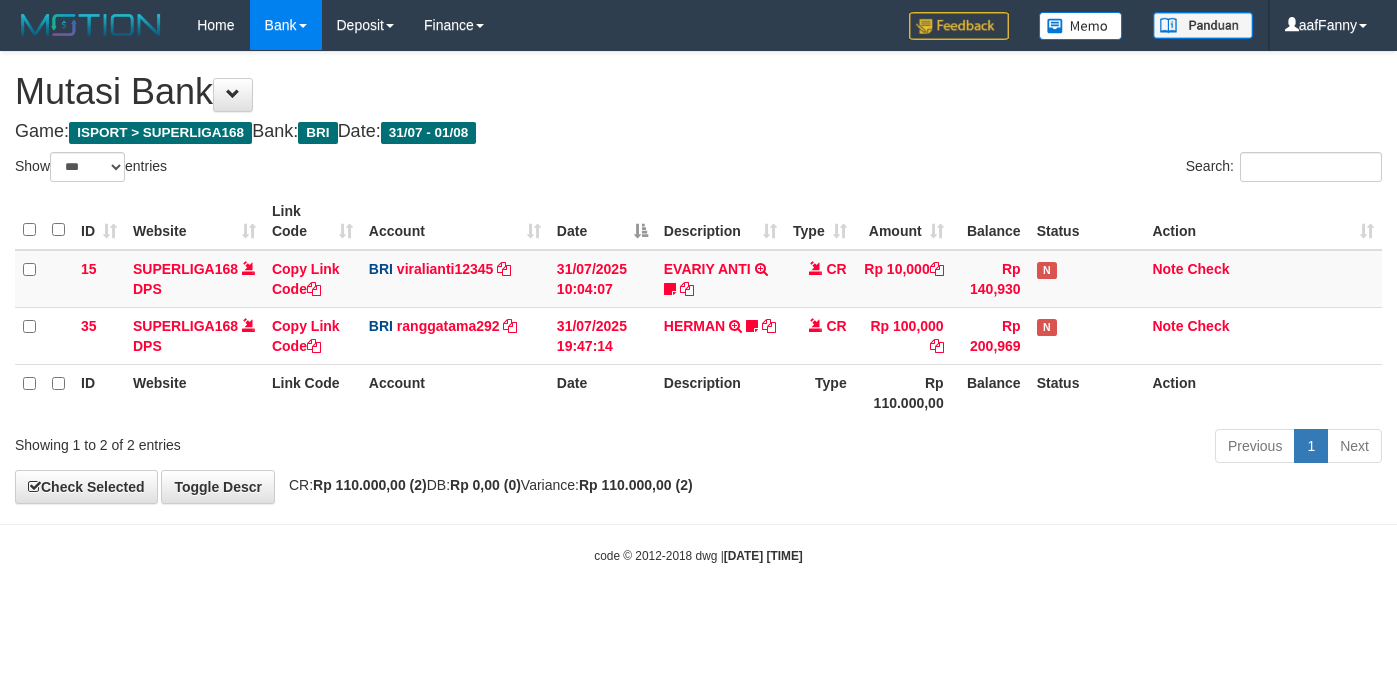 select on "***" 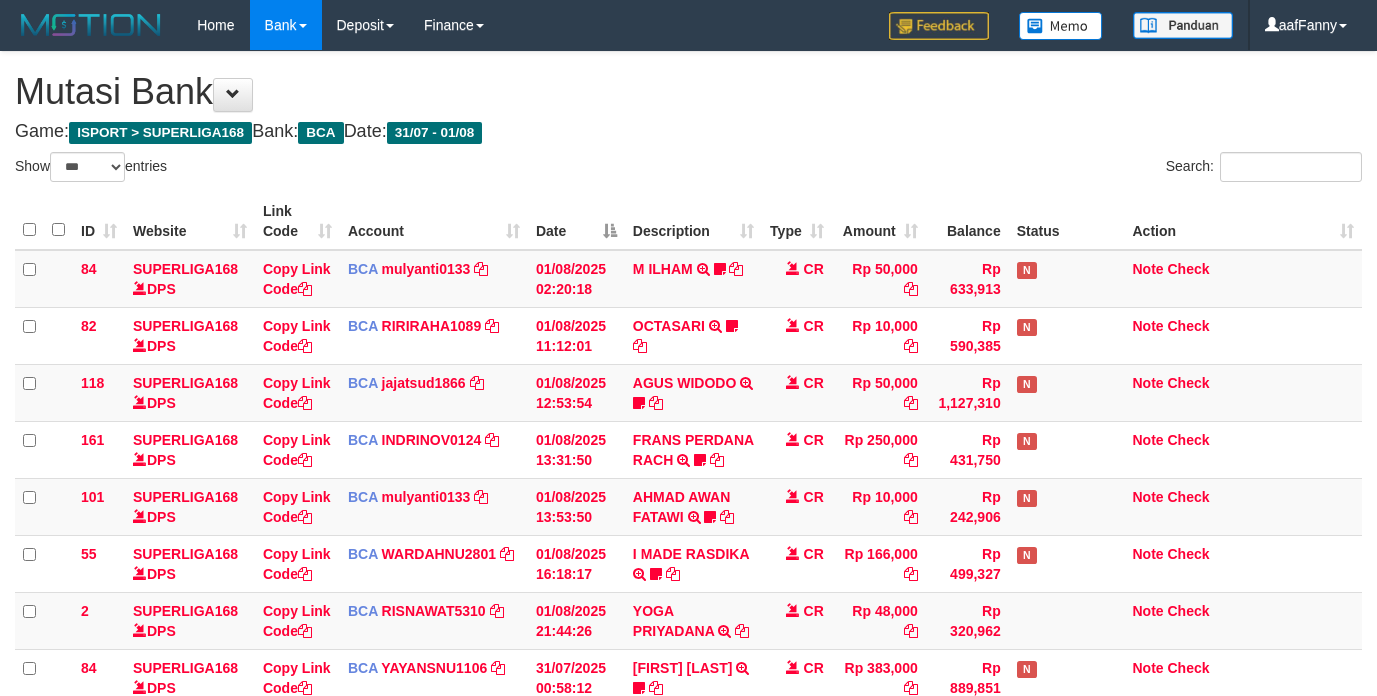 select on "***" 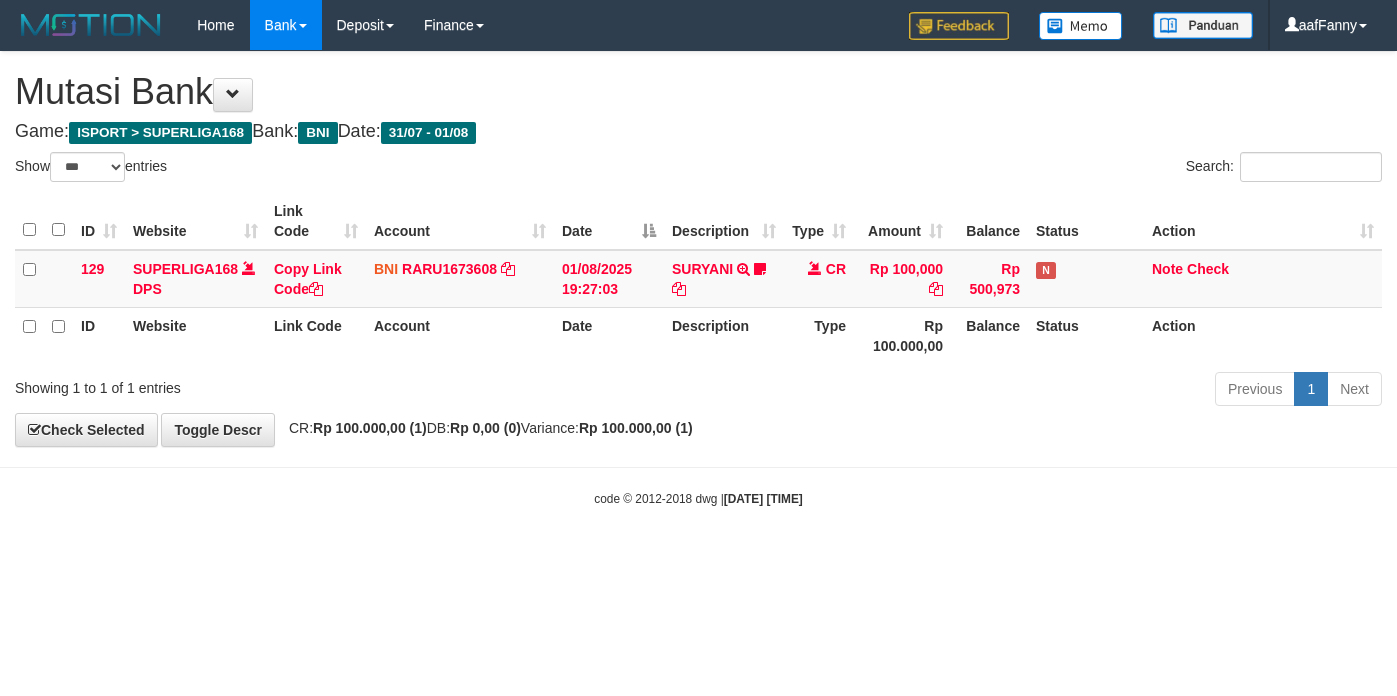 select on "***" 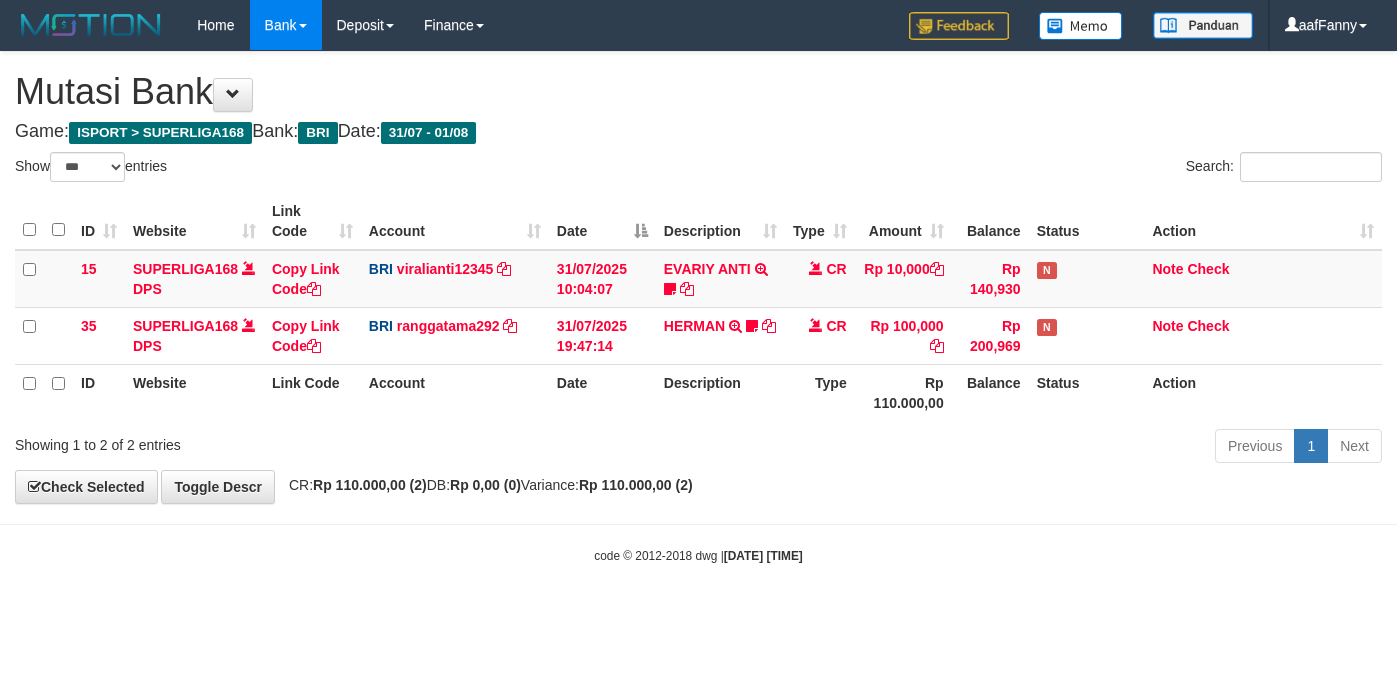 select on "***" 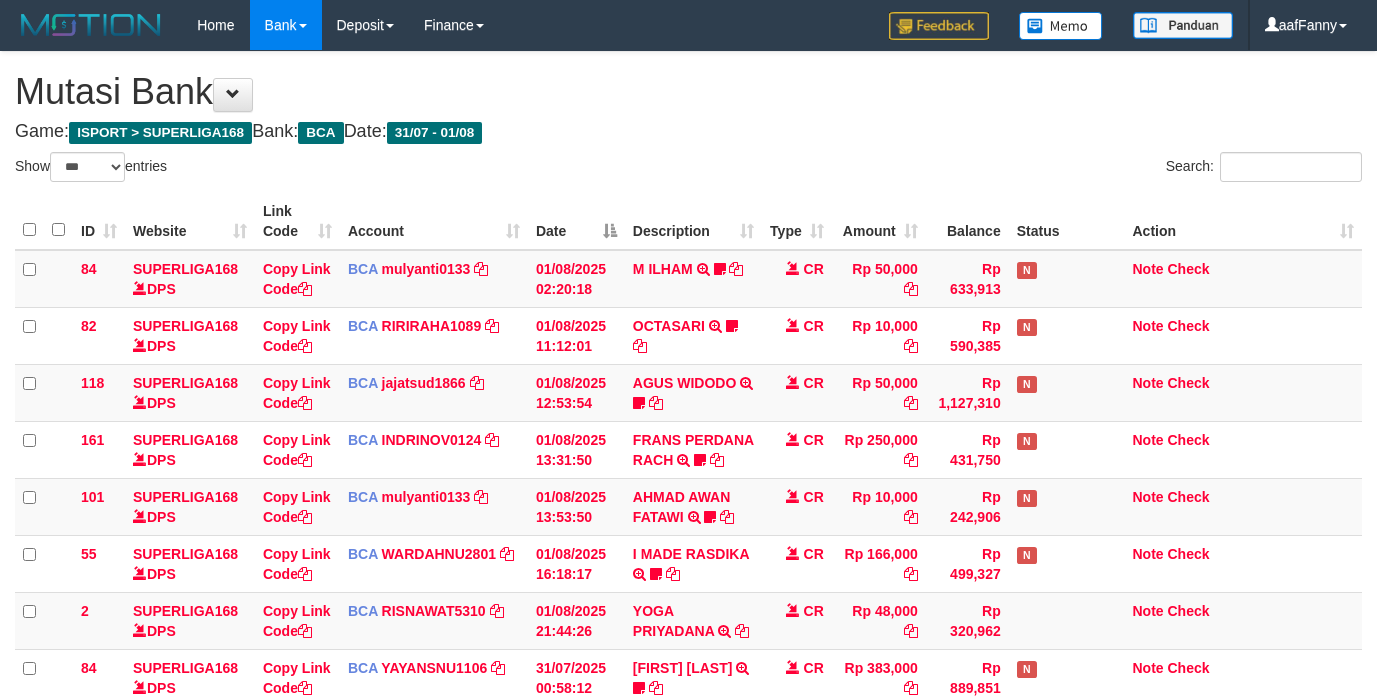 select on "***" 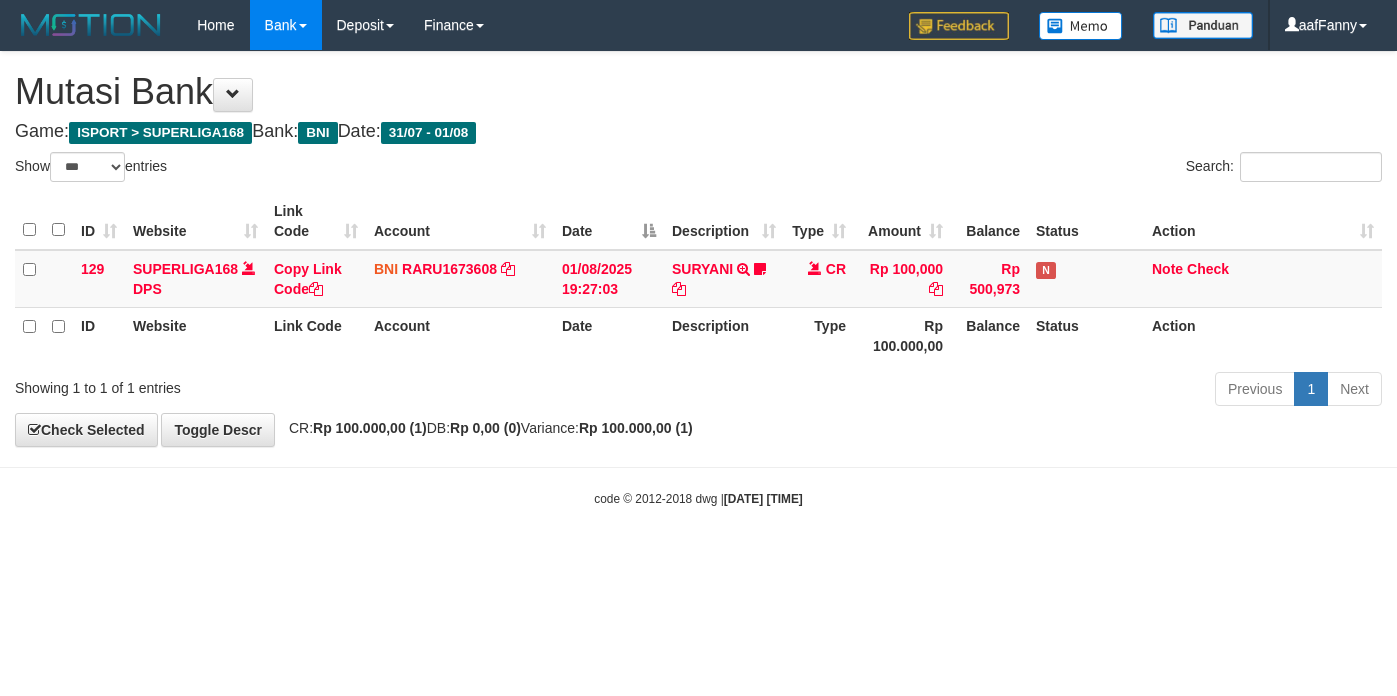 select on "***" 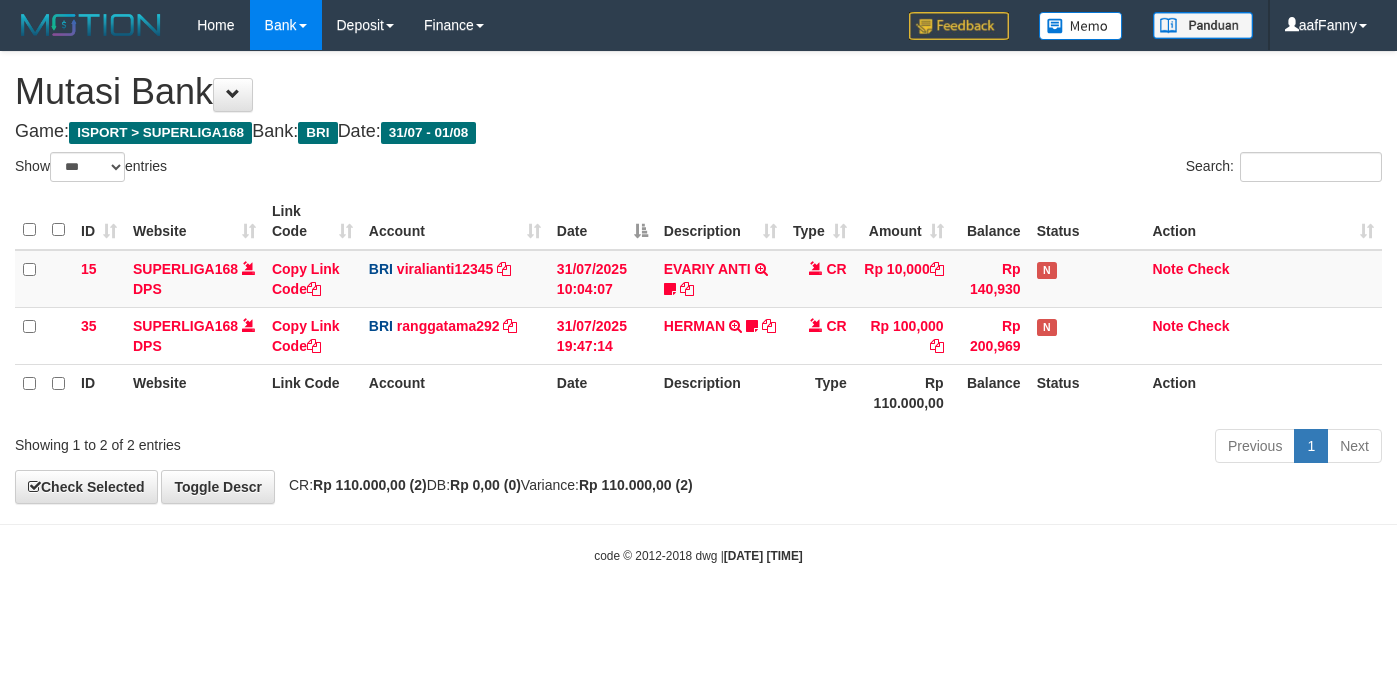 select on "***" 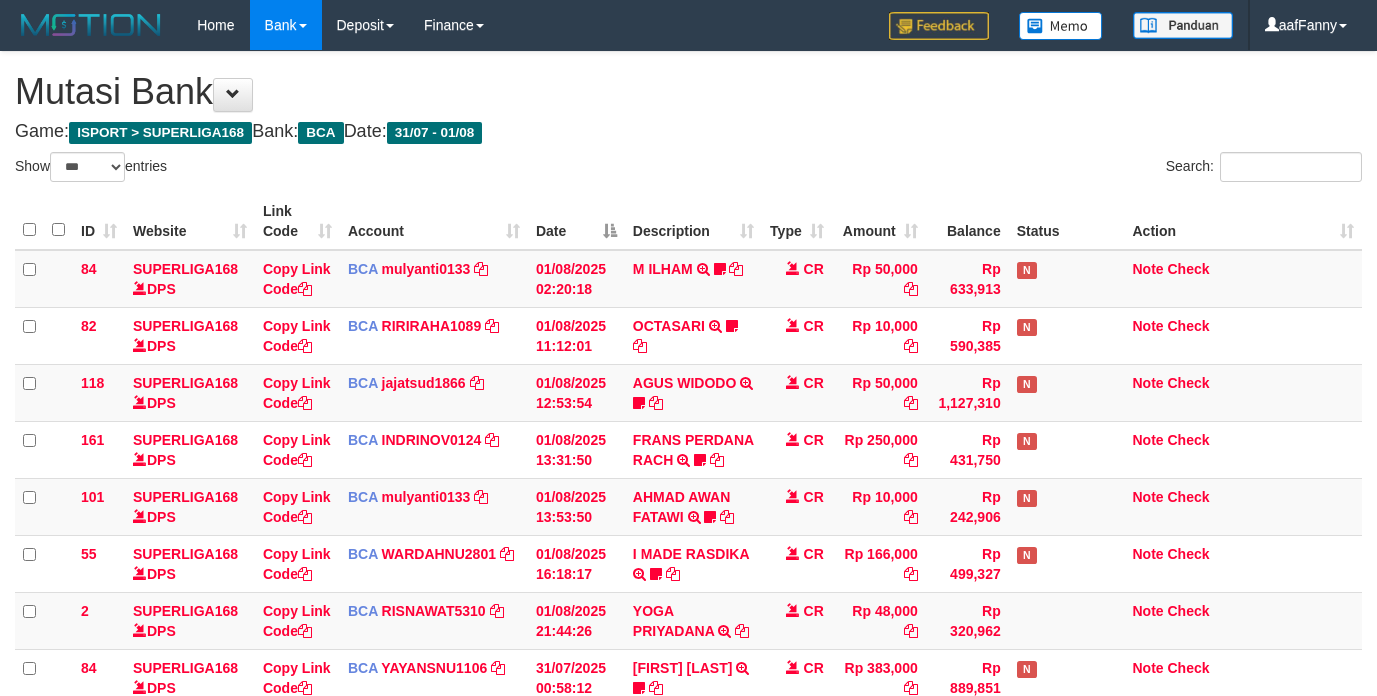 select on "***" 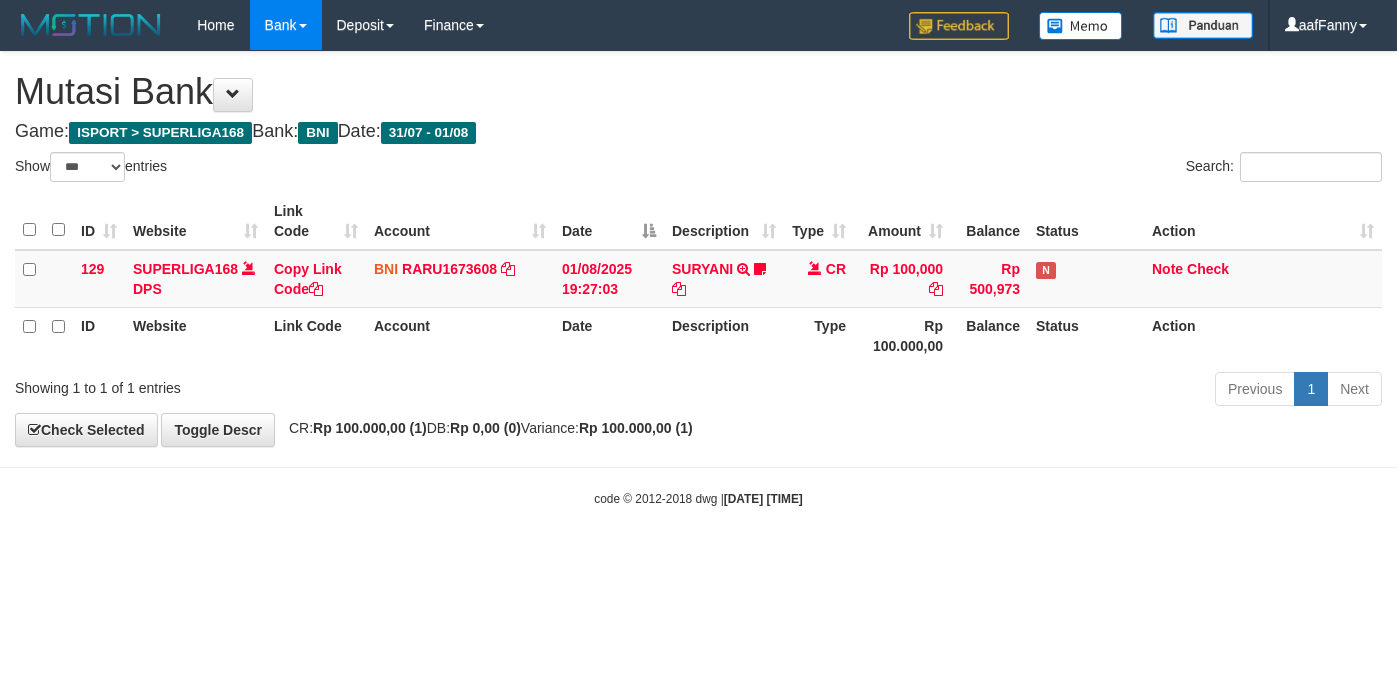 select on "***" 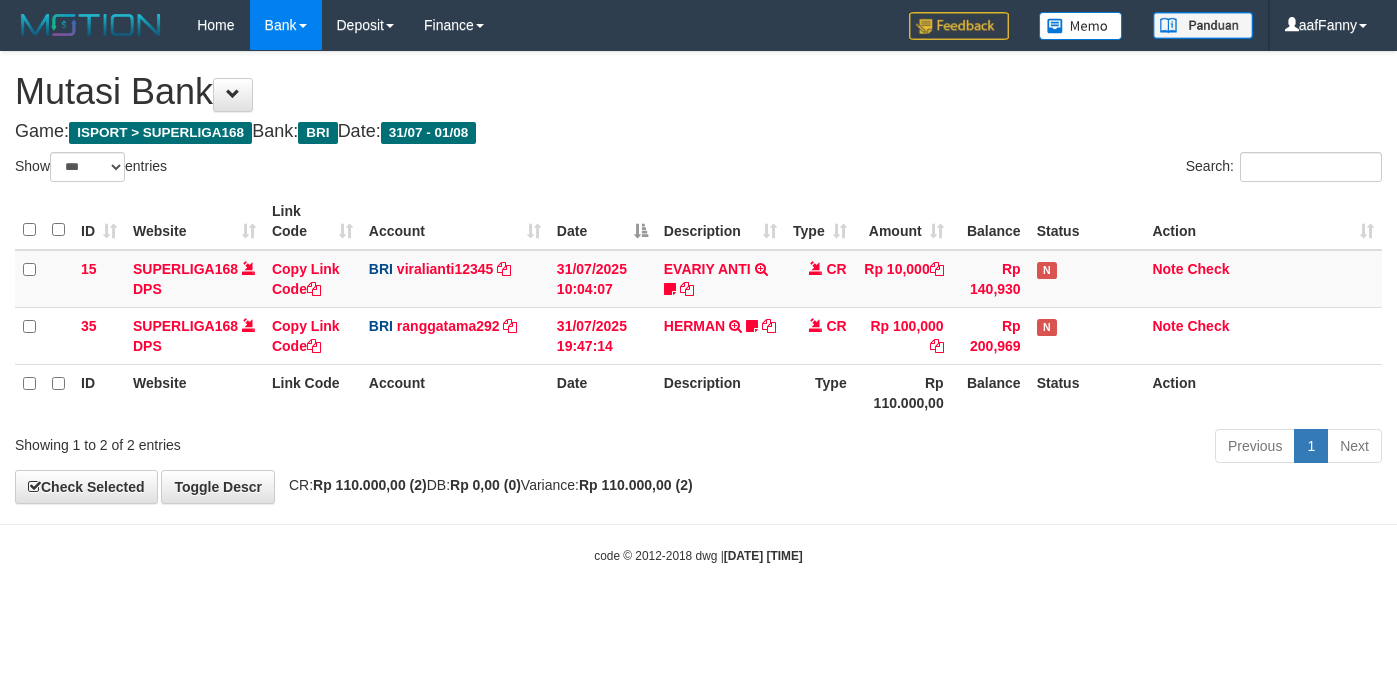select on "***" 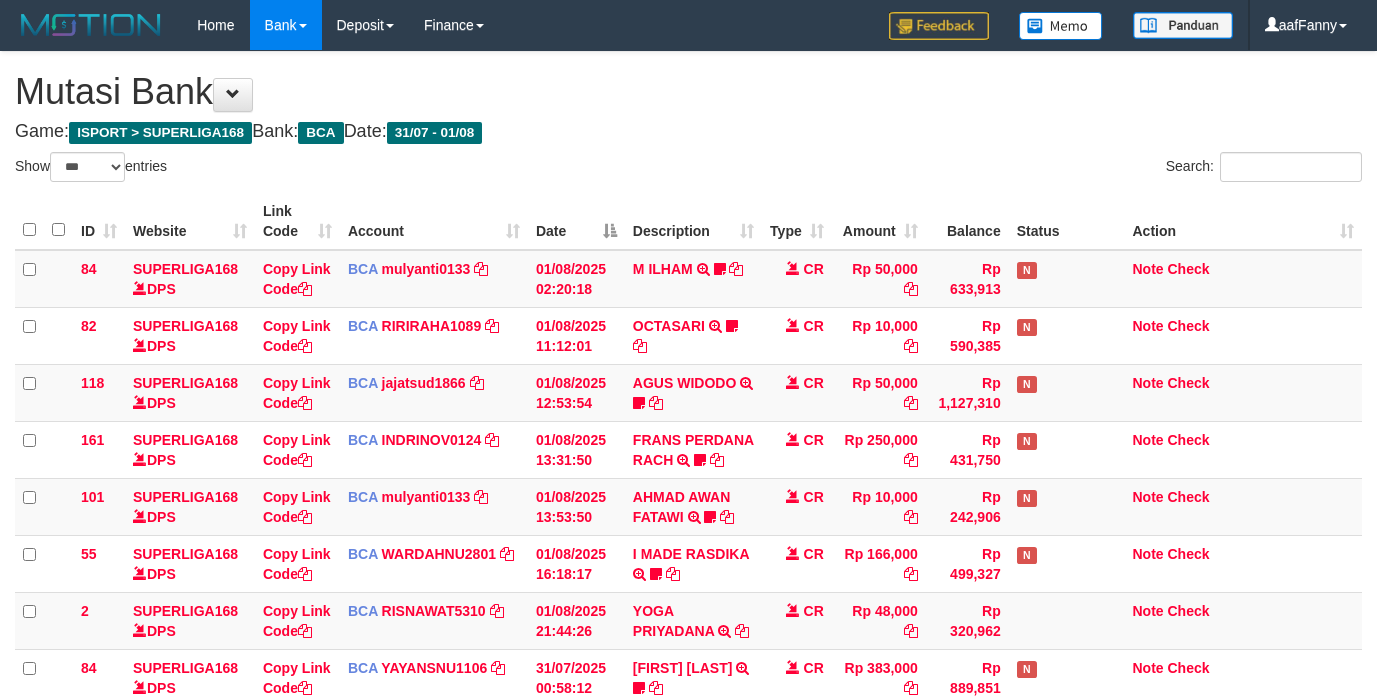 select on "***" 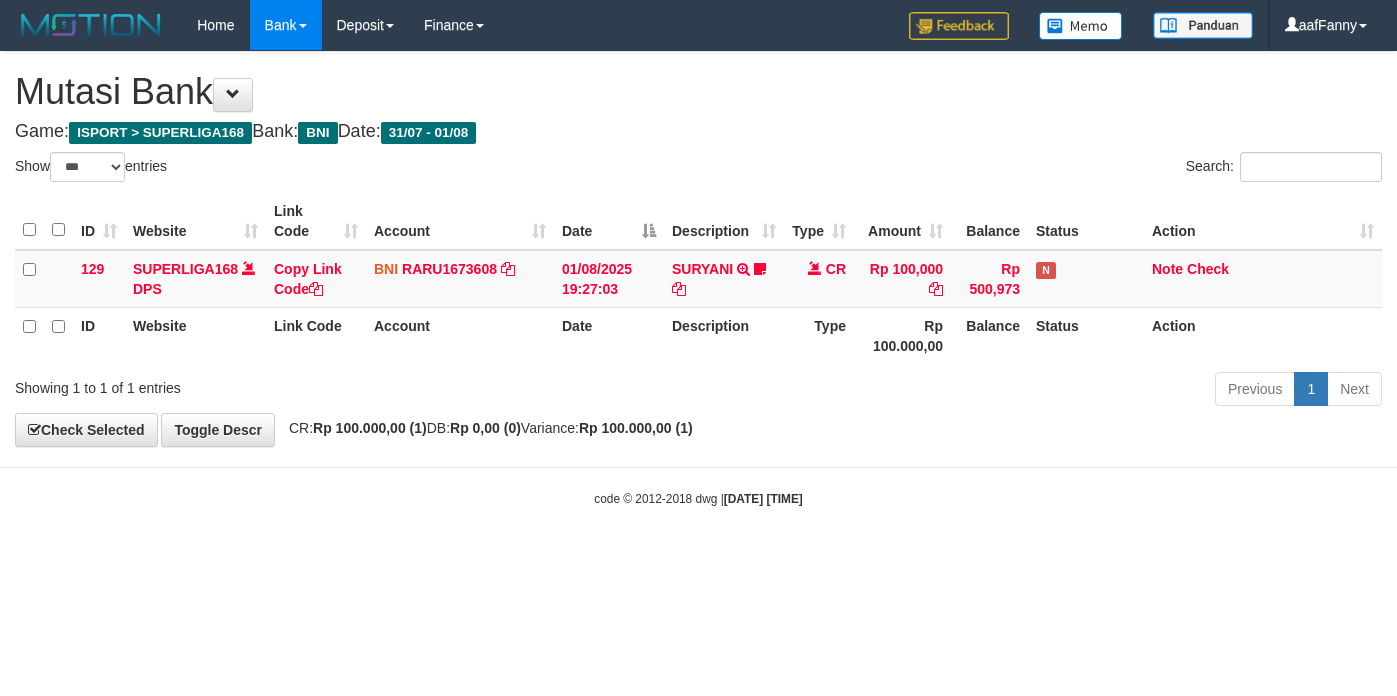 select on "***" 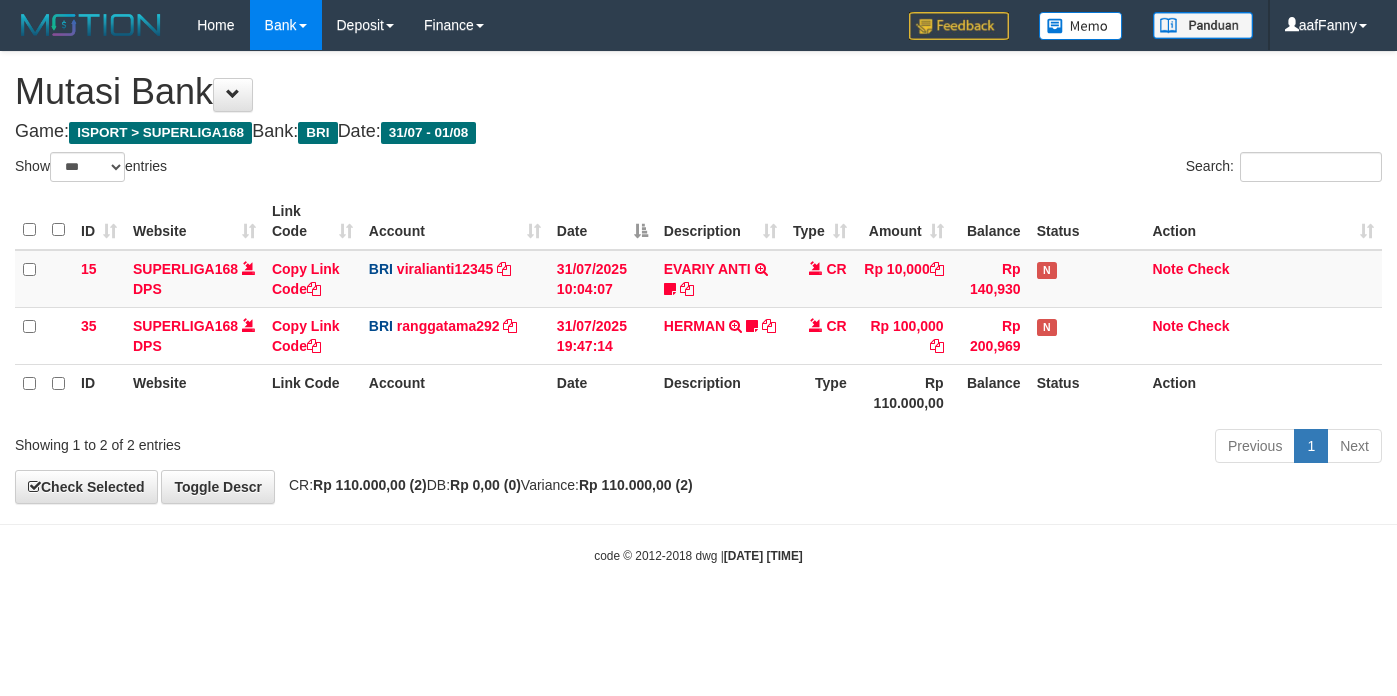 select on "***" 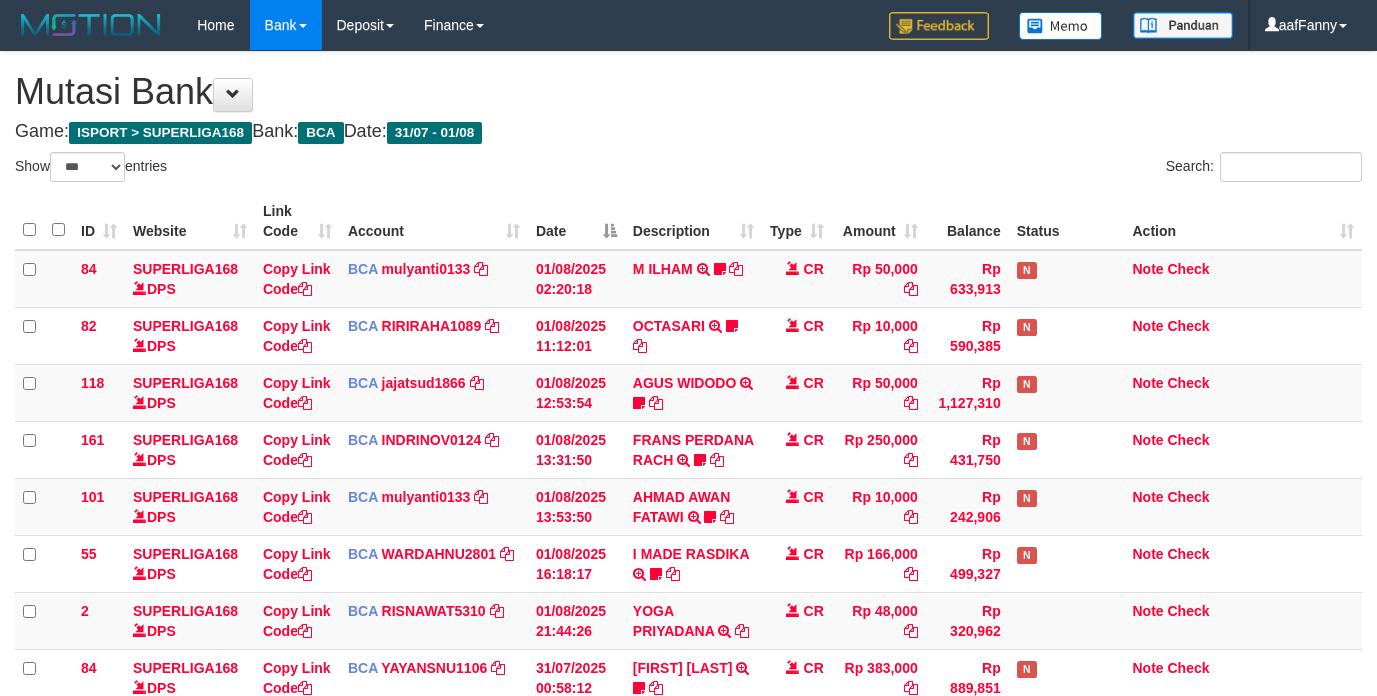select on "***" 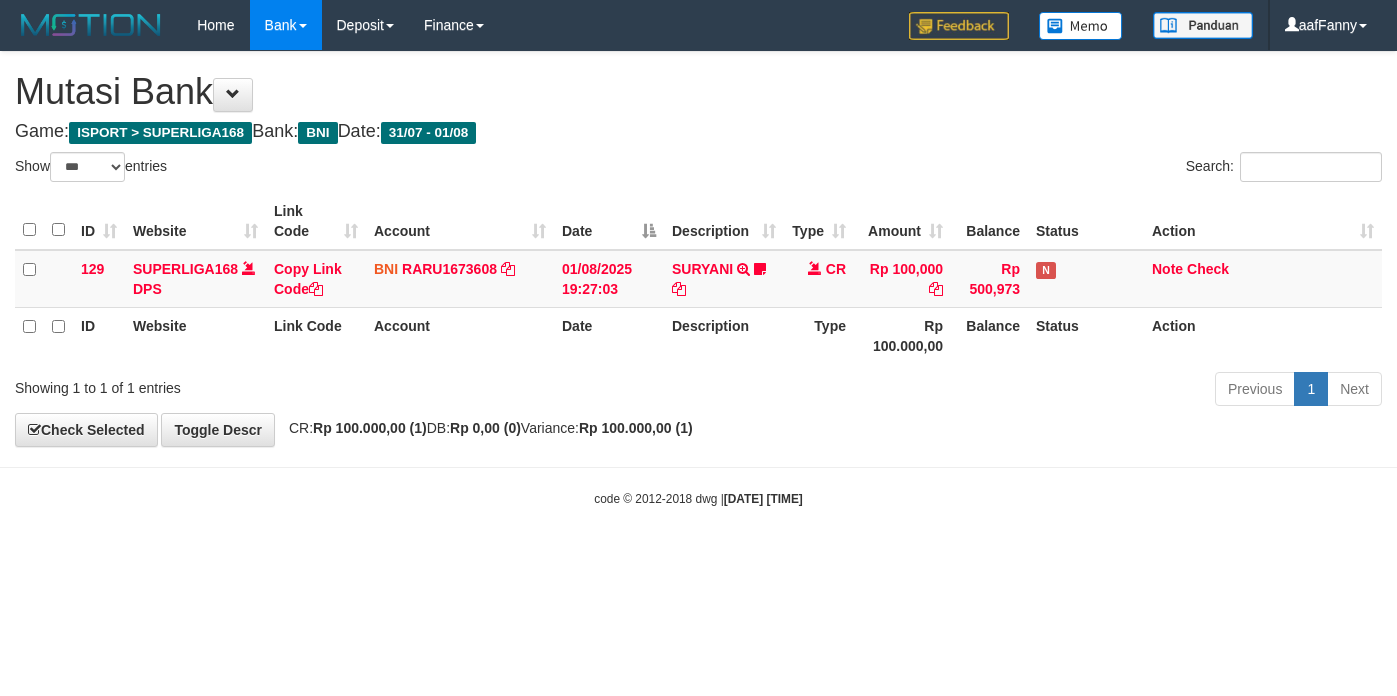 select on "***" 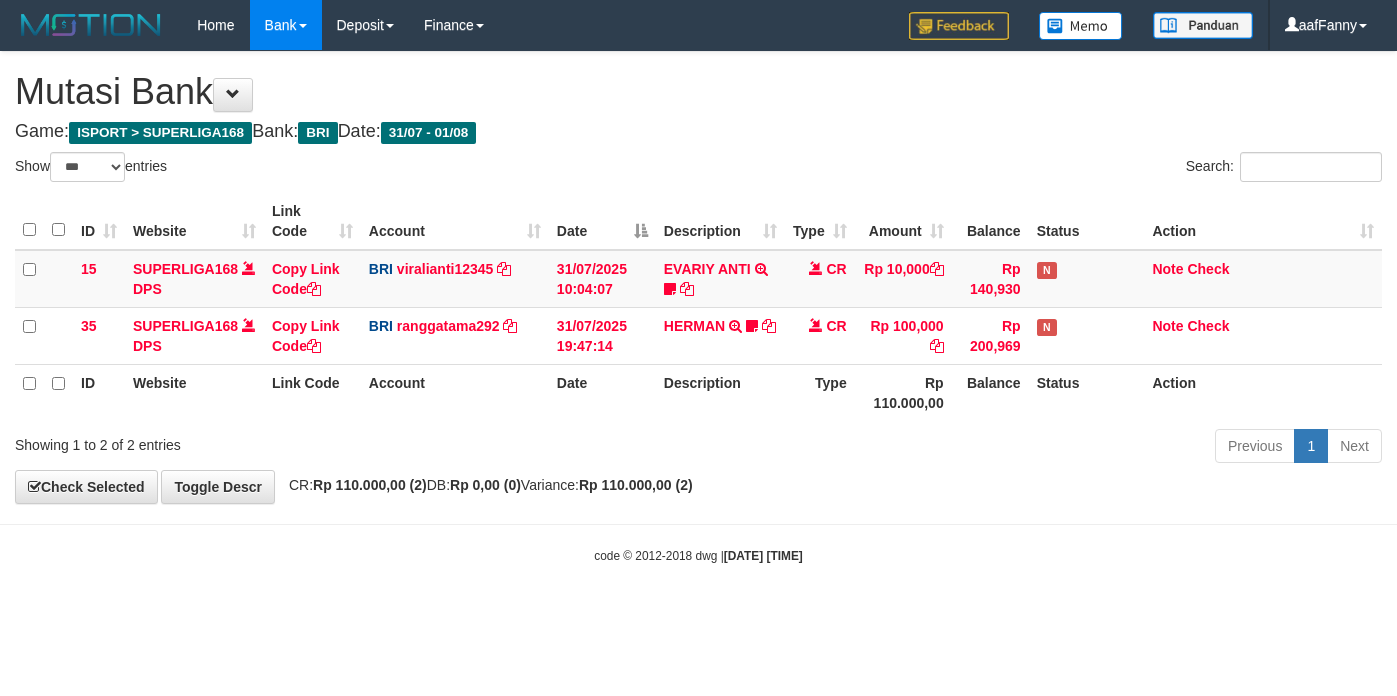 select on "***" 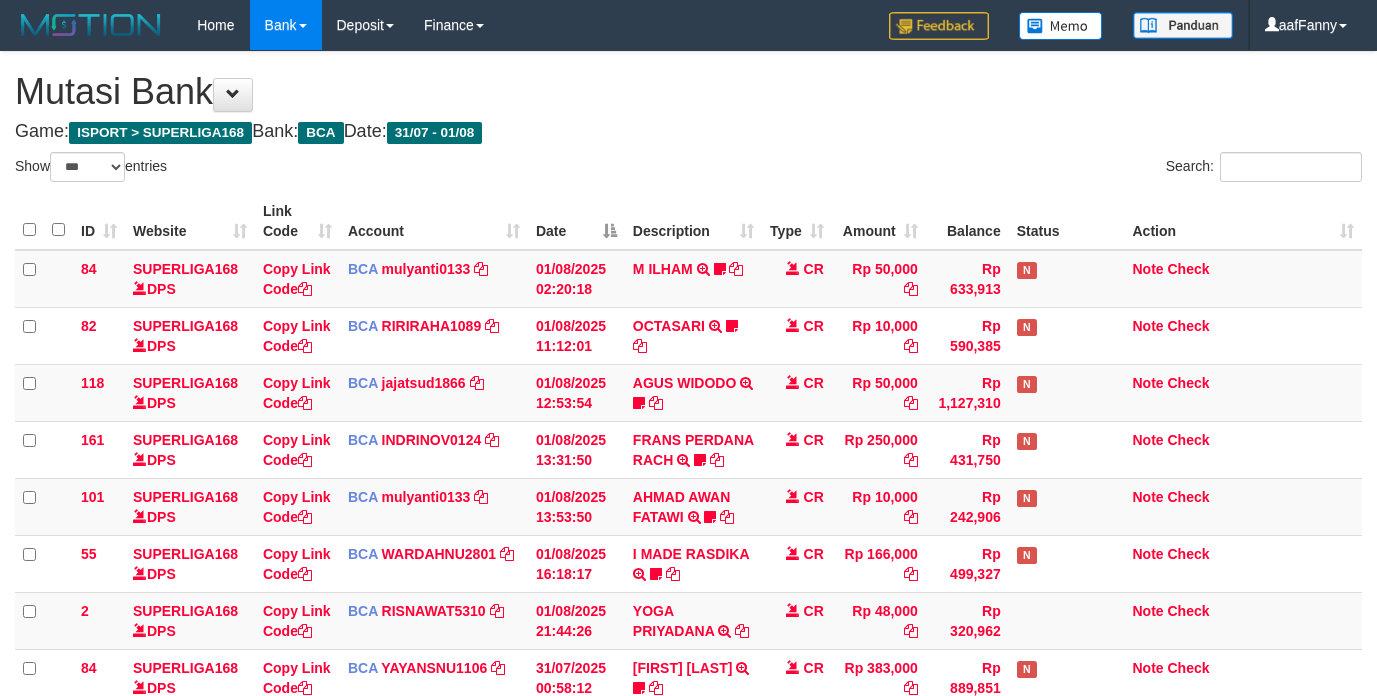 select on "***" 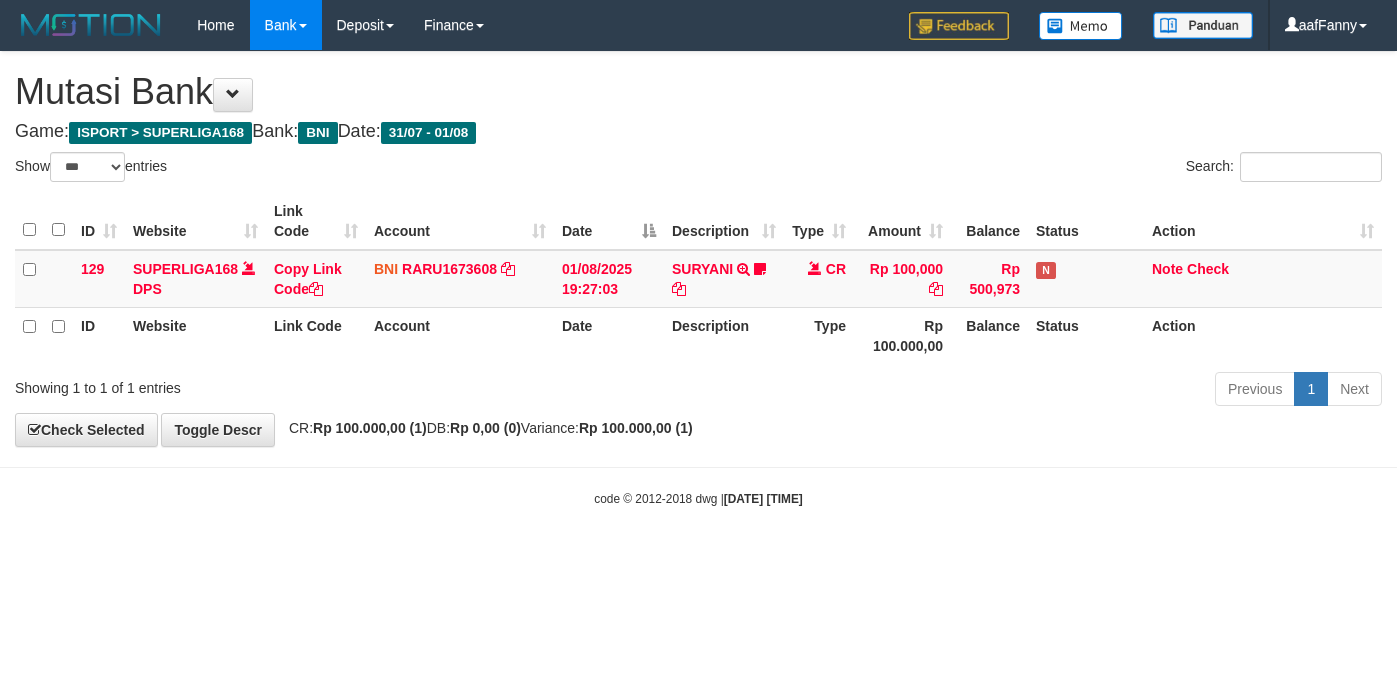 select on "***" 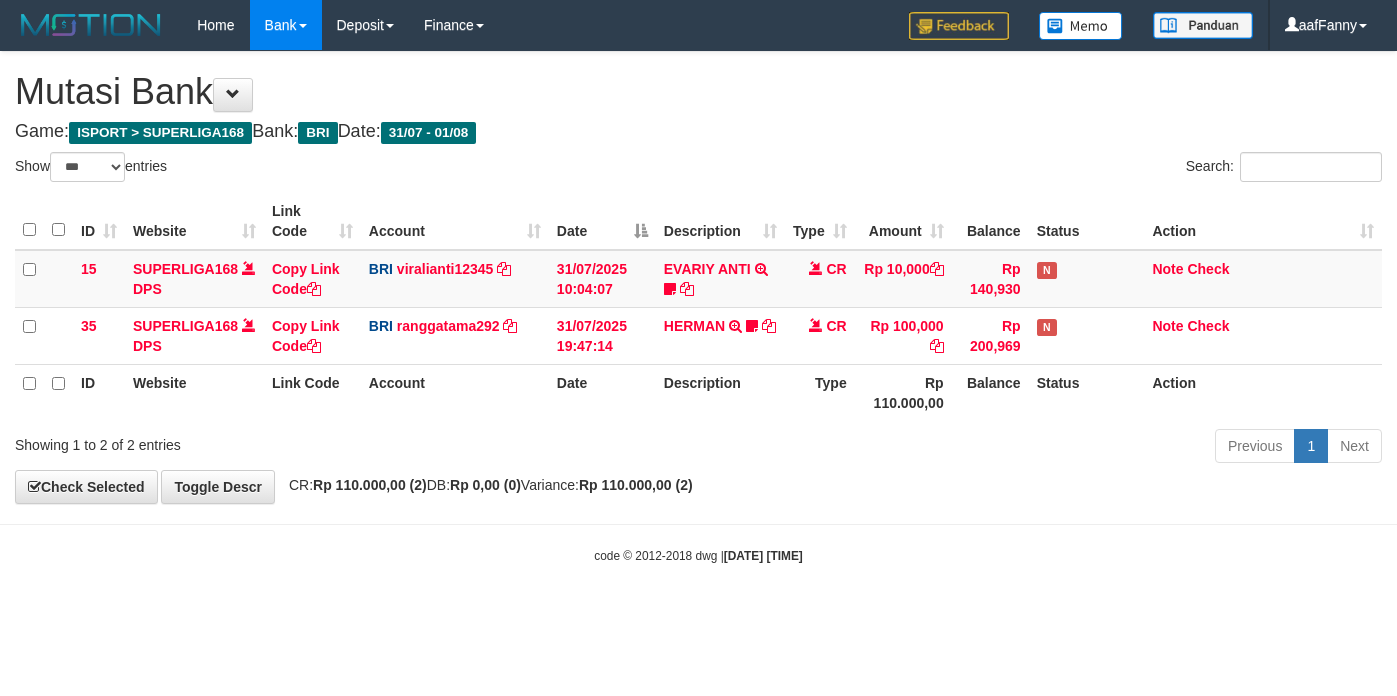 select on "***" 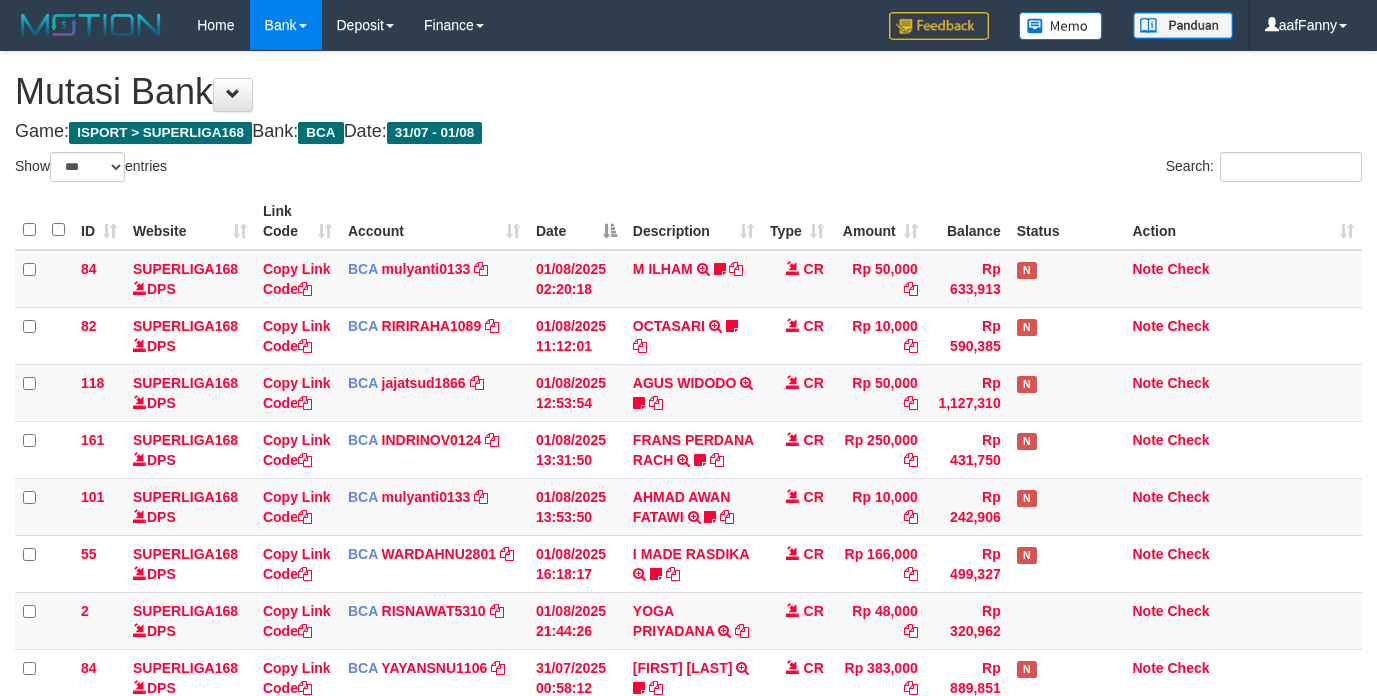 select on "***" 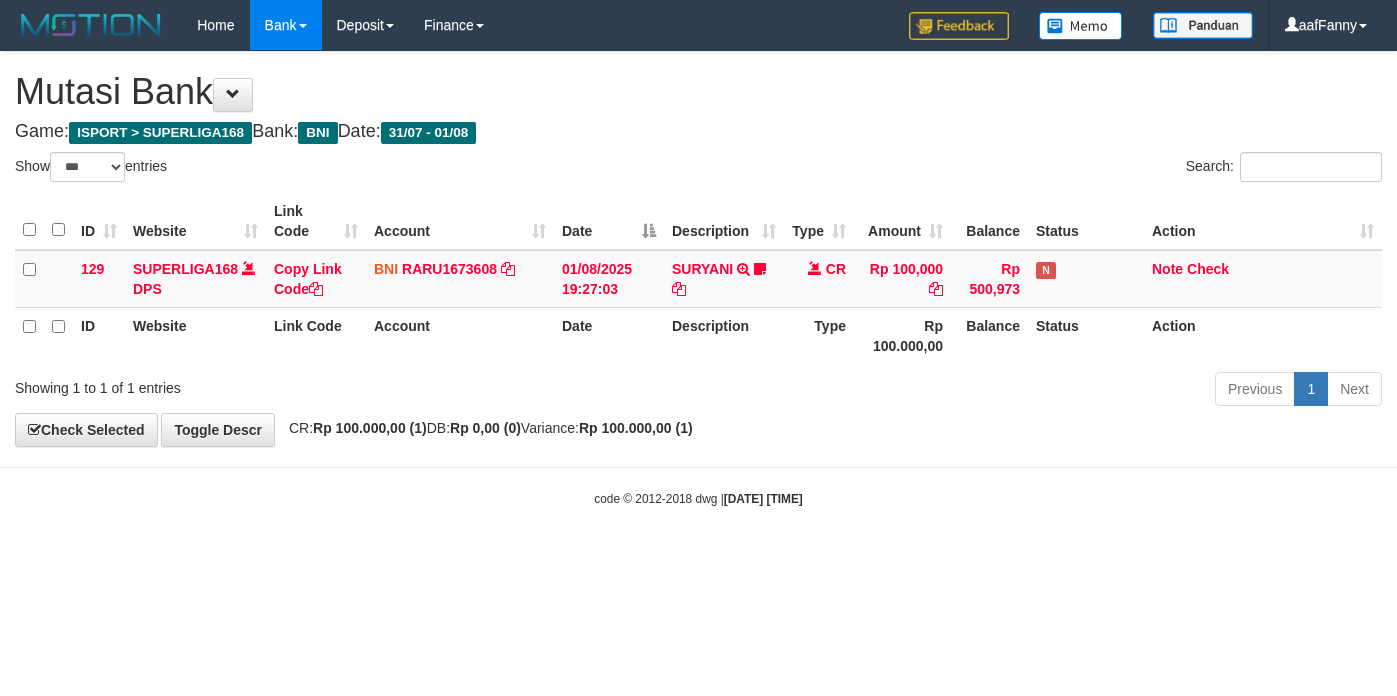 select on "***" 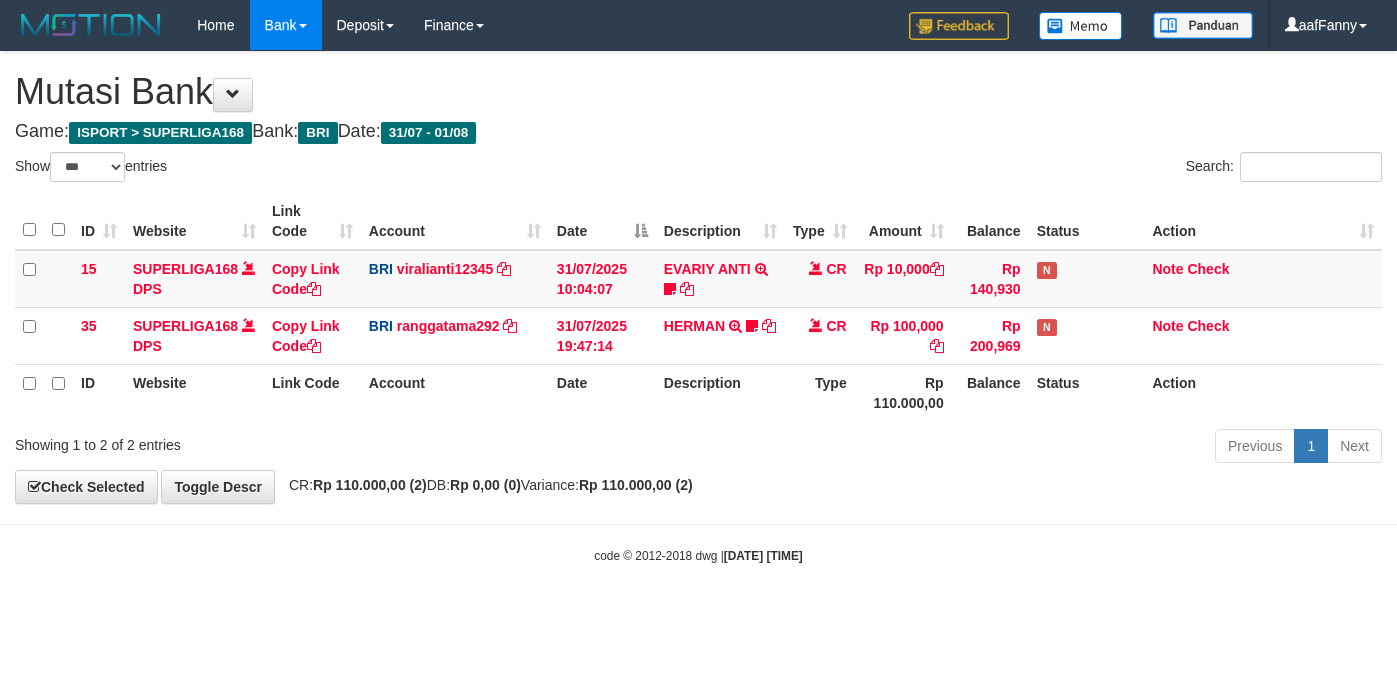 select on "***" 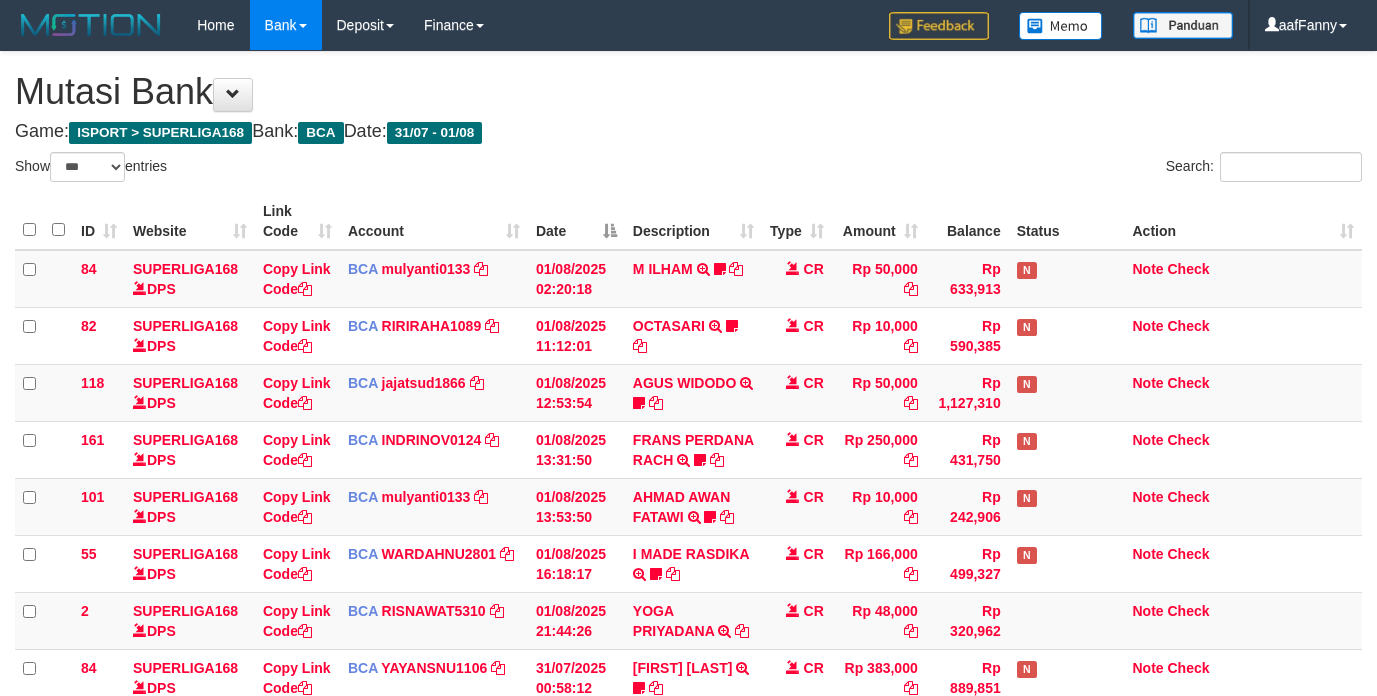 select on "***" 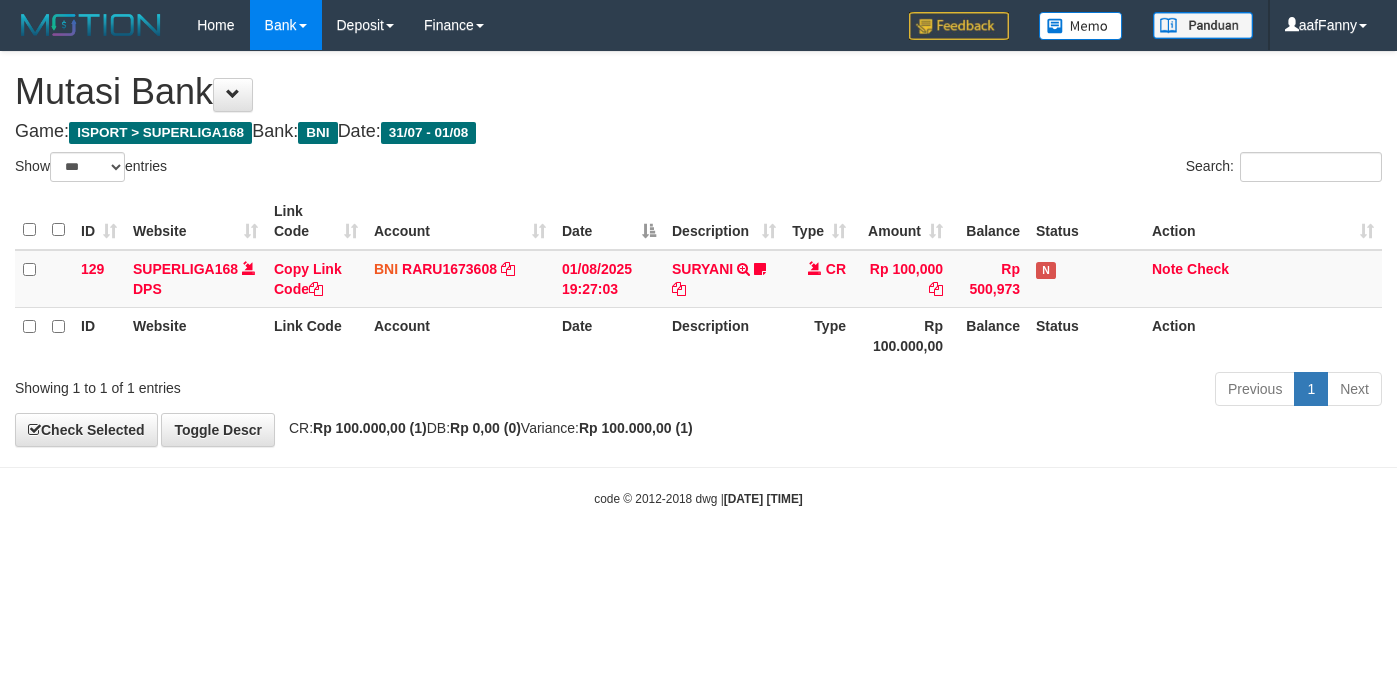 select on "***" 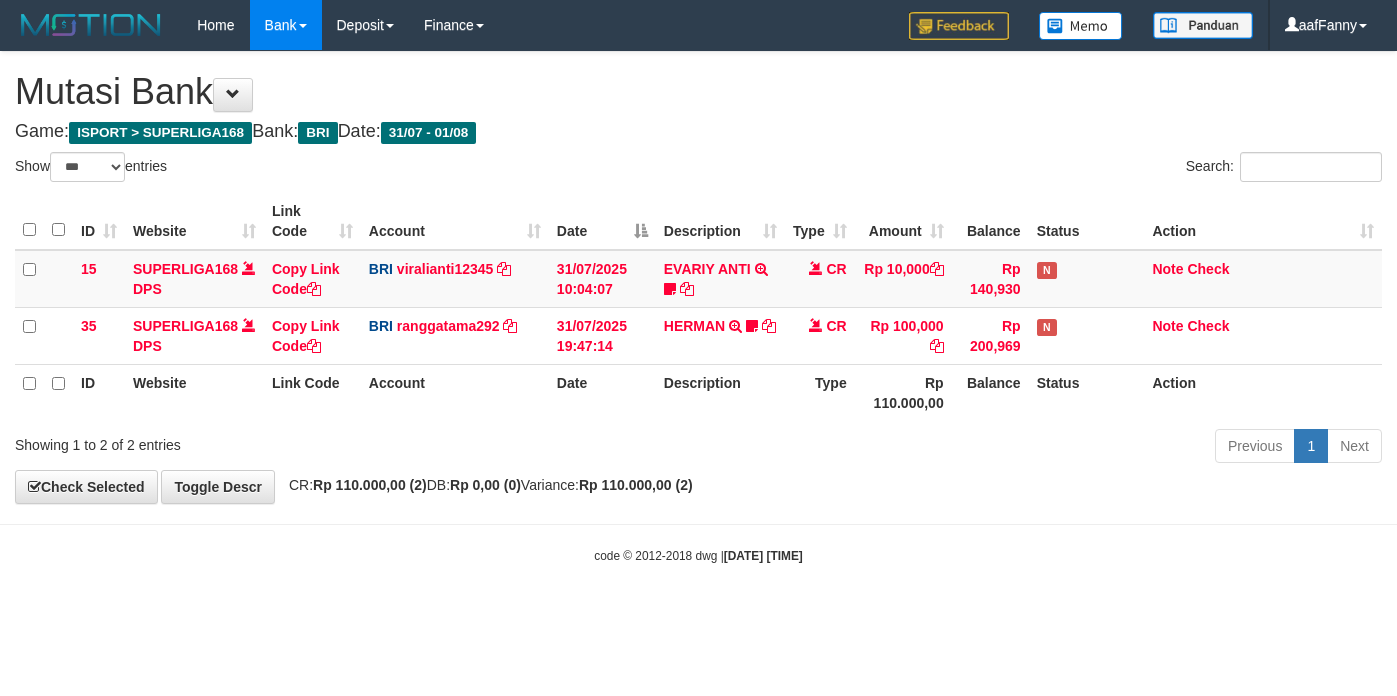 select on "***" 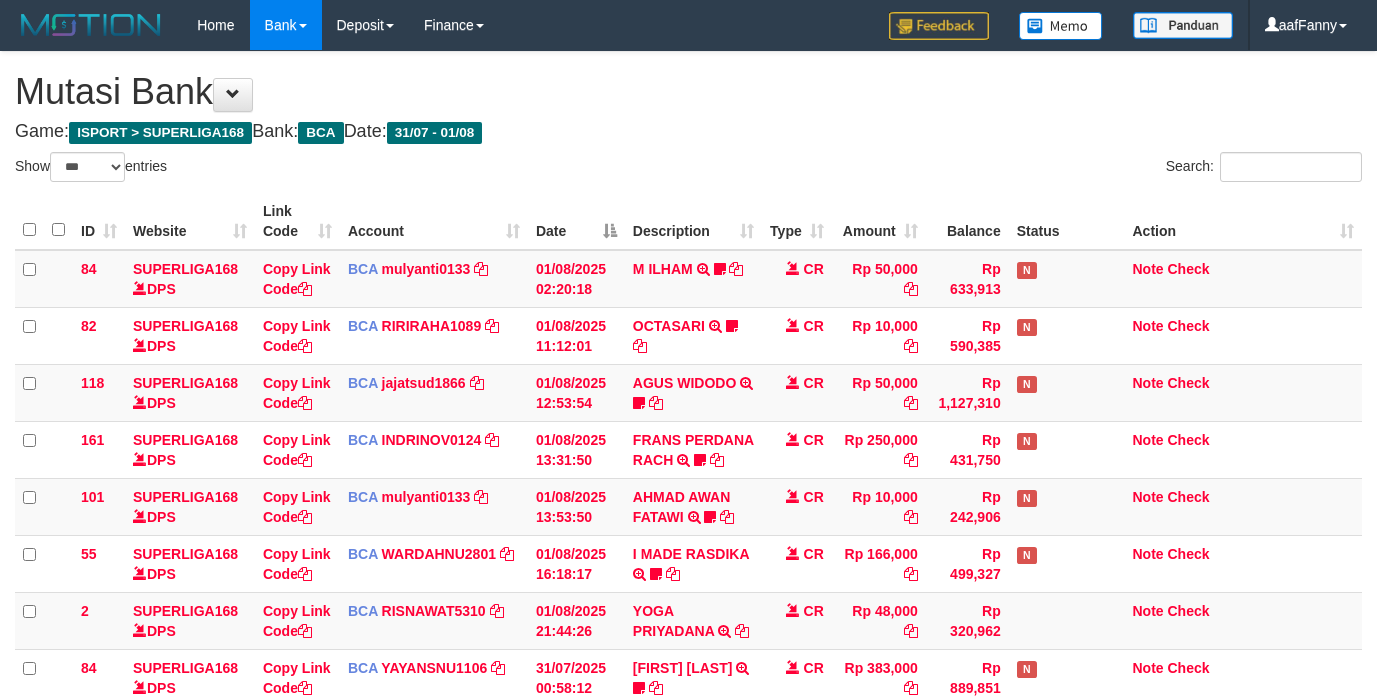 select on "***" 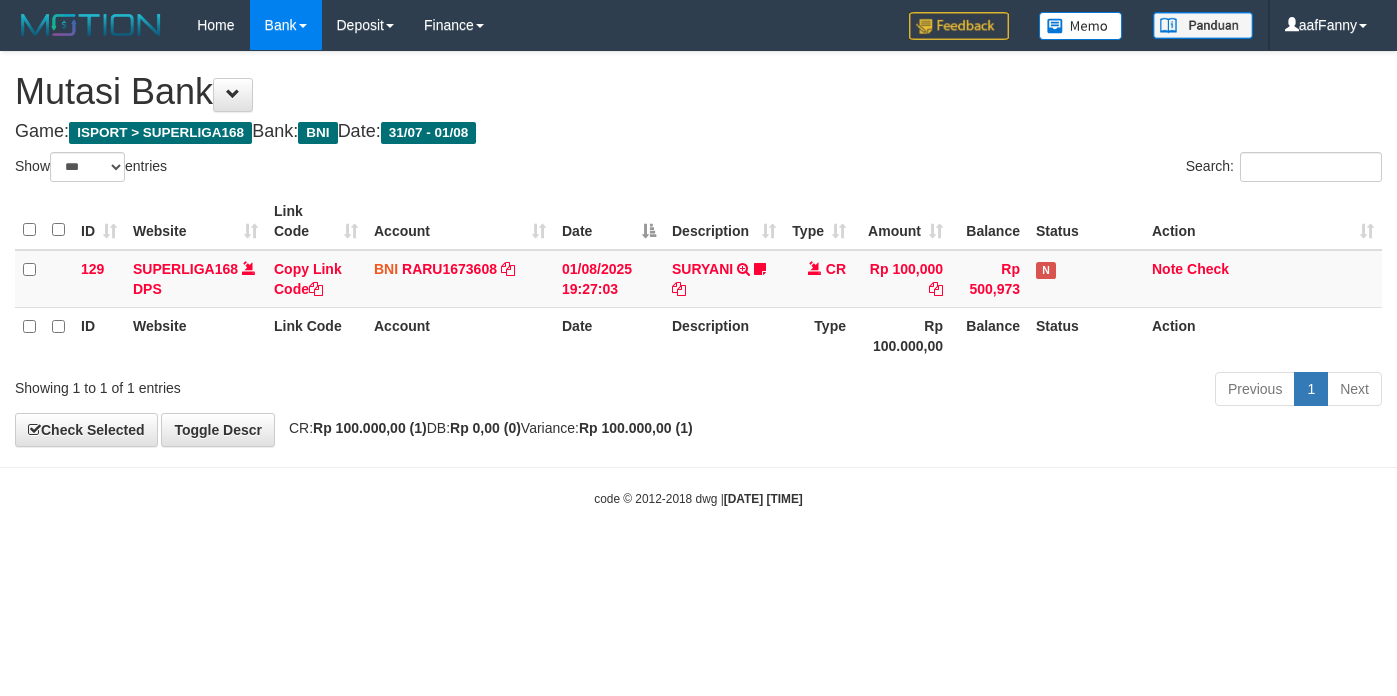 select on "***" 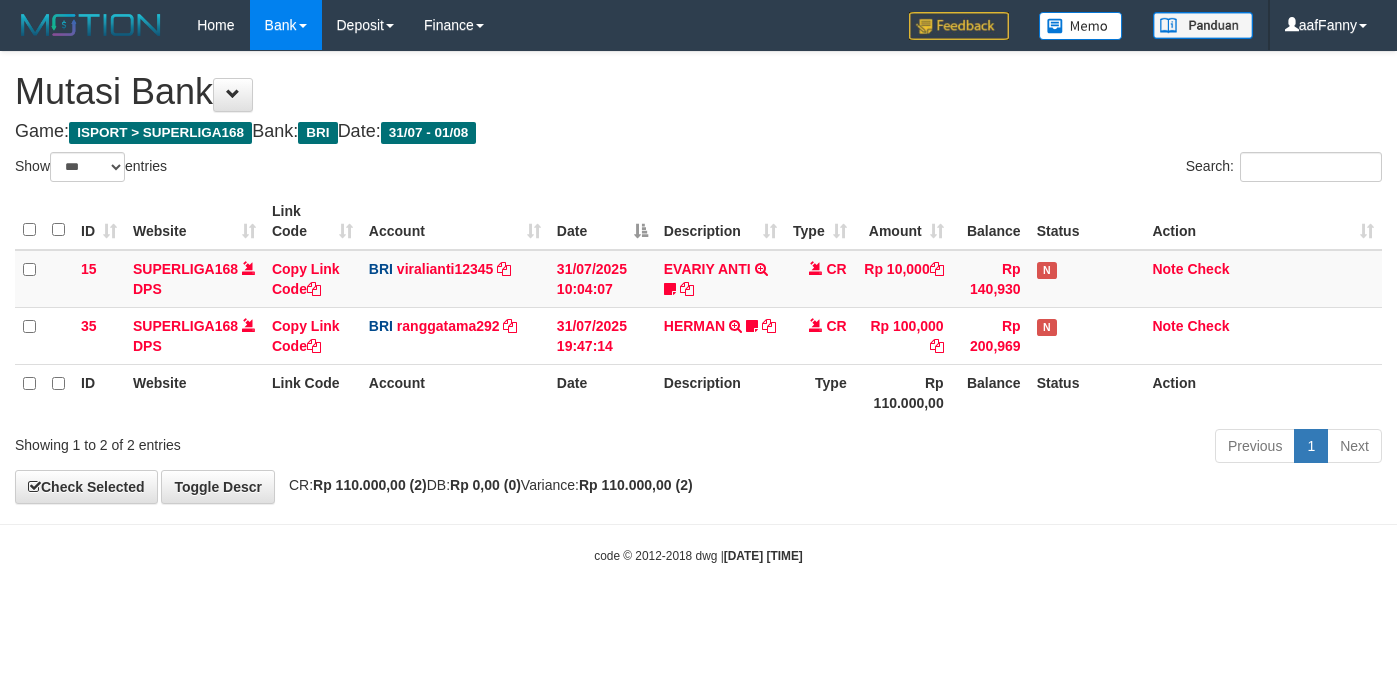select on "***" 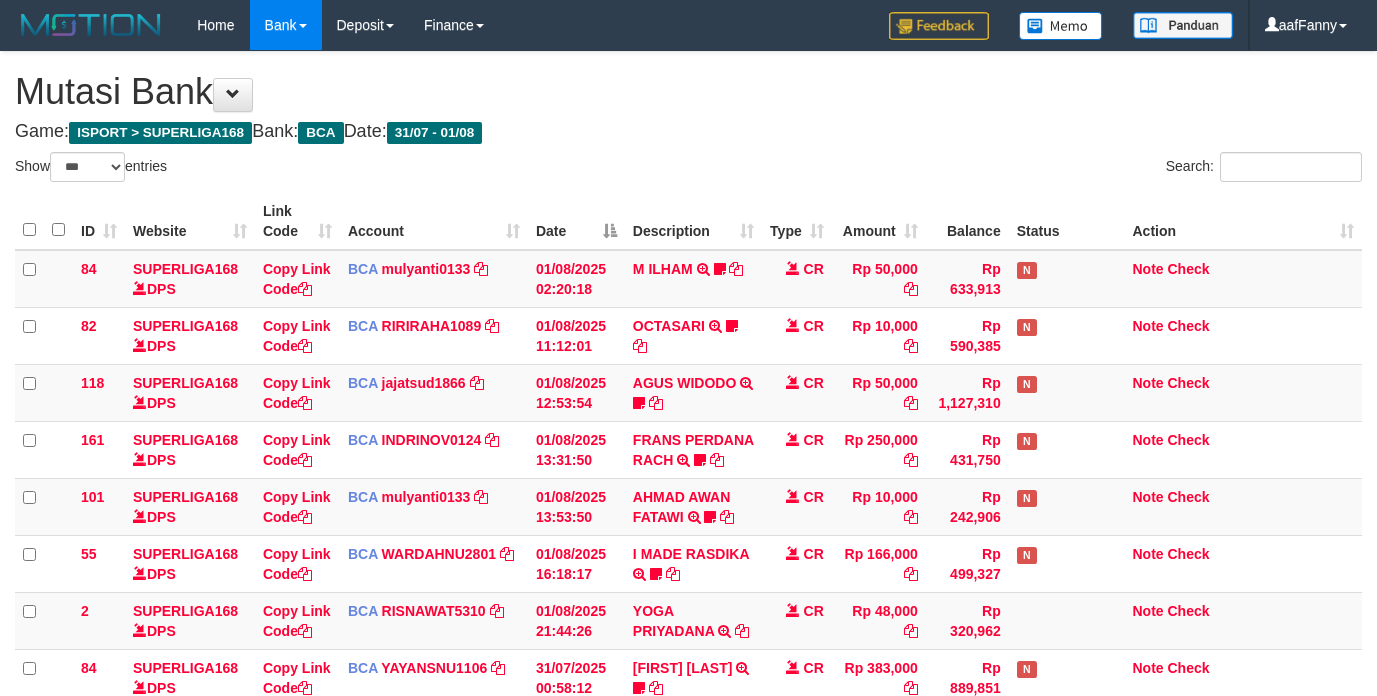 select on "***" 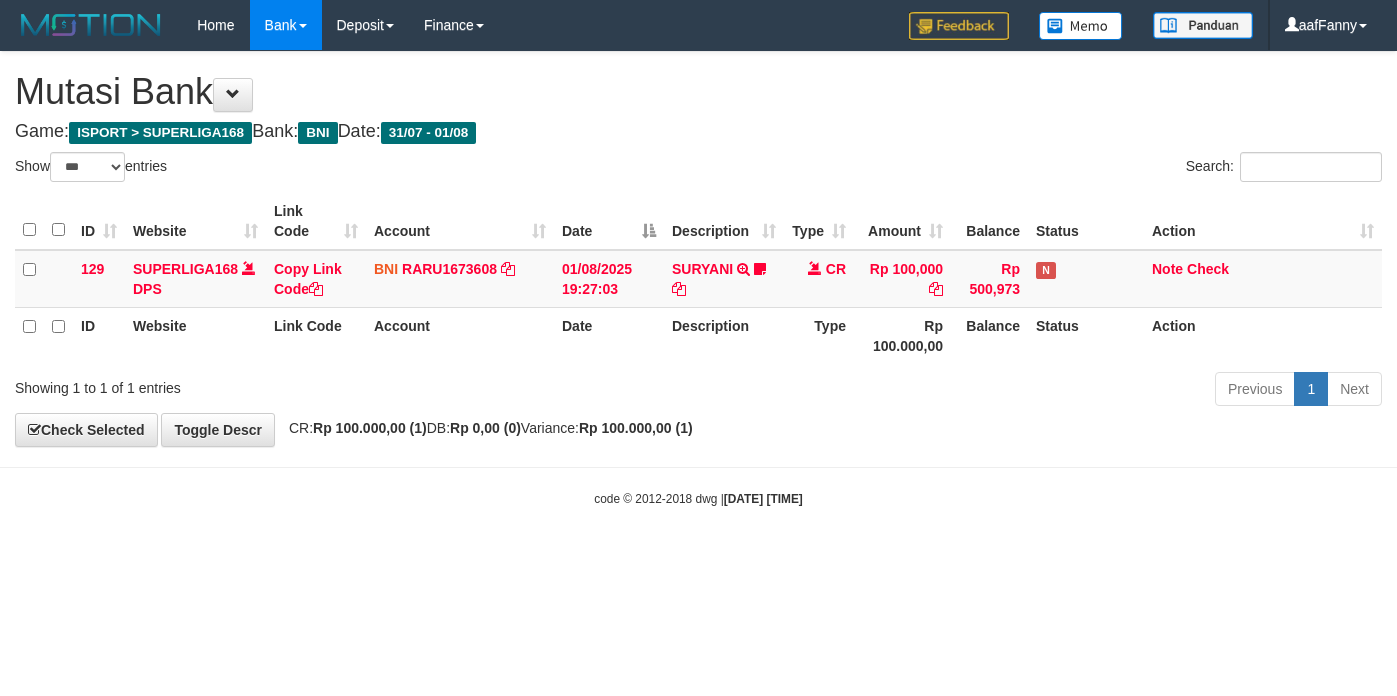 select on "***" 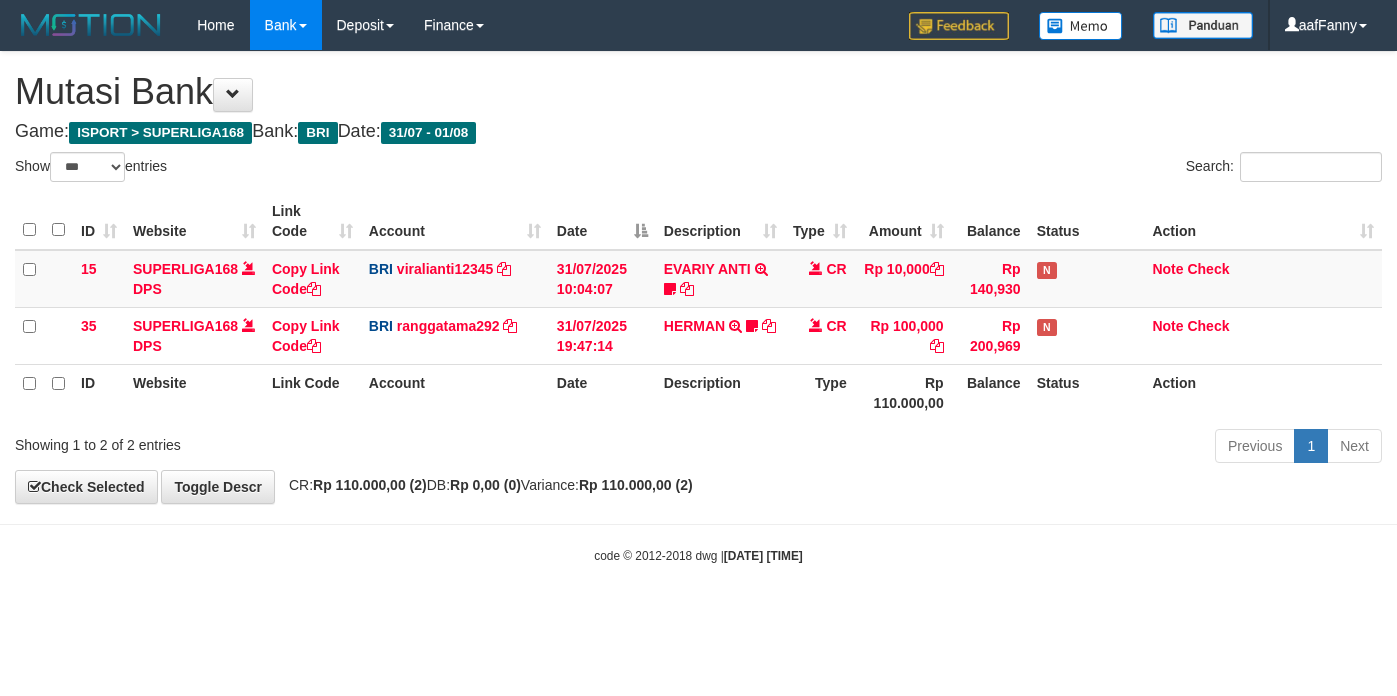 select on "***" 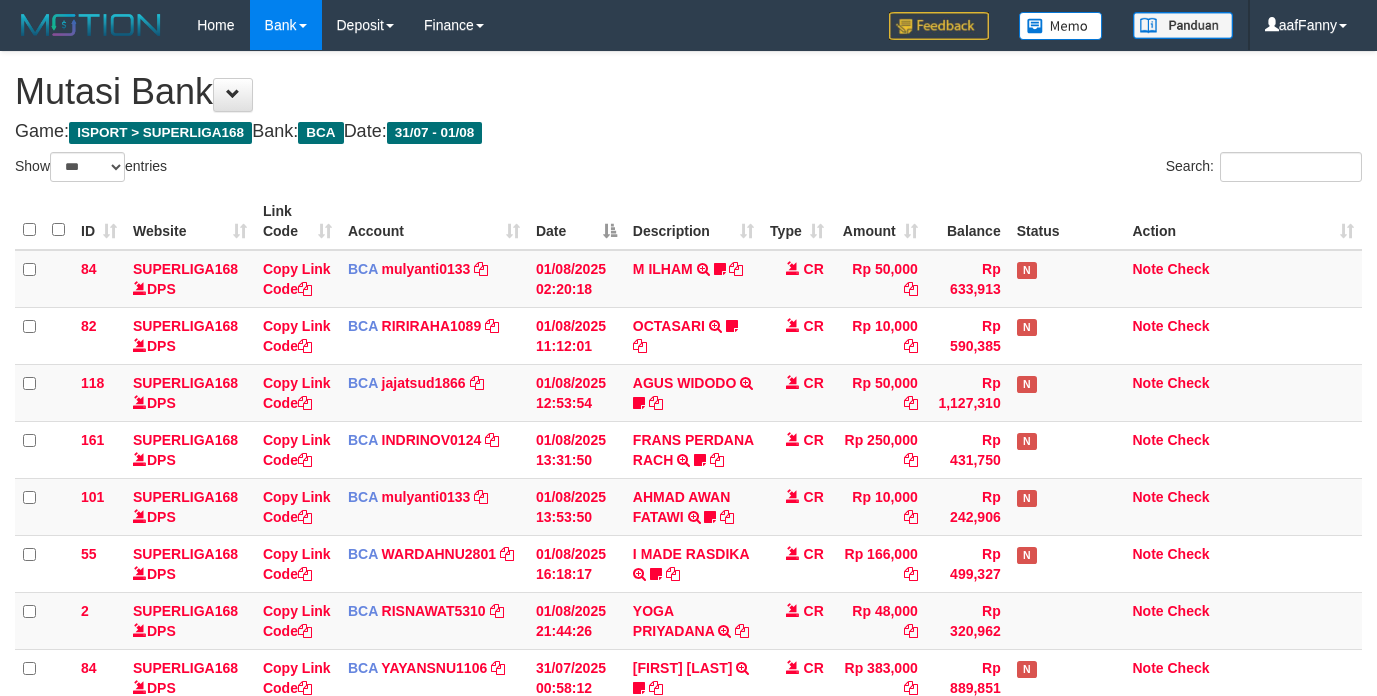 select on "***" 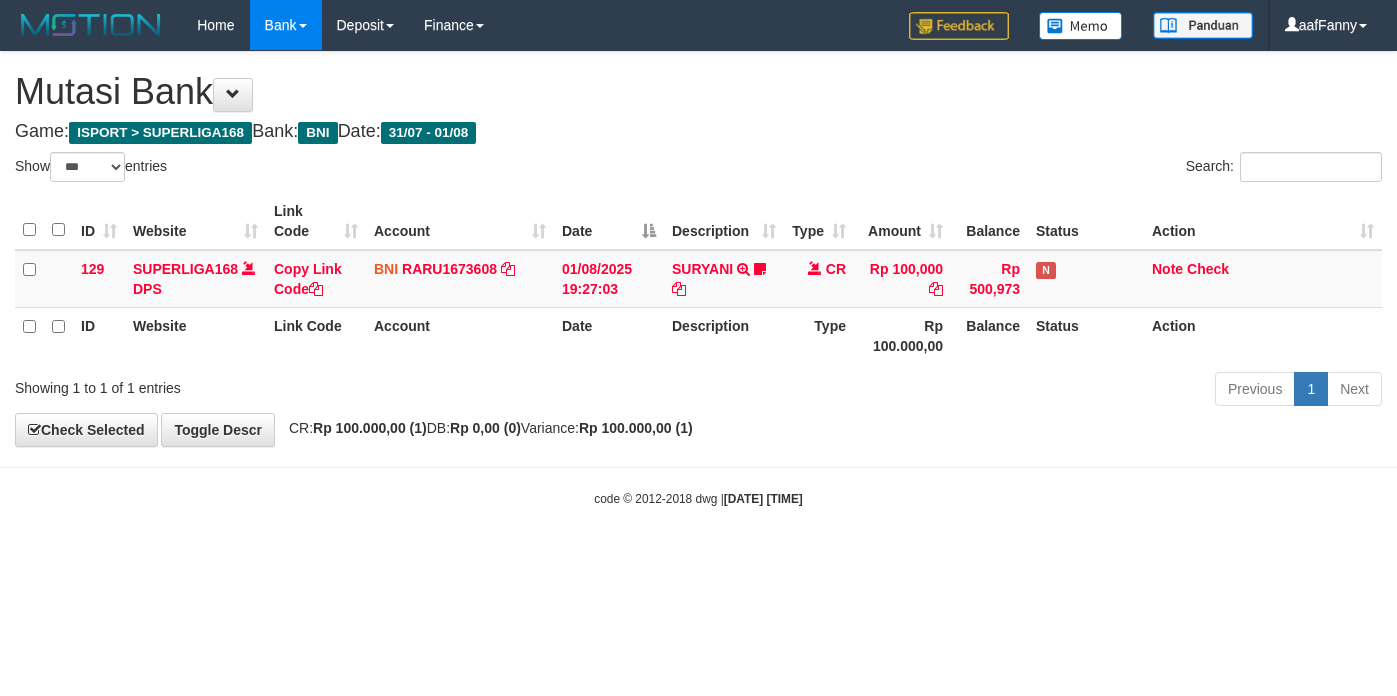 select on "***" 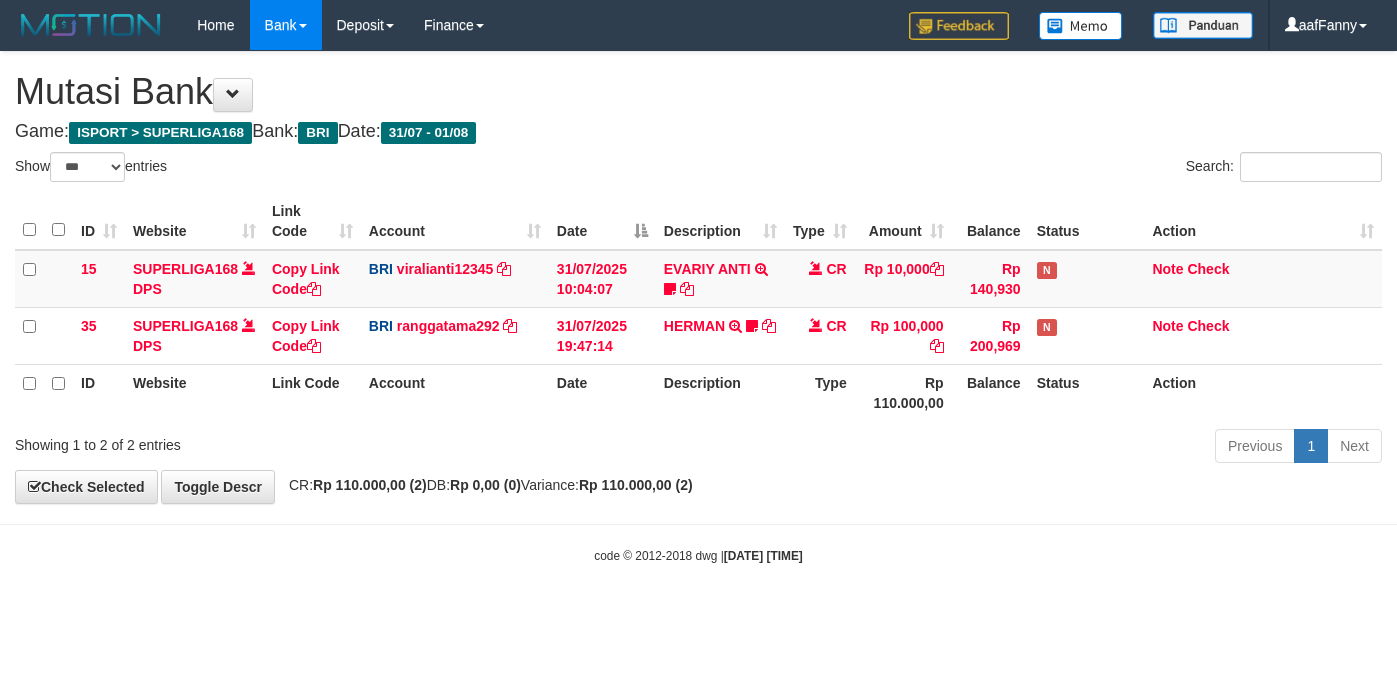 select on "***" 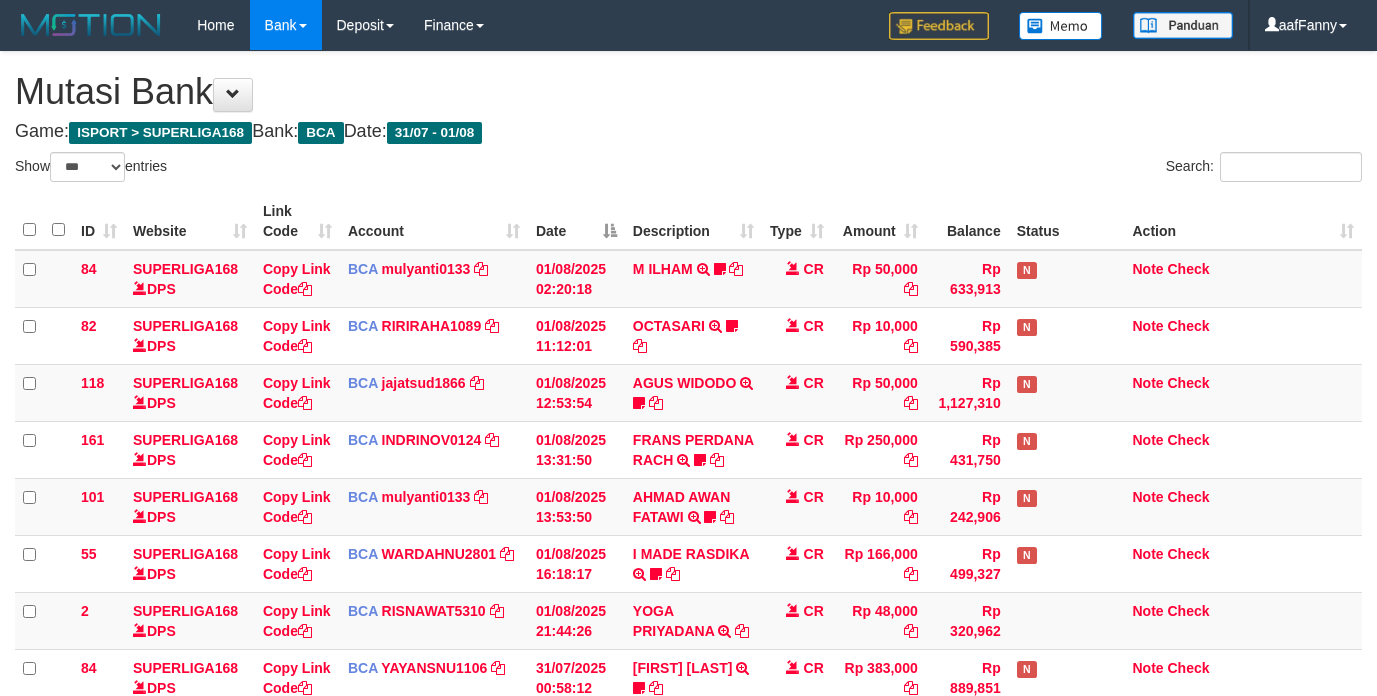 select on "***" 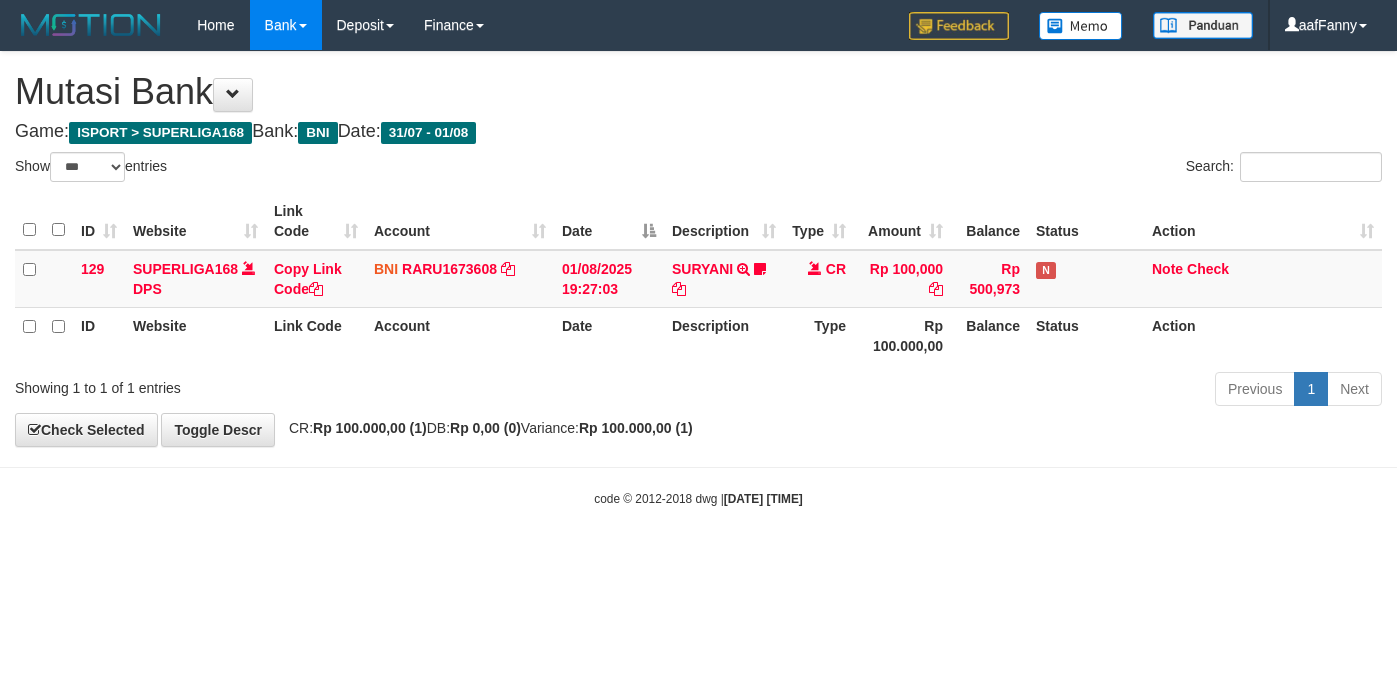 select on "***" 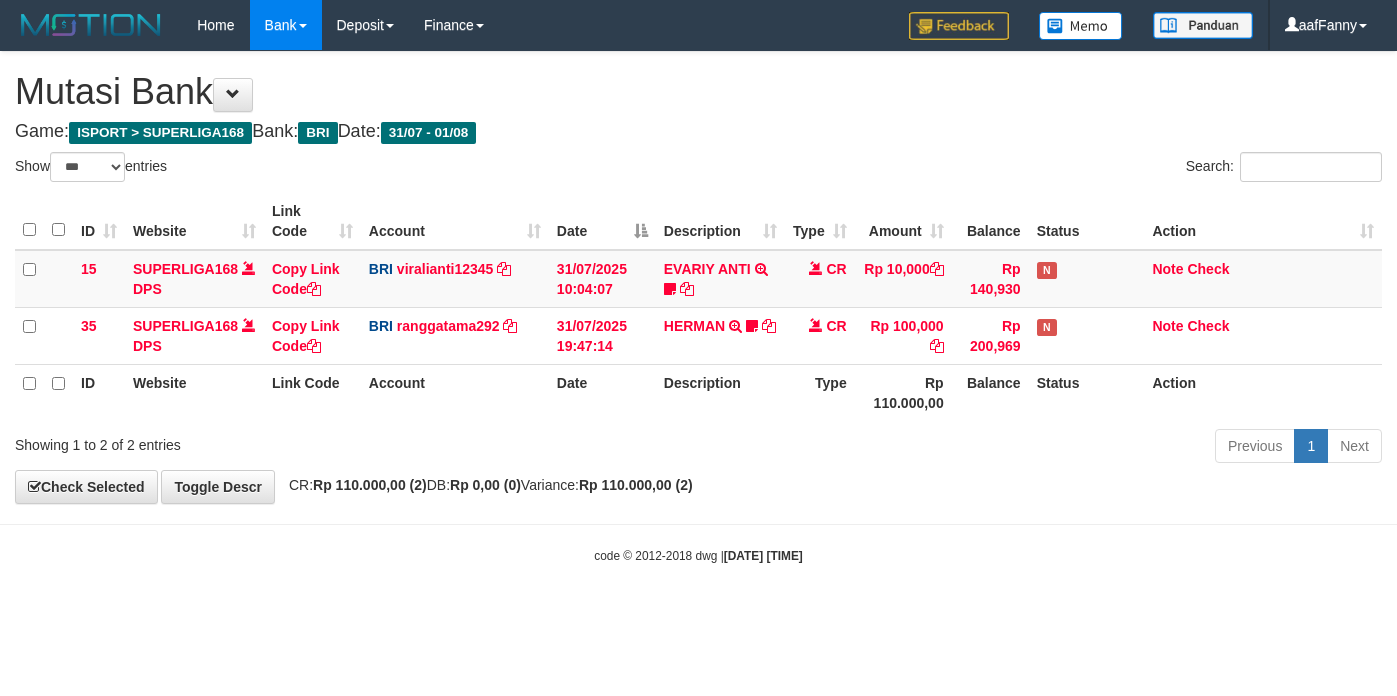 select on "***" 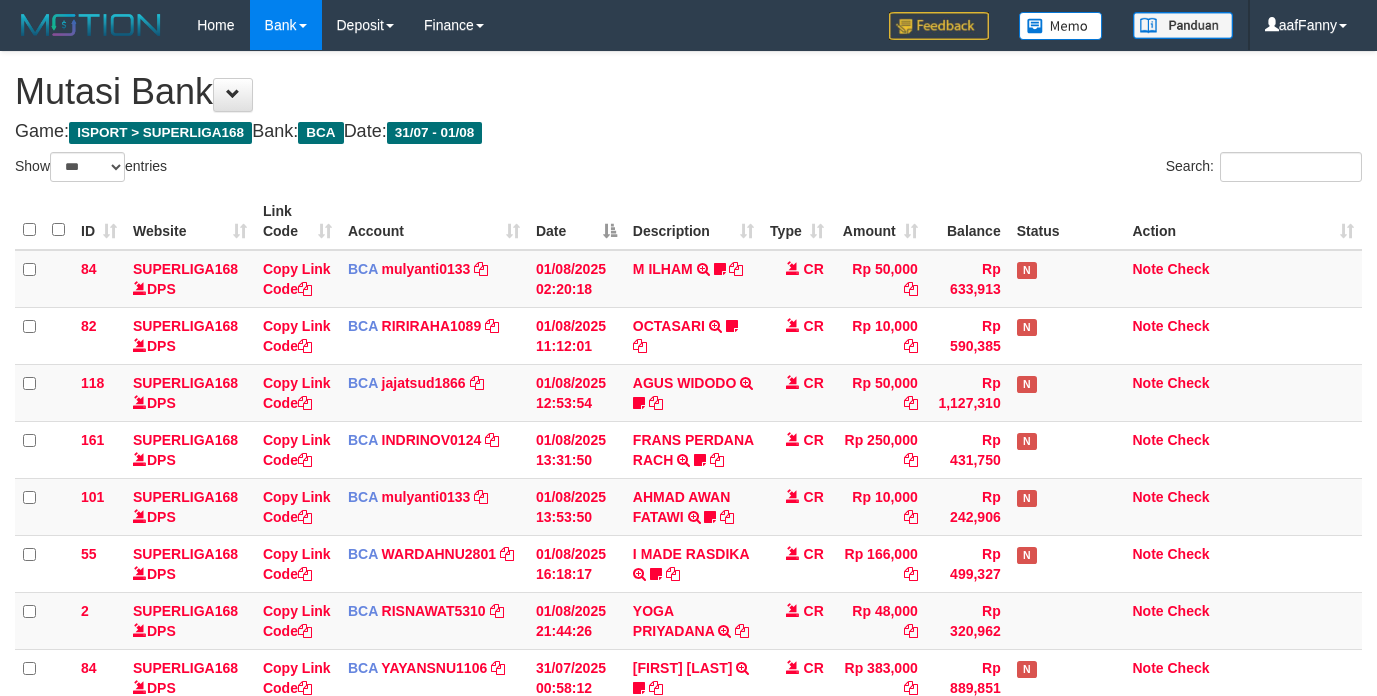 select on "***" 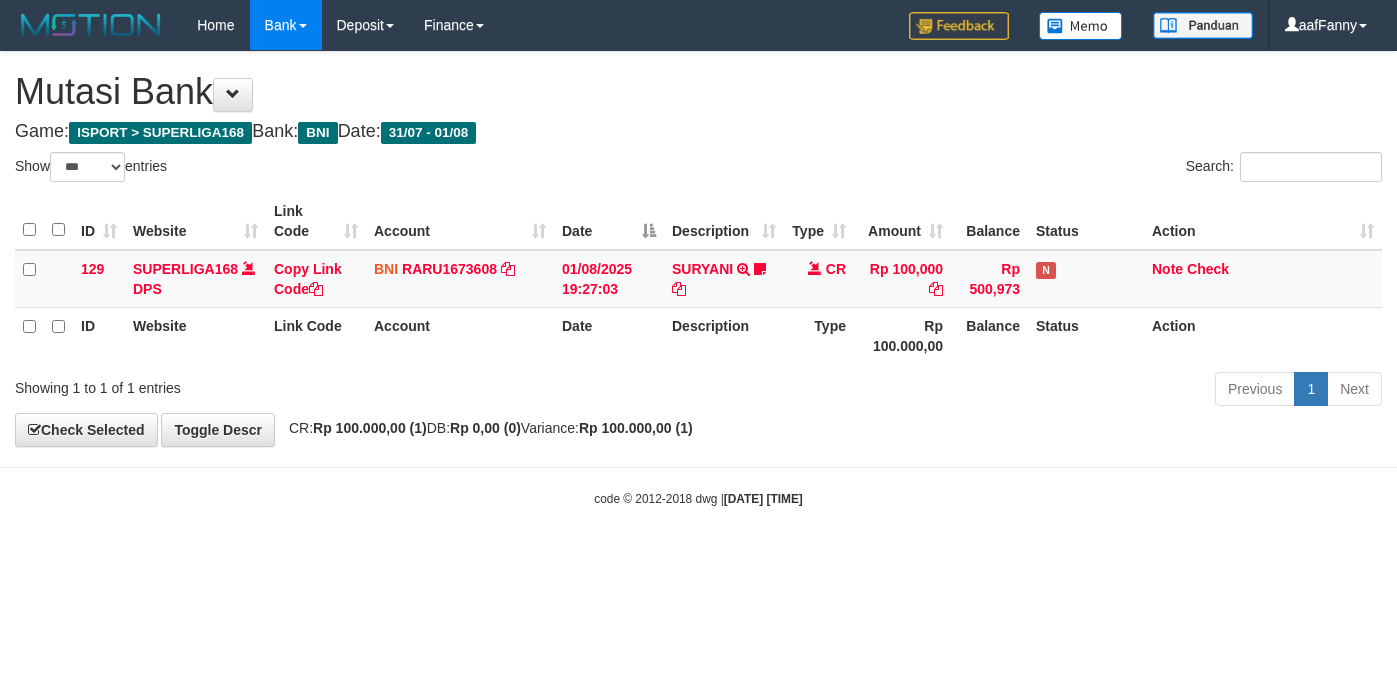 select on "***" 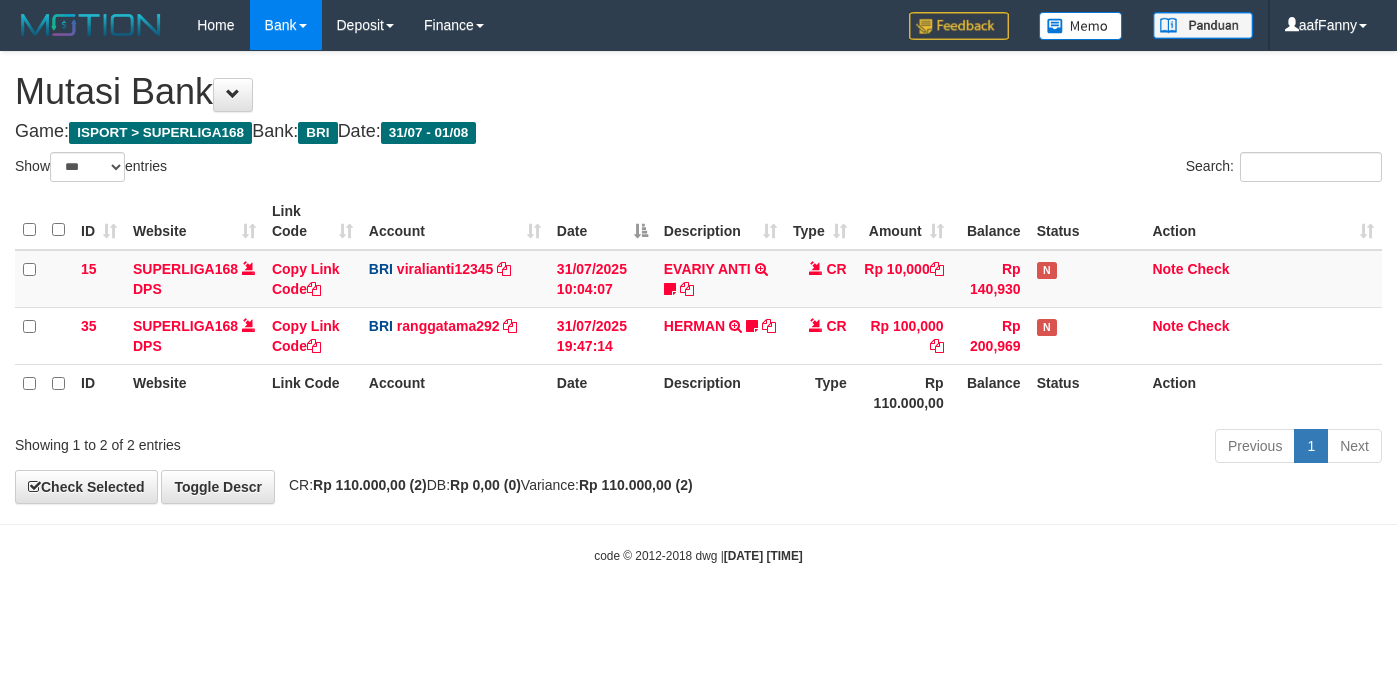 select on "***" 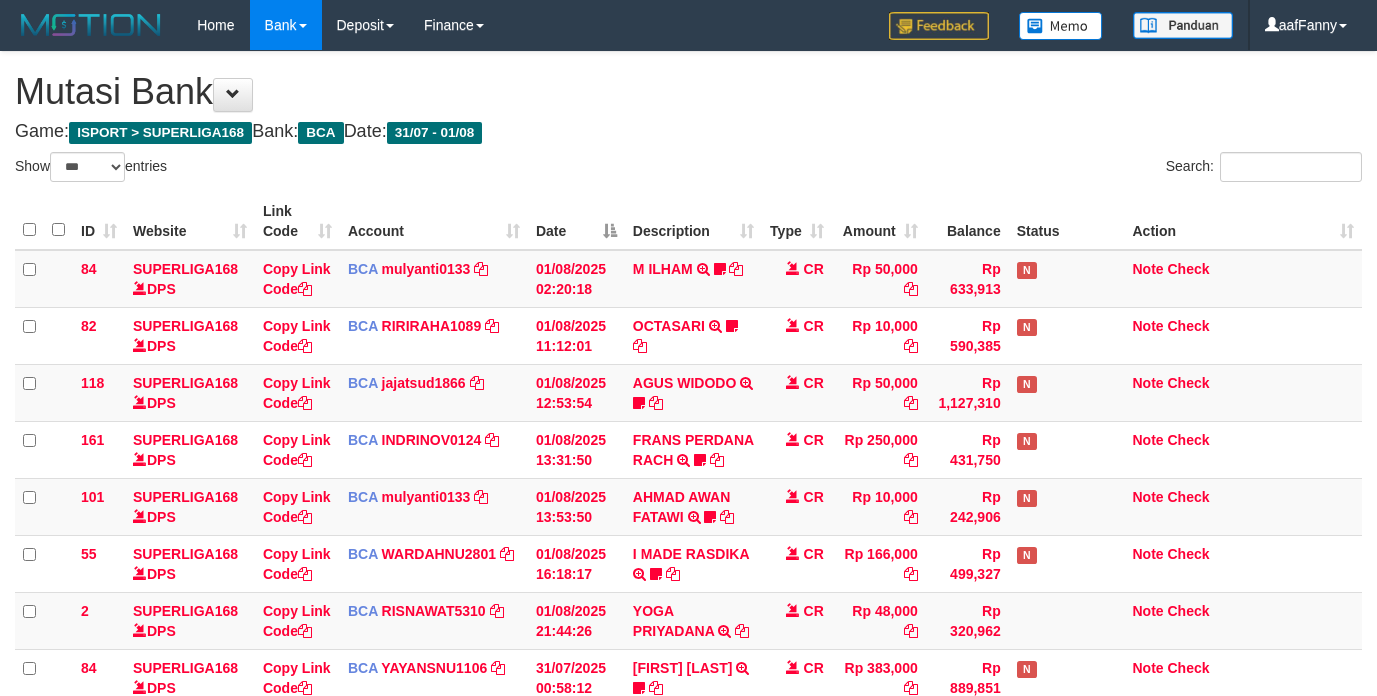 select on "***" 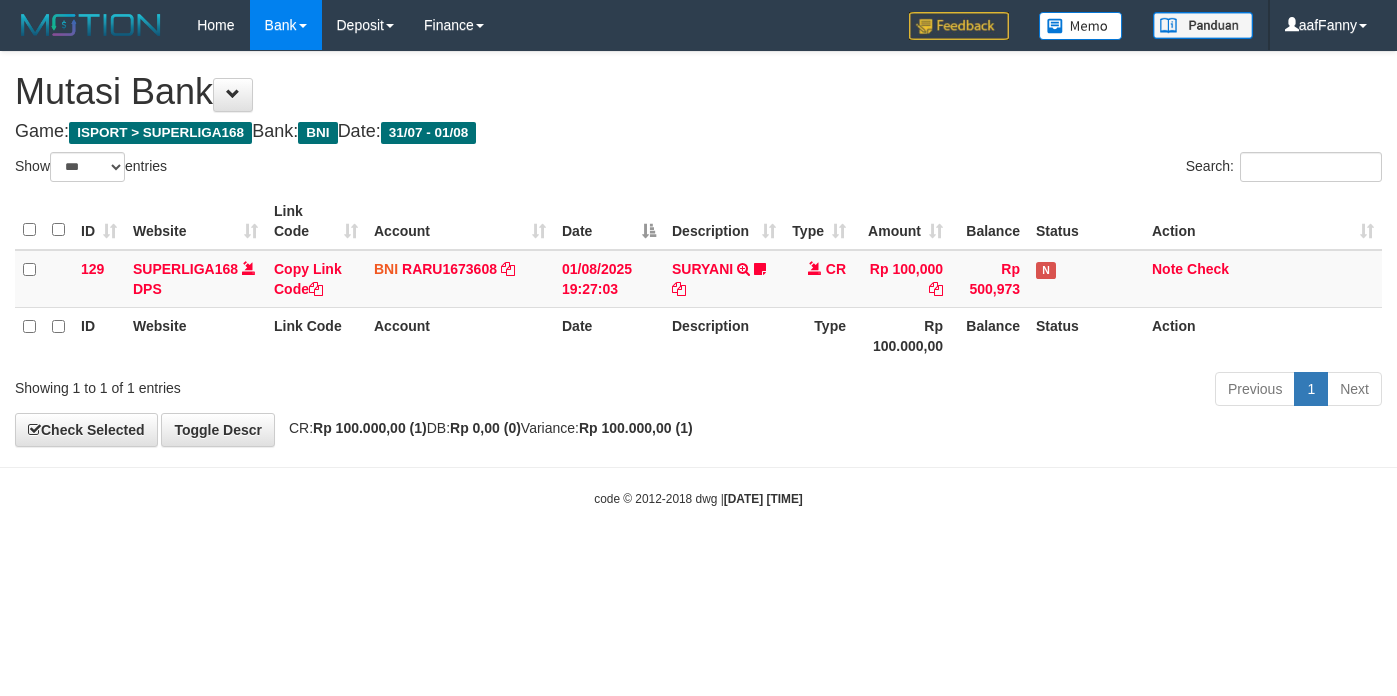 select on "***" 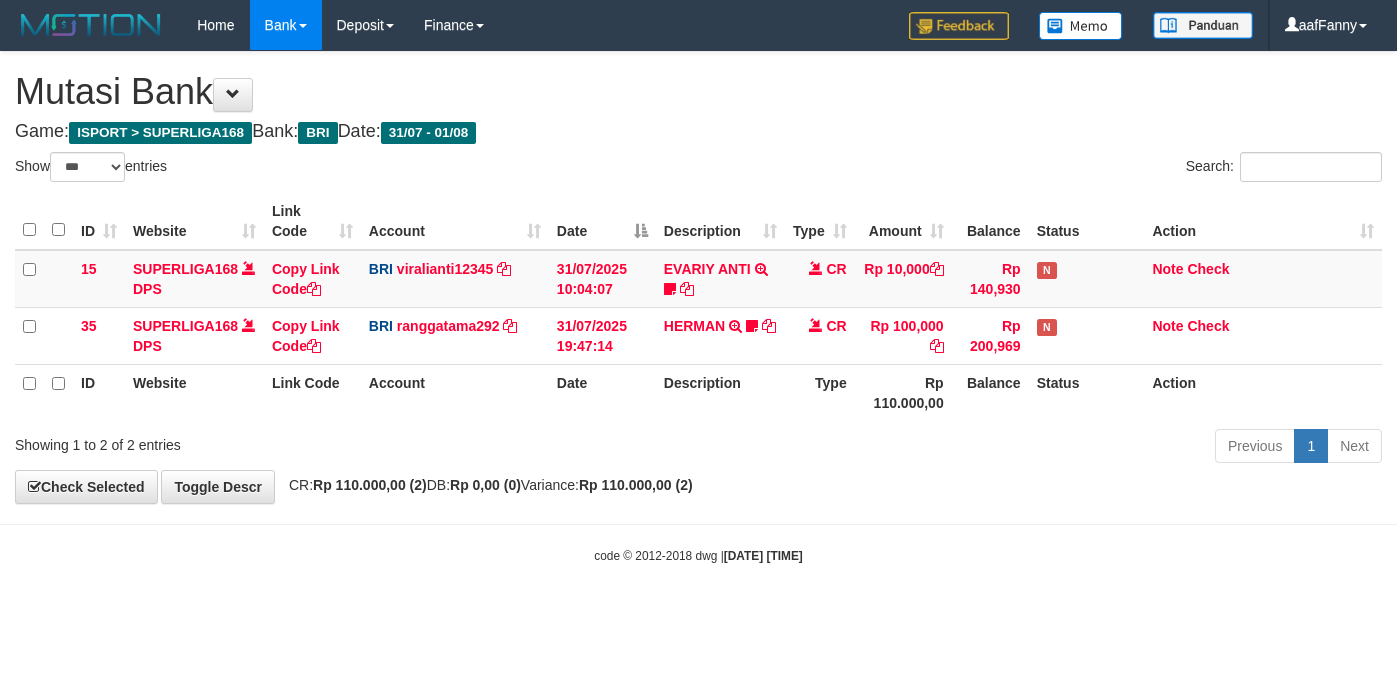 select on "***" 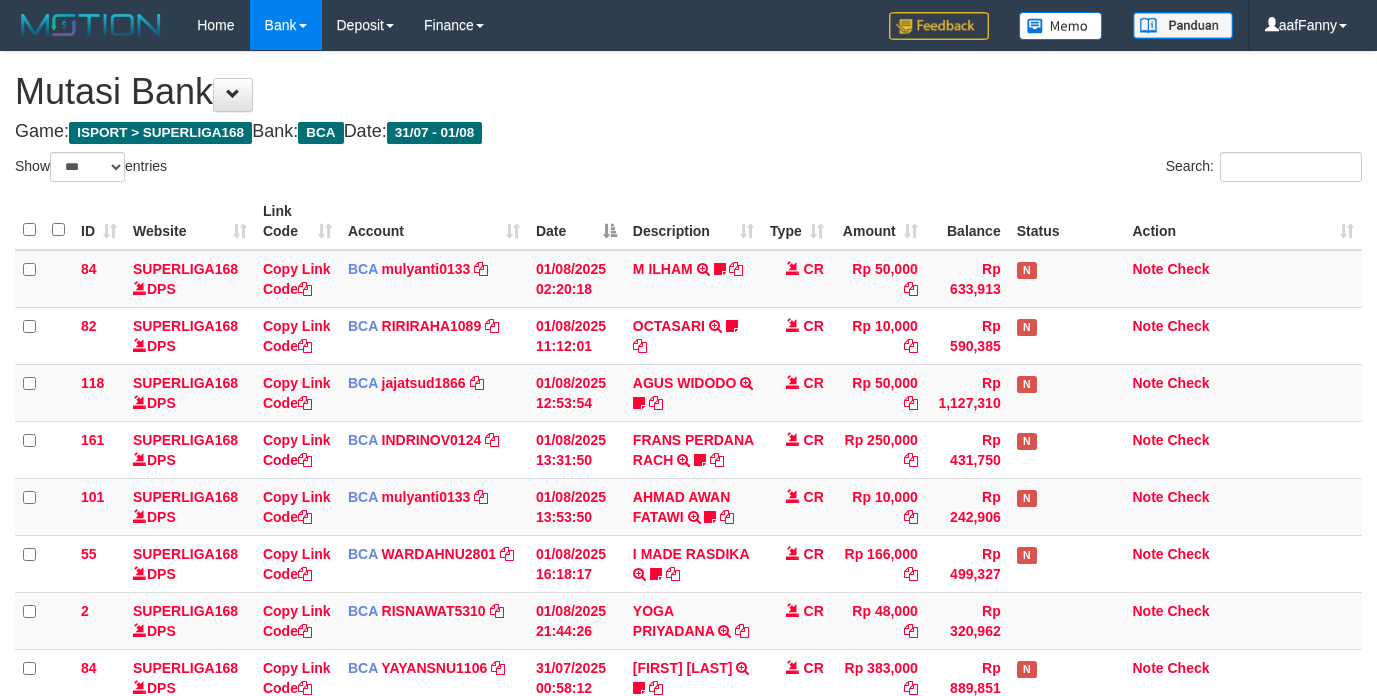 select on "***" 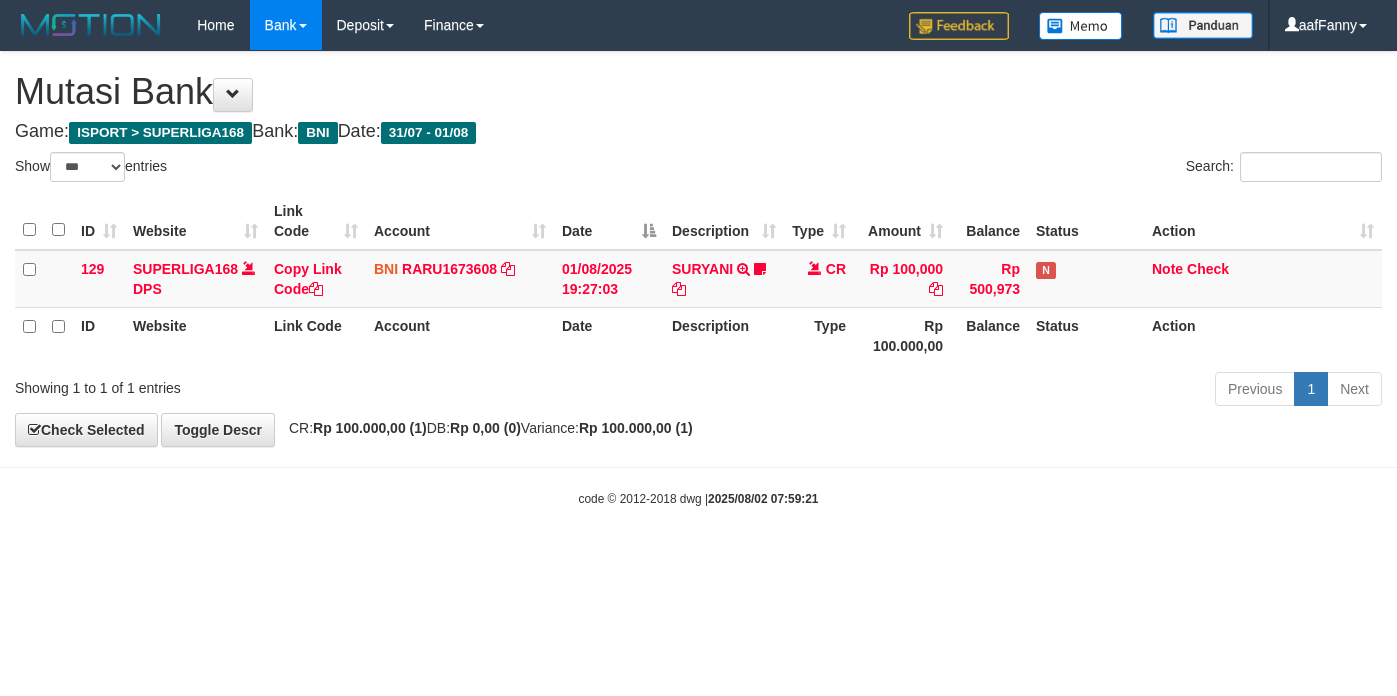select on "***" 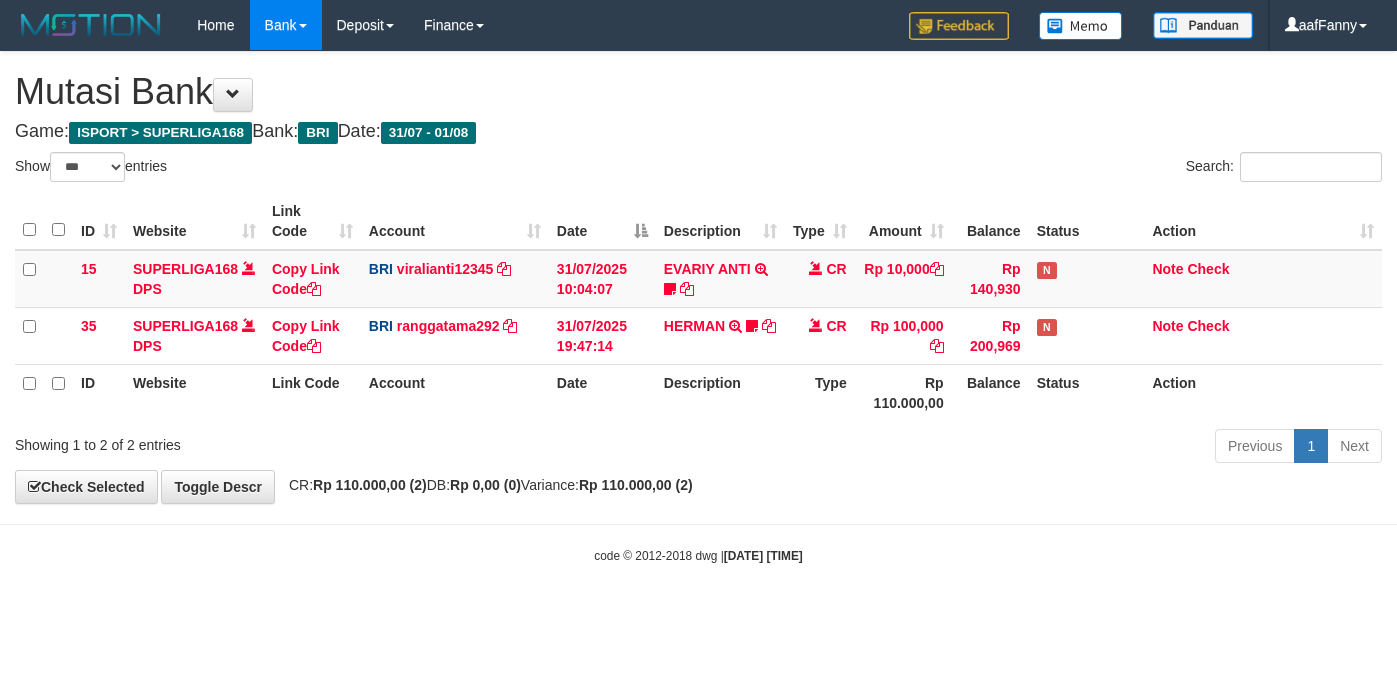 select on "***" 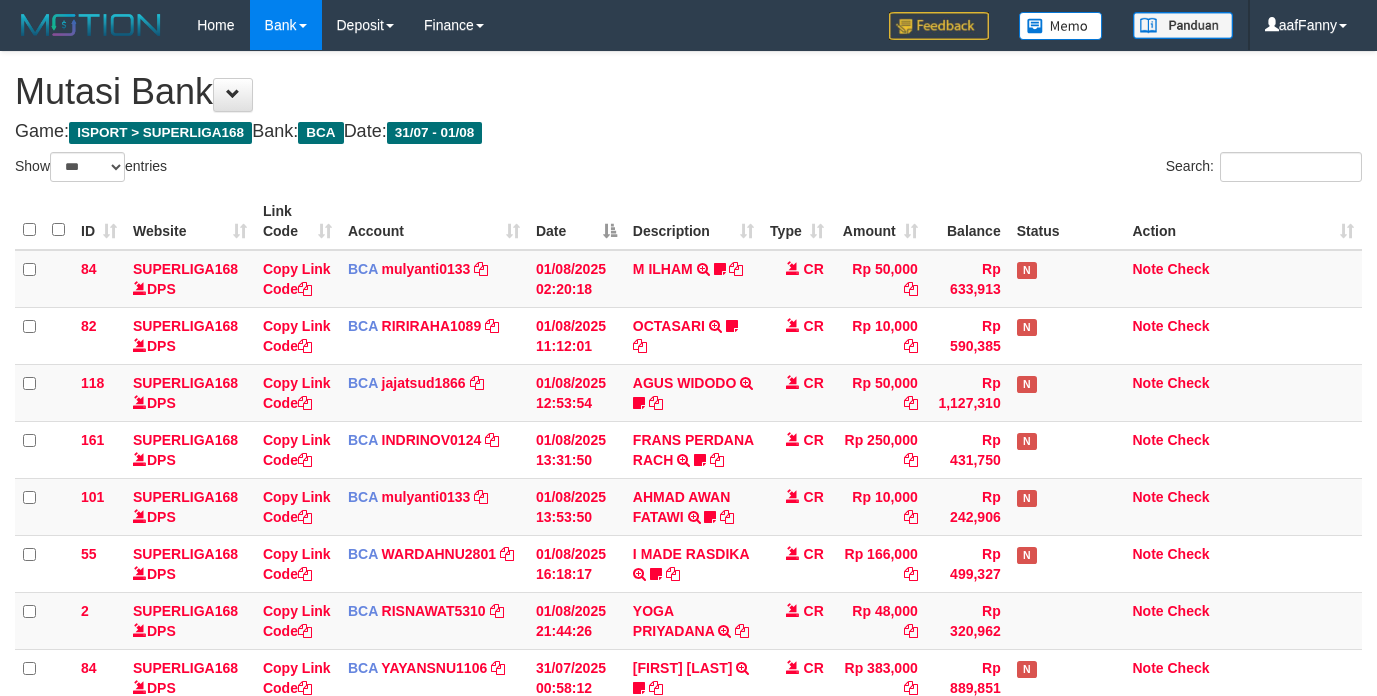 select on "***" 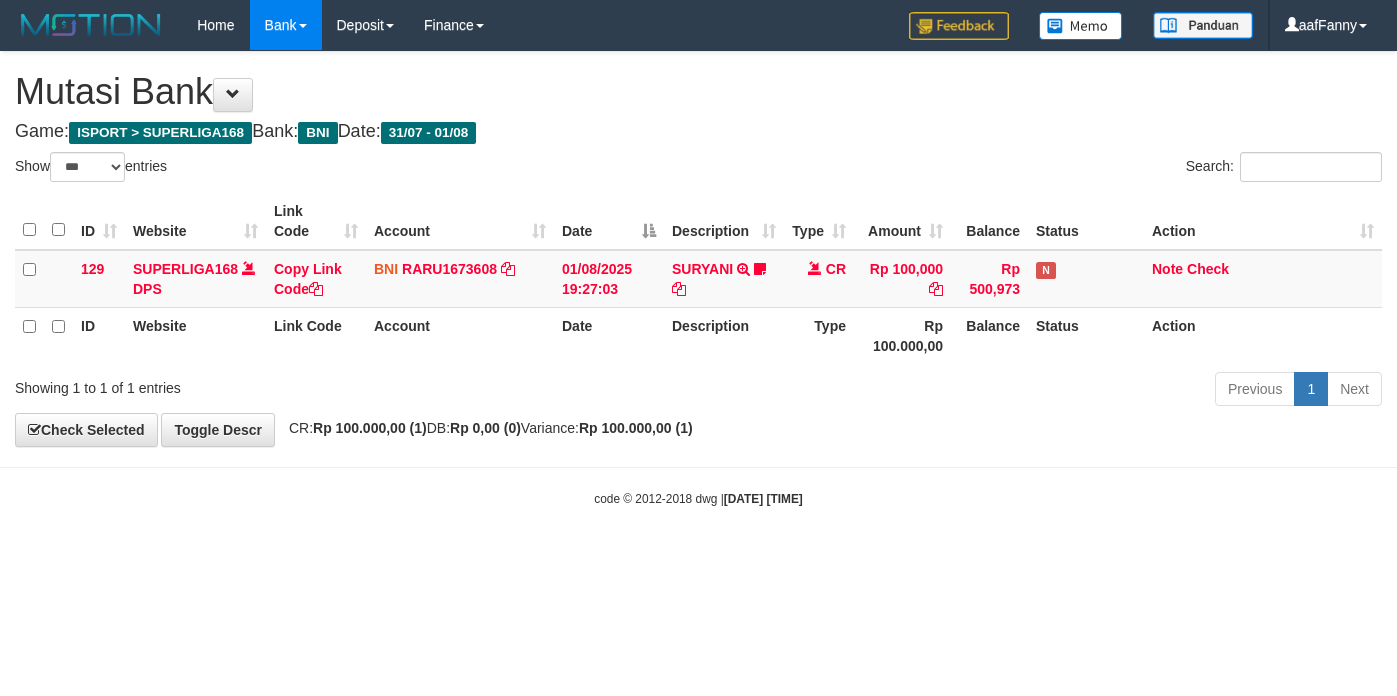 select on "***" 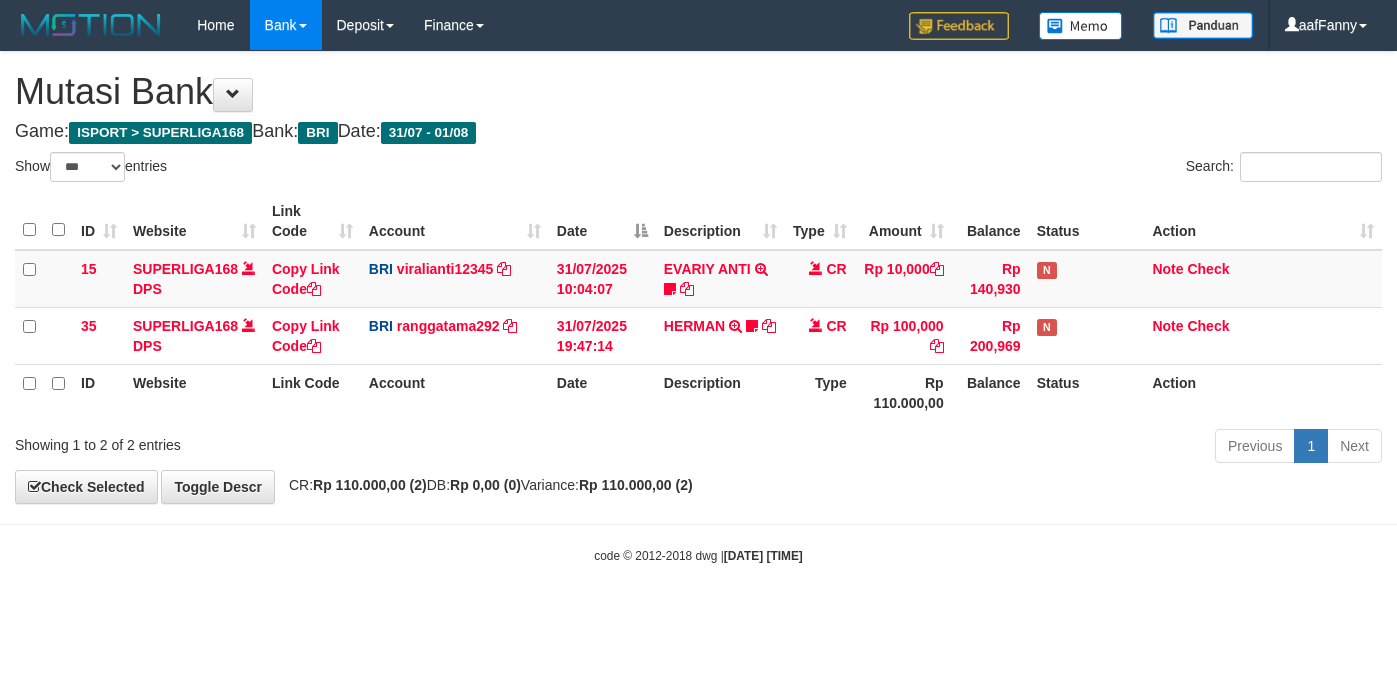 select on "***" 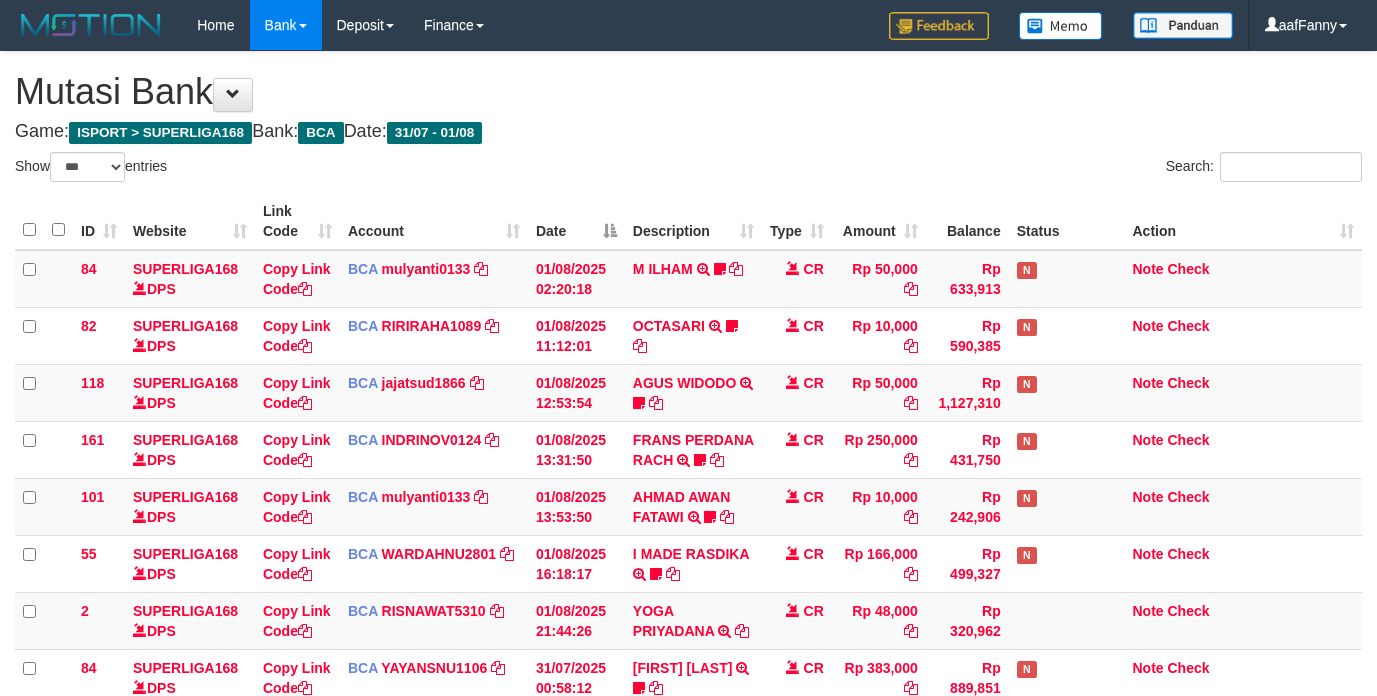 select on "***" 